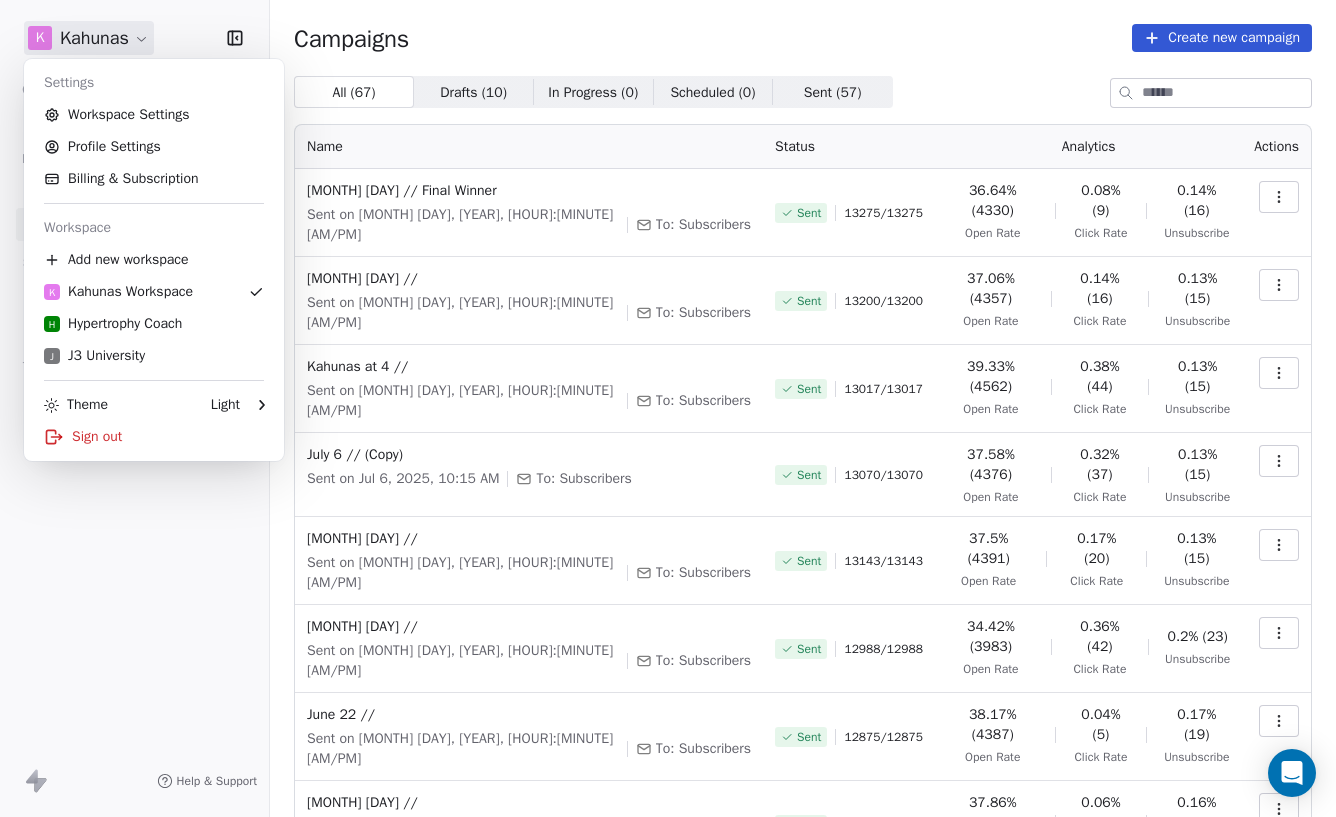 scroll, scrollTop: 0, scrollLeft: 0, axis: both 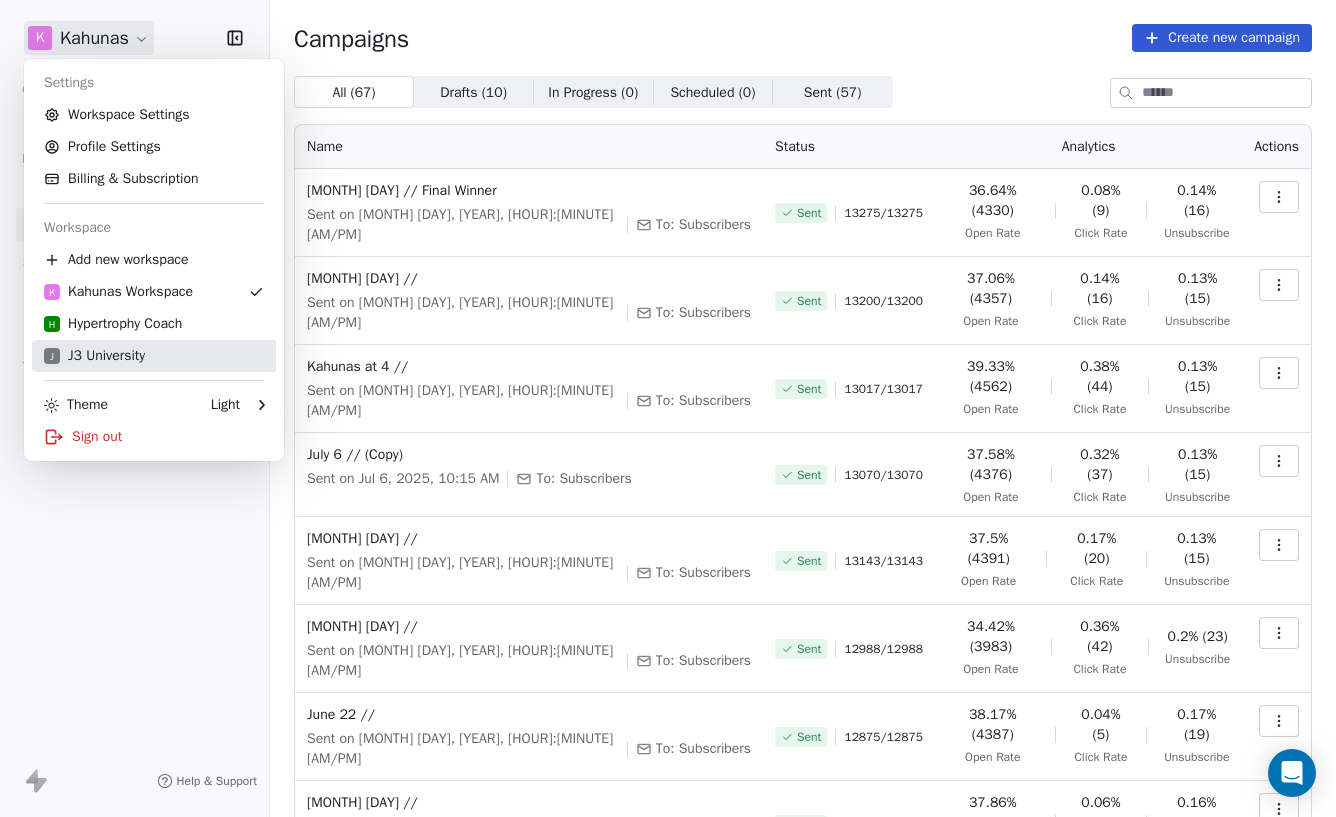 click on "J J3 University" at bounding box center [154, 356] 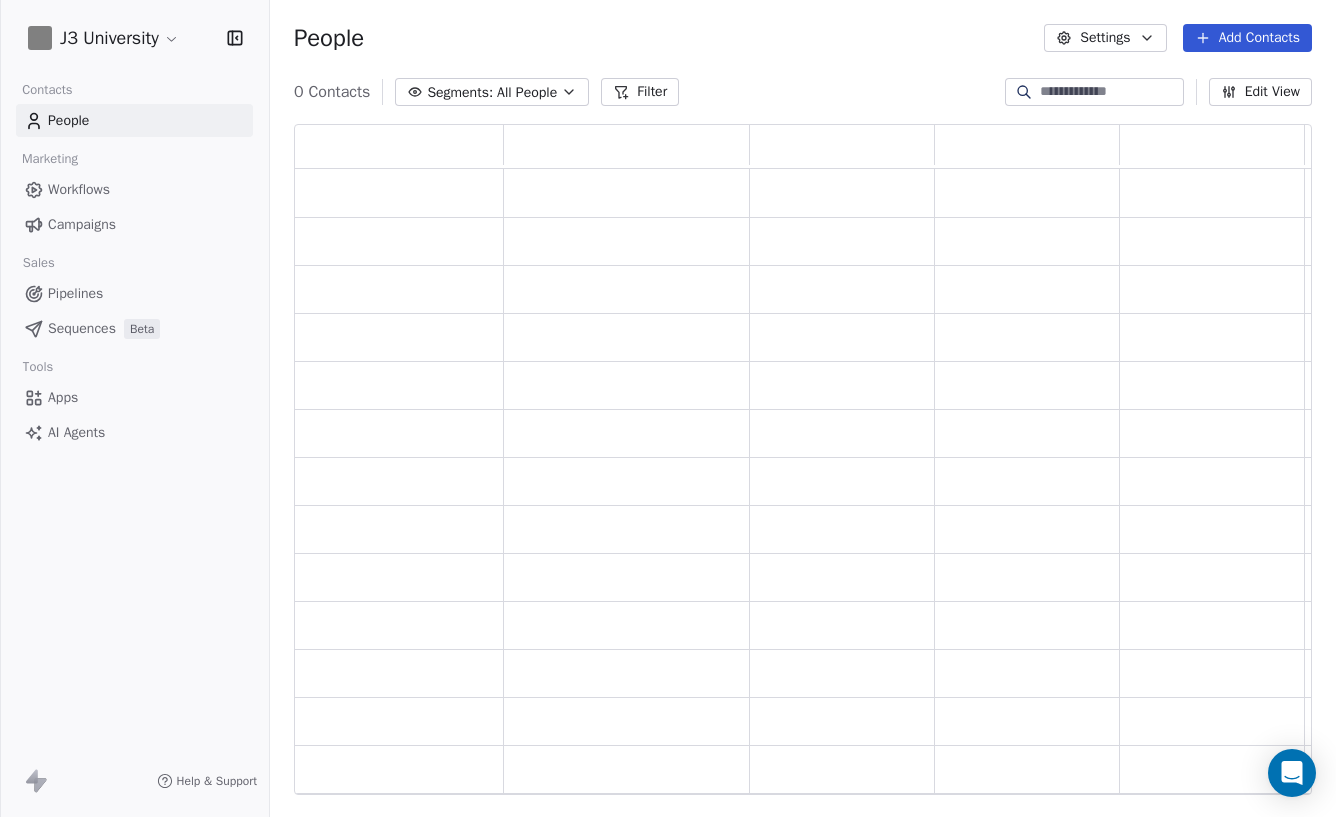 scroll, scrollTop: 656, scrollLeft: 1003, axis: both 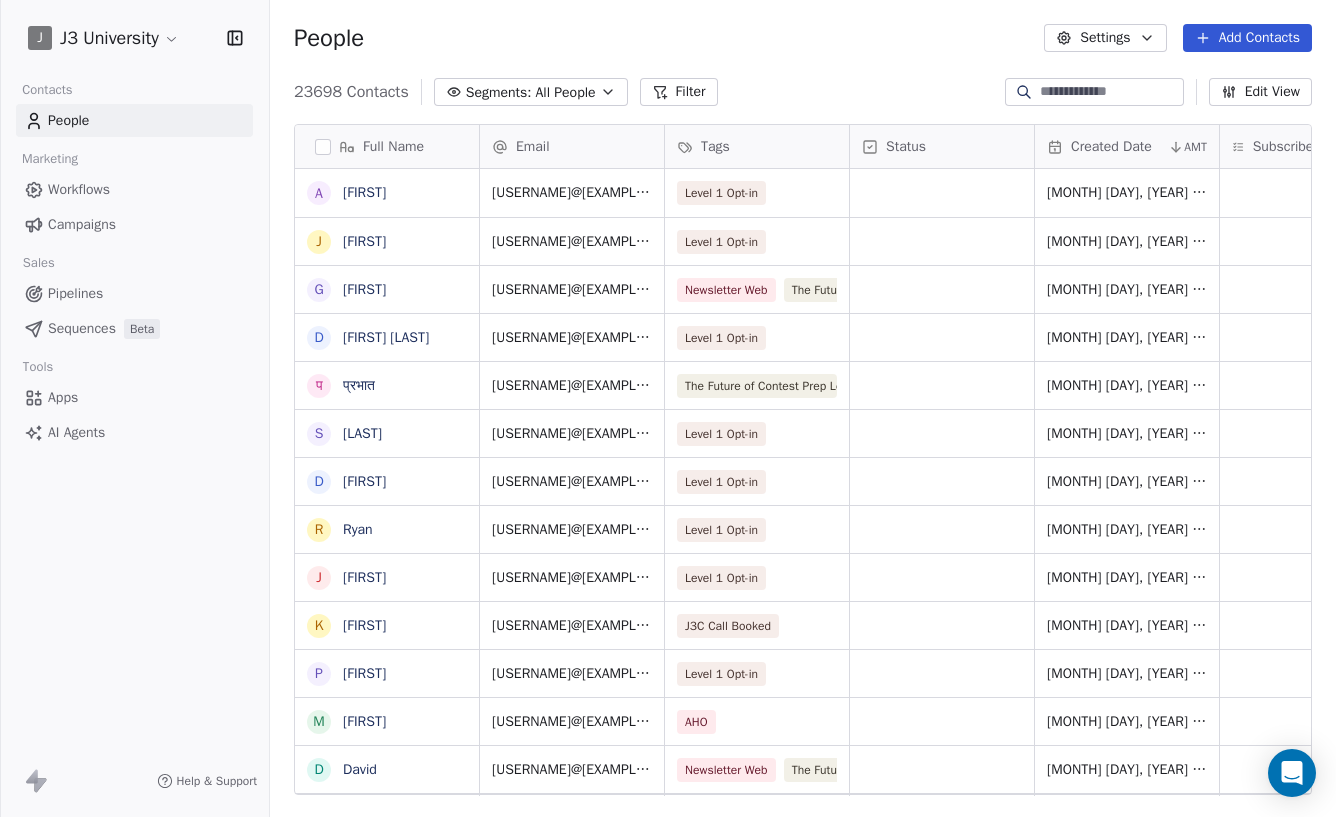 click on "Campaigns" at bounding box center (82, 224) 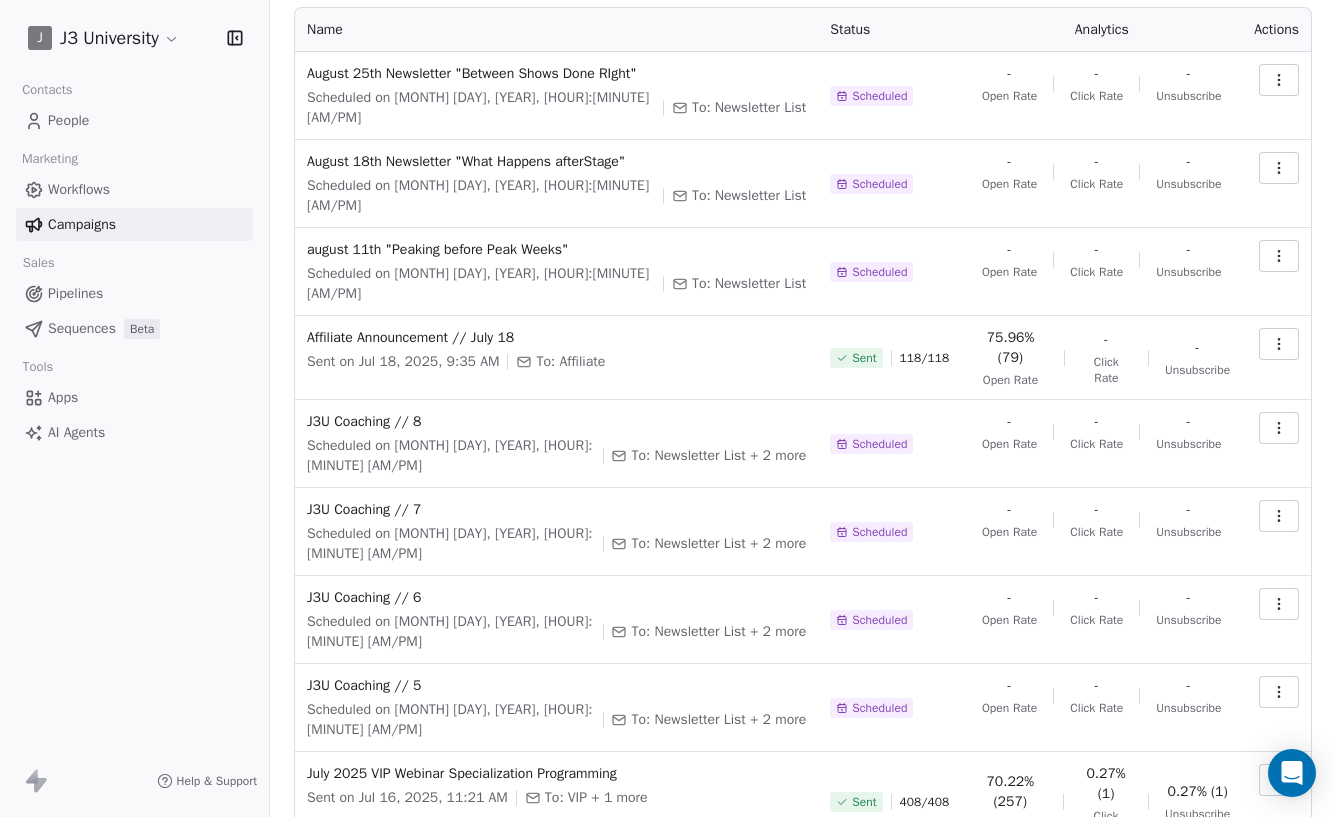 scroll, scrollTop: 213, scrollLeft: 0, axis: vertical 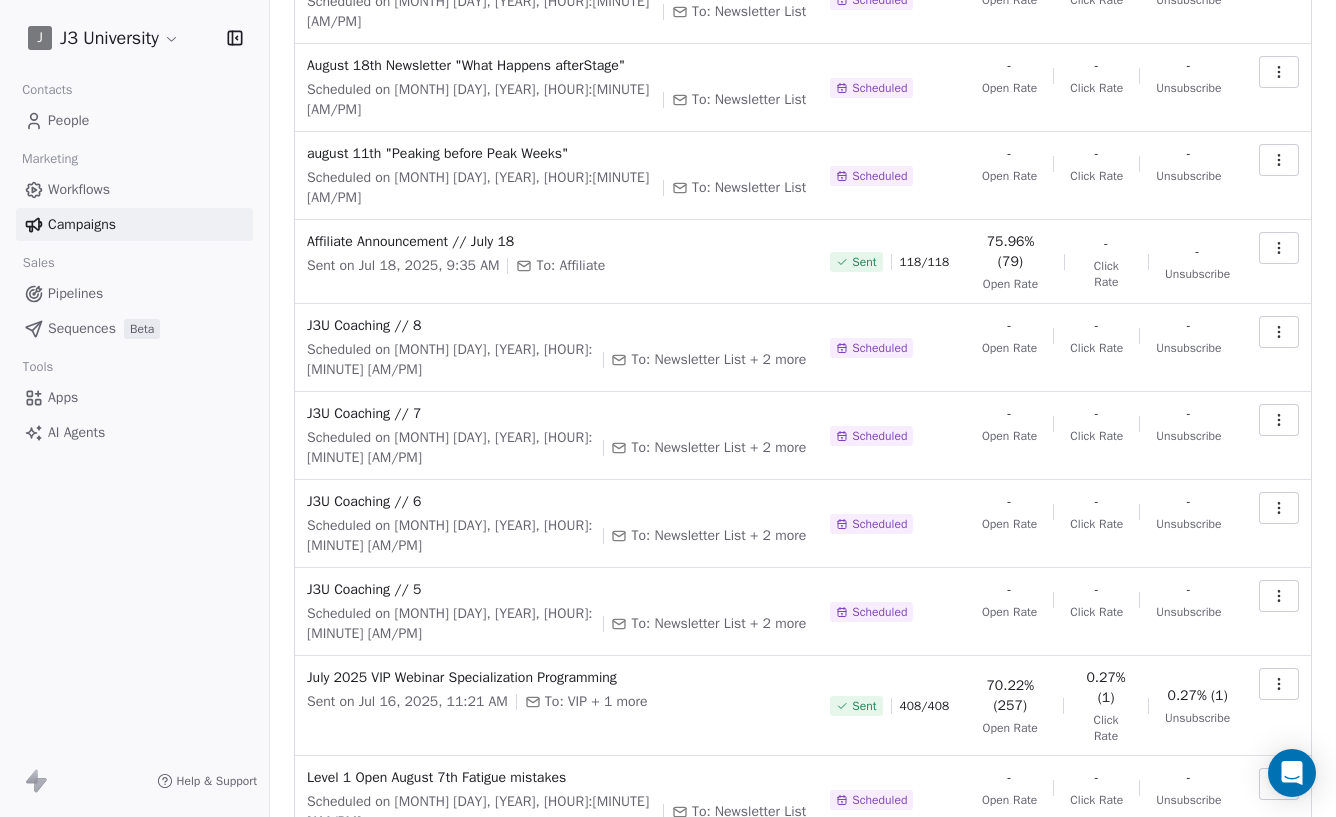 click on "Next" at bounding box center (1270, 779) 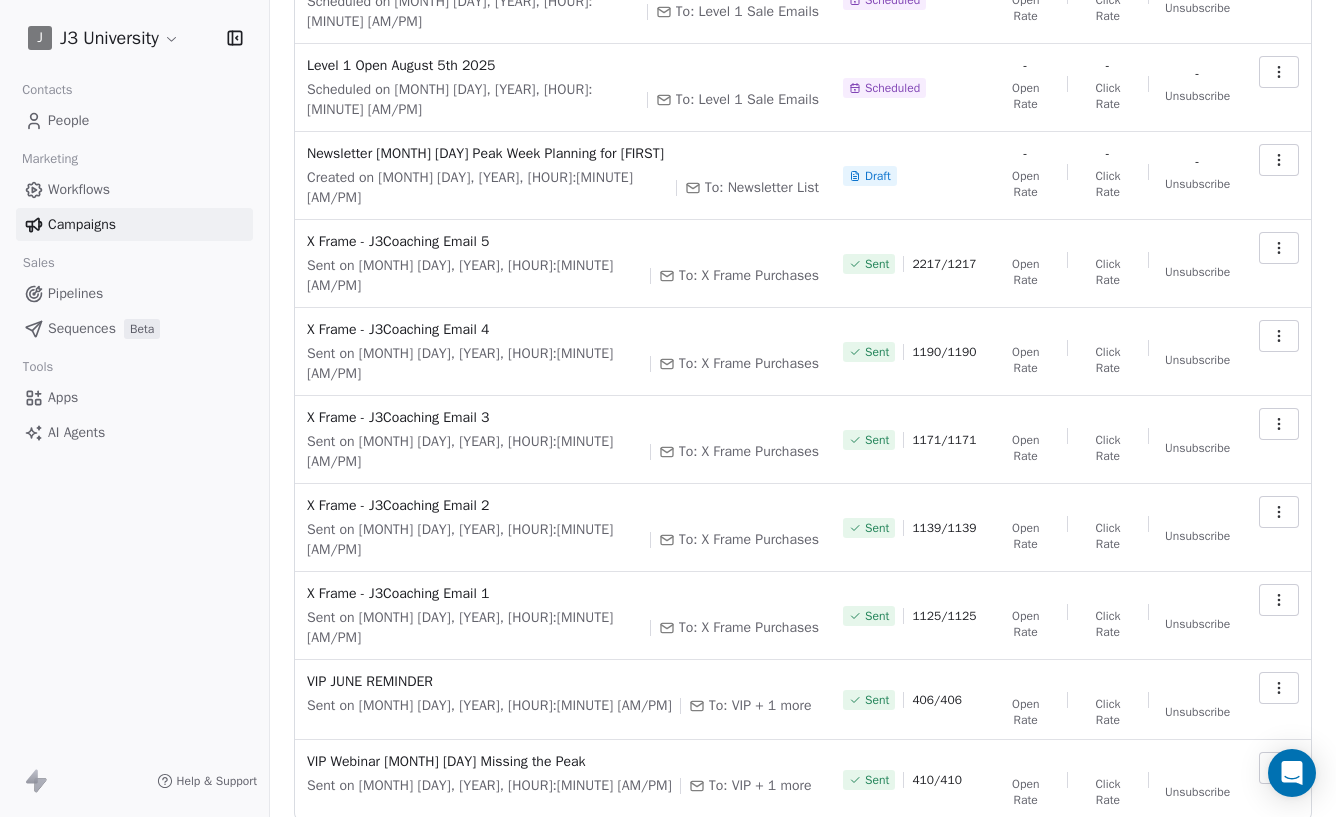 scroll, scrollTop: 117, scrollLeft: 0, axis: vertical 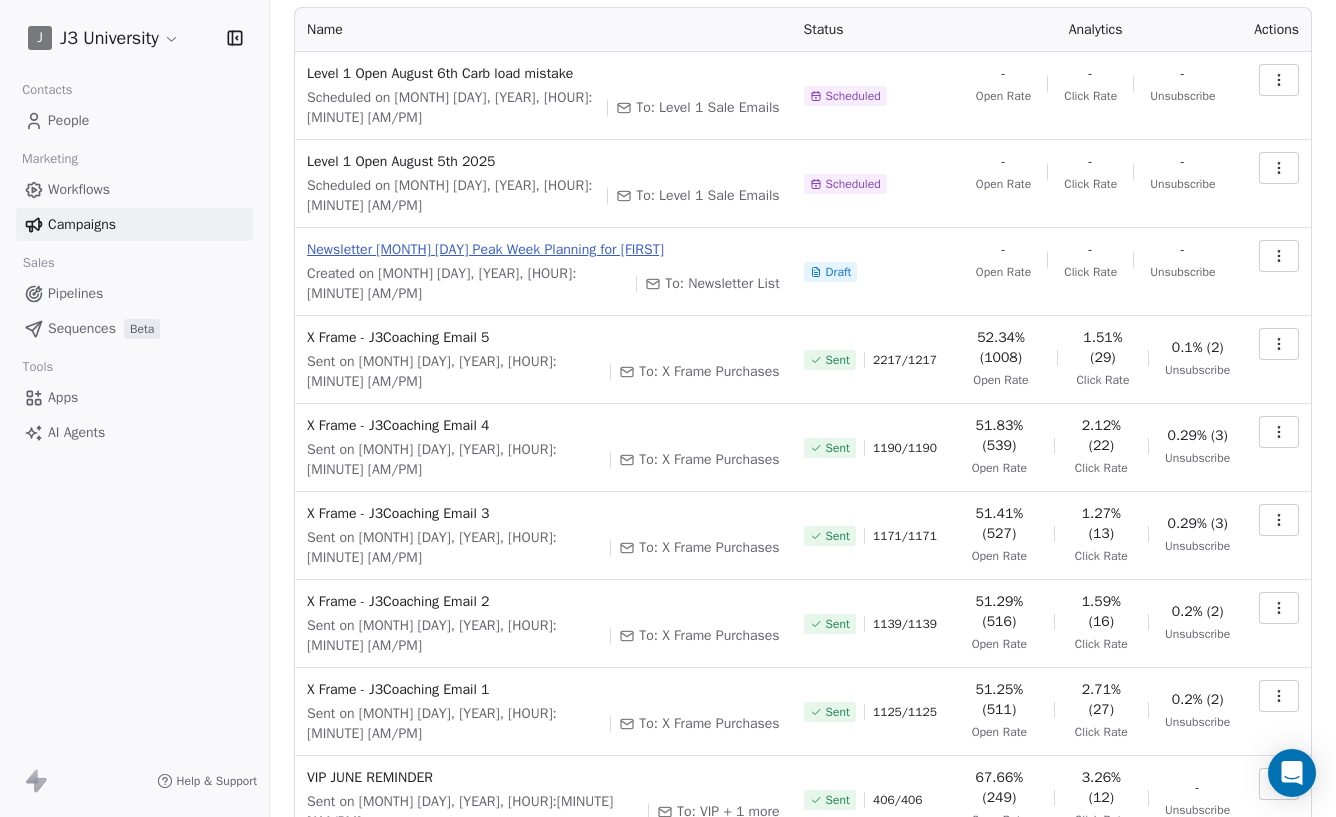 click on "Newsletter Aug 4 2025 Peak Week Planning for John" at bounding box center (543, 250) 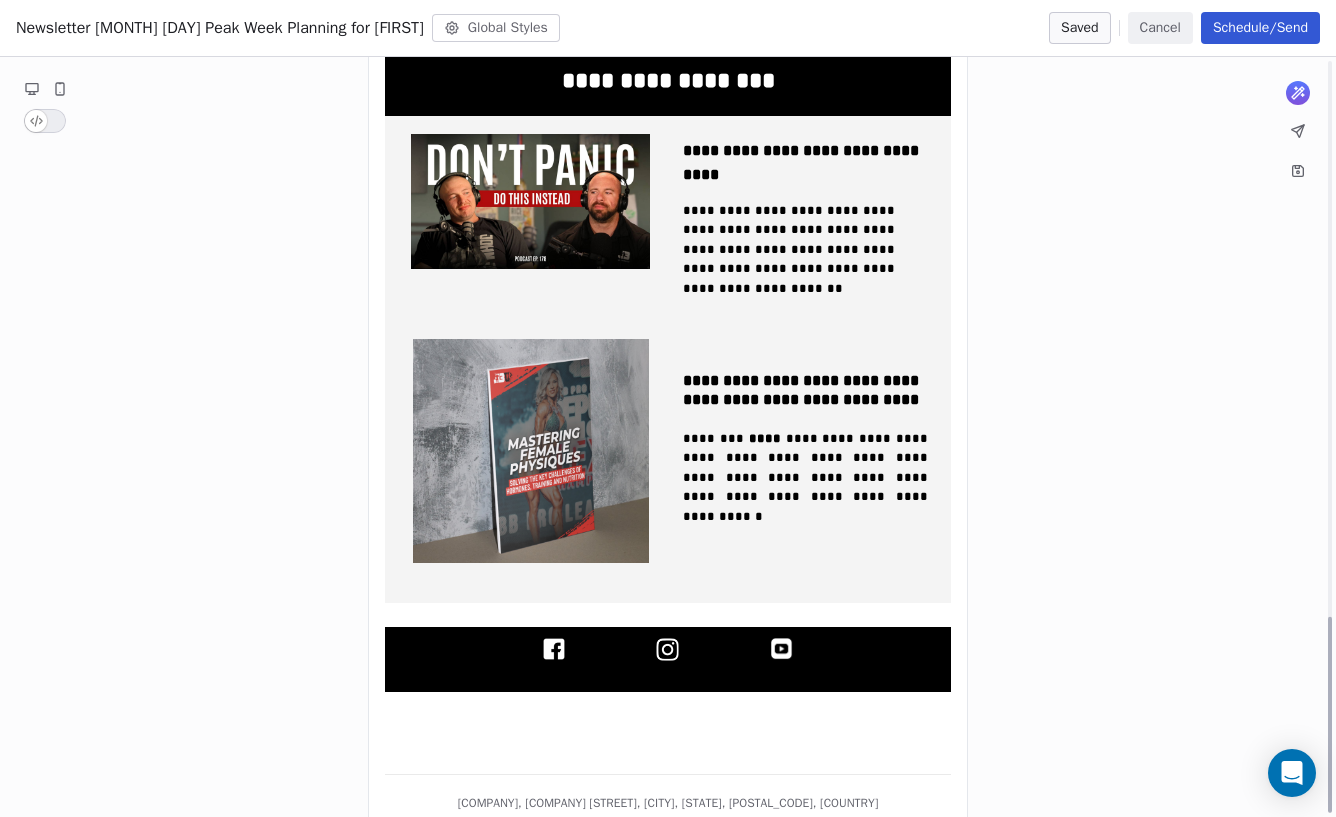 scroll, scrollTop: 2151, scrollLeft: 0, axis: vertical 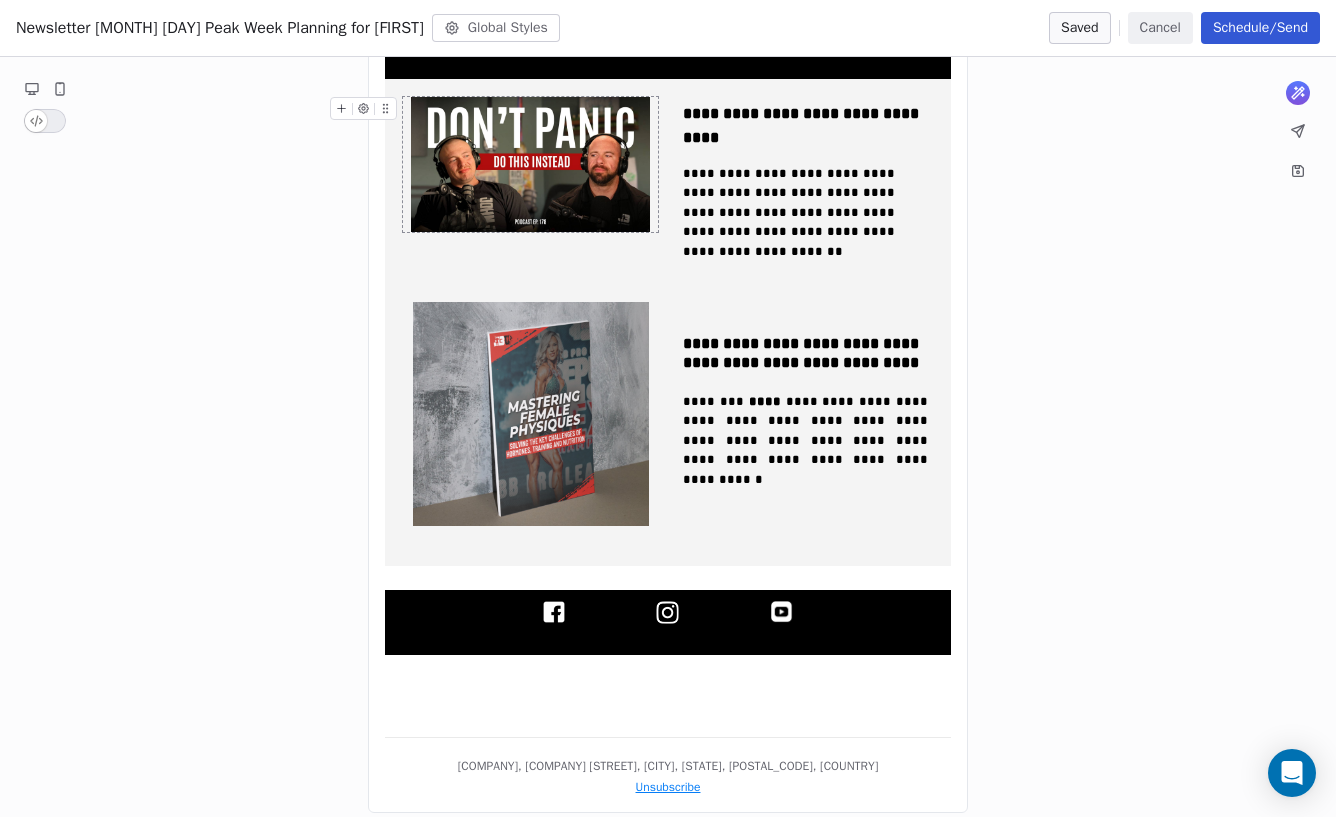 click at bounding box center (530, 164) 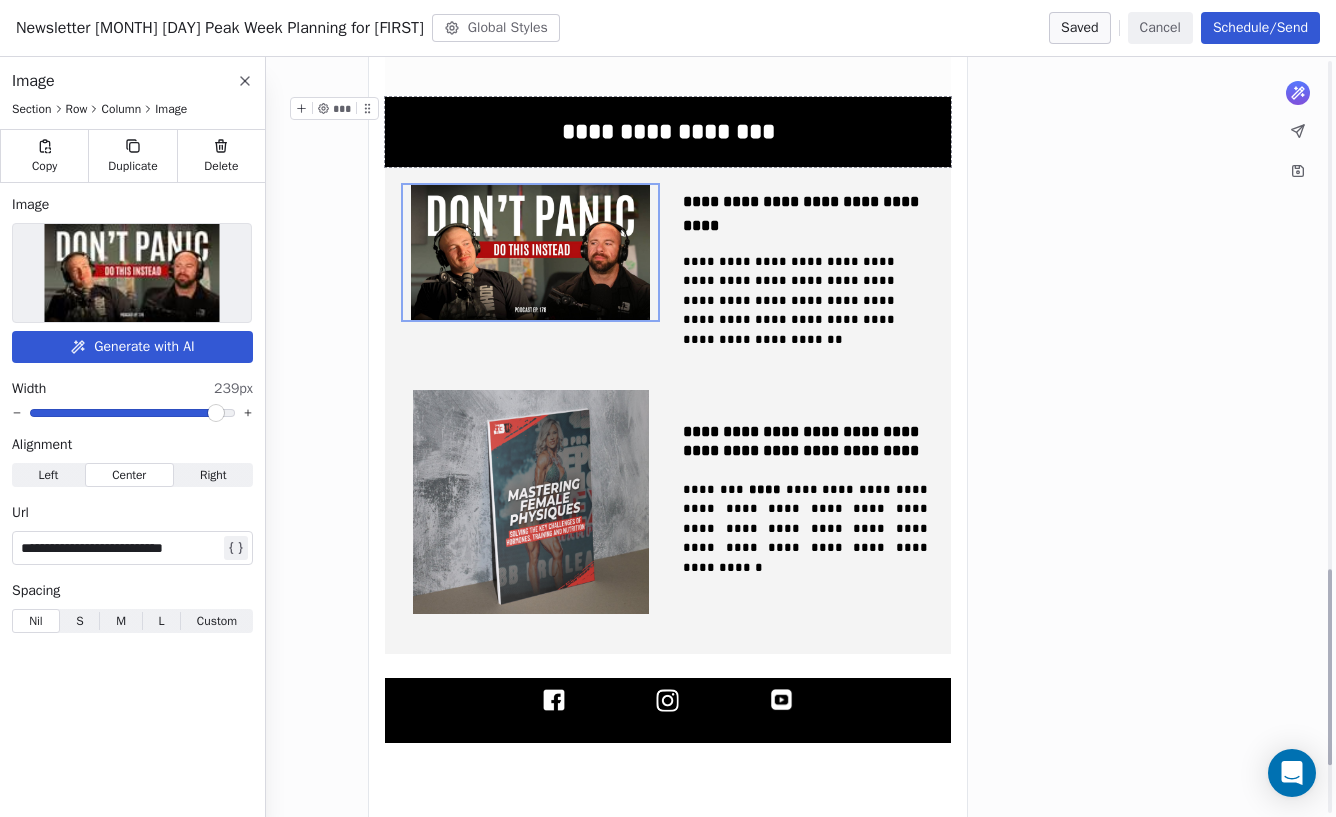 scroll, scrollTop: 1967, scrollLeft: 0, axis: vertical 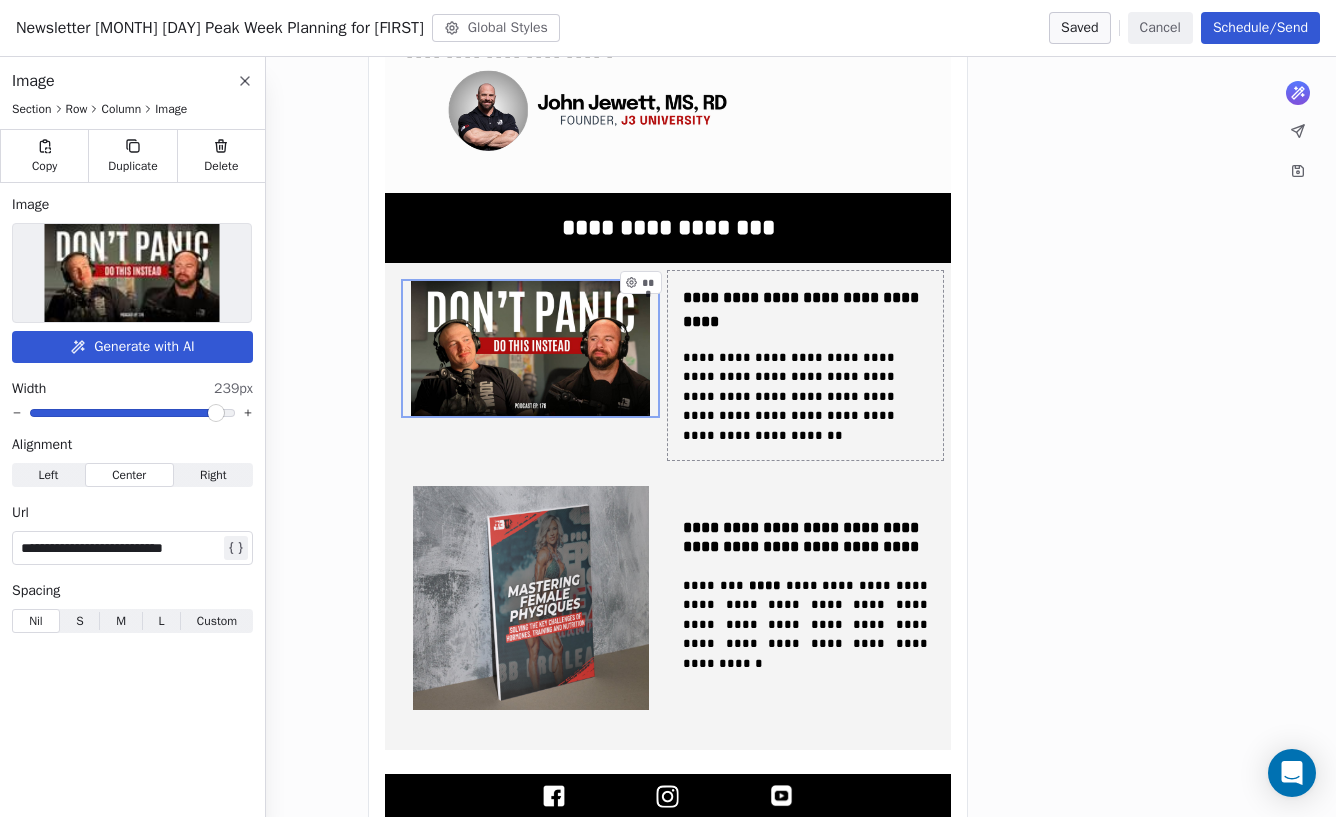 click on "**********" at bounding box center (805, 365) 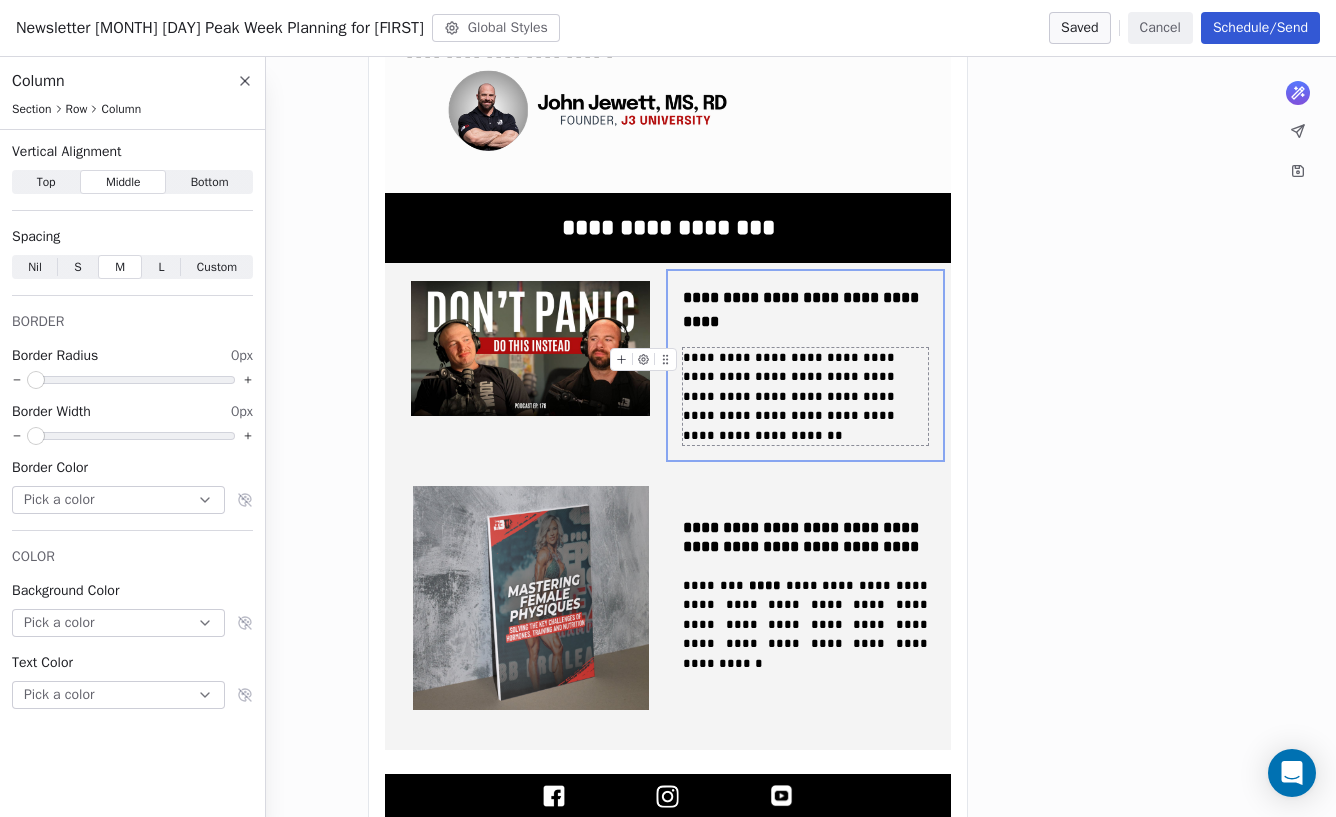 click on "**********" at bounding box center [791, 396] 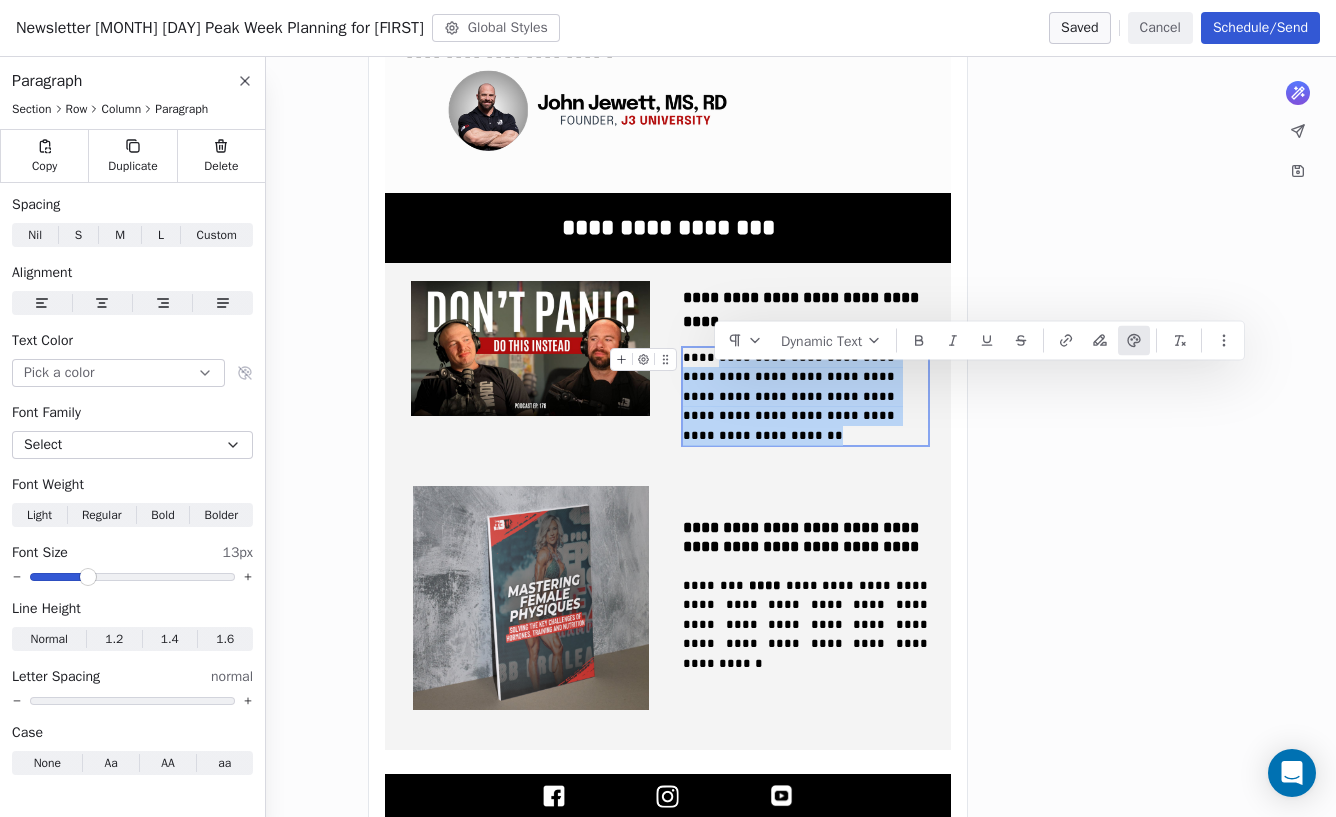 drag, startPoint x: 764, startPoint y: 416, endPoint x: 707, endPoint y: 358, distance: 81.32035 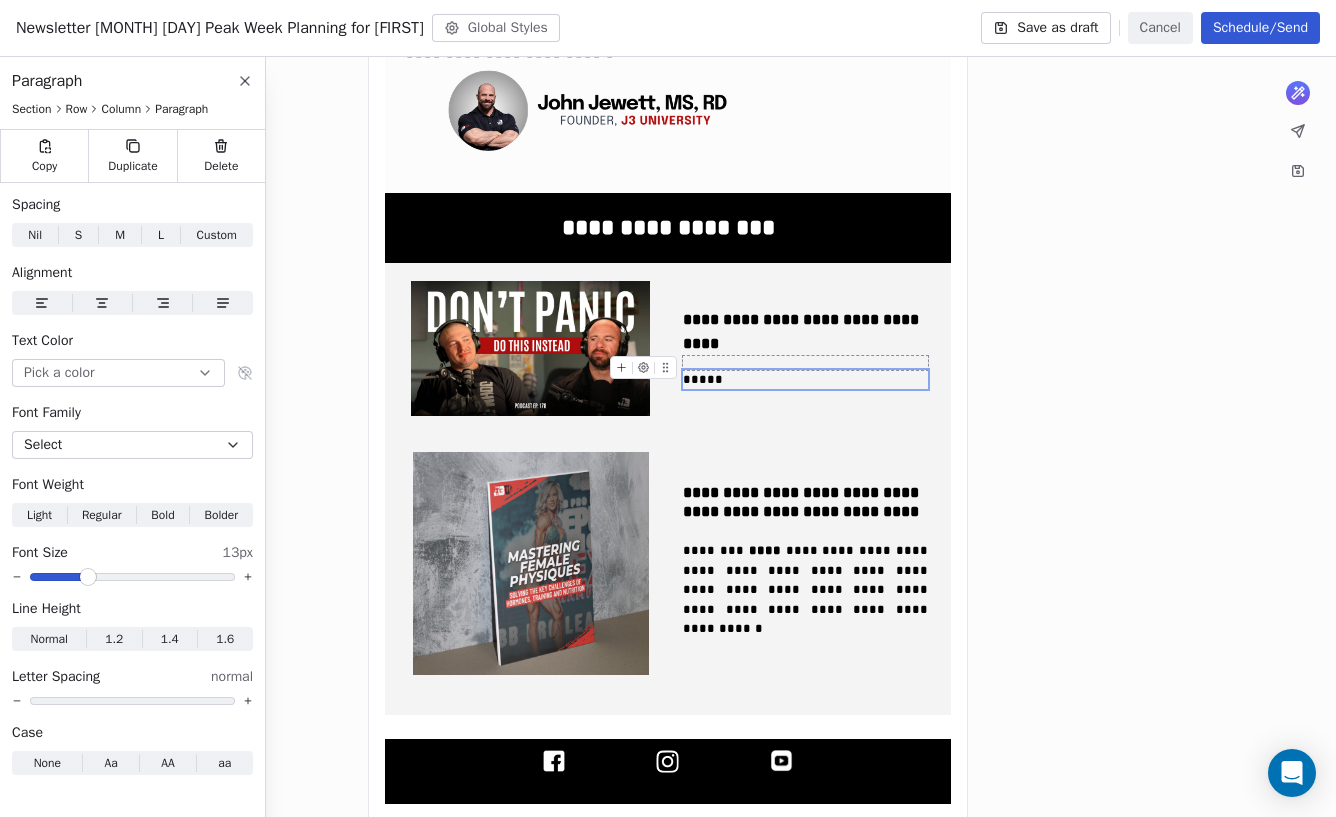 type 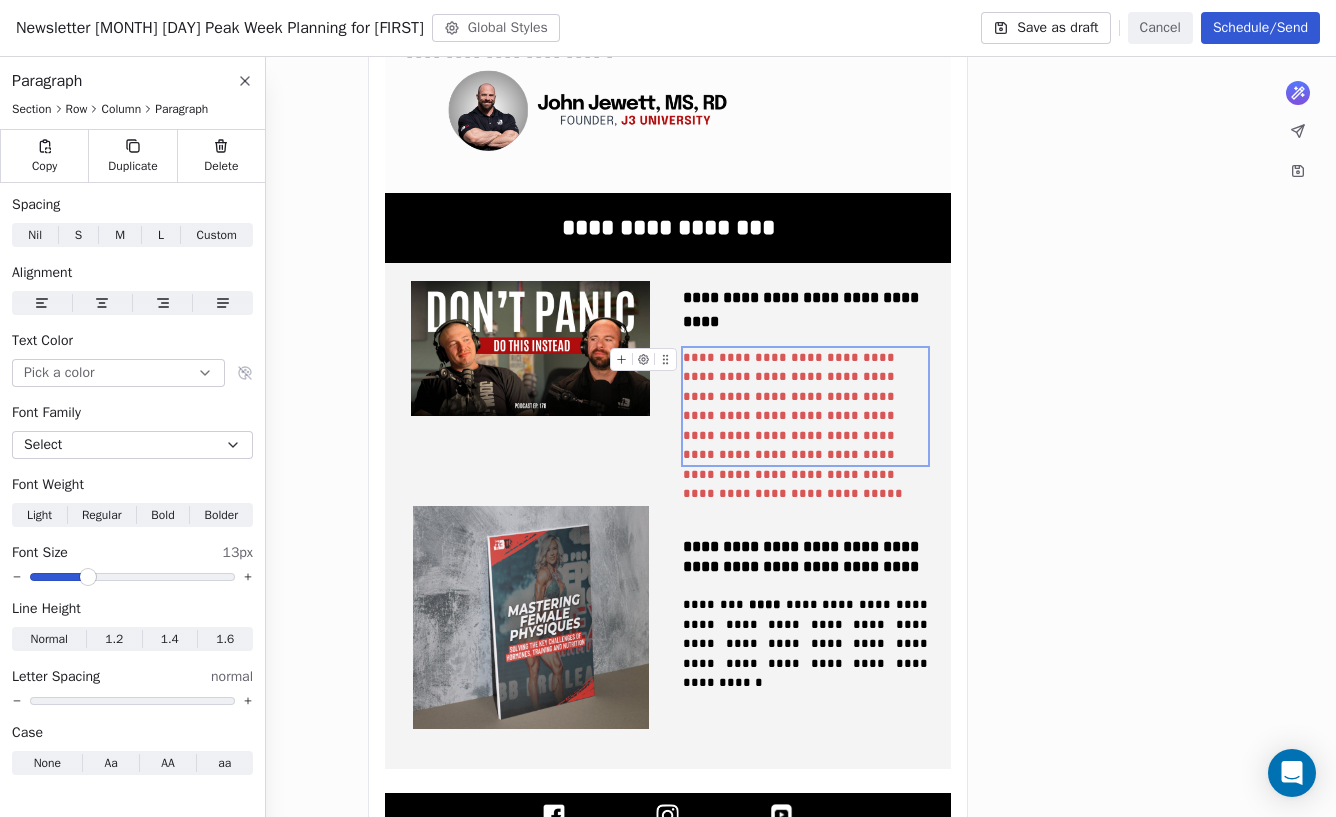 click on "**********" at bounding box center [805, 406] 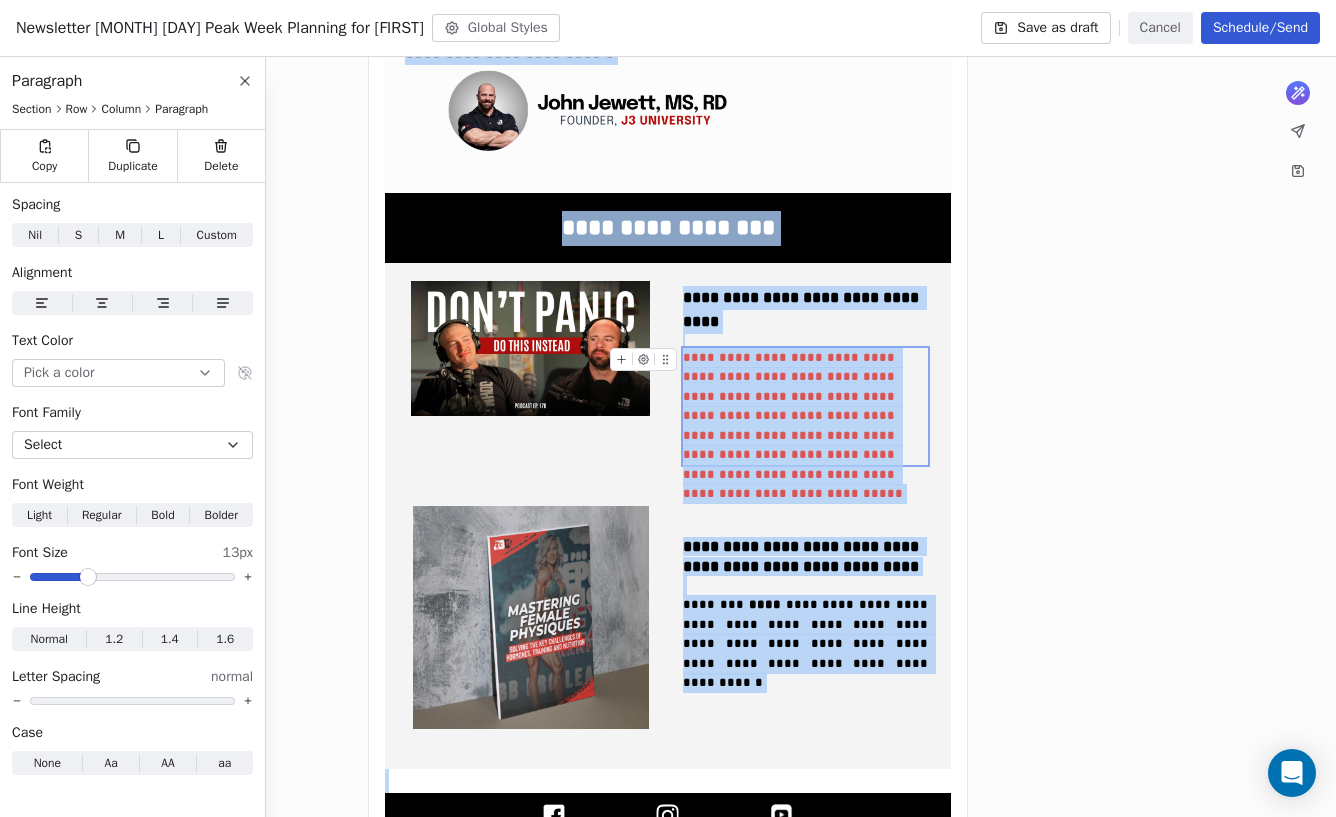click on "**********" at bounding box center [805, 406] 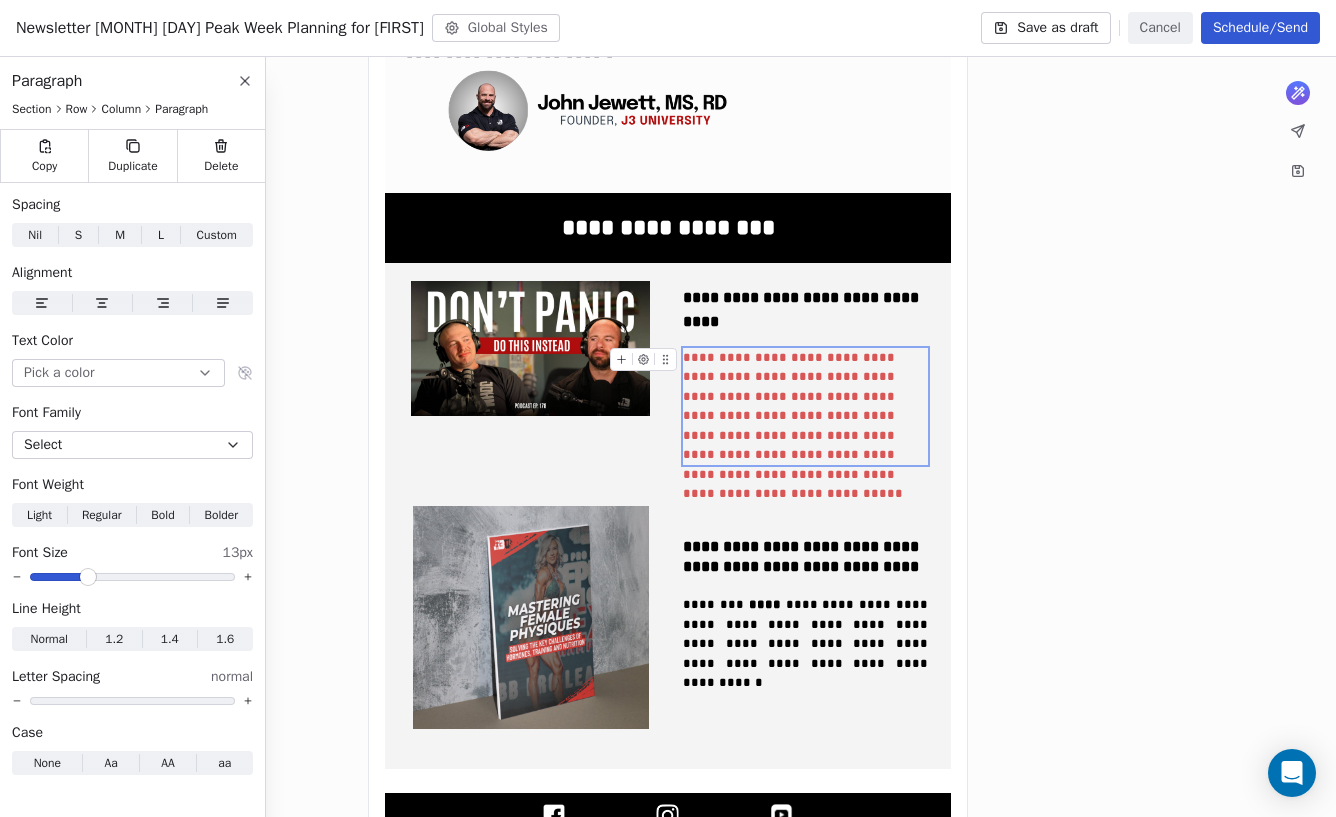 click on "**********" at bounding box center [805, 406] 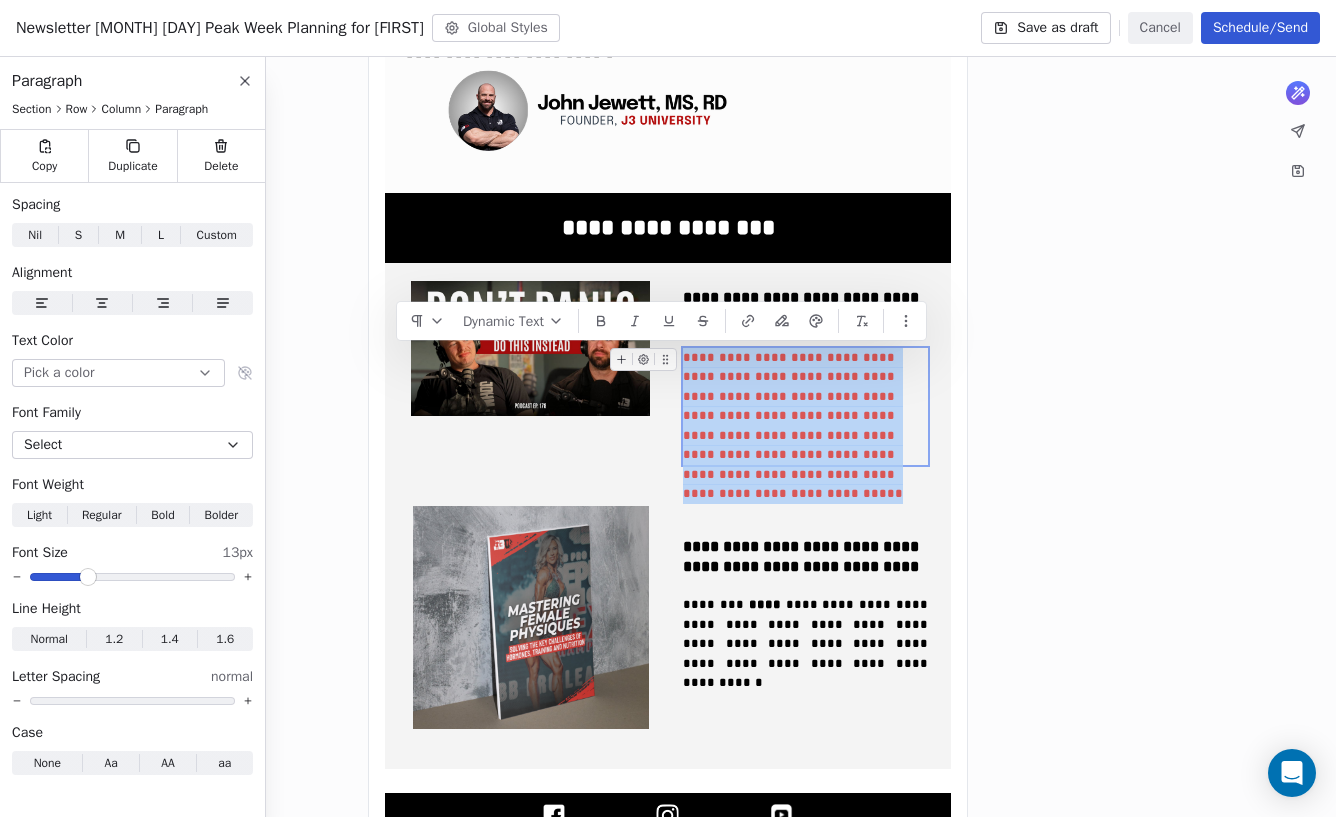 drag, startPoint x: 924, startPoint y: 452, endPoint x: 686, endPoint y: 354, distance: 257.38687 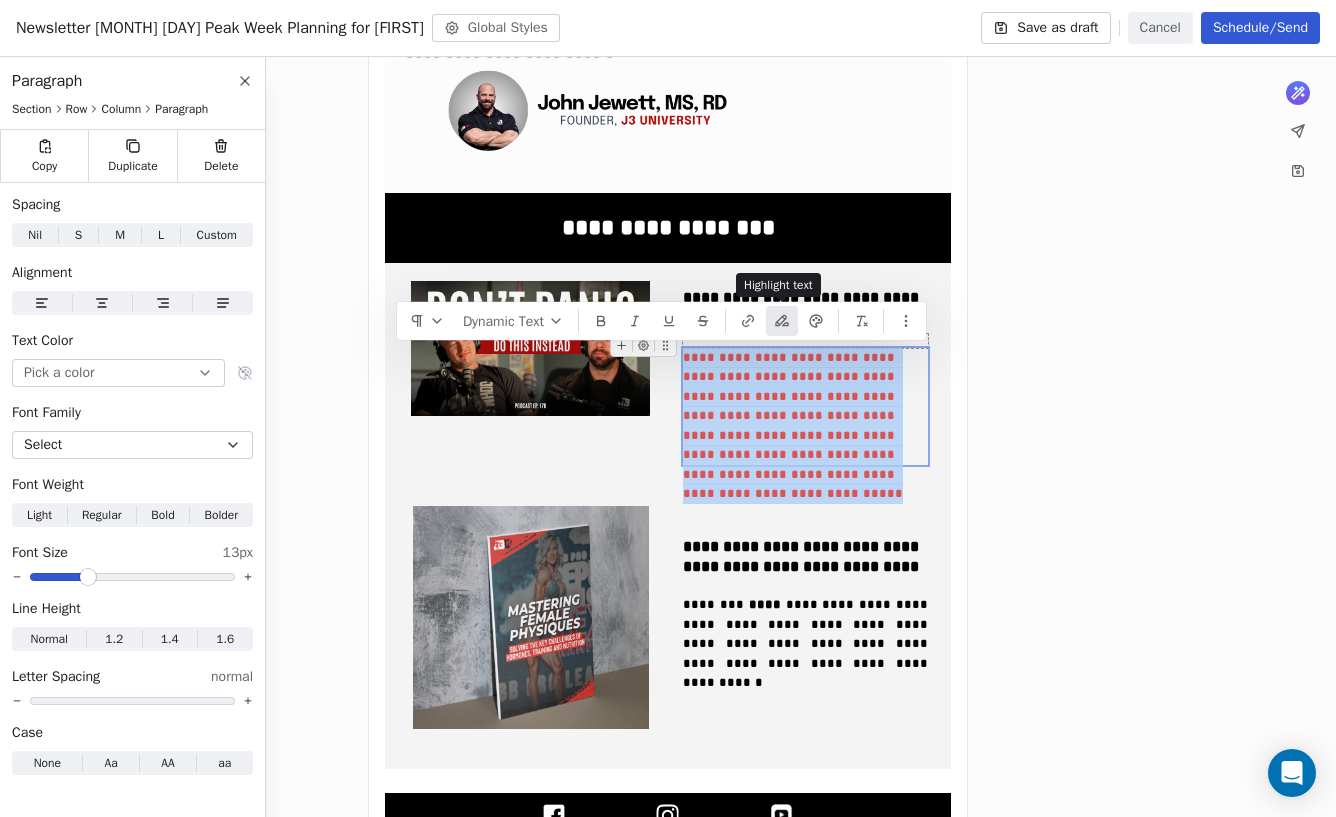 click at bounding box center [782, 321] 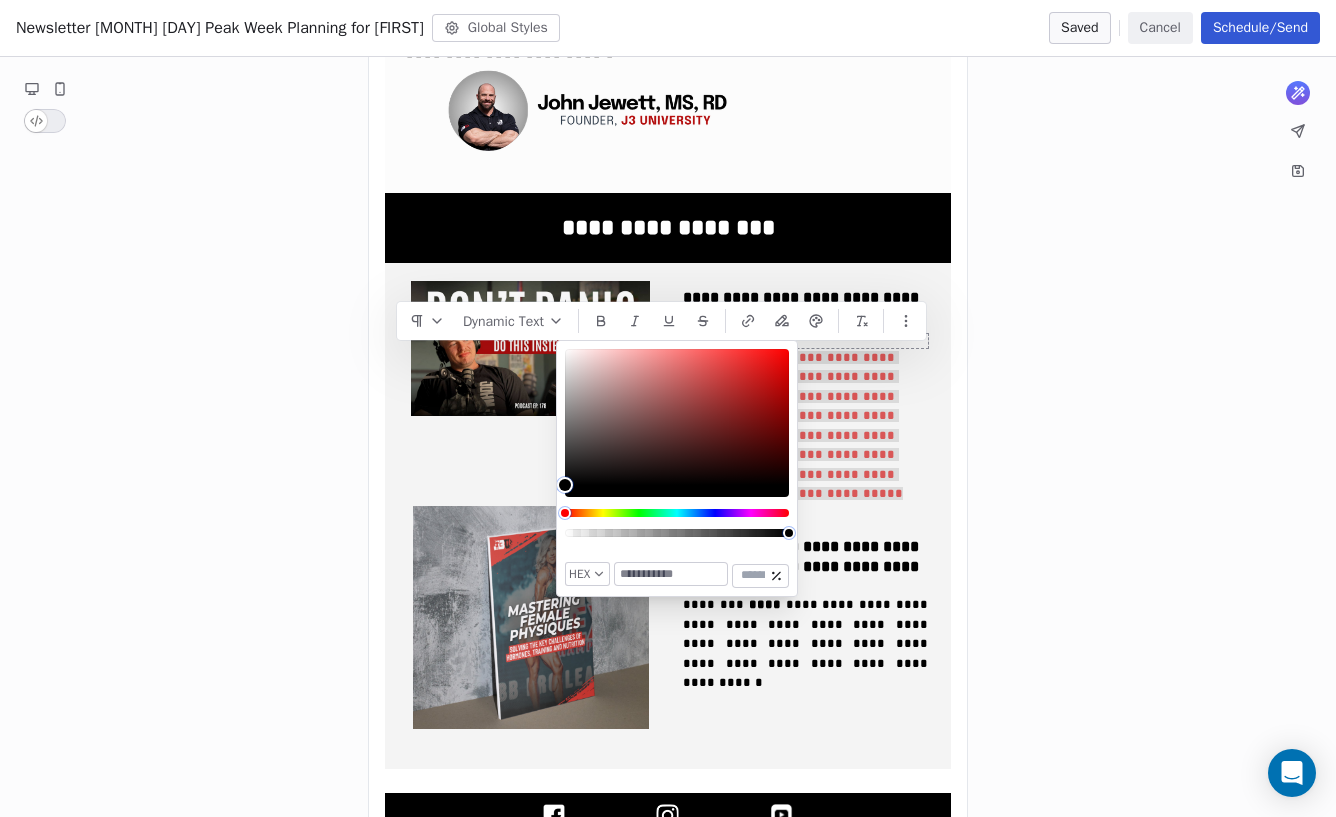 type on "*******" 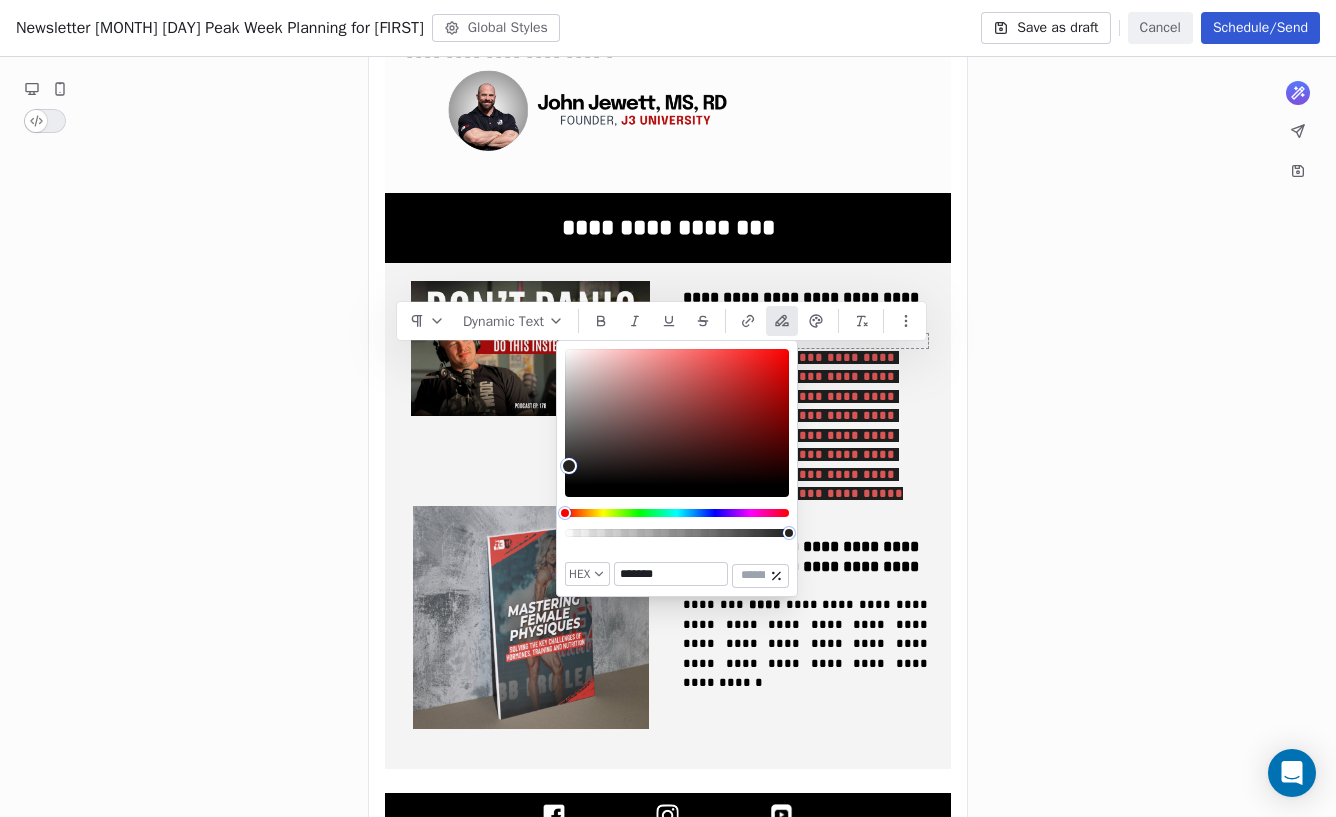 click at bounding box center (677, 417) 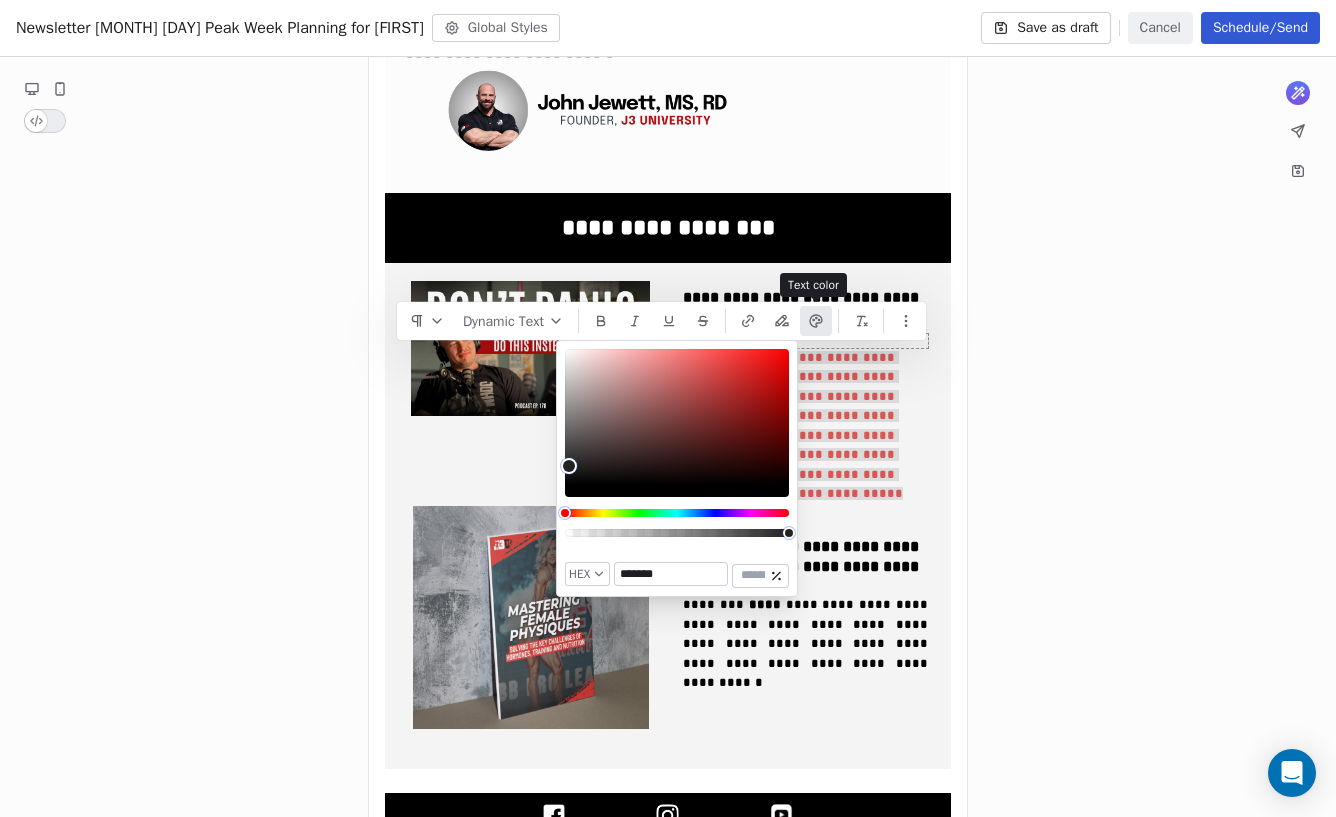 click 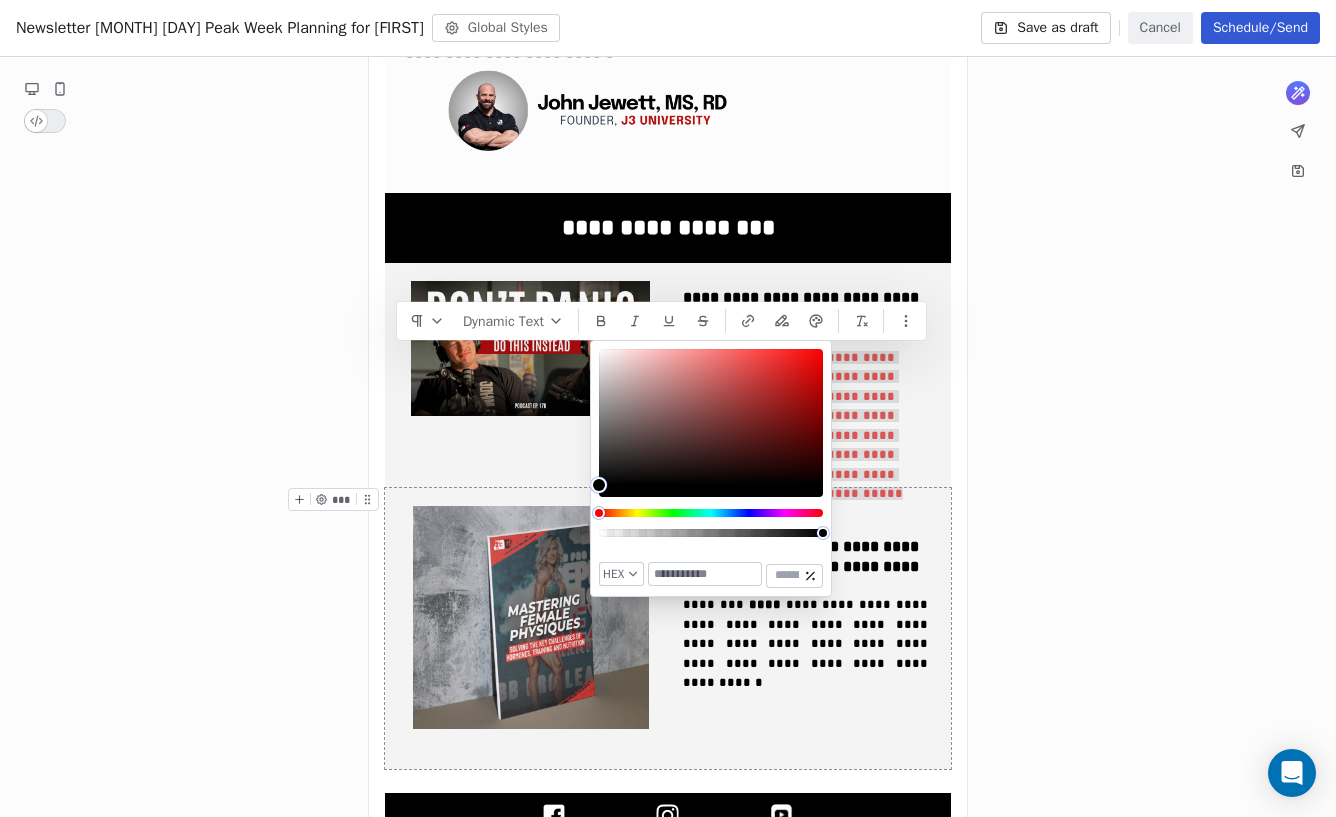 type on "*******" 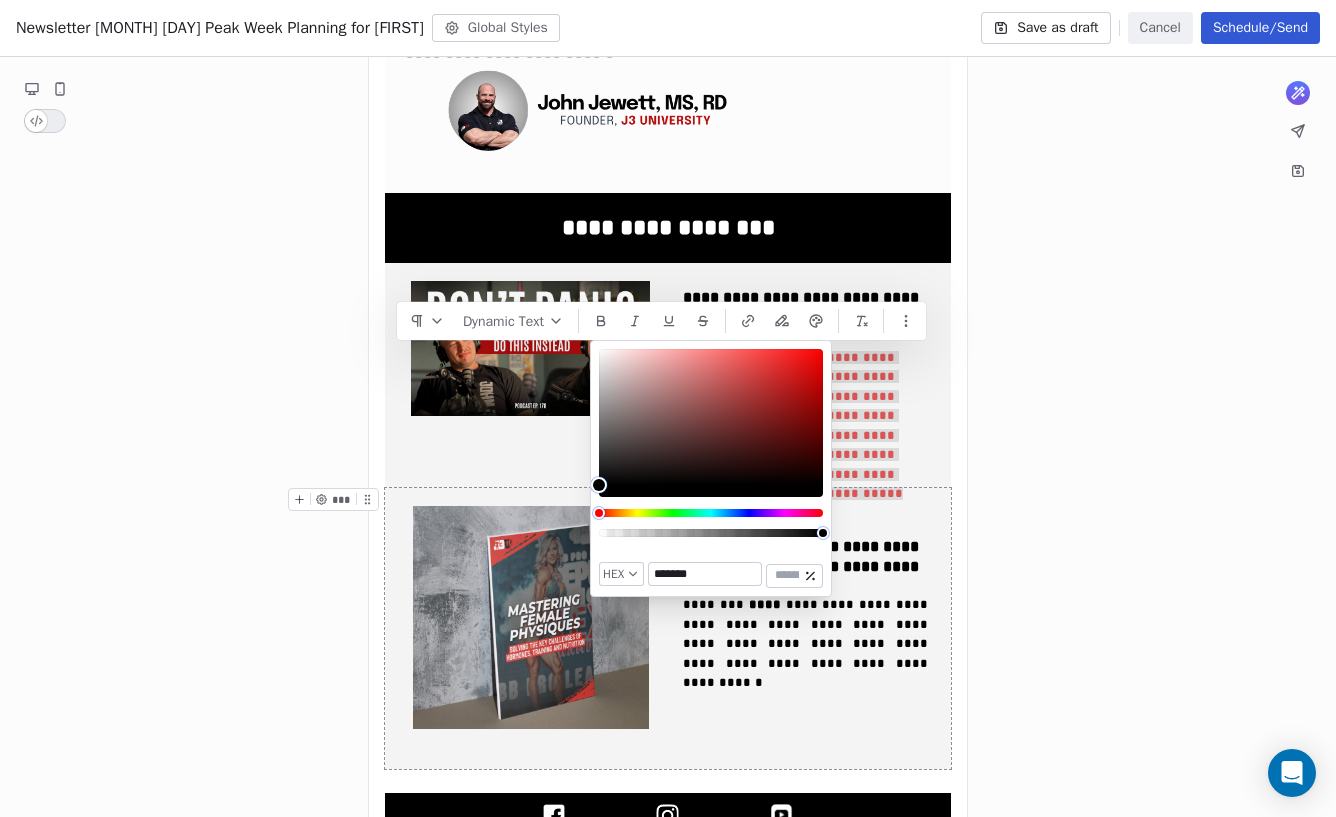click at bounding box center [599, 485] 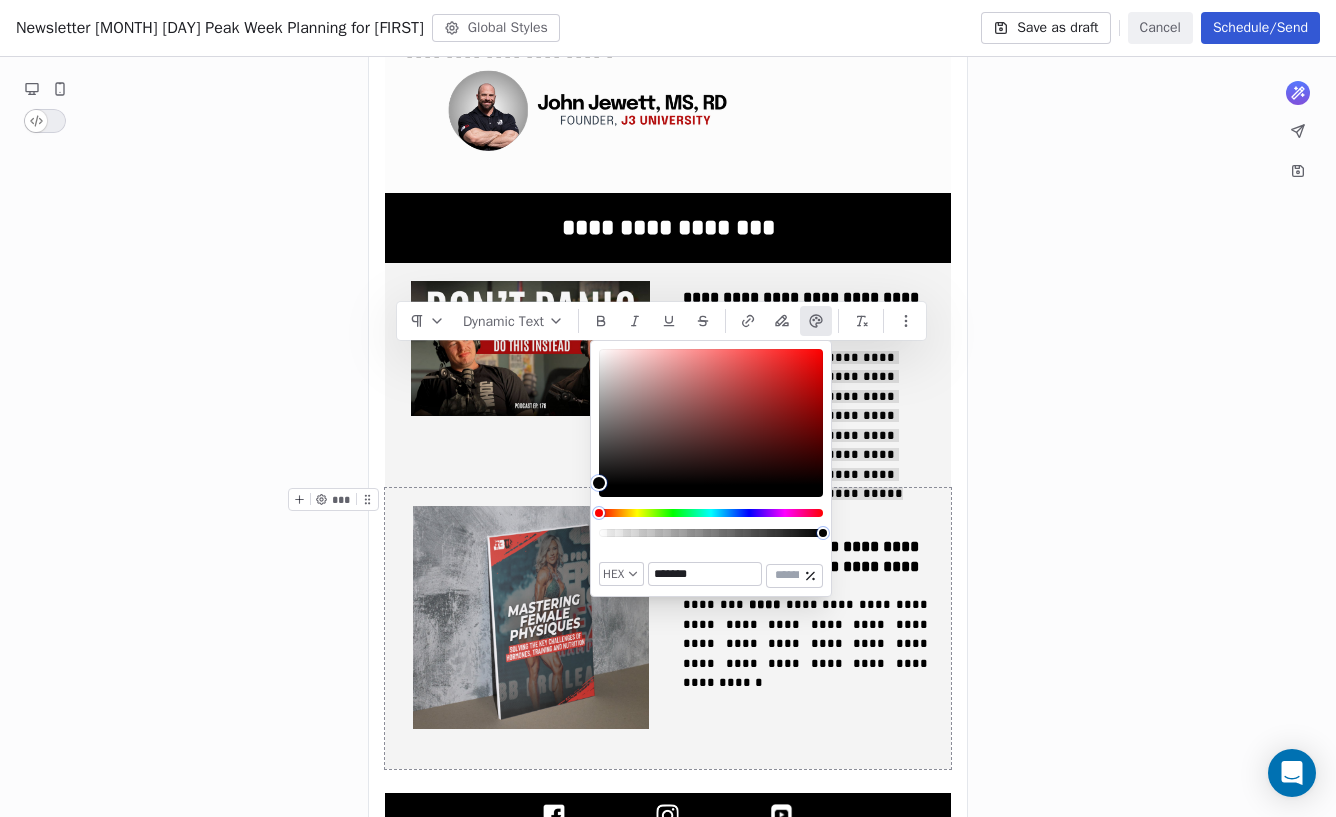 click at bounding box center (599, 483) 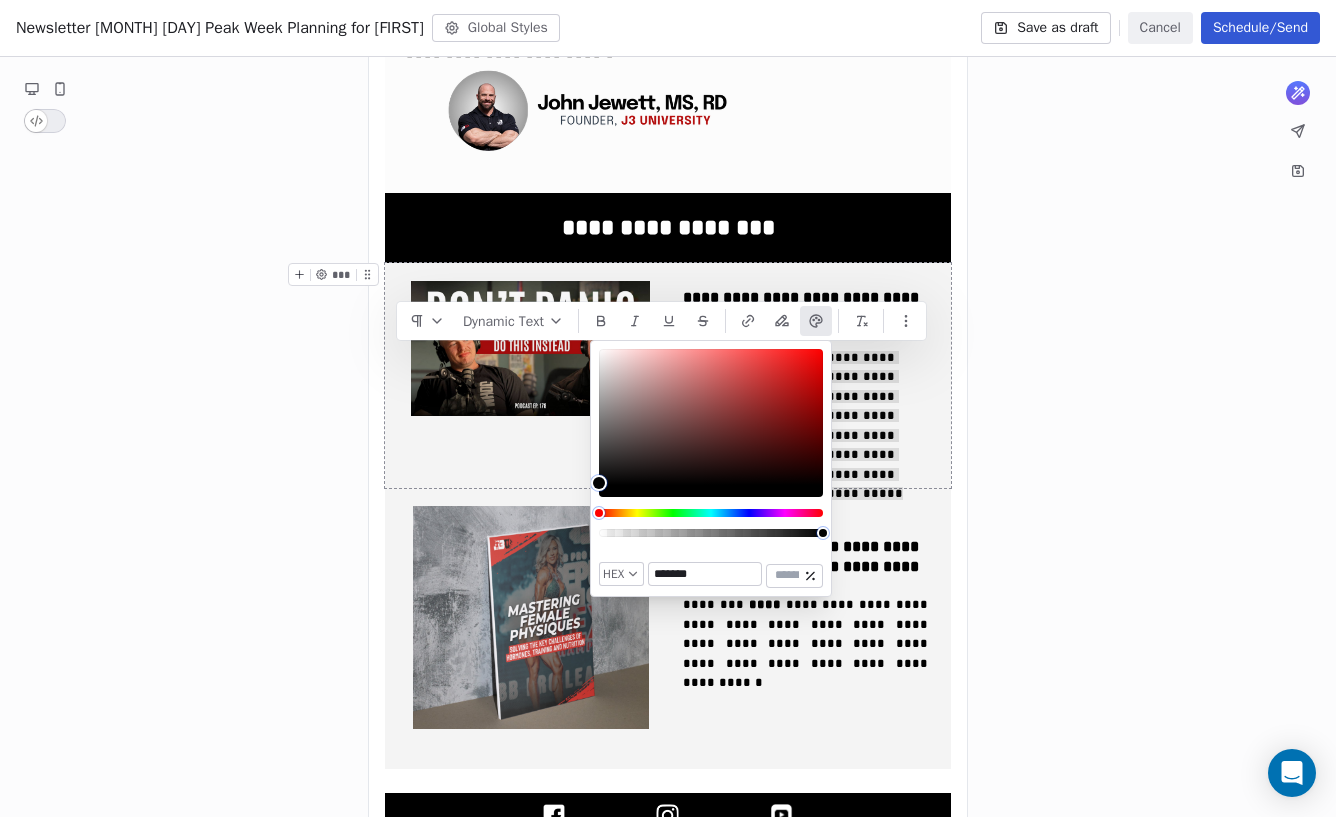 click on "**********" at bounding box center [668, -374] 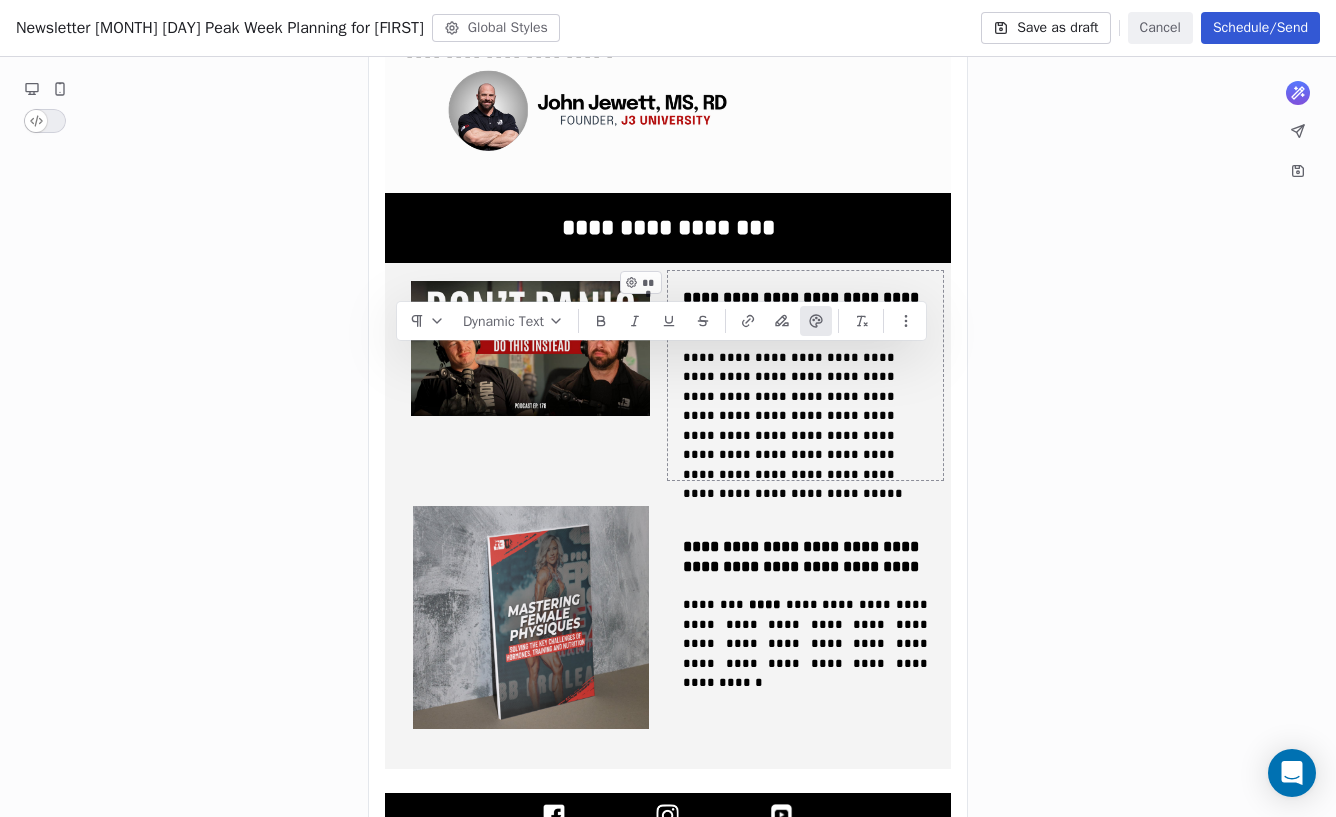 click on "**********" at bounding box center (805, 375) 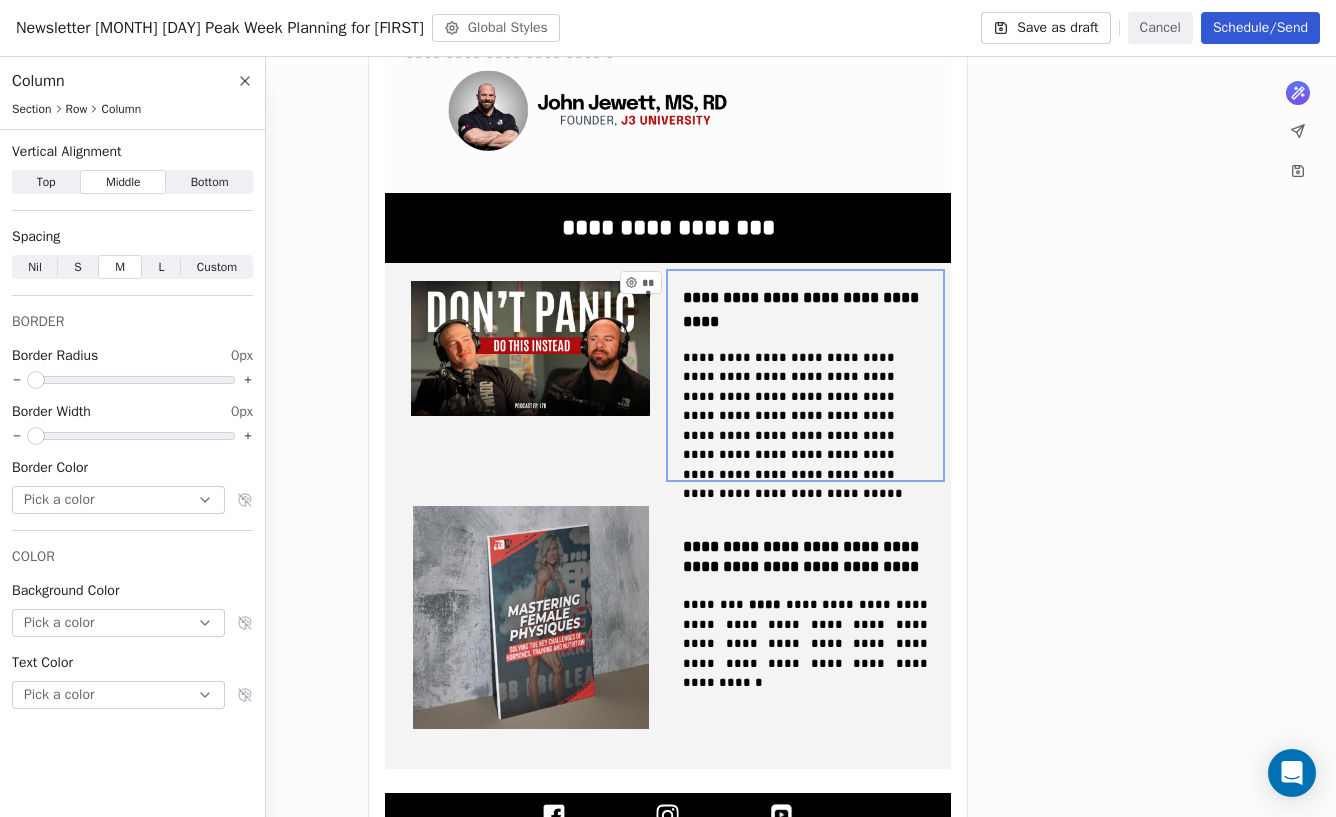 click on "**********" at bounding box center [805, 375] 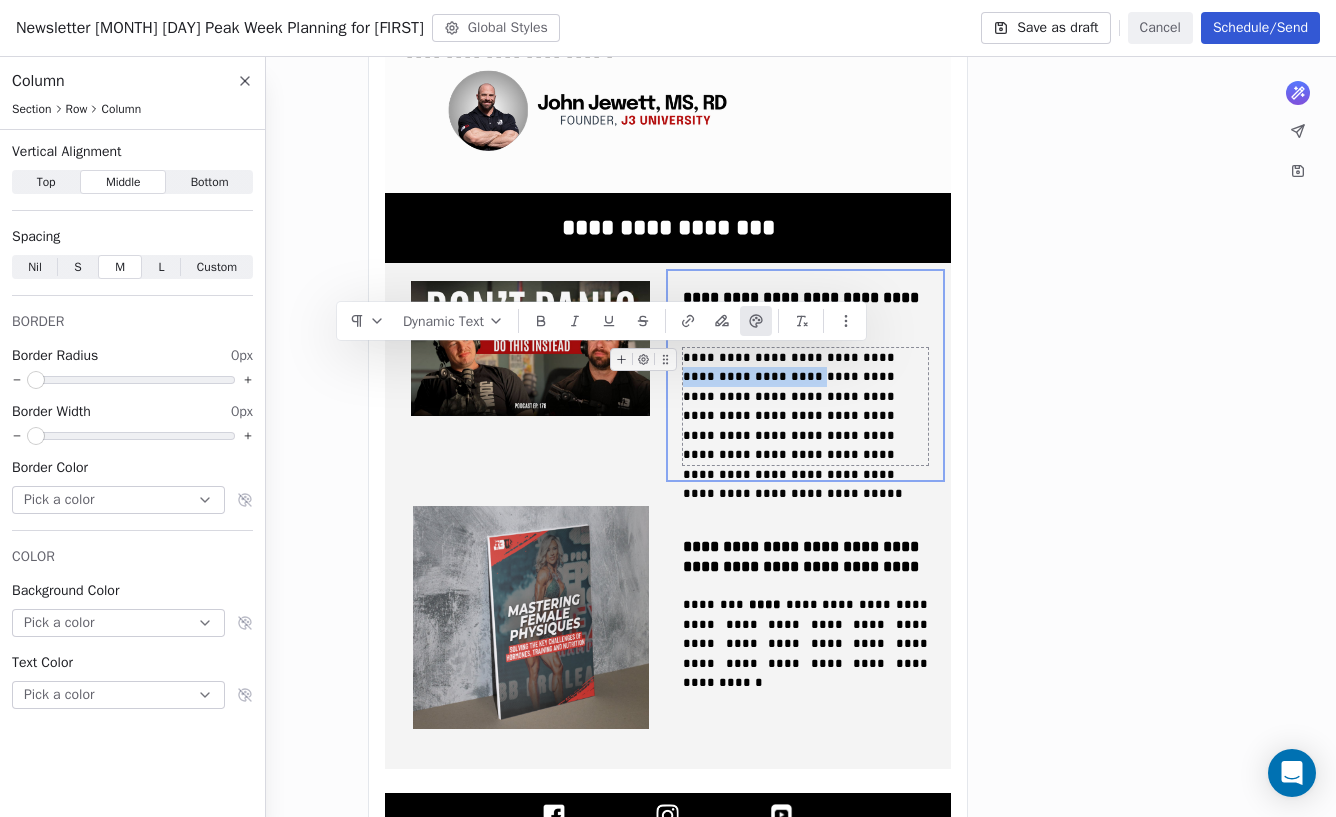 drag, startPoint x: 867, startPoint y: 354, endPoint x: 754, endPoint y: 377, distance: 115.316956 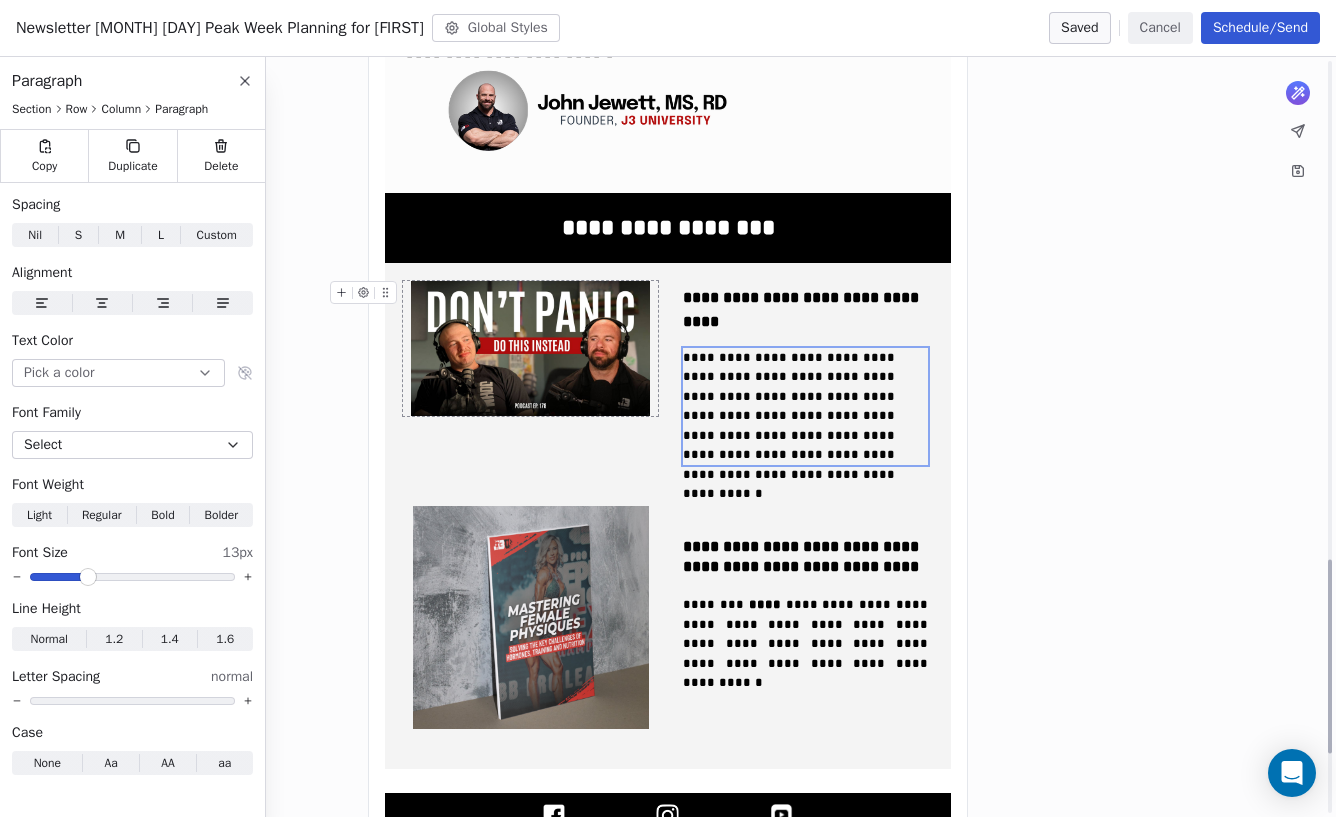scroll, scrollTop: 1923, scrollLeft: 0, axis: vertical 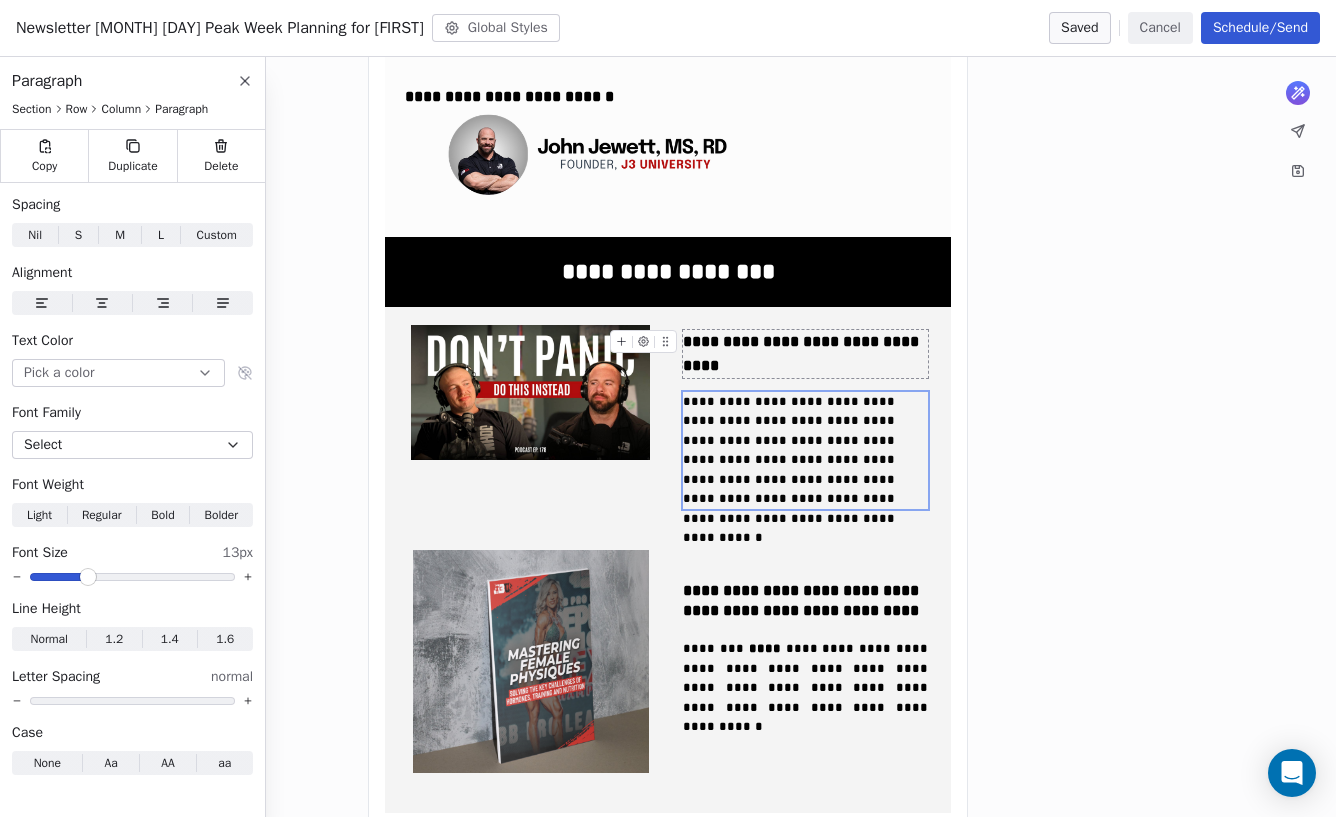 click on "**********" at bounding box center [805, 354] 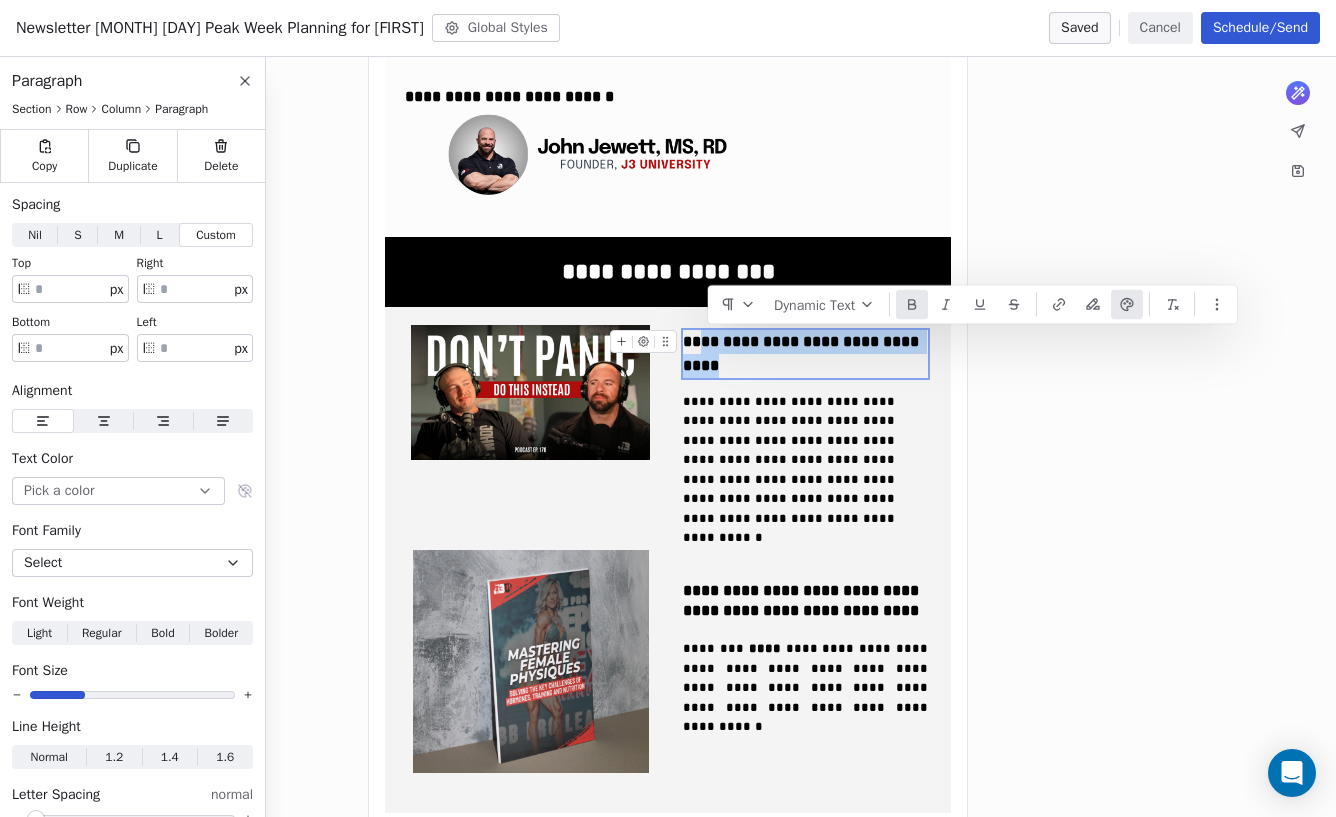 drag, startPoint x: 740, startPoint y: 374, endPoint x: 704, endPoint y: 352, distance: 42.190044 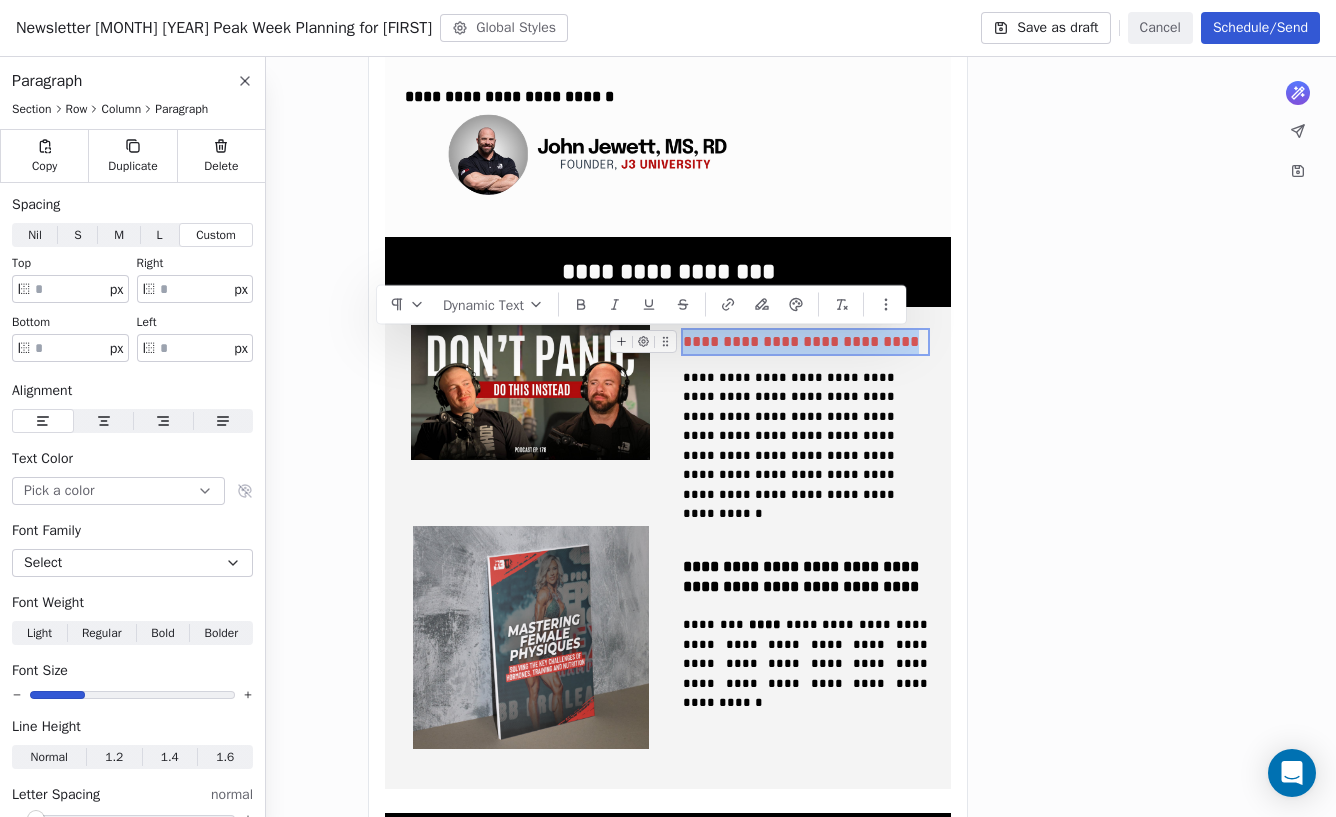 drag, startPoint x: 917, startPoint y: 350, endPoint x: 686, endPoint y: 342, distance: 231.13849 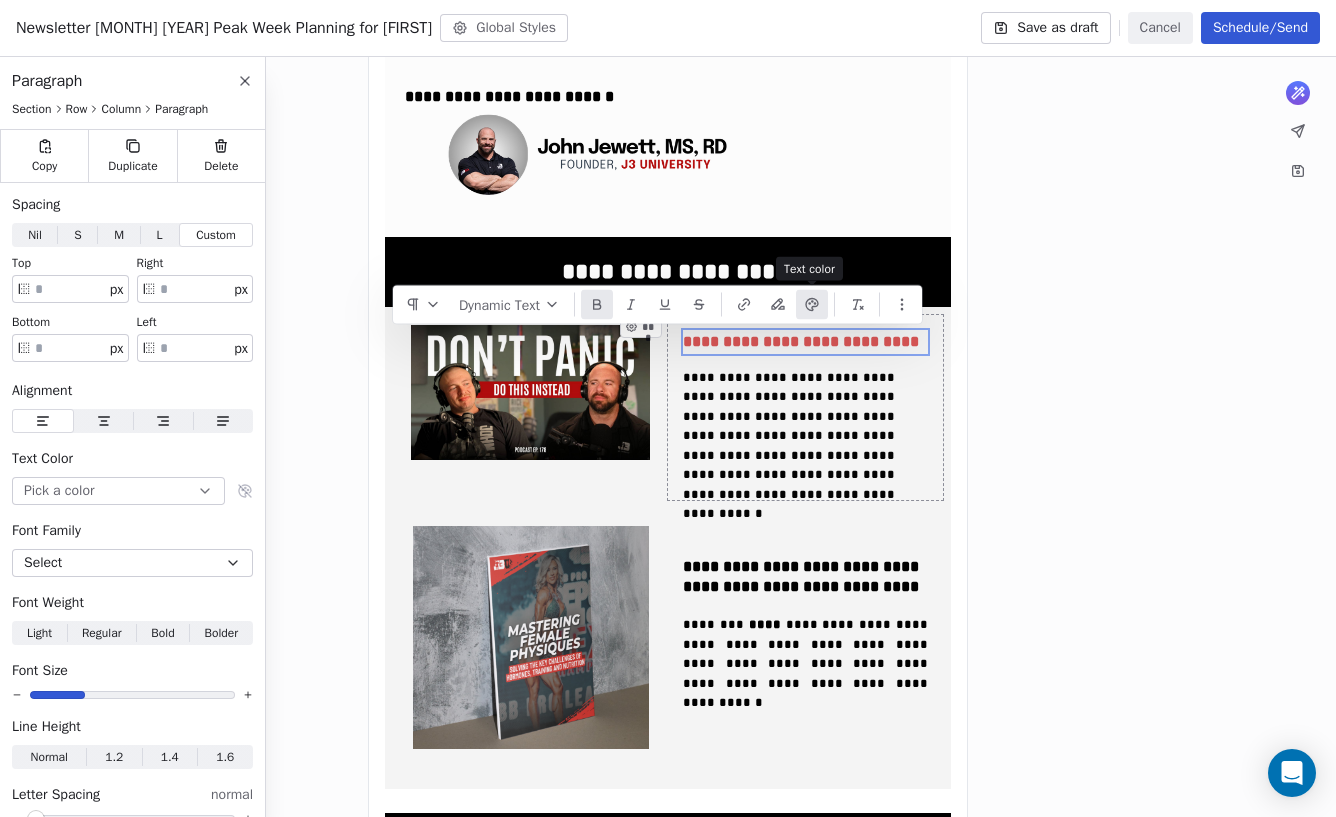 click 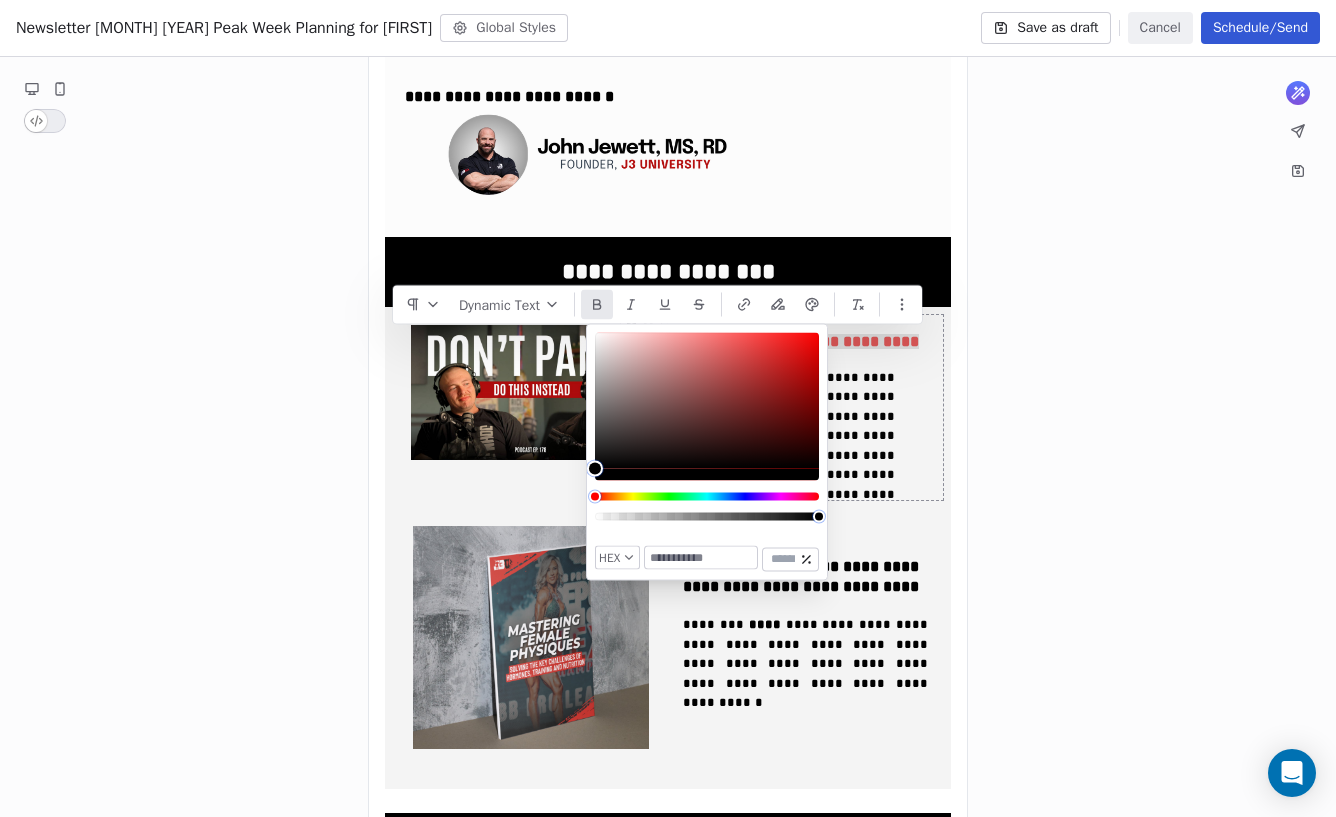 click at bounding box center [595, 469] 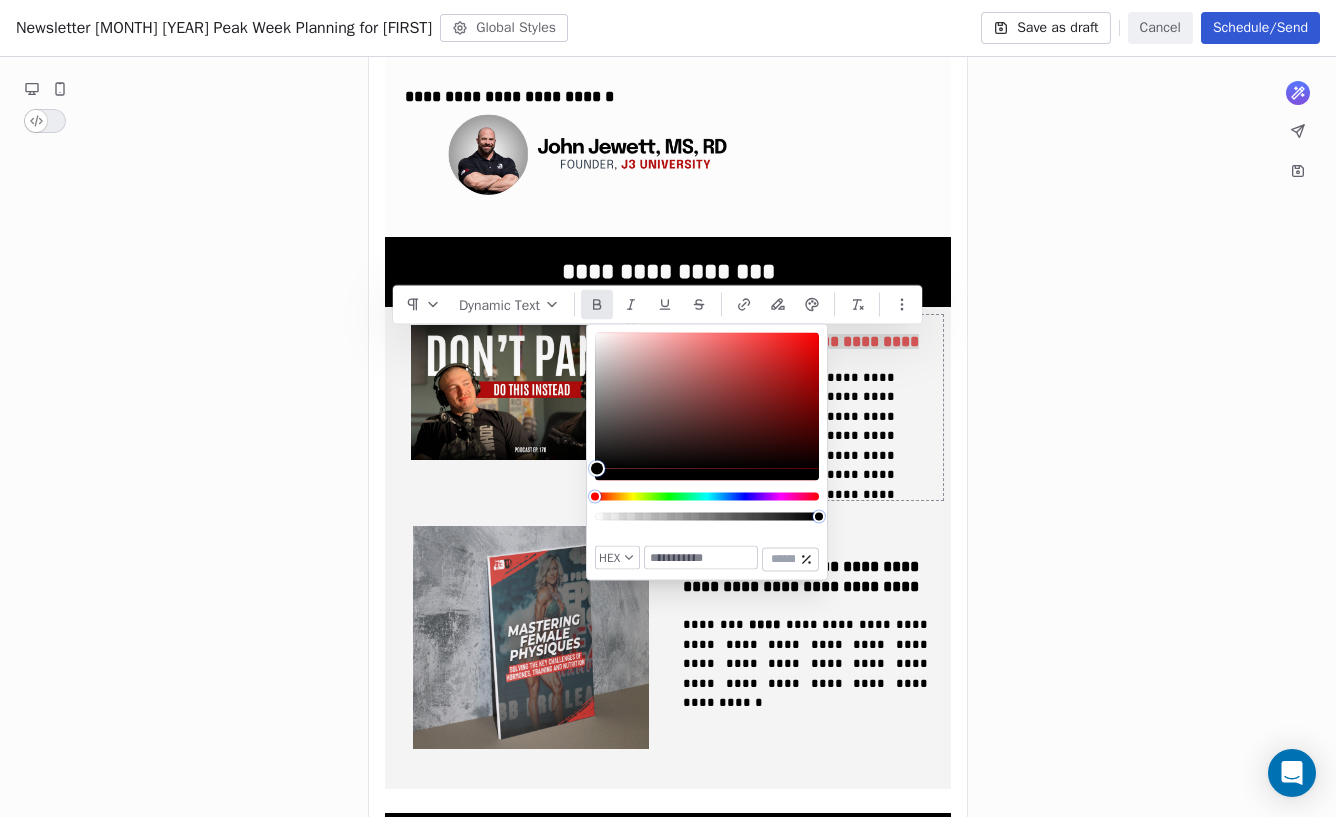 type on "*******" 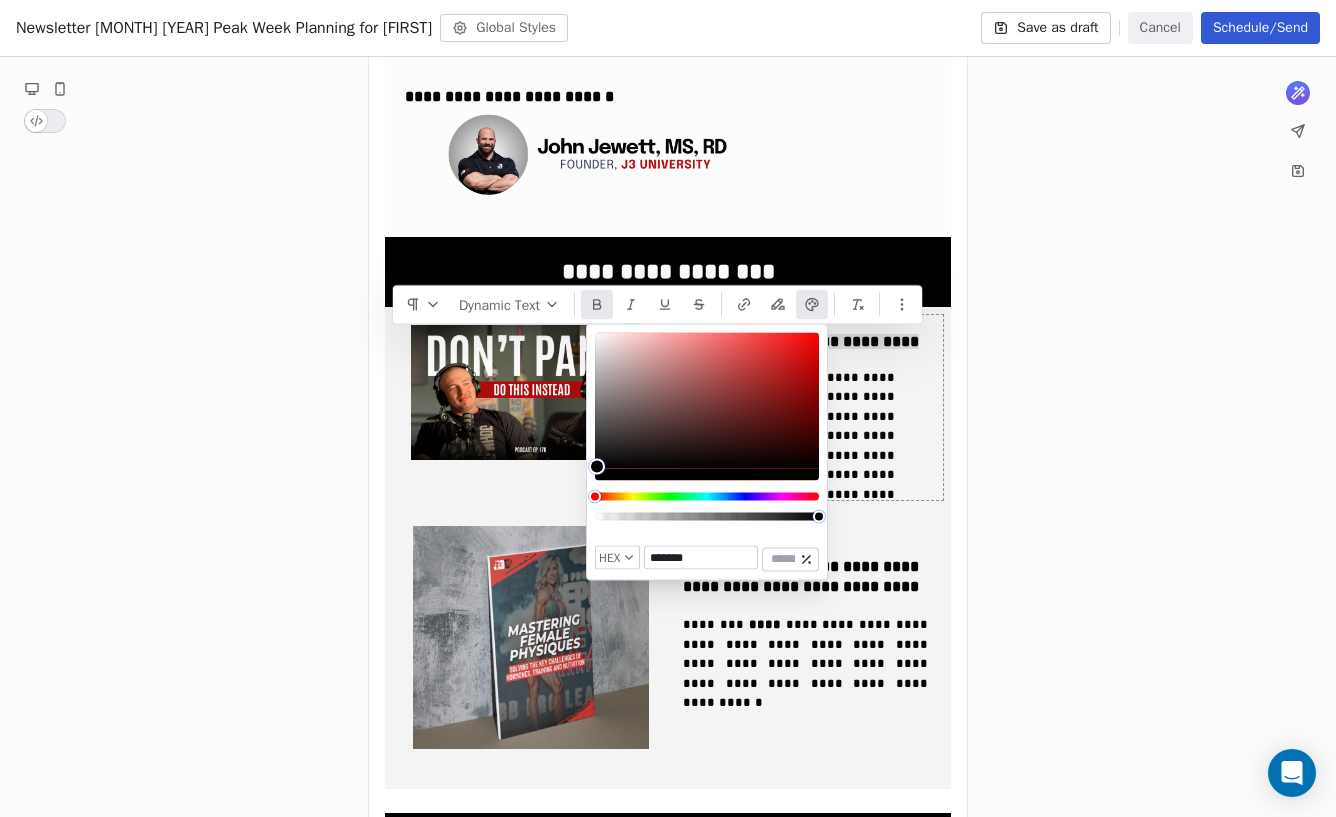 click at bounding box center (597, 466) 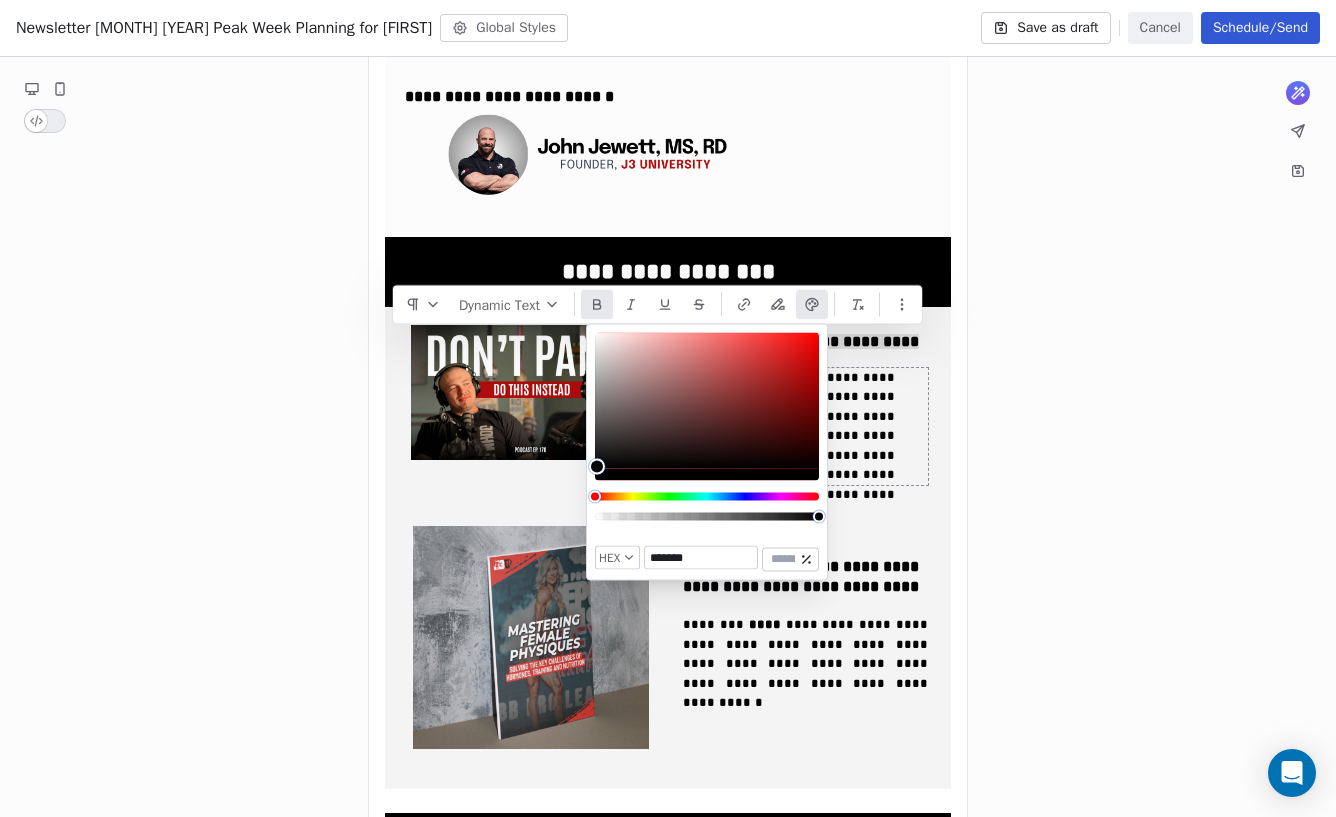 click on "**********" at bounding box center [805, 426] 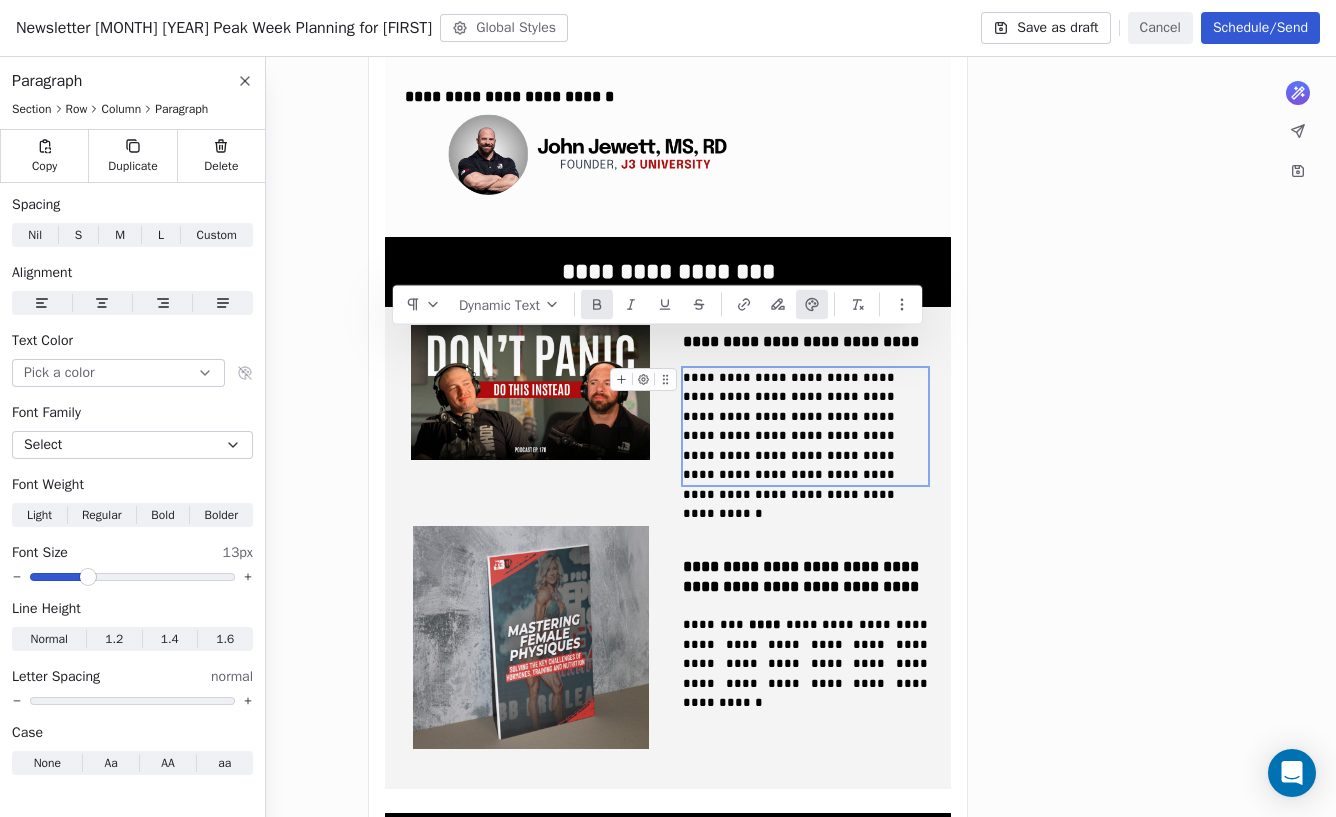 click on "**********" at bounding box center (791, 446) 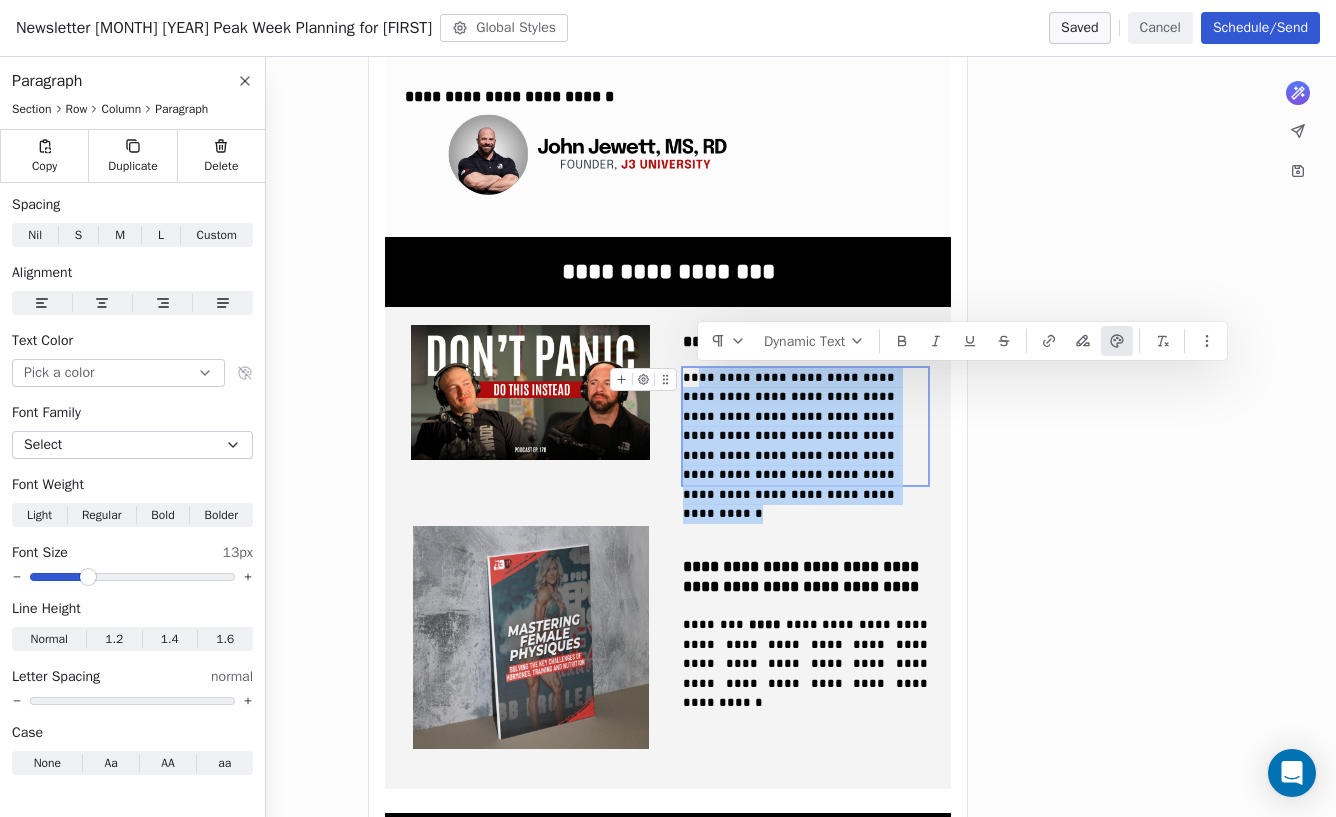 drag, startPoint x: 793, startPoint y: 475, endPoint x: 699, endPoint y: 383, distance: 131.52946 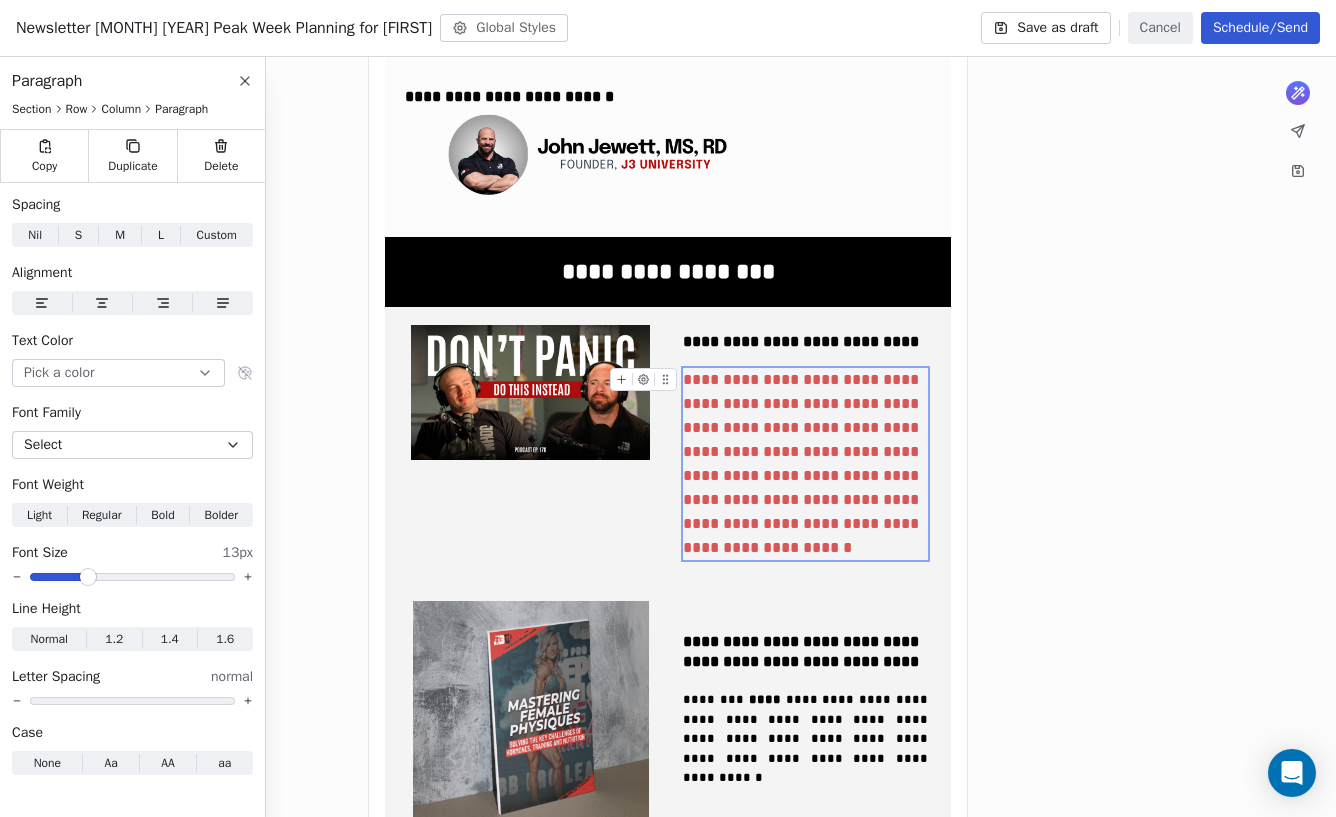 click on "**********" at bounding box center (805, 464) 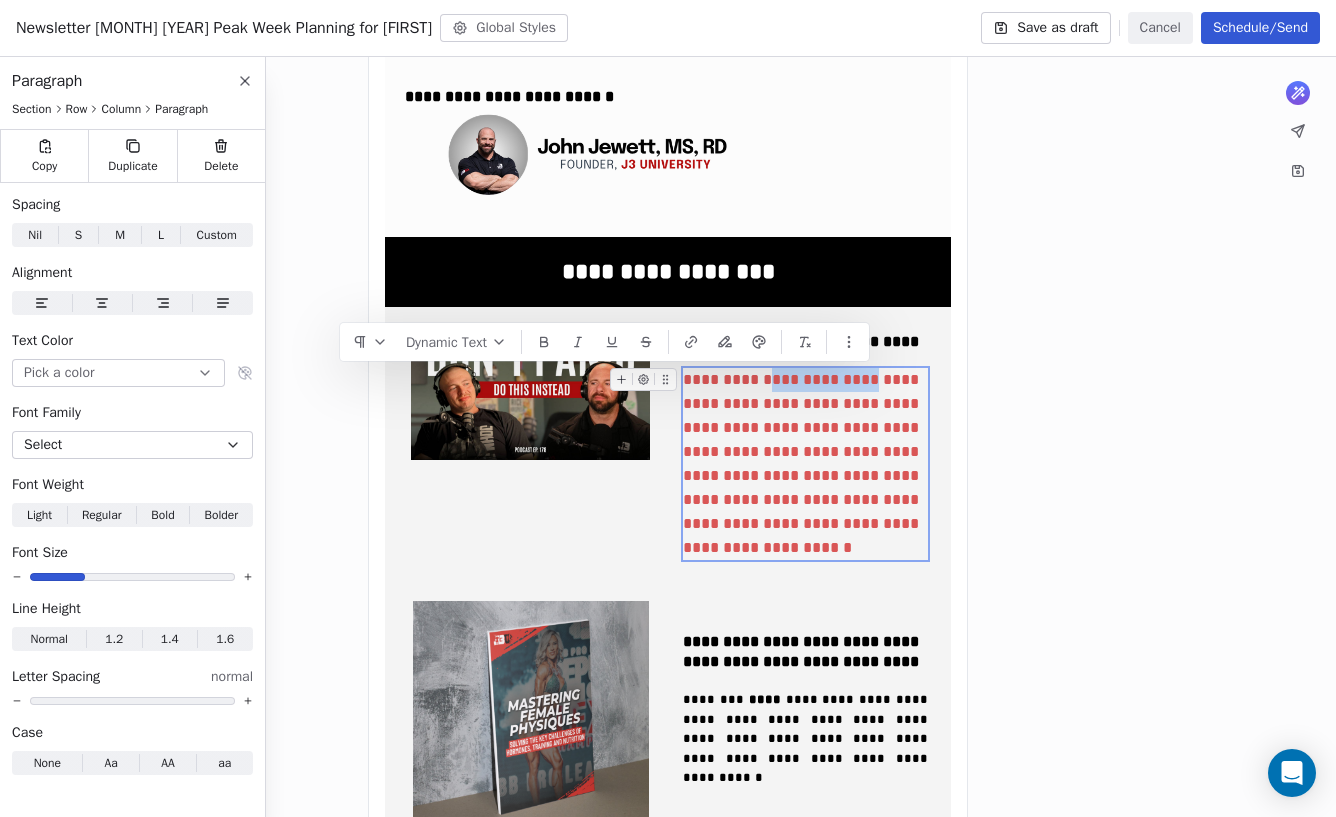 drag, startPoint x: 762, startPoint y: 378, endPoint x: 864, endPoint y: 389, distance: 102.59142 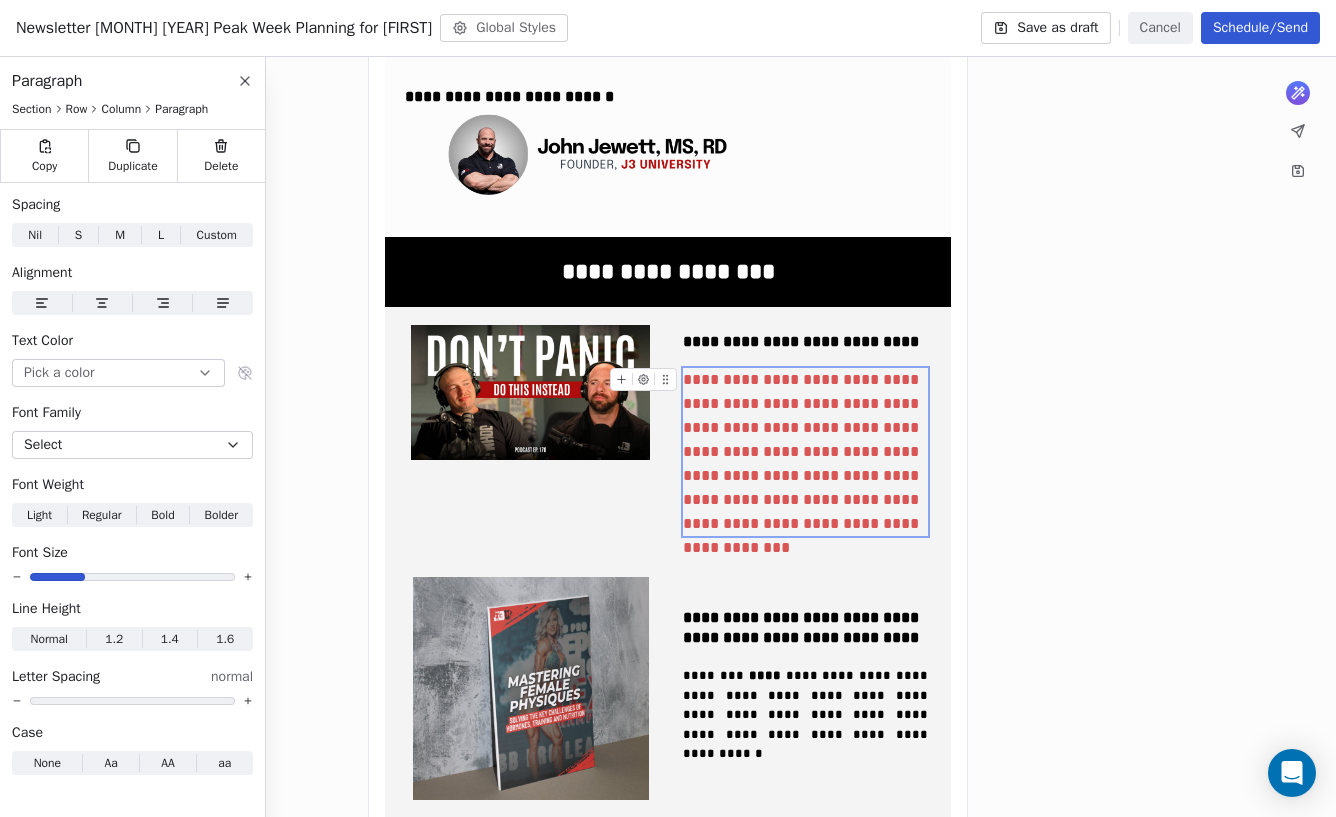 click on "**********" at bounding box center (805, 452) 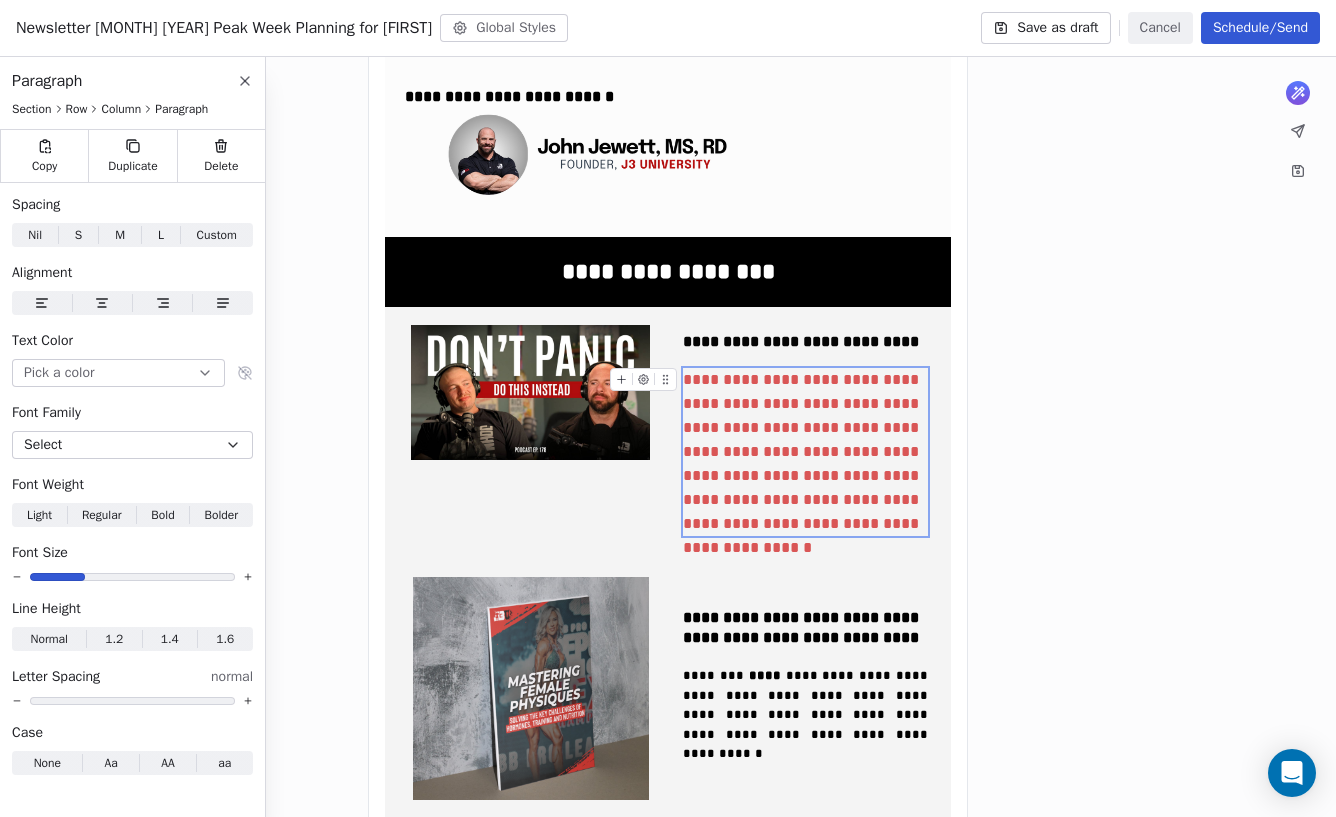 click on "**********" at bounding box center (805, 452) 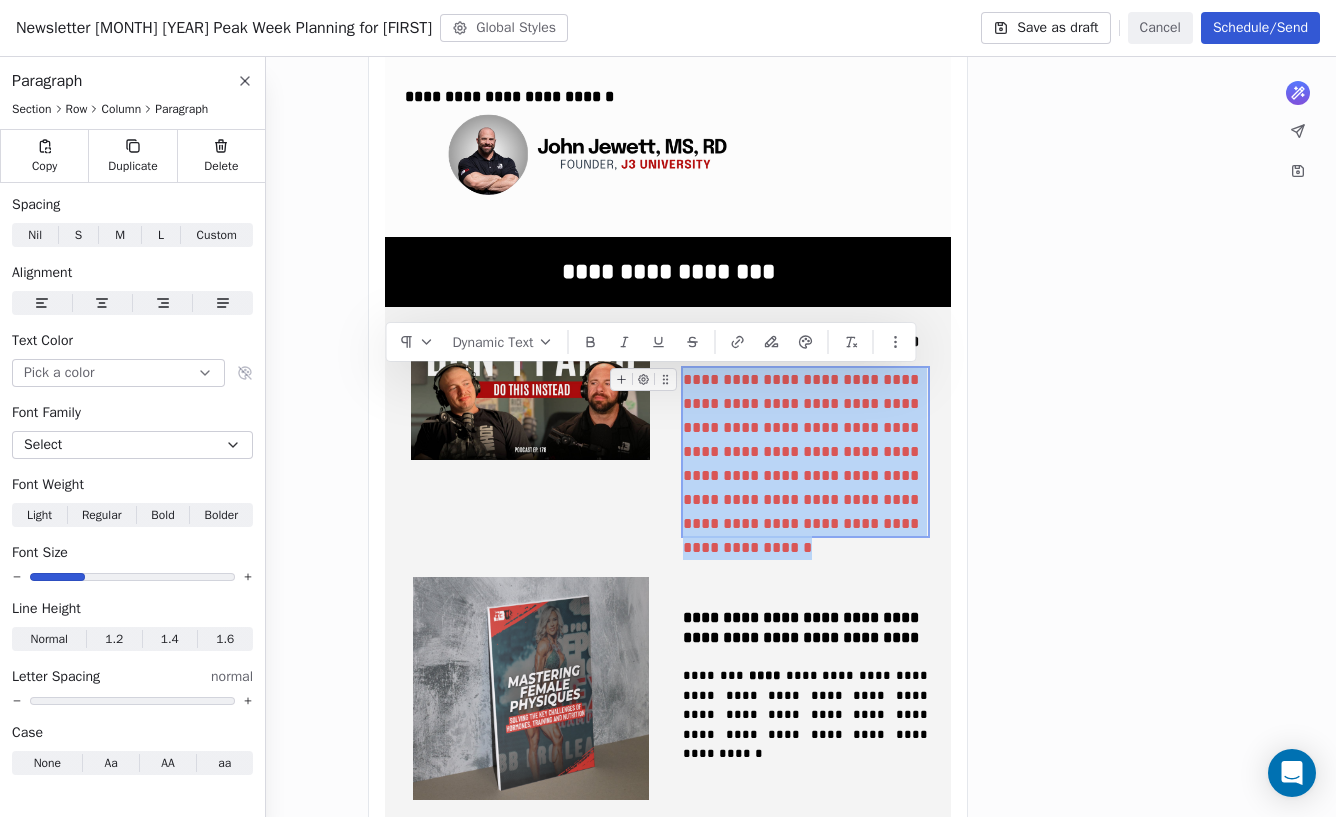 drag, startPoint x: 921, startPoint y: 520, endPoint x: 685, endPoint y: 381, distance: 273.8923 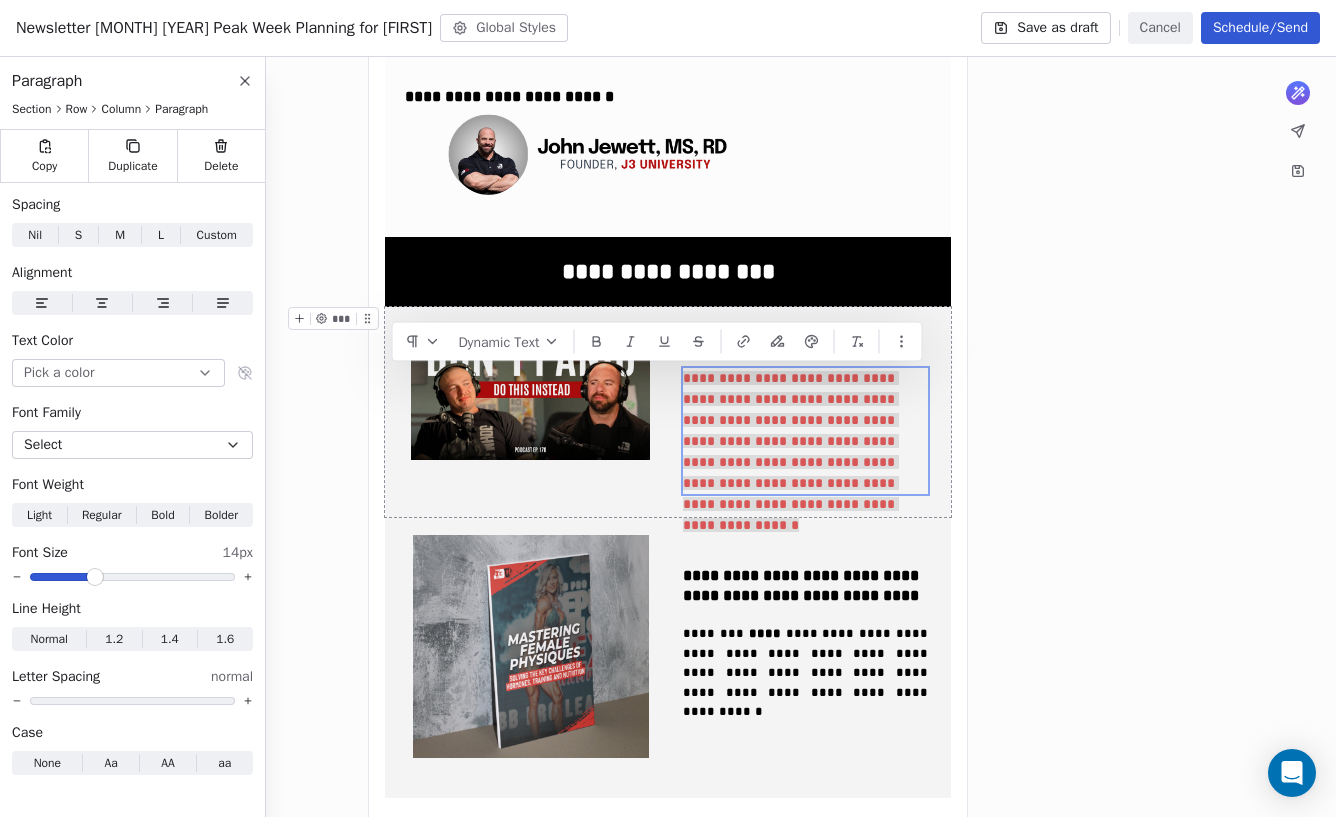 click at bounding box center [61, 577] 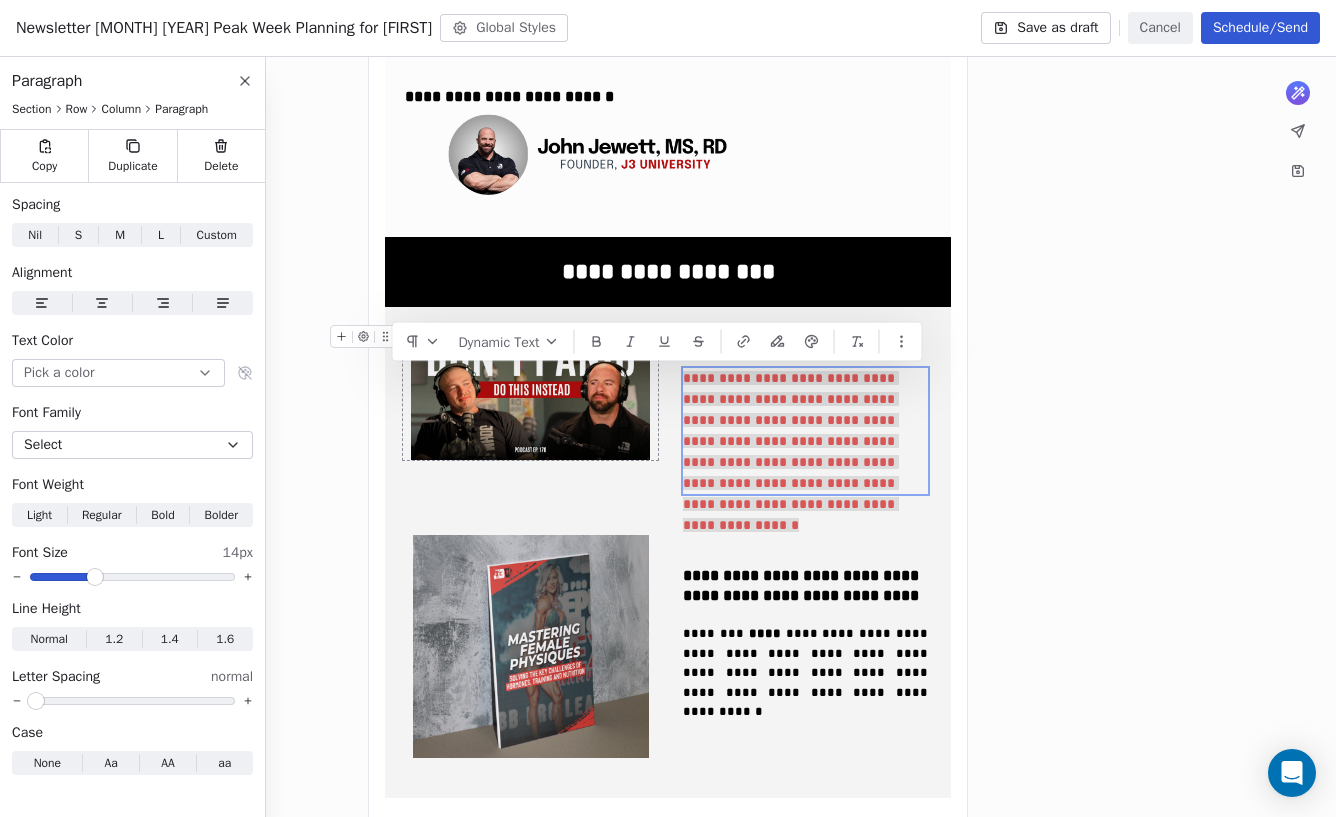 click at bounding box center (132, 701) 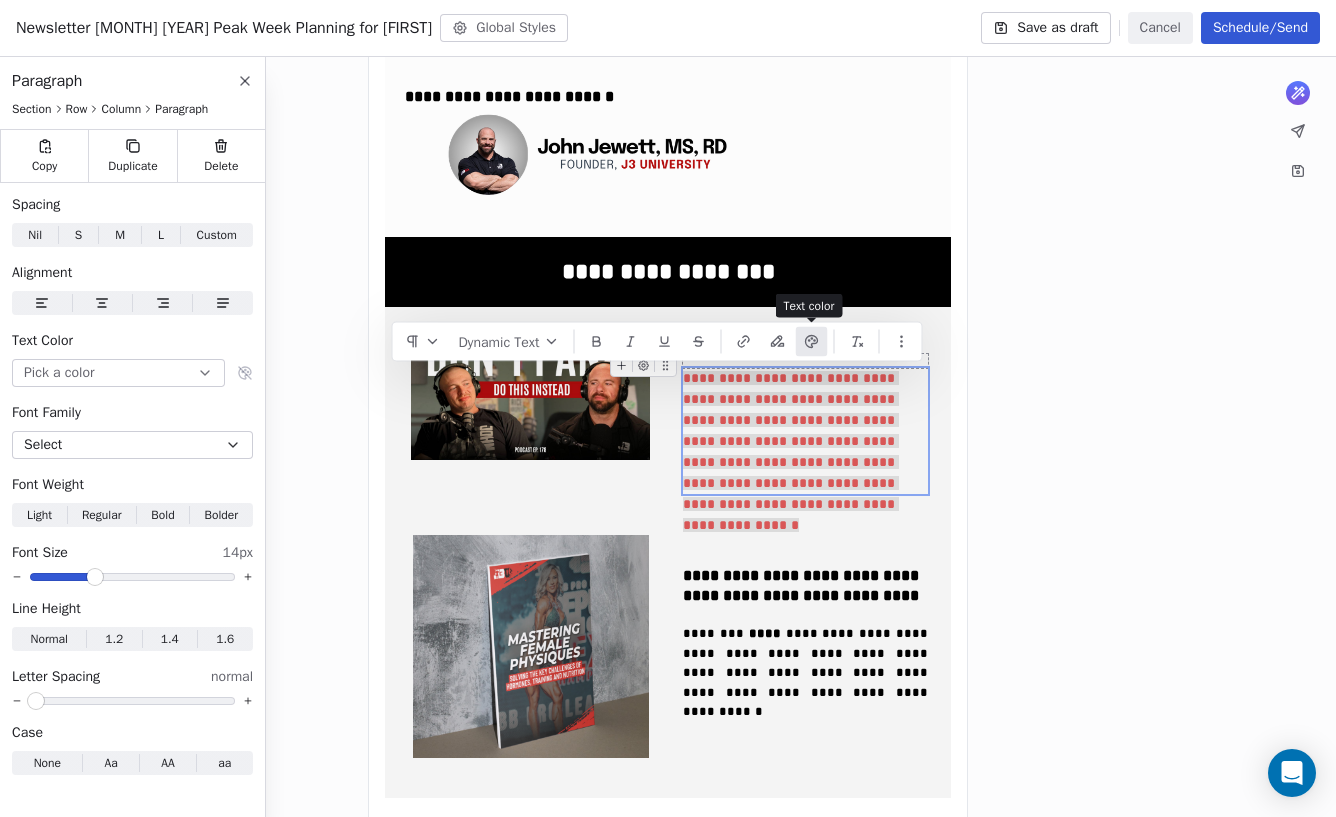 click 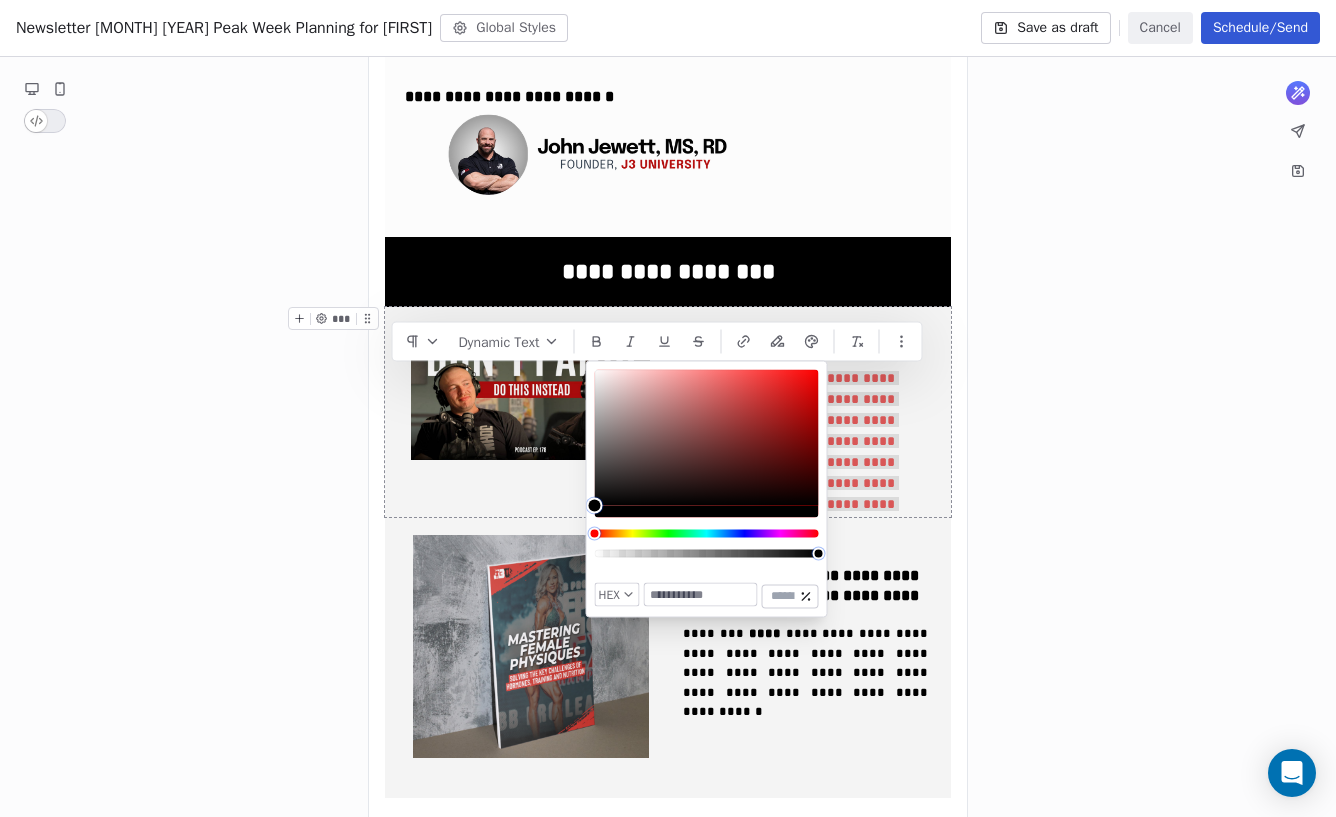 click at bounding box center [595, 506] 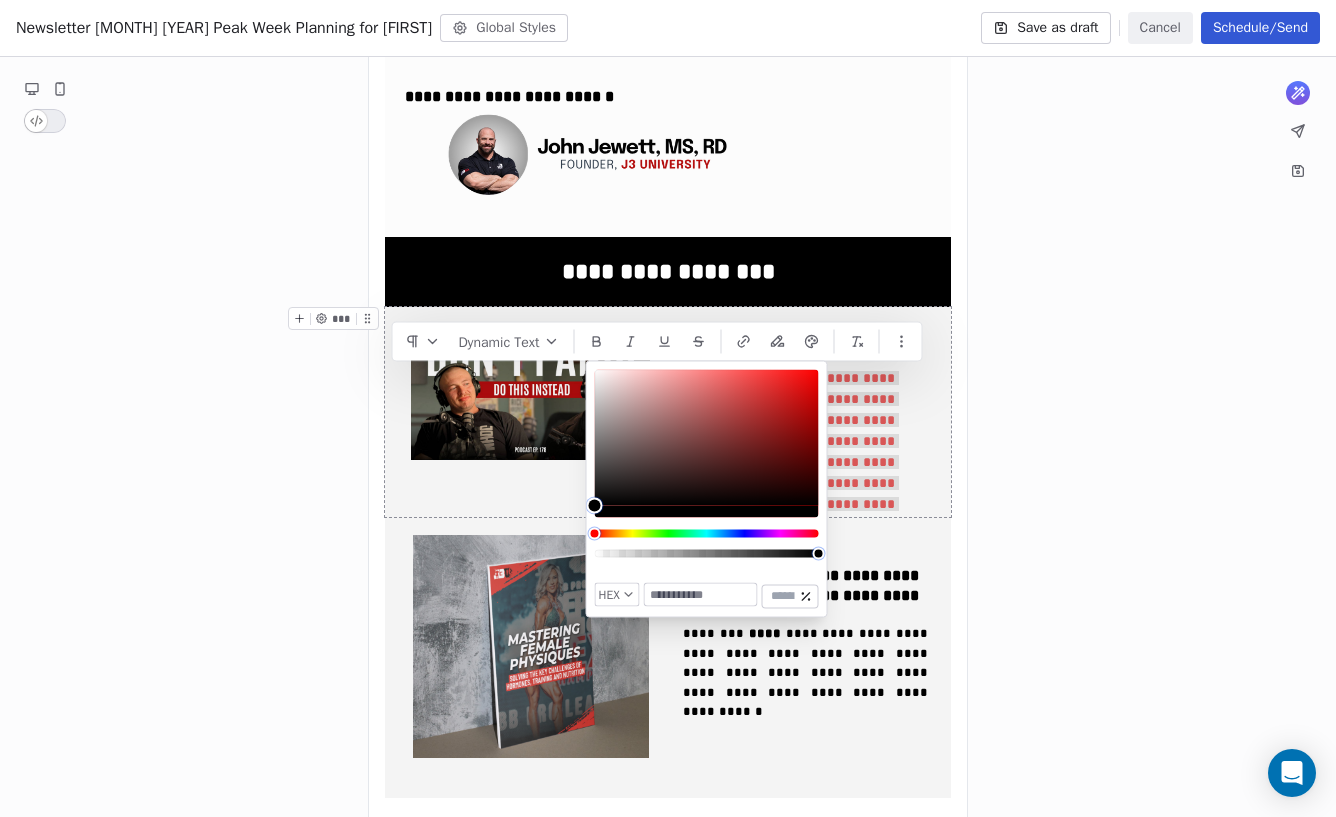 click at bounding box center (595, 506) 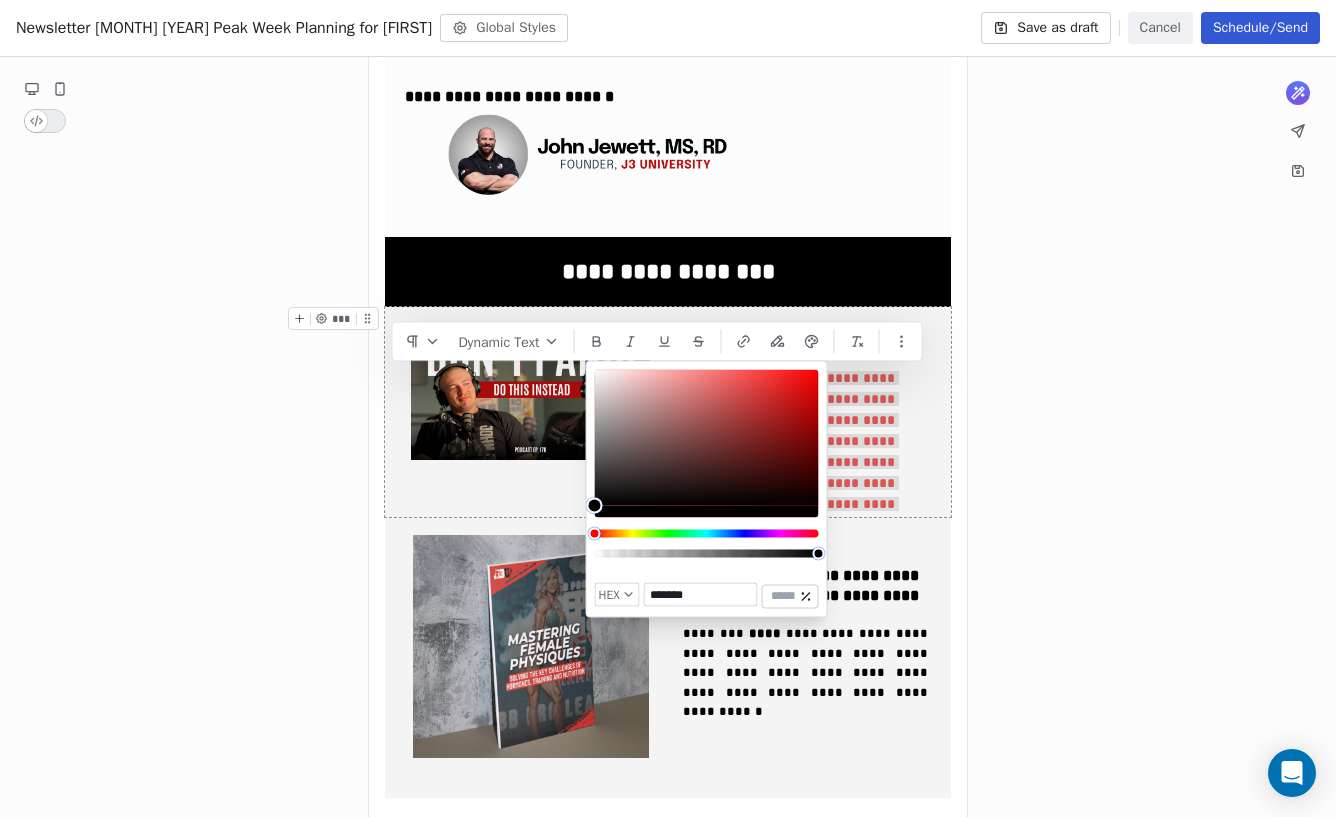 click at bounding box center [595, 506] 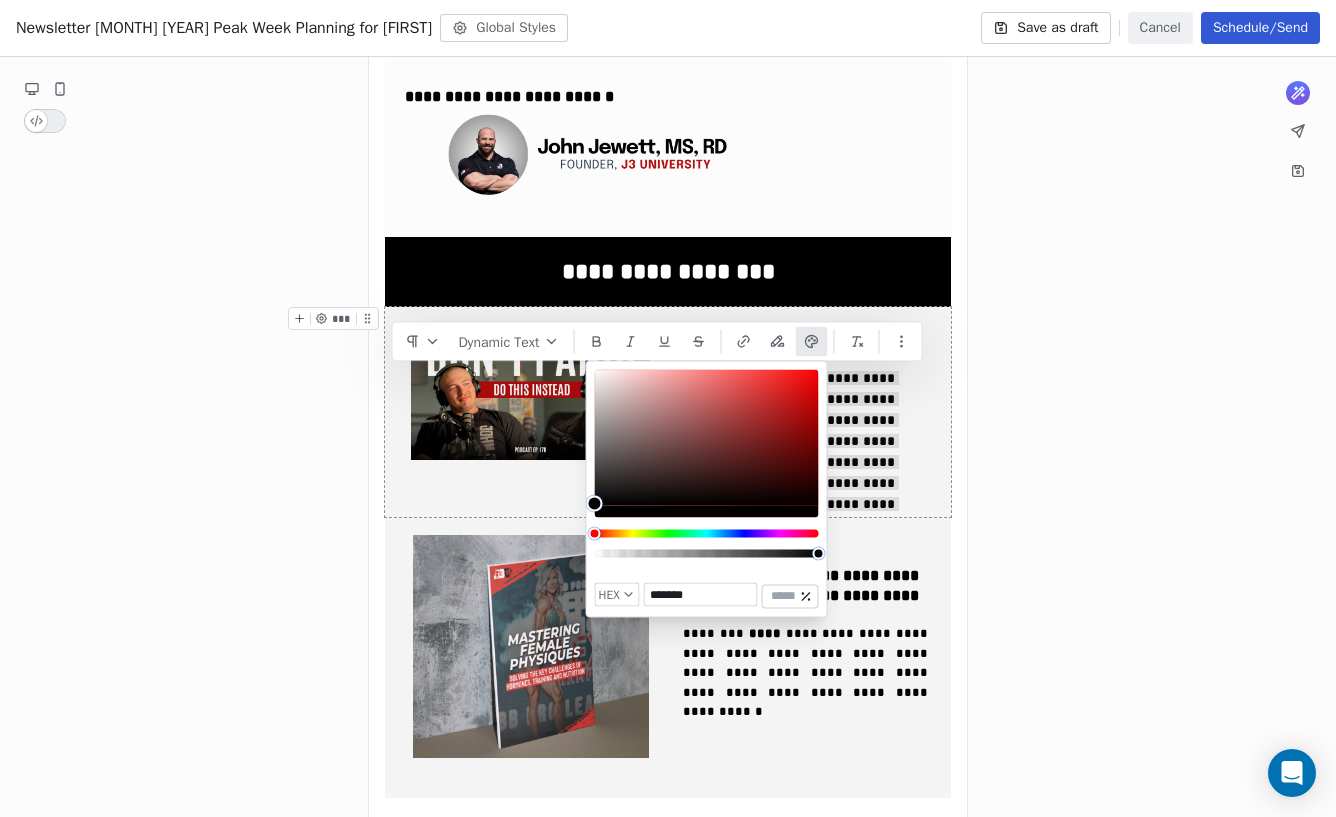 click at bounding box center [595, 503] 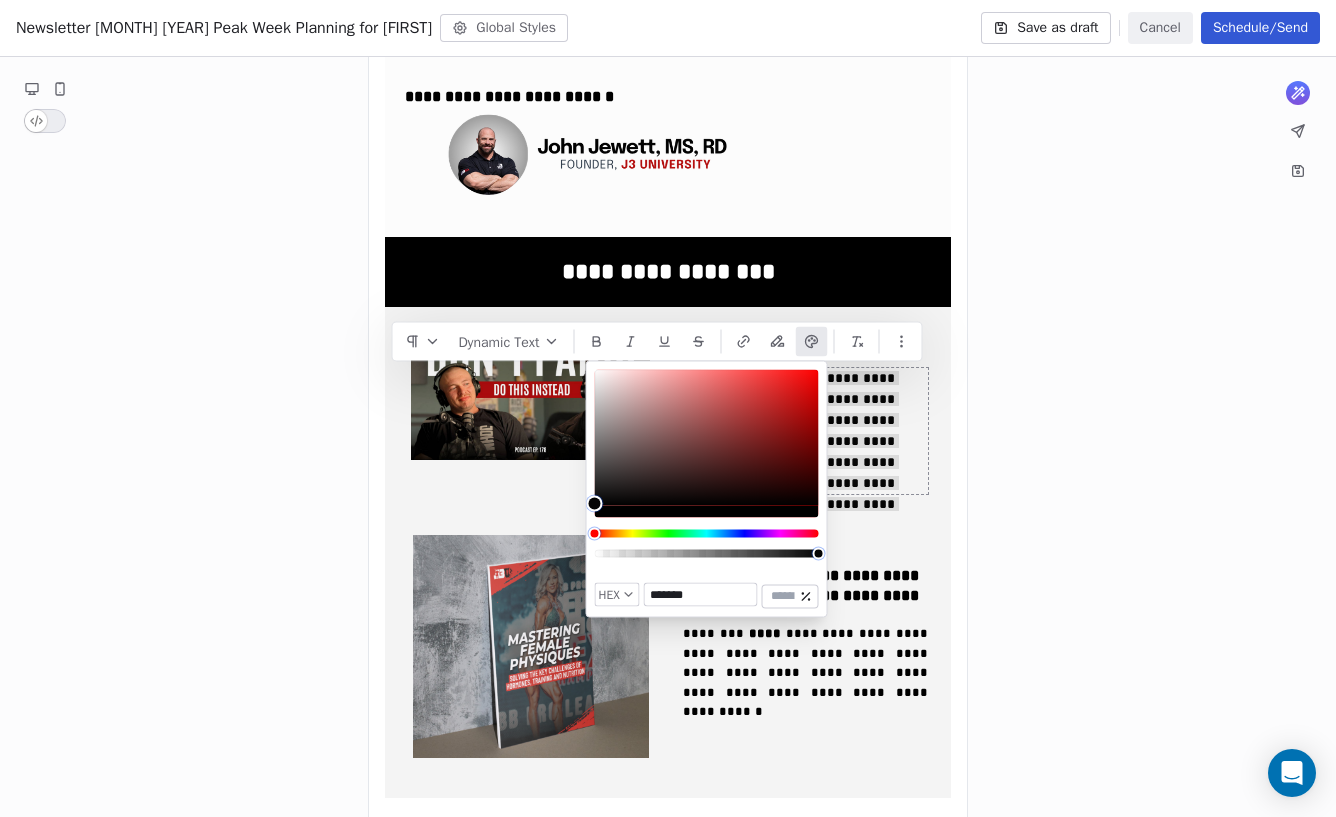 click on "**********" at bounding box center [668, -338] 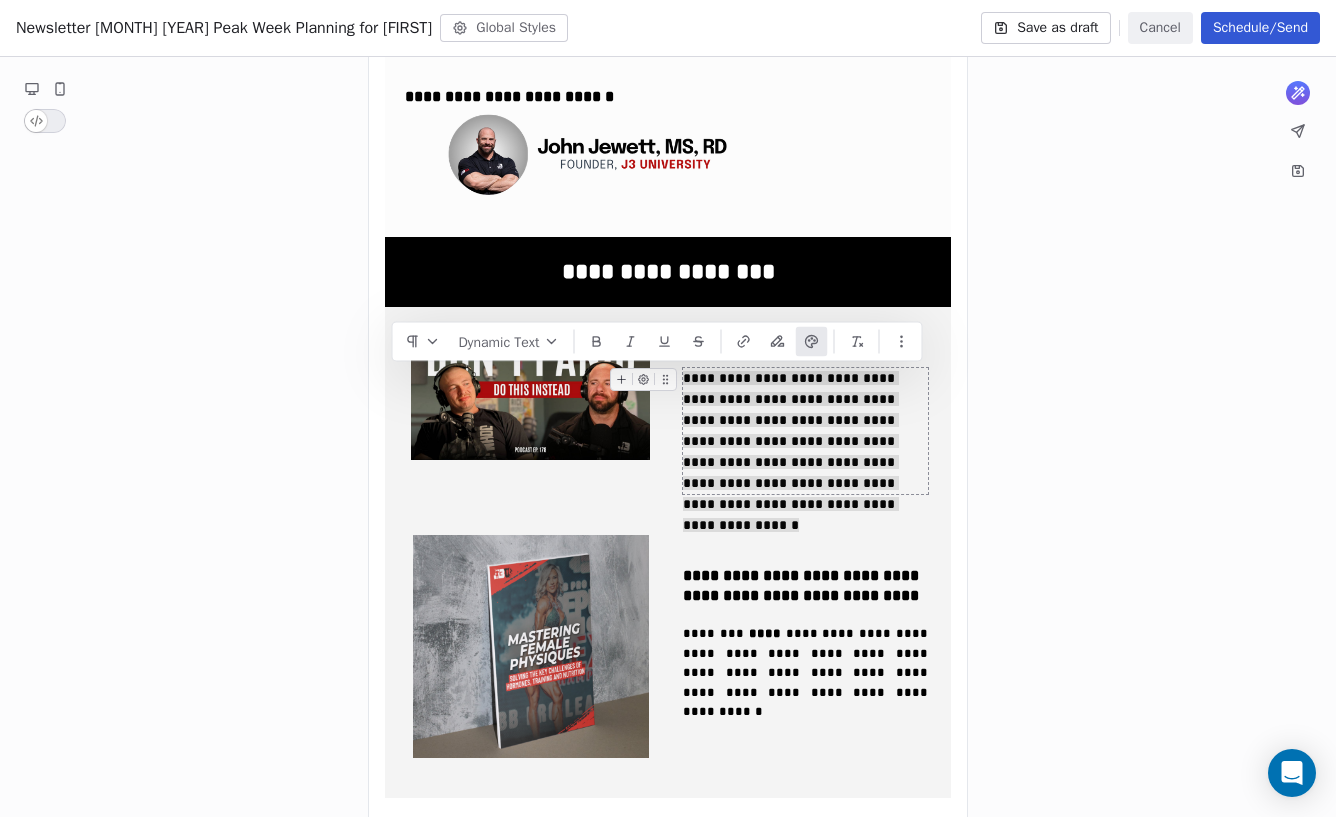 click on "**********" at bounding box center (668, -338) 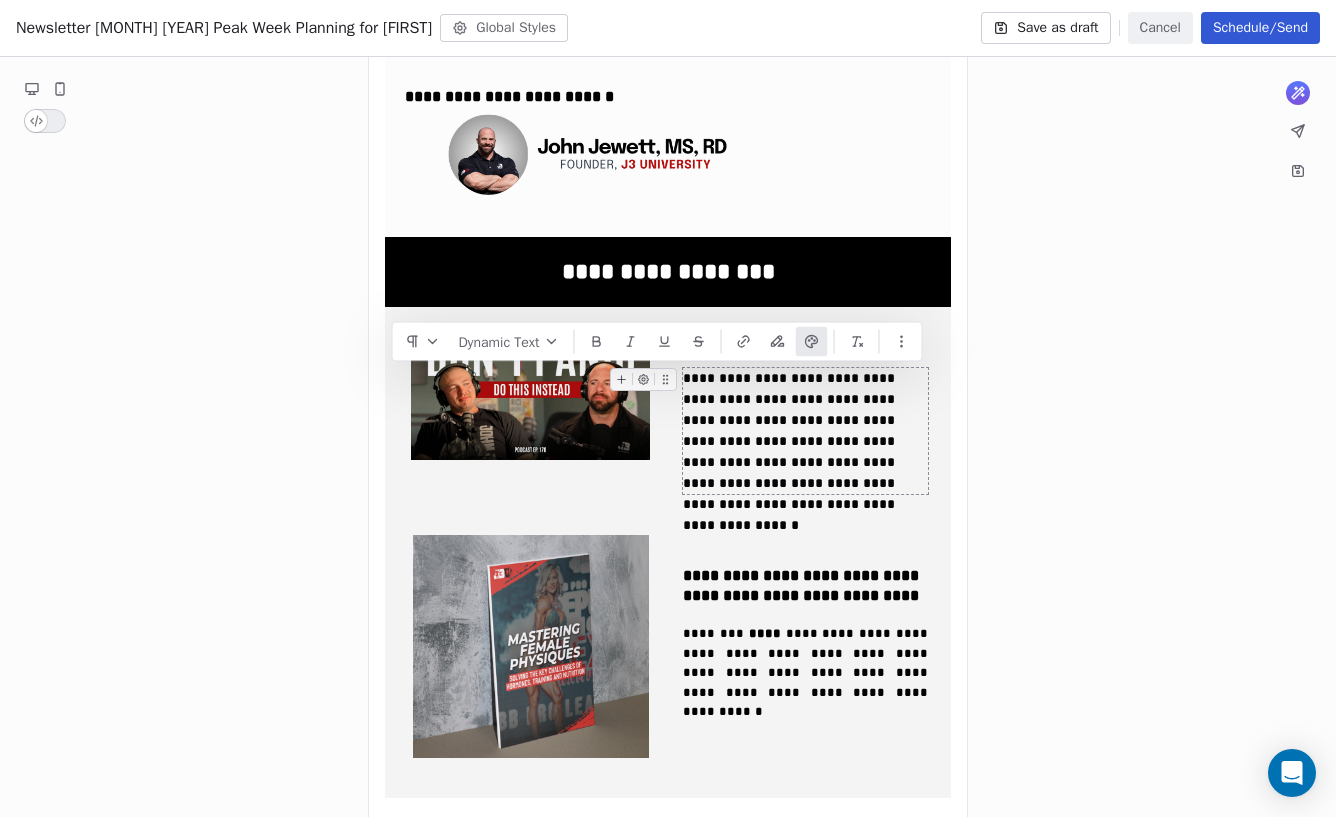 click on "**********" at bounding box center [668, -338] 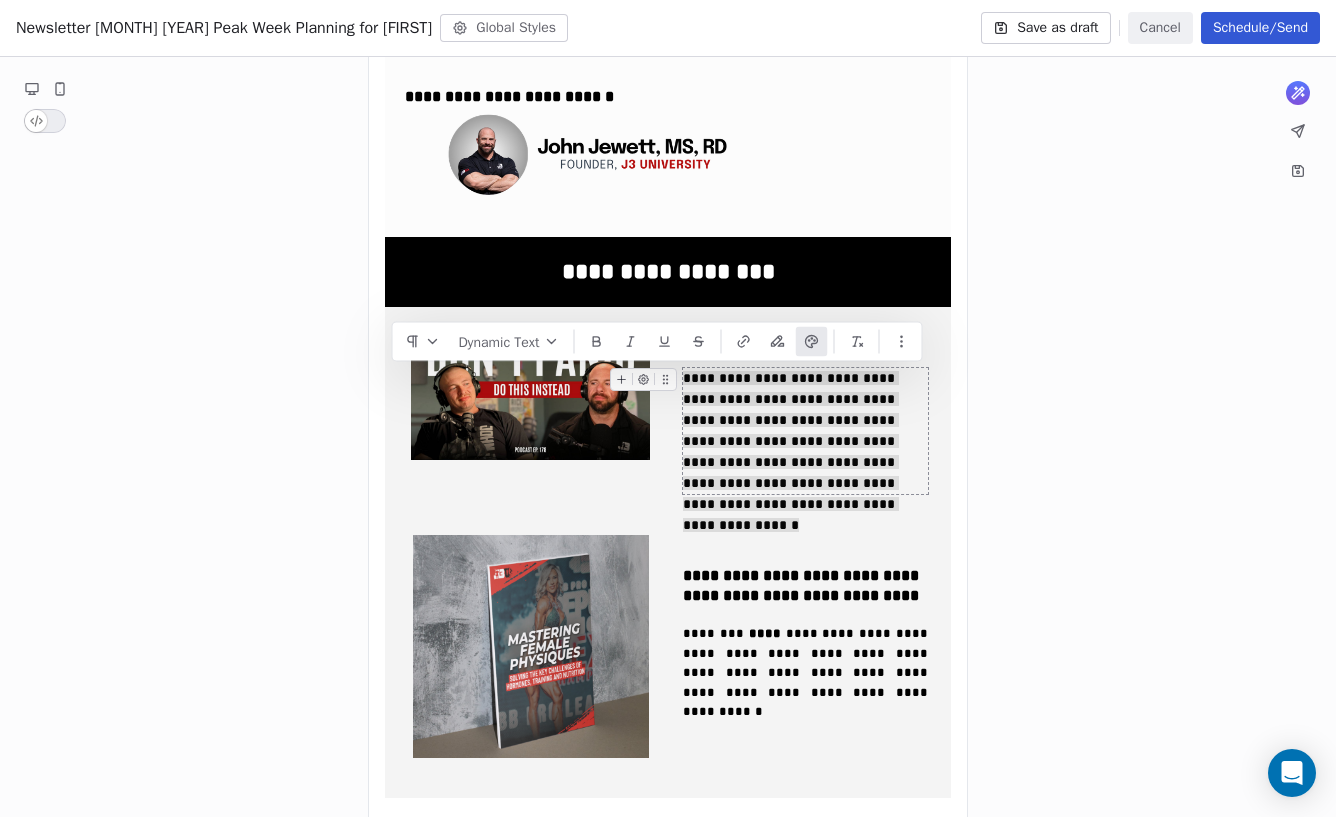 click on "**********" at bounding box center (668, -338) 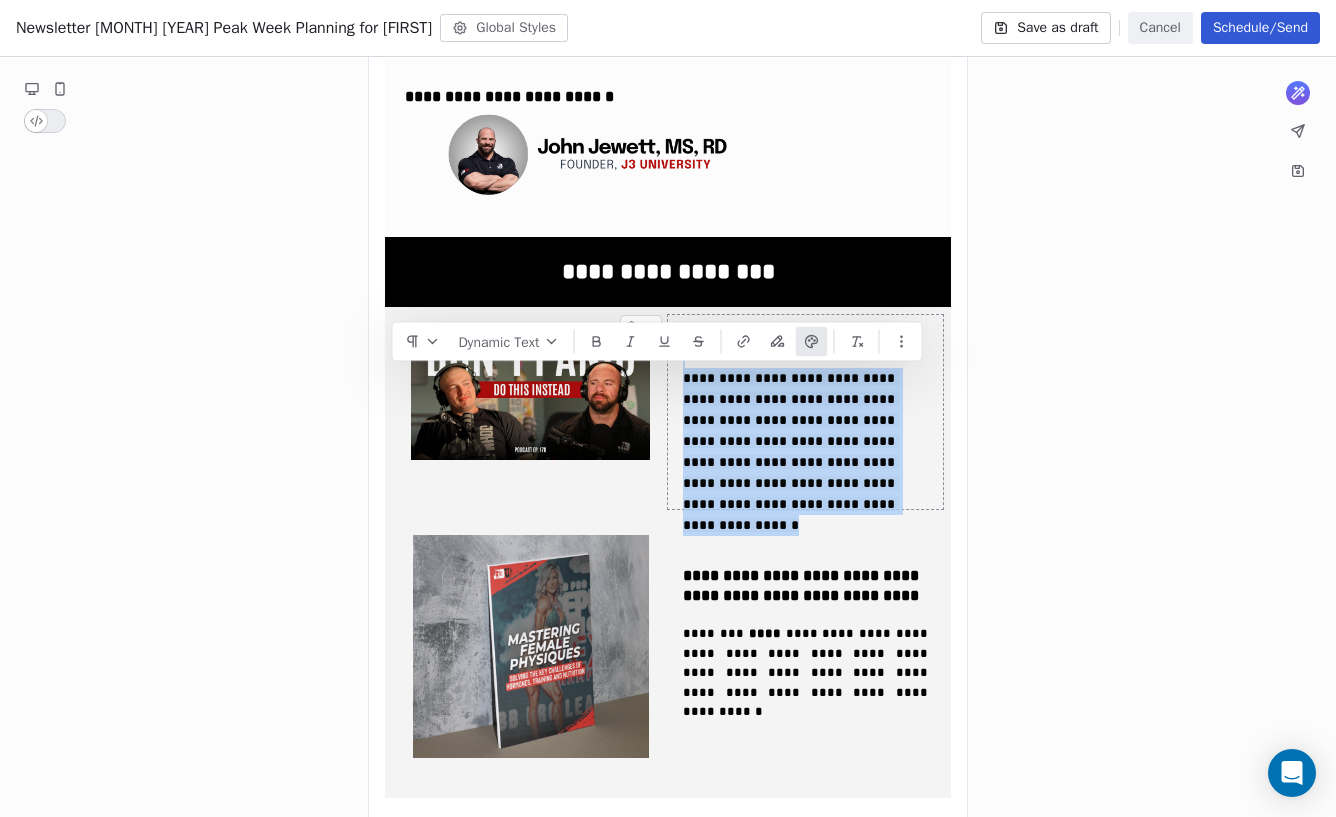 click on "**********" at bounding box center (805, 412) 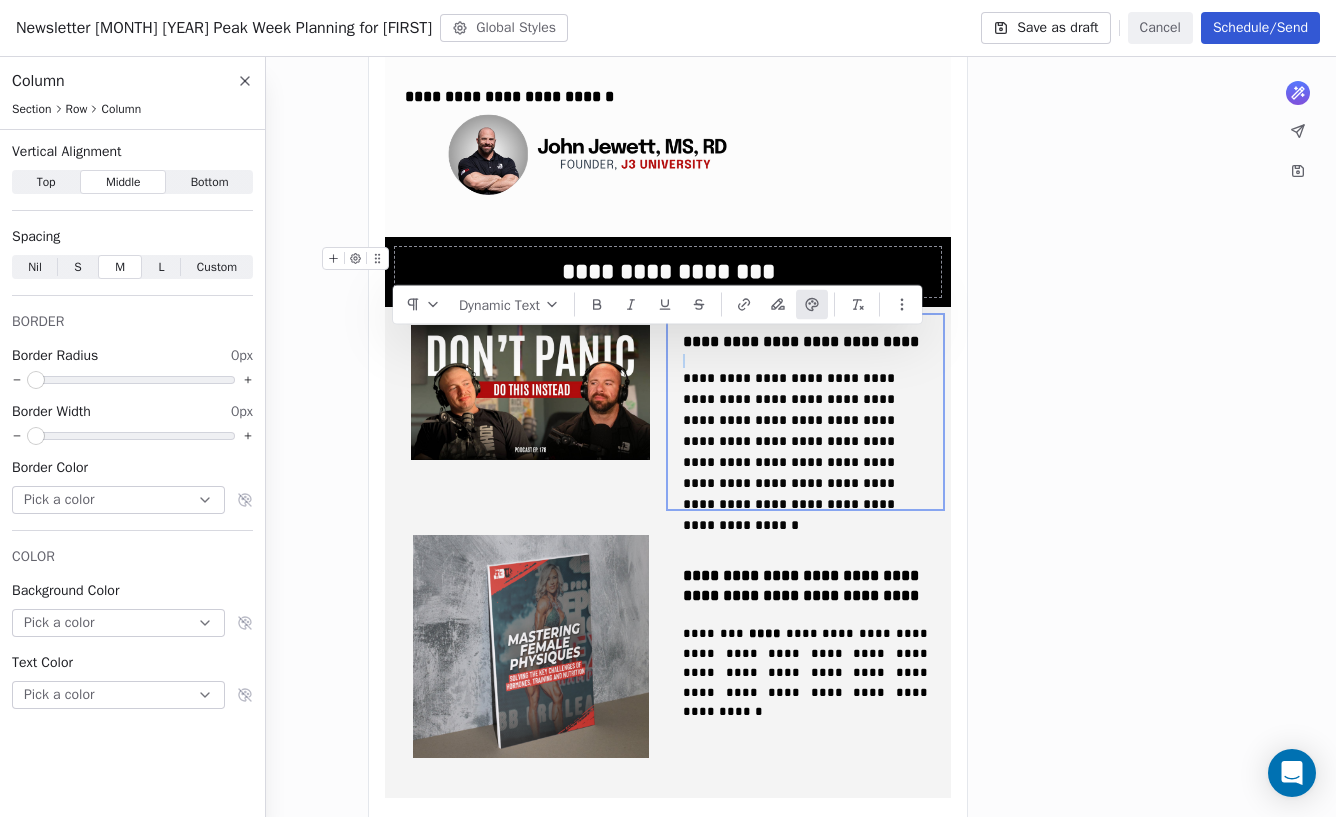 click on "**********" at bounding box center [668, 272] 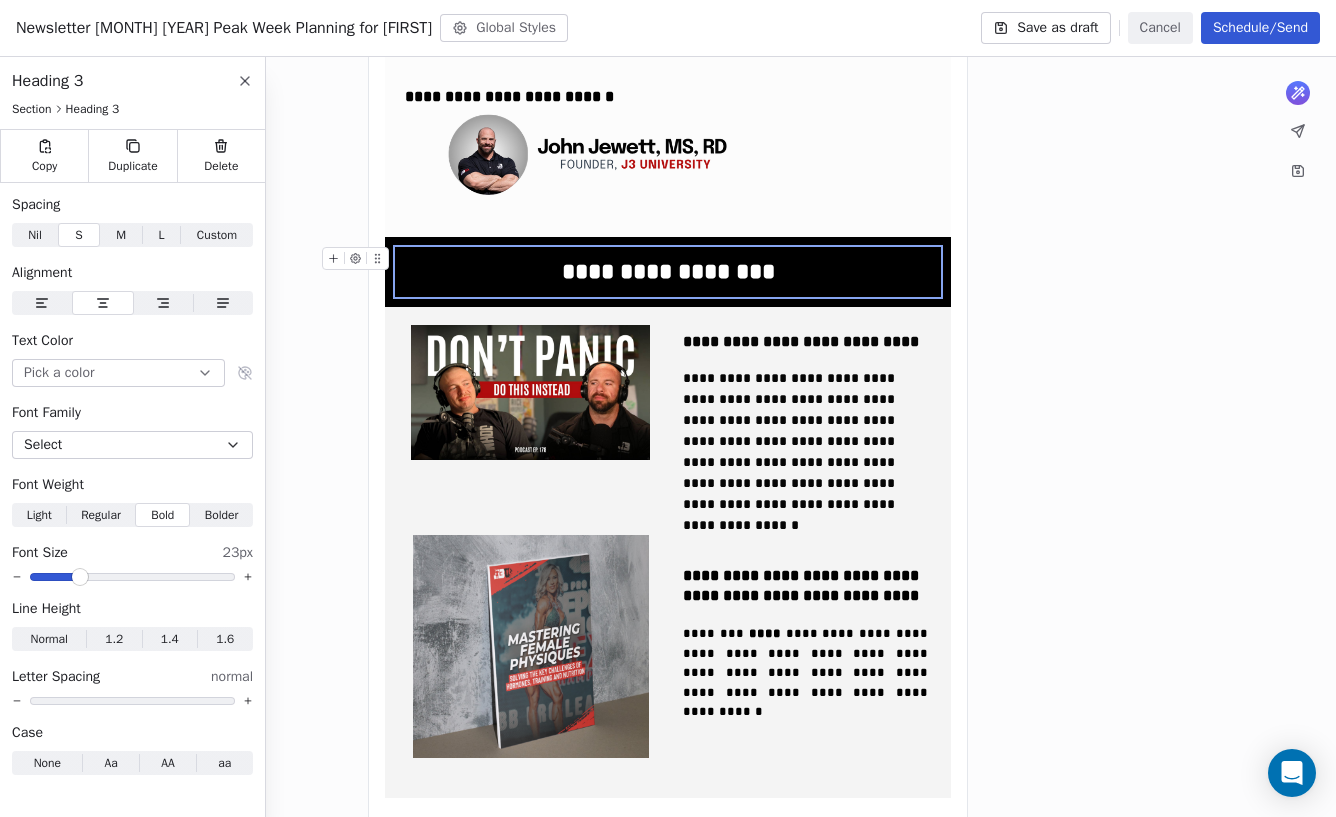 click on "**********" at bounding box center [668, -338] 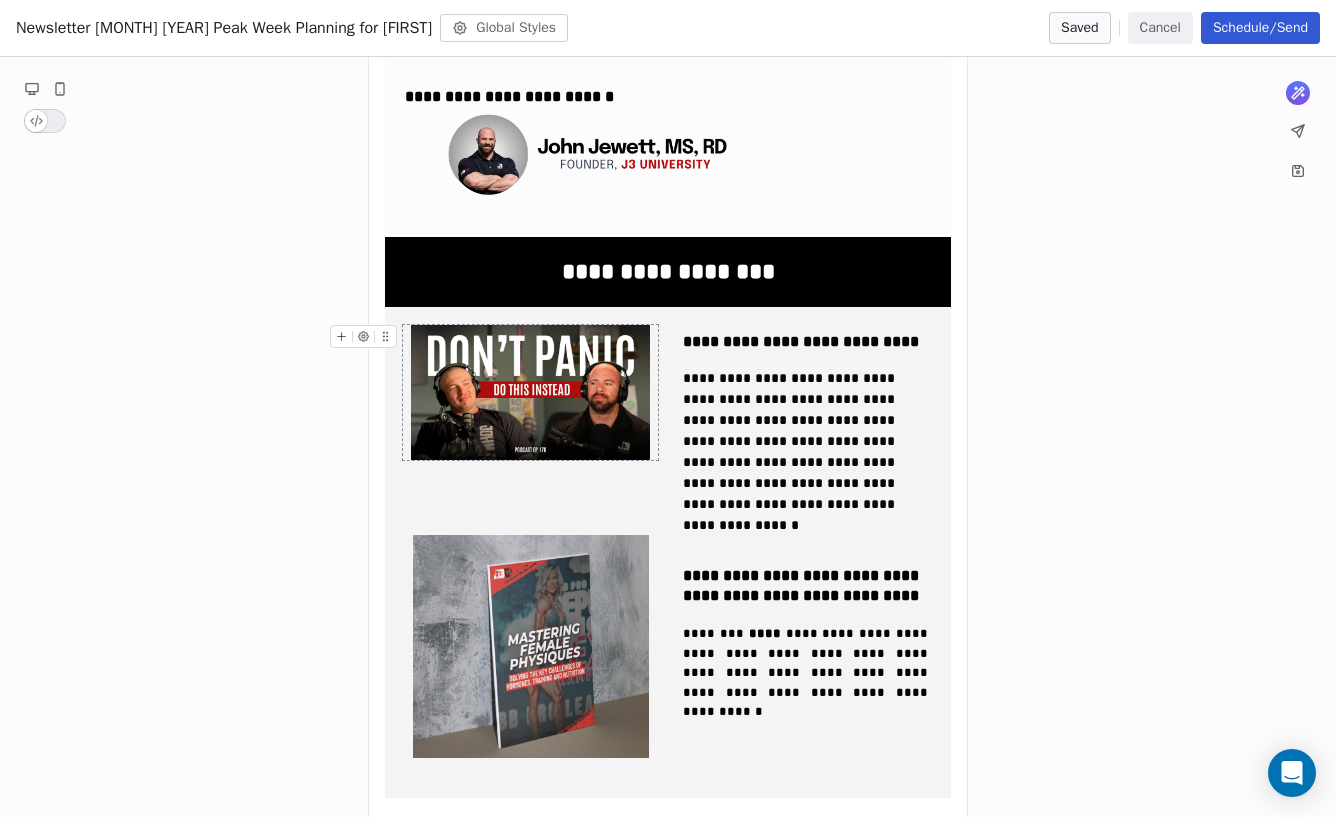 click at bounding box center [530, 392] 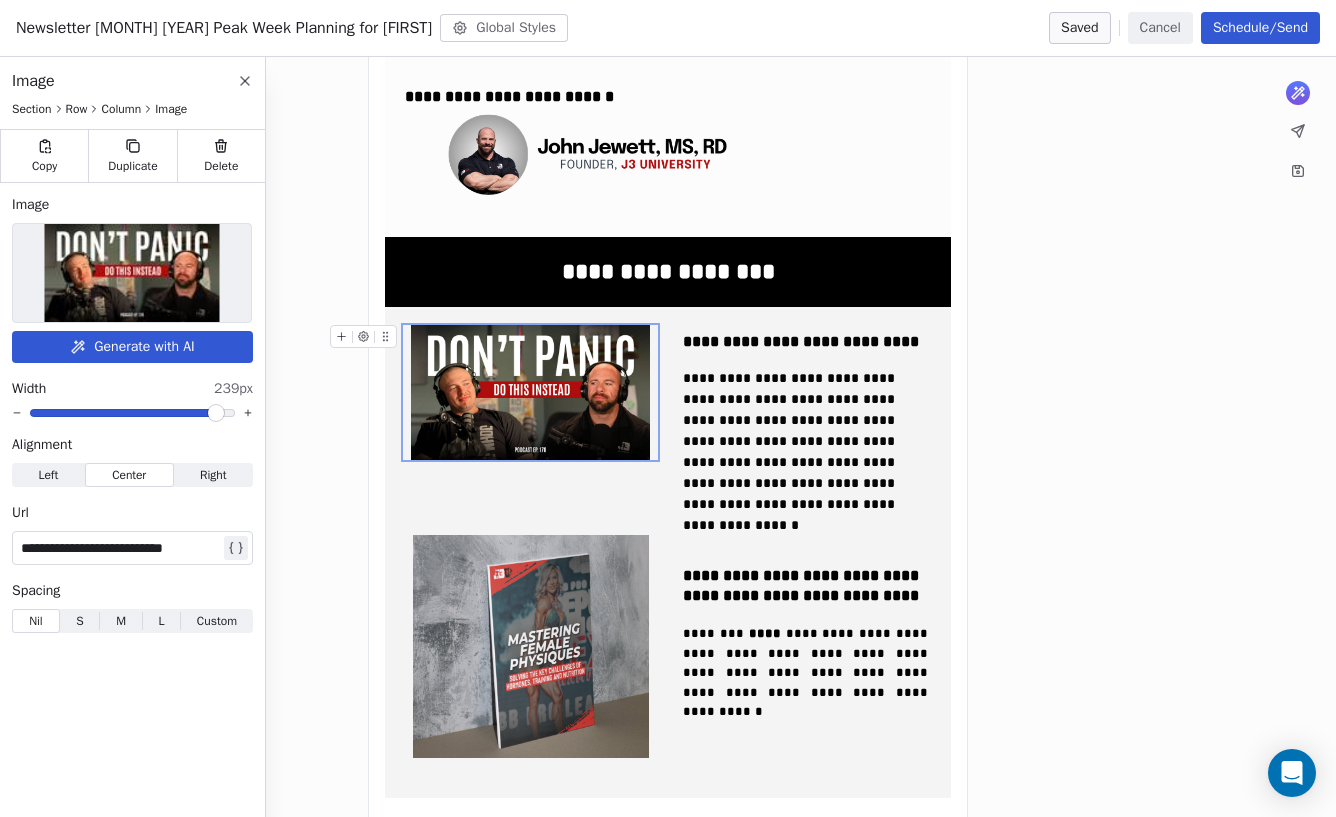 click at bounding box center (530, 392) 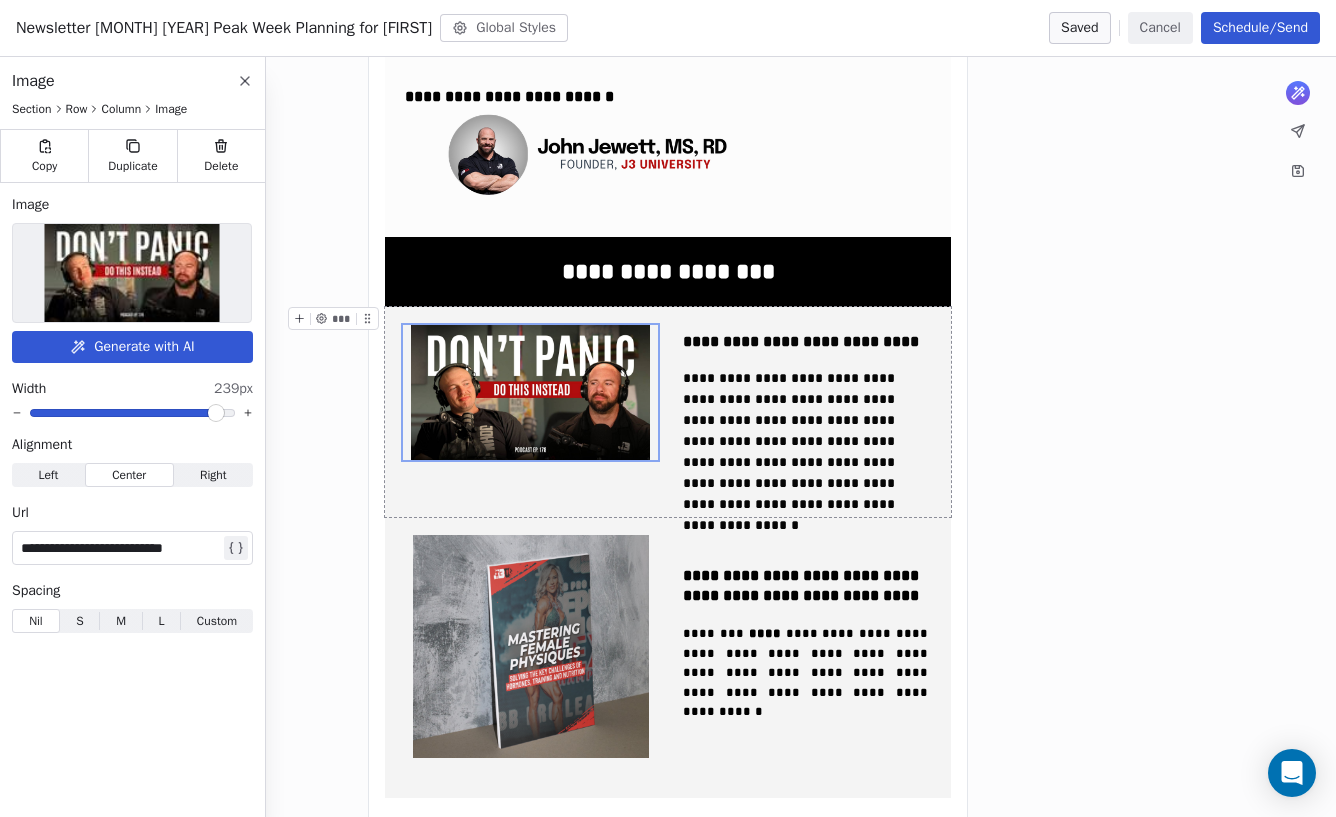 click at bounding box center [132, 273] 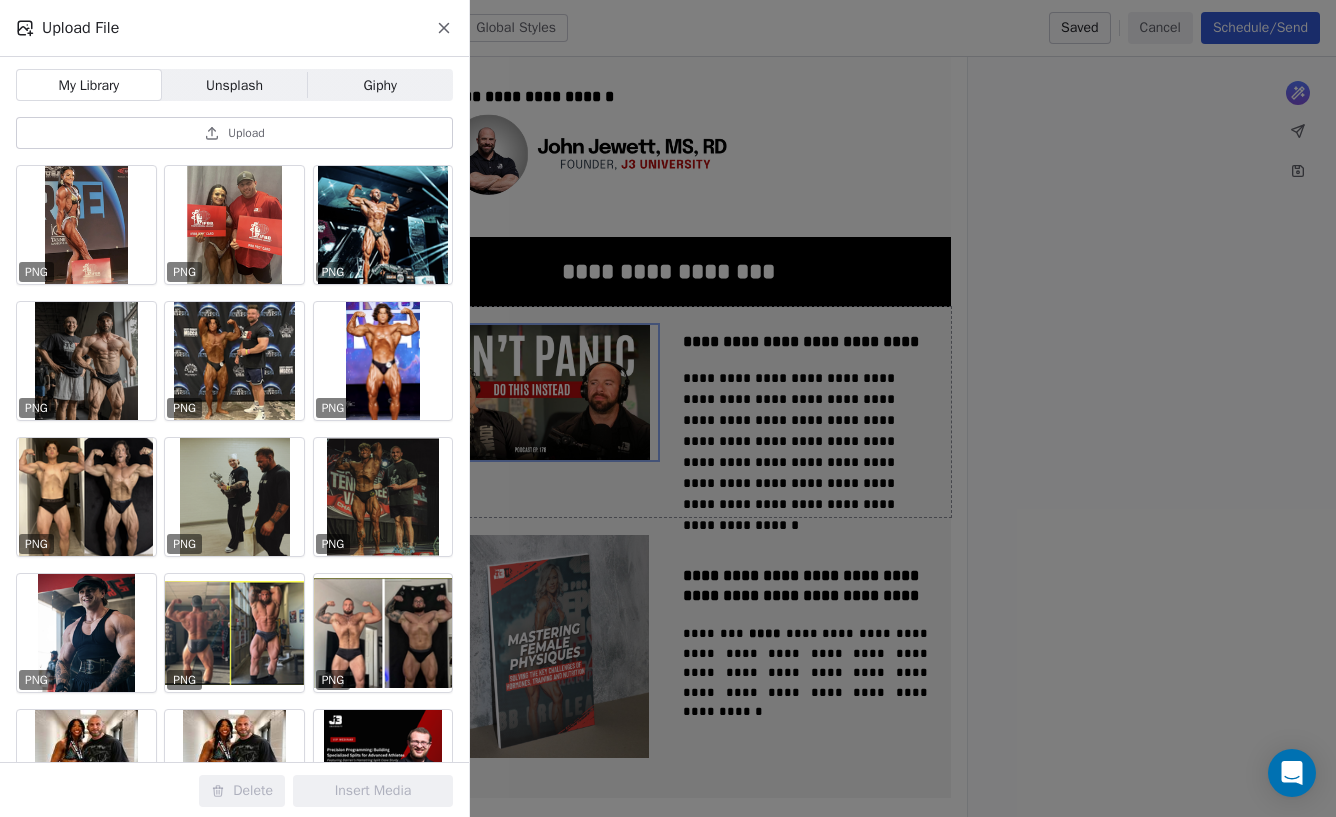 click on "Upload" at bounding box center [246, 133] 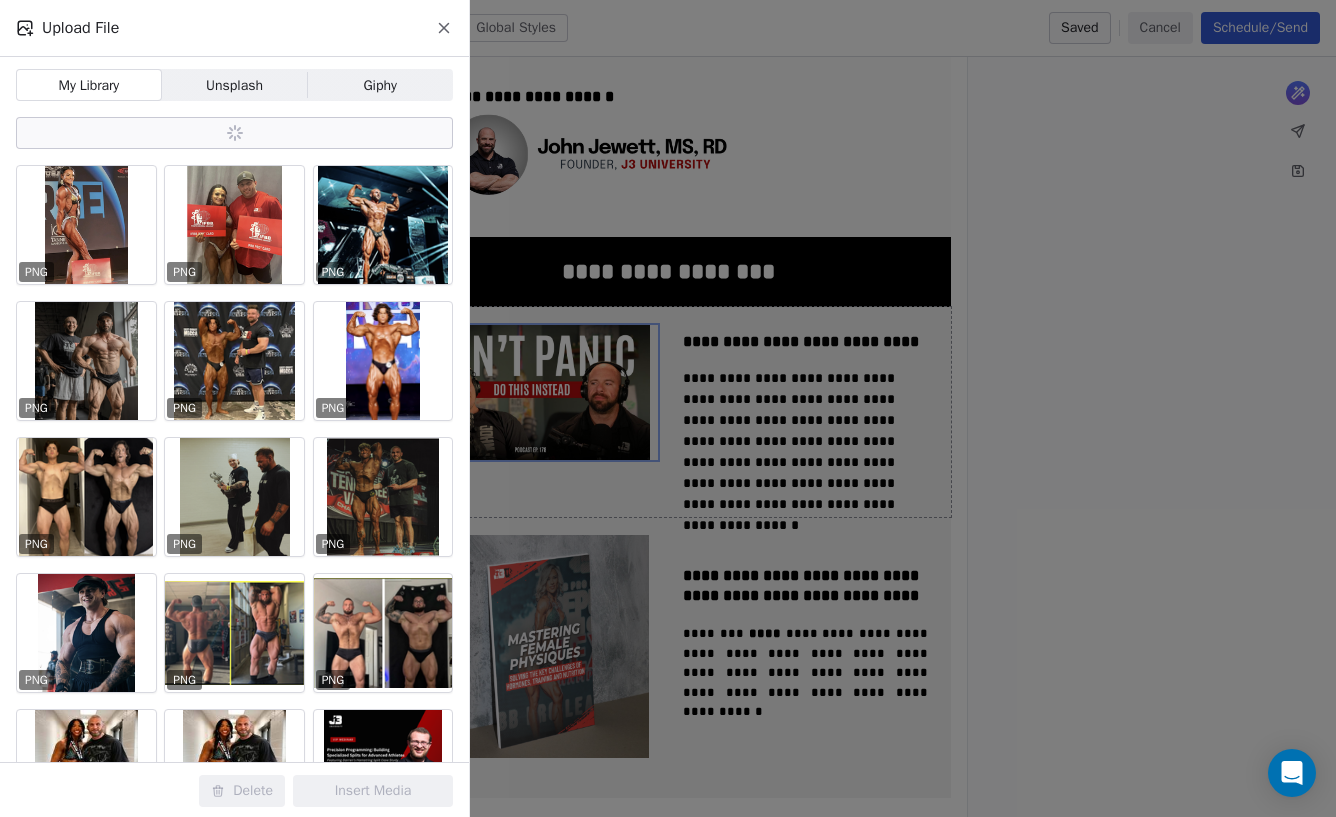 click on "Upload File My Library My Library Unsplash Unsplash Giphy Giphy Upload Upload PNG PNG PNG PNG PNG PNG PNG PNG PNG PNG PNG PNG JPEG JPEG PNG PNG JPEG PNG JPEG JPEG Delete Insert Media" at bounding box center (668, 408) 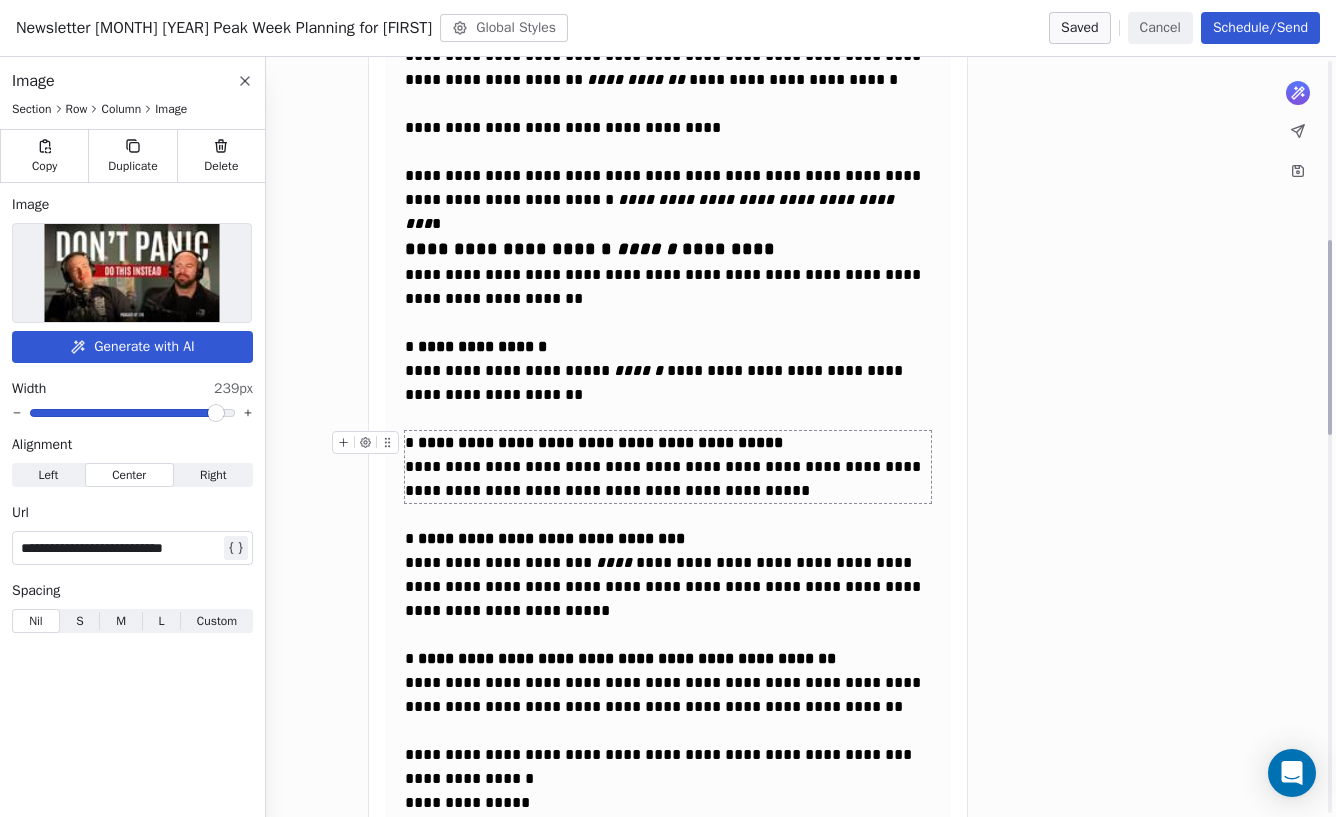 scroll, scrollTop: 958, scrollLeft: 0, axis: vertical 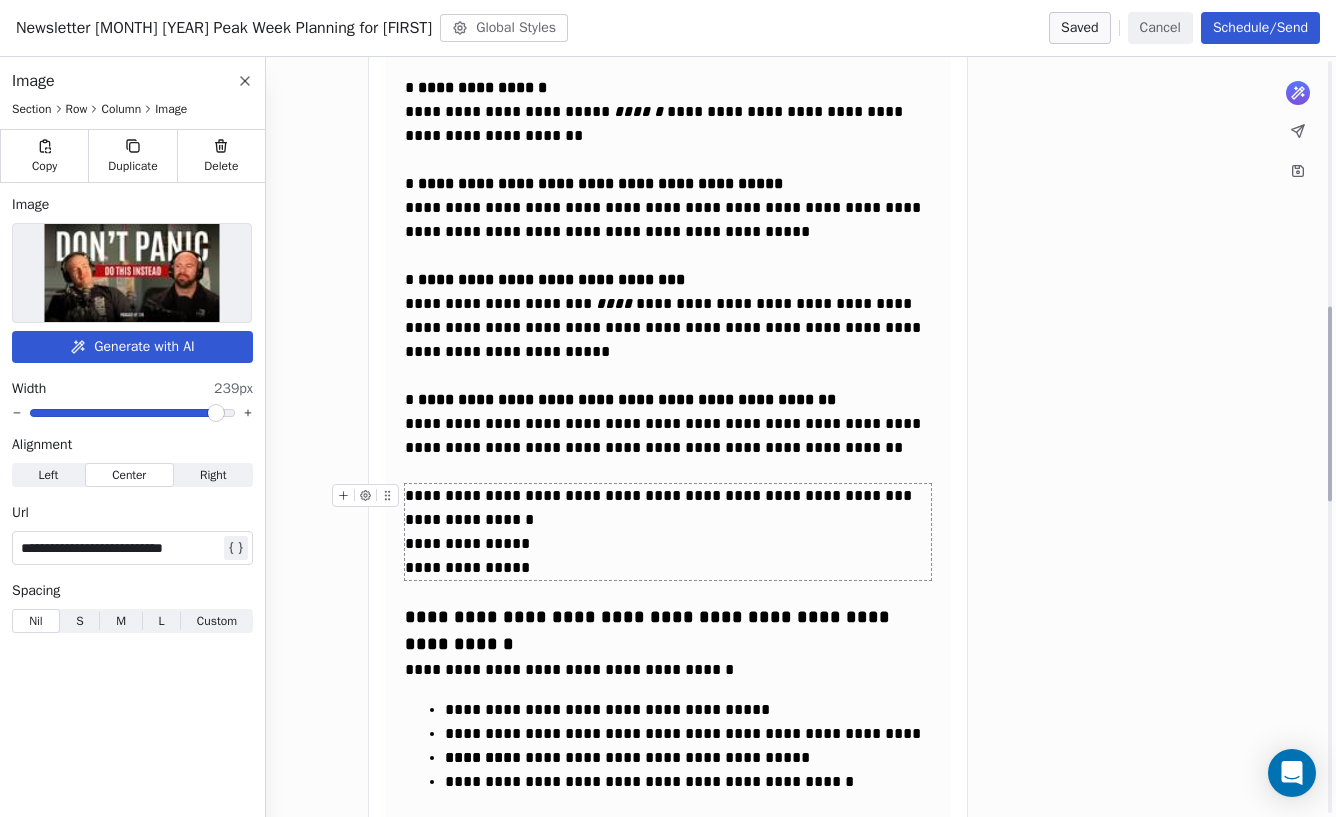click at bounding box center (132, 273) 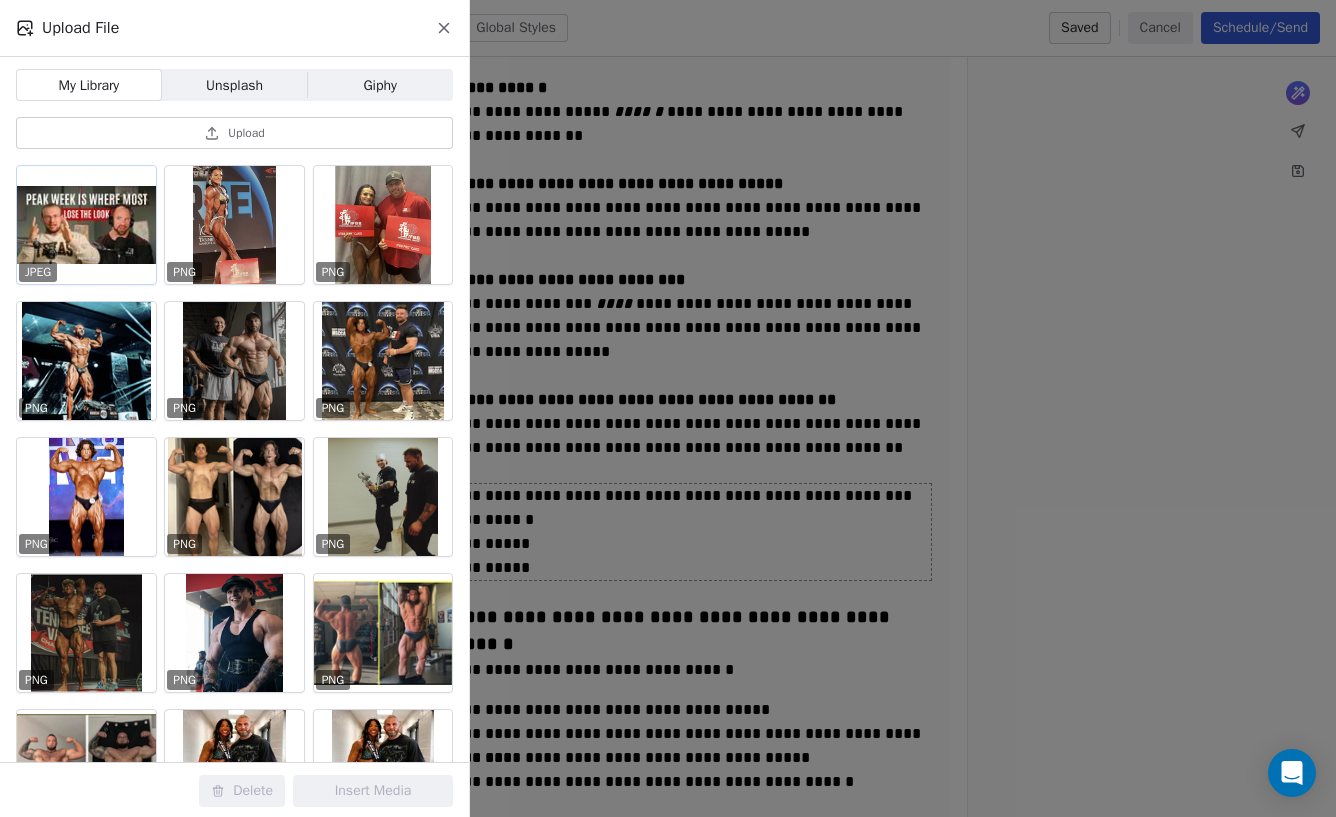 click at bounding box center [86, 225] 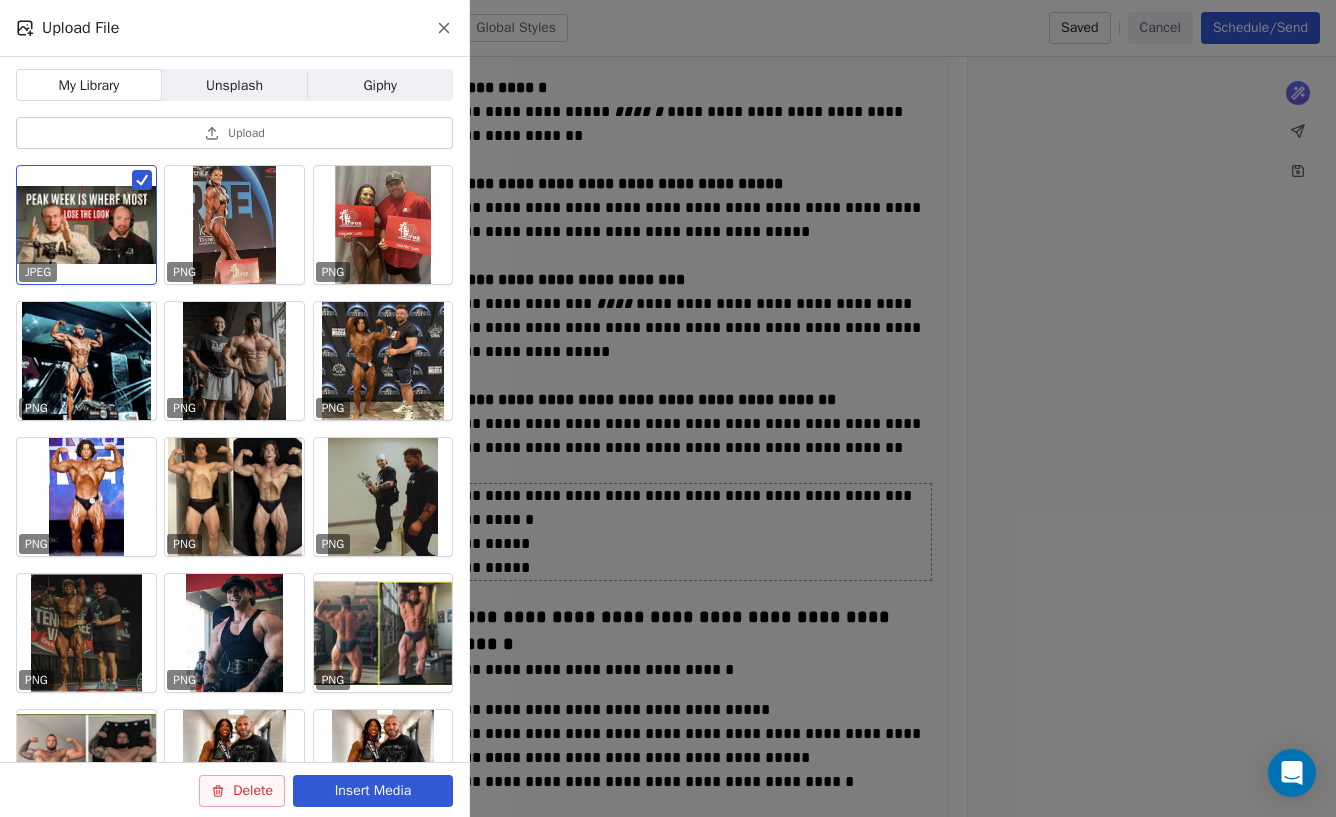 click on "Insert Media" at bounding box center (373, 791) 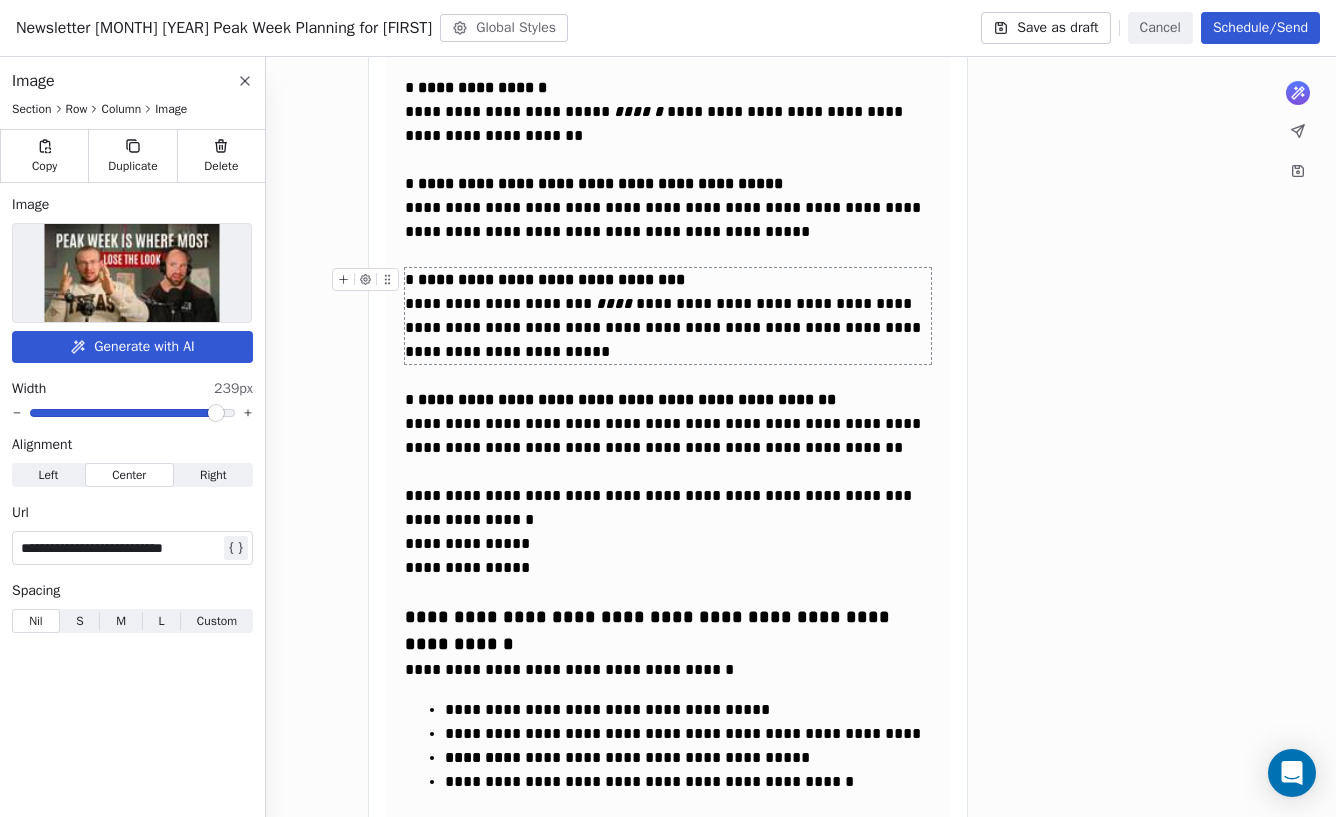 click on "**********" at bounding box center (668, 627) 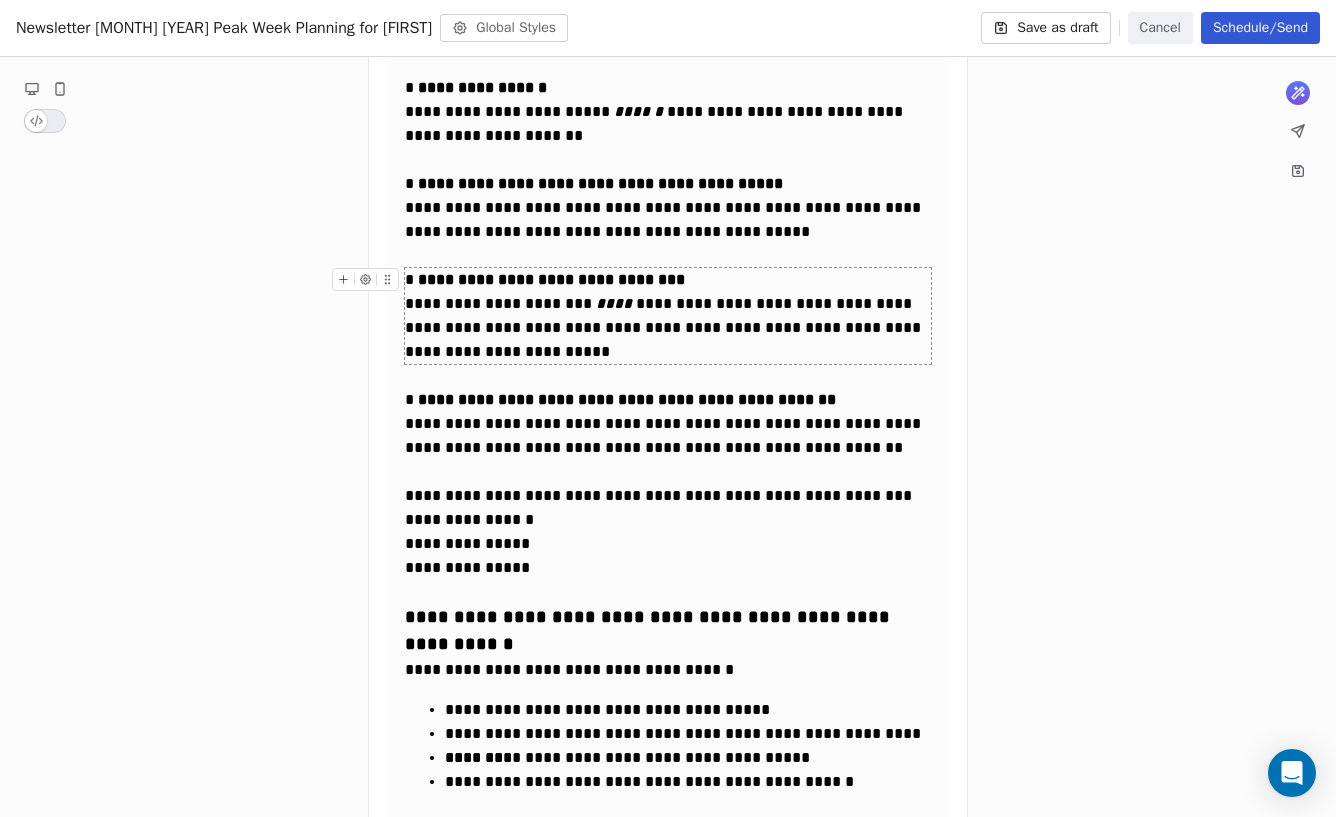 click on "Save as draft" at bounding box center [1045, 28] 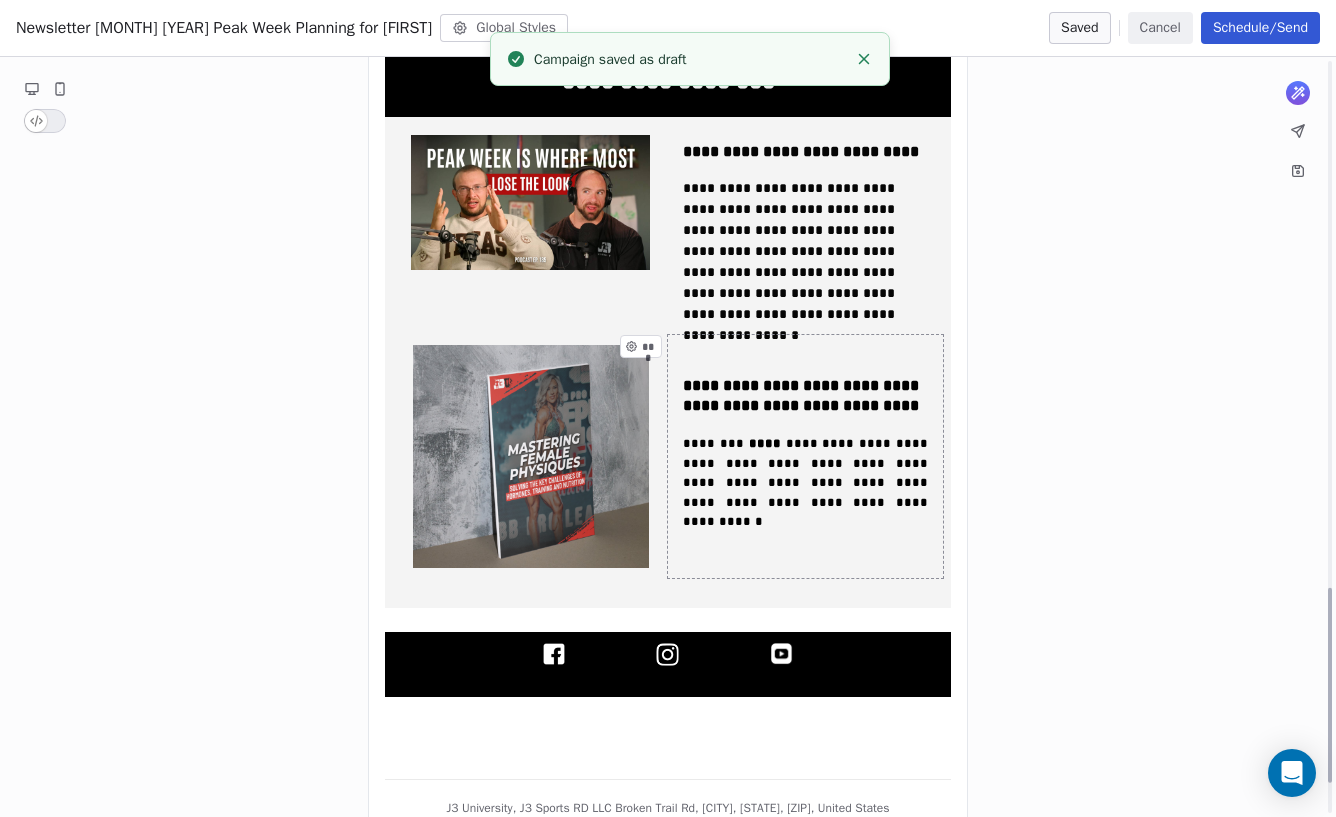 scroll, scrollTop: 2131, scrollLeft: 0, axis: vertical 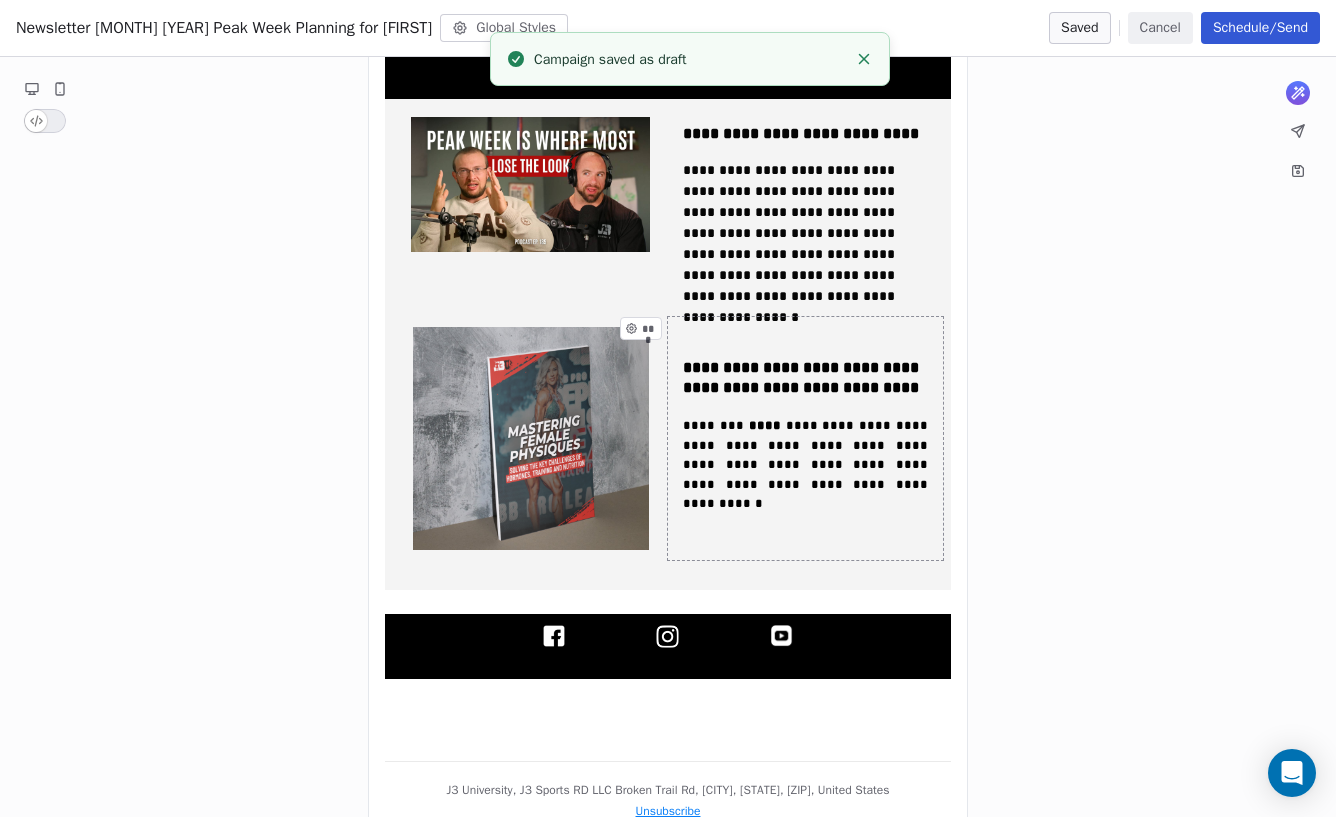 click on "**********" at bounding box center (805, 438) 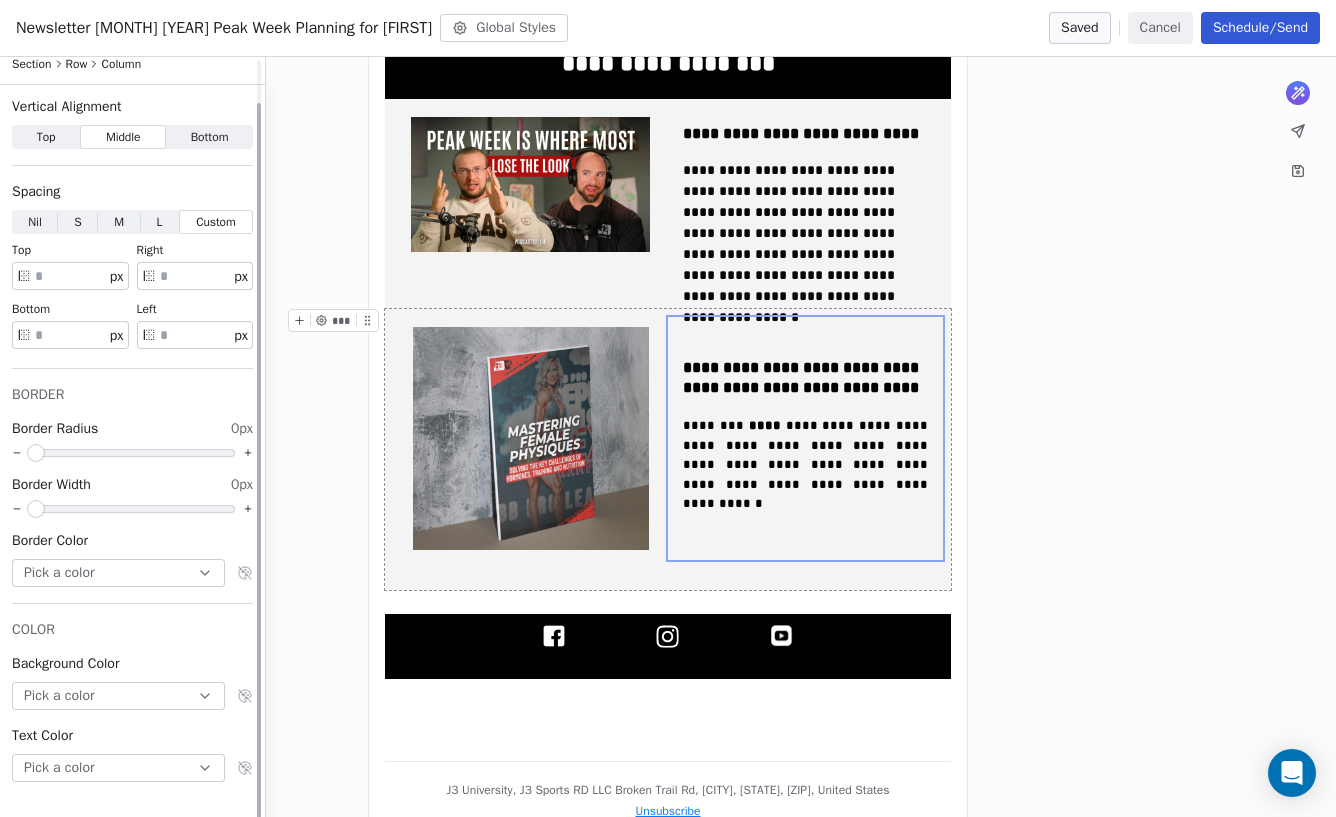 scroll, scrollTop: 0, scrollLeft: 0, axis: both 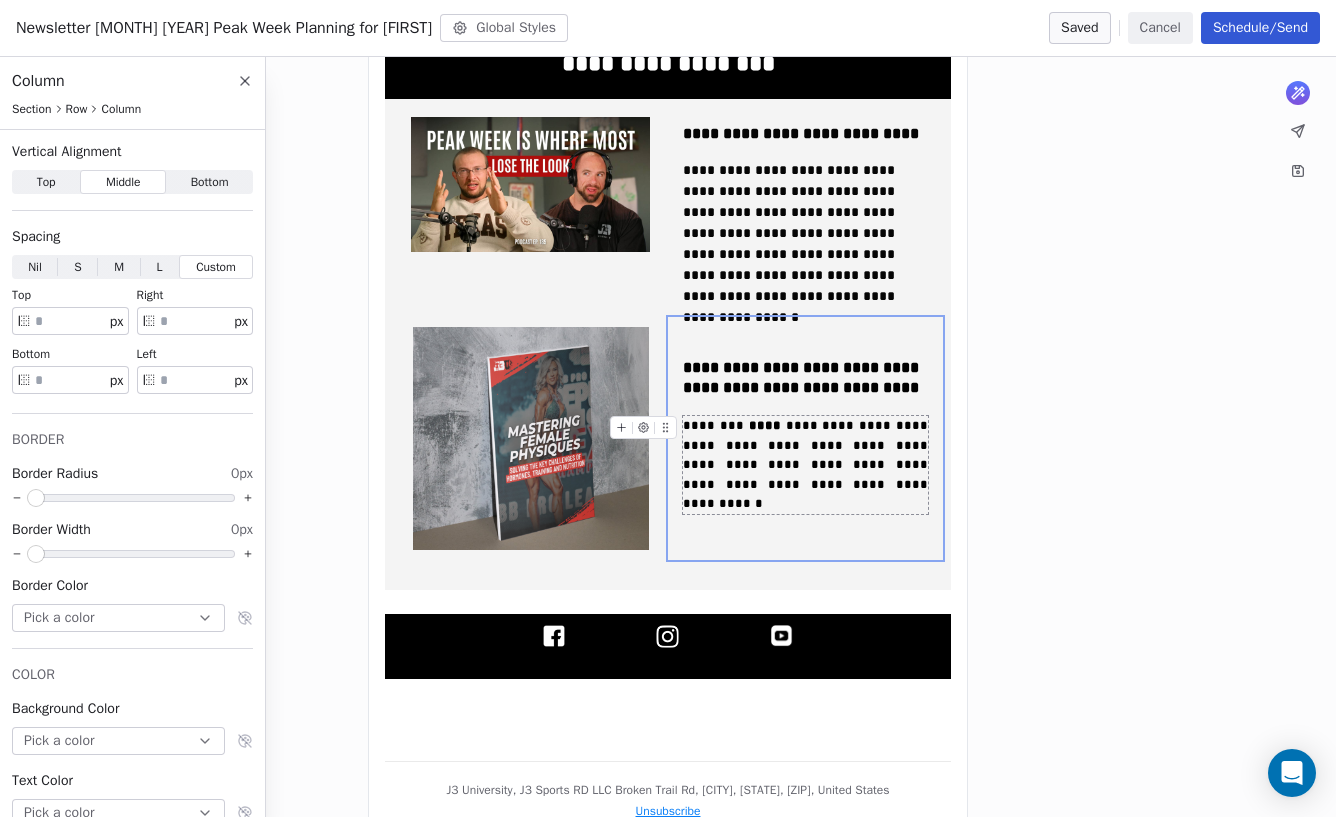 click on "**********" at bounding box center (807, 464) 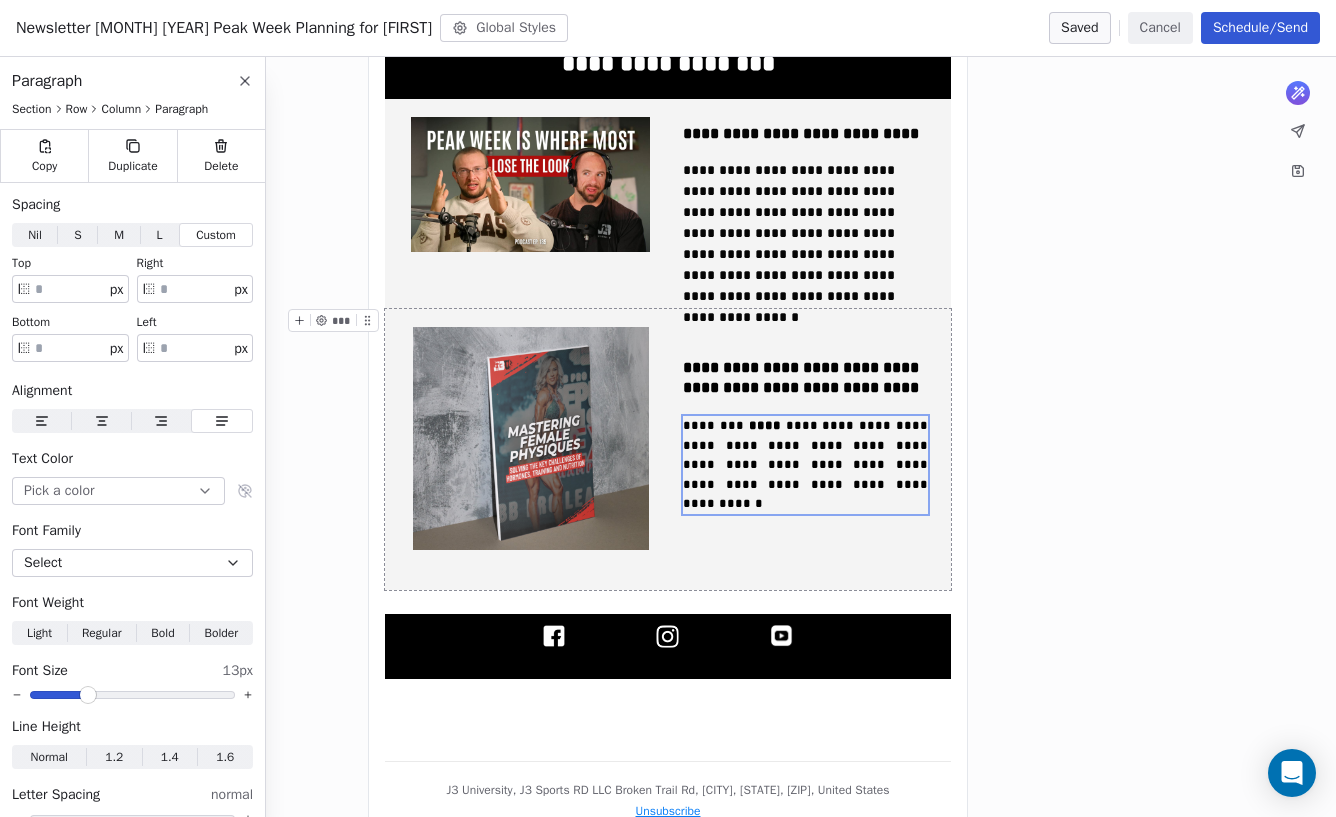 click on "**********" at bounding box center (668, 449) 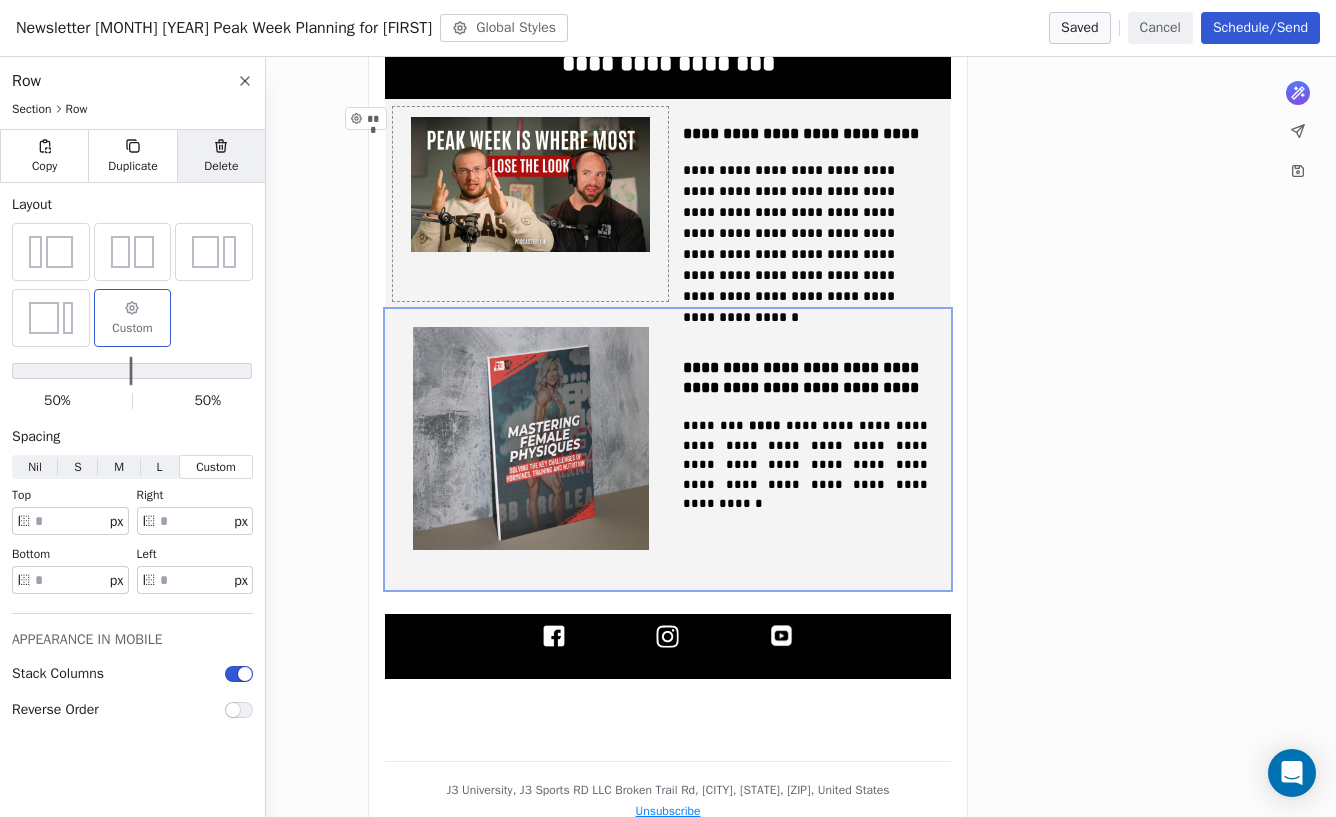 click 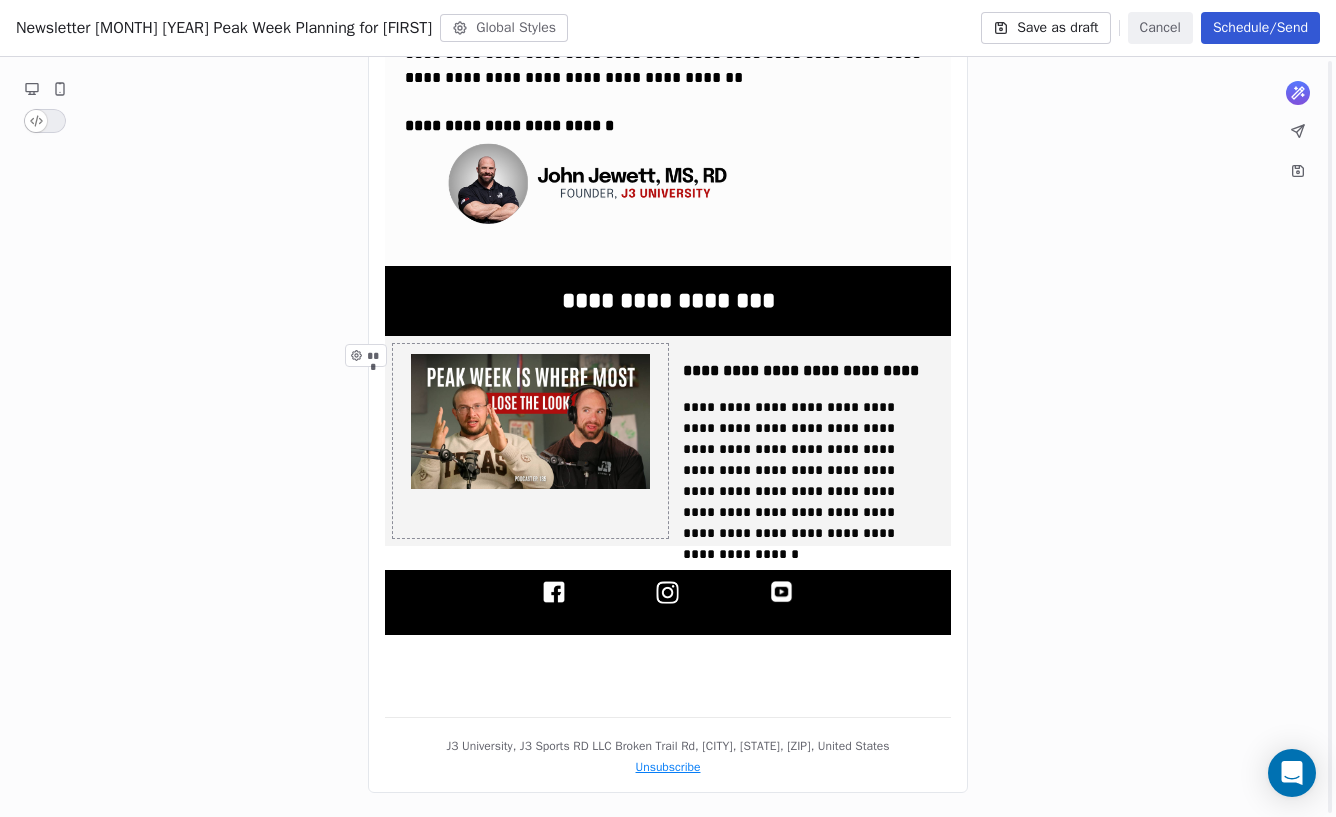 scroll, scrollTop: 1894, scrollLeft: 0, axis: vertical 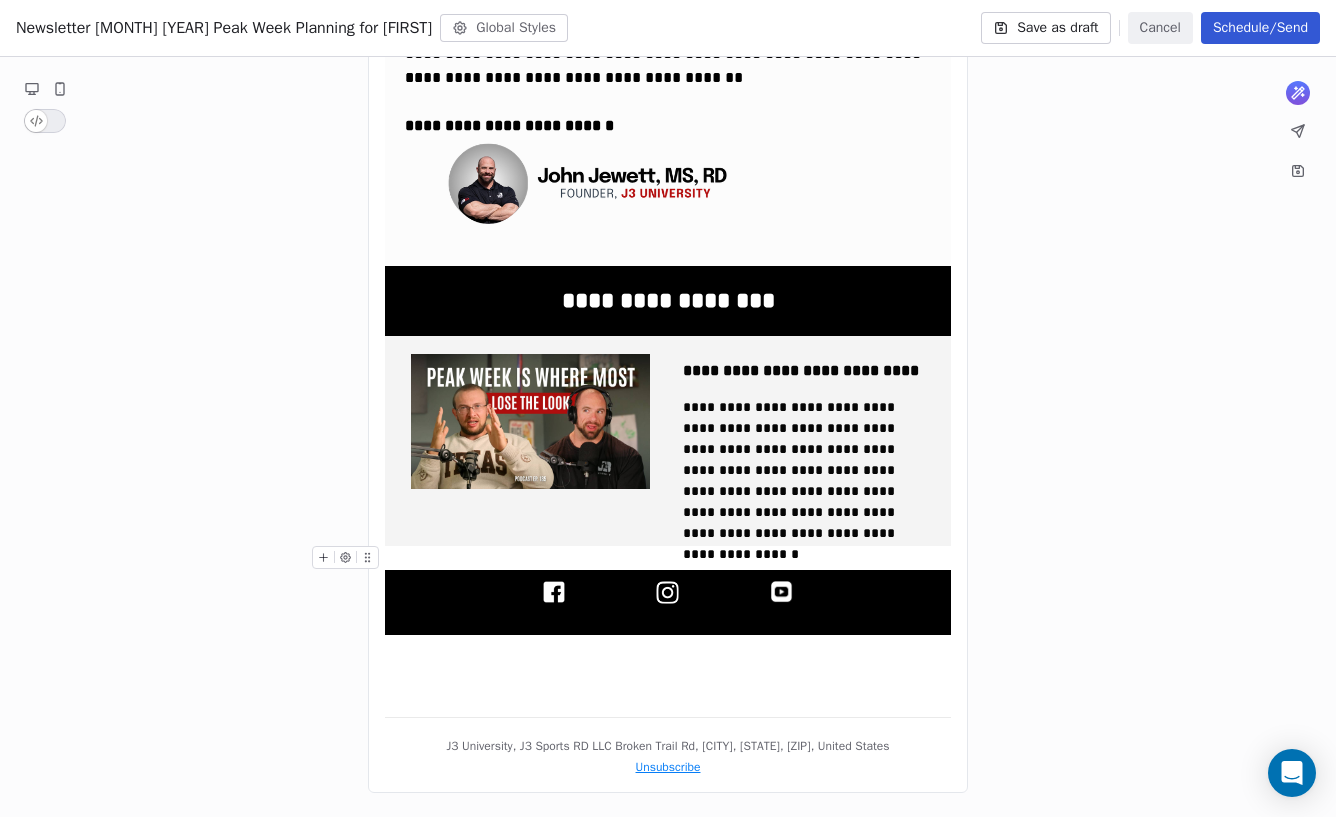 click at bounding box center [668, 558] 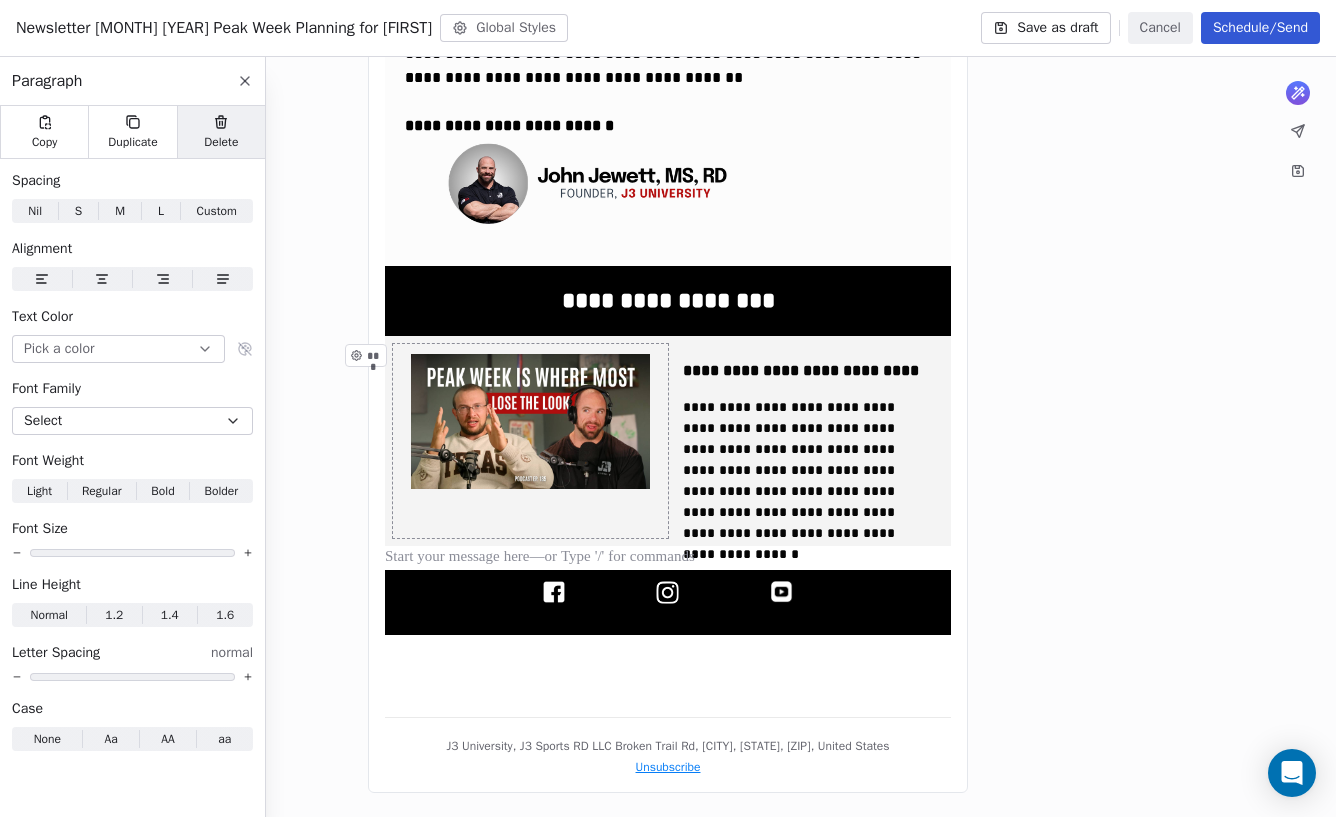 click on "Delete" at bounding box center (221, 142) 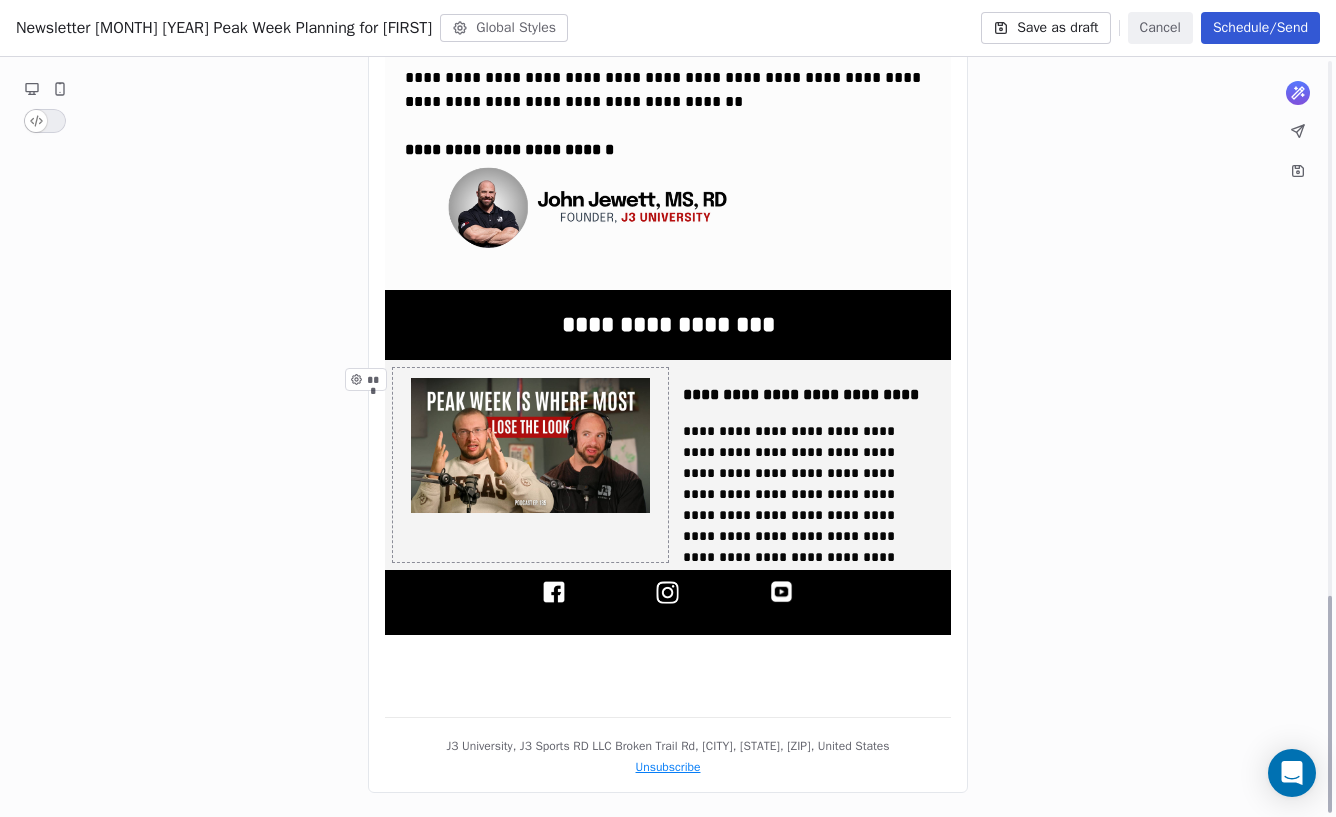 scroll, scrollTop: 1870, scrollLeft: 0, axis: vertical 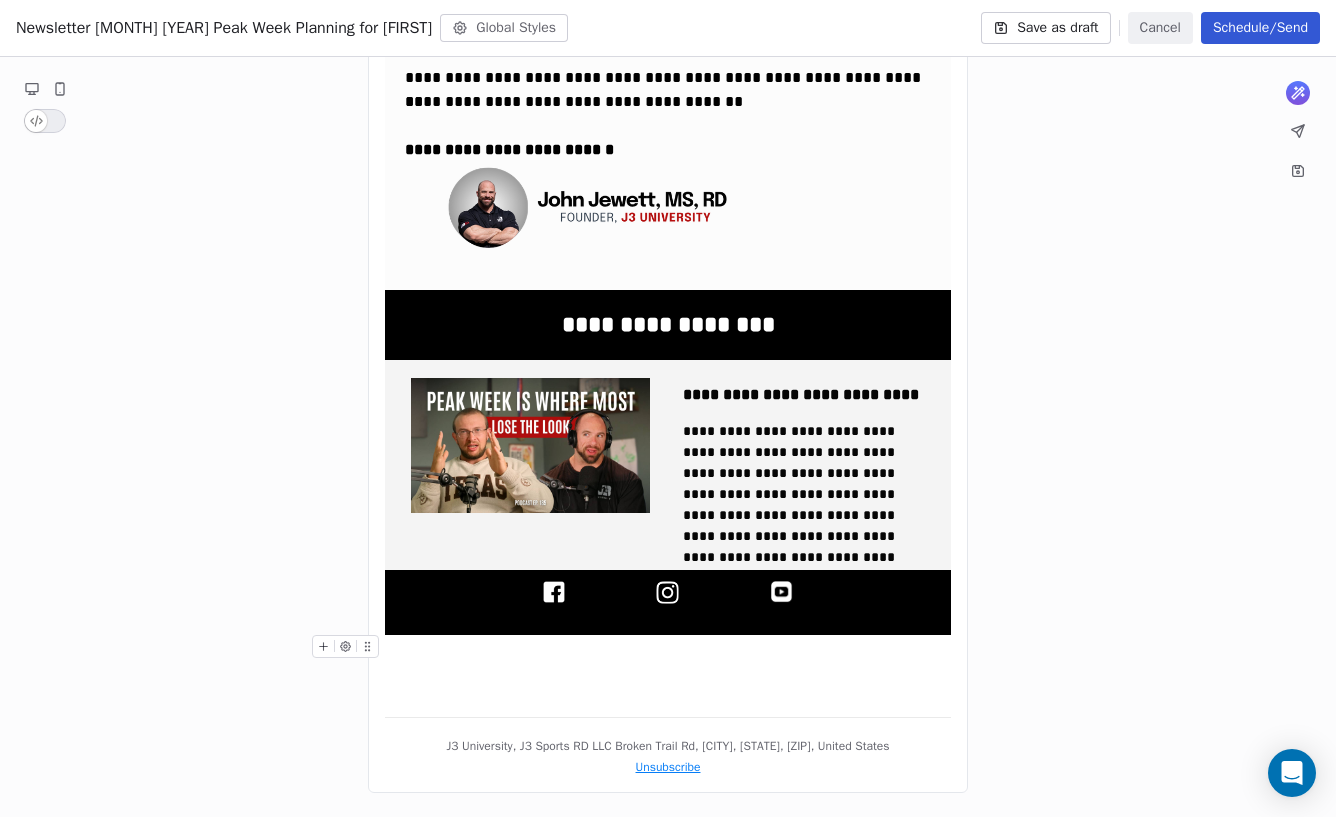 click on "**********" at bounding box center (668, -437) 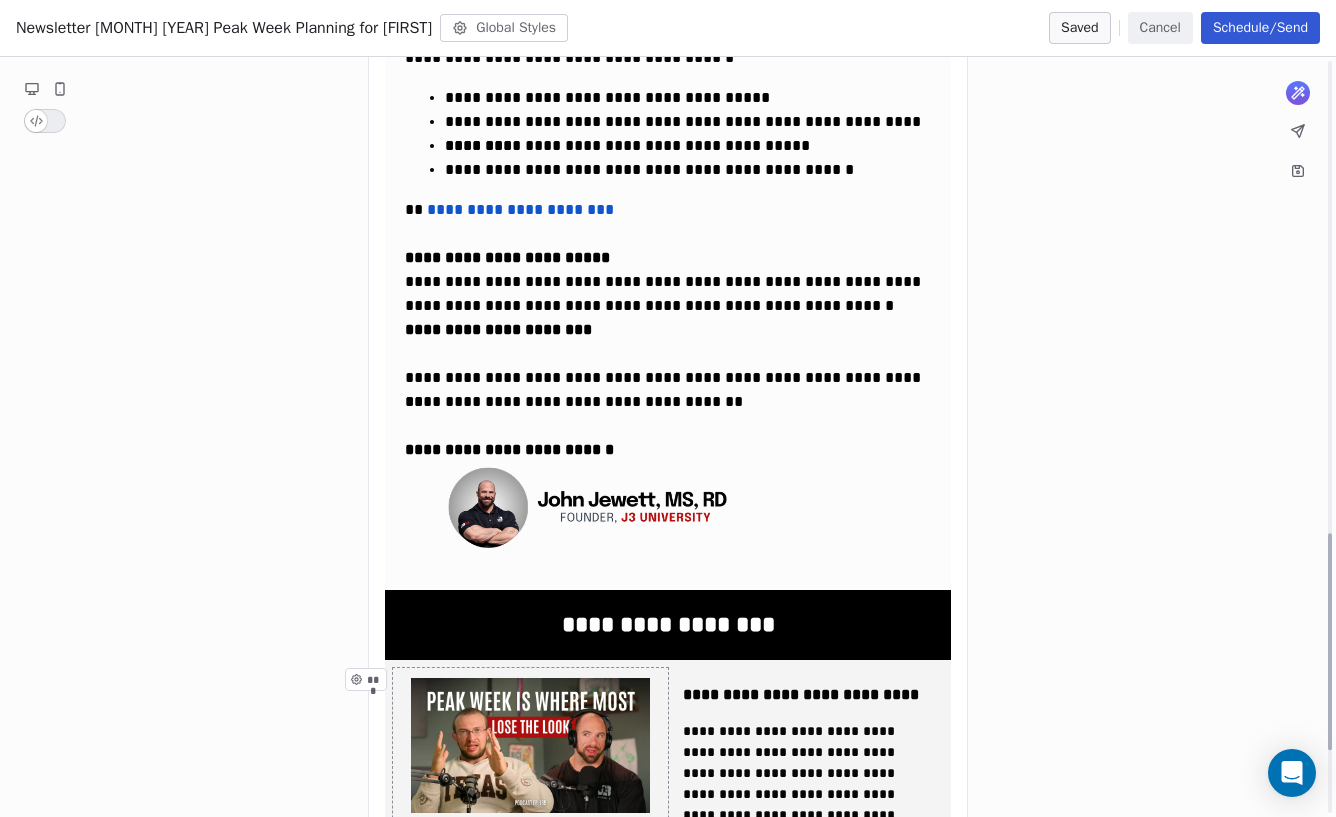 scroll, scrollTop: 1652, scrollLeft: 0, axis: vertical 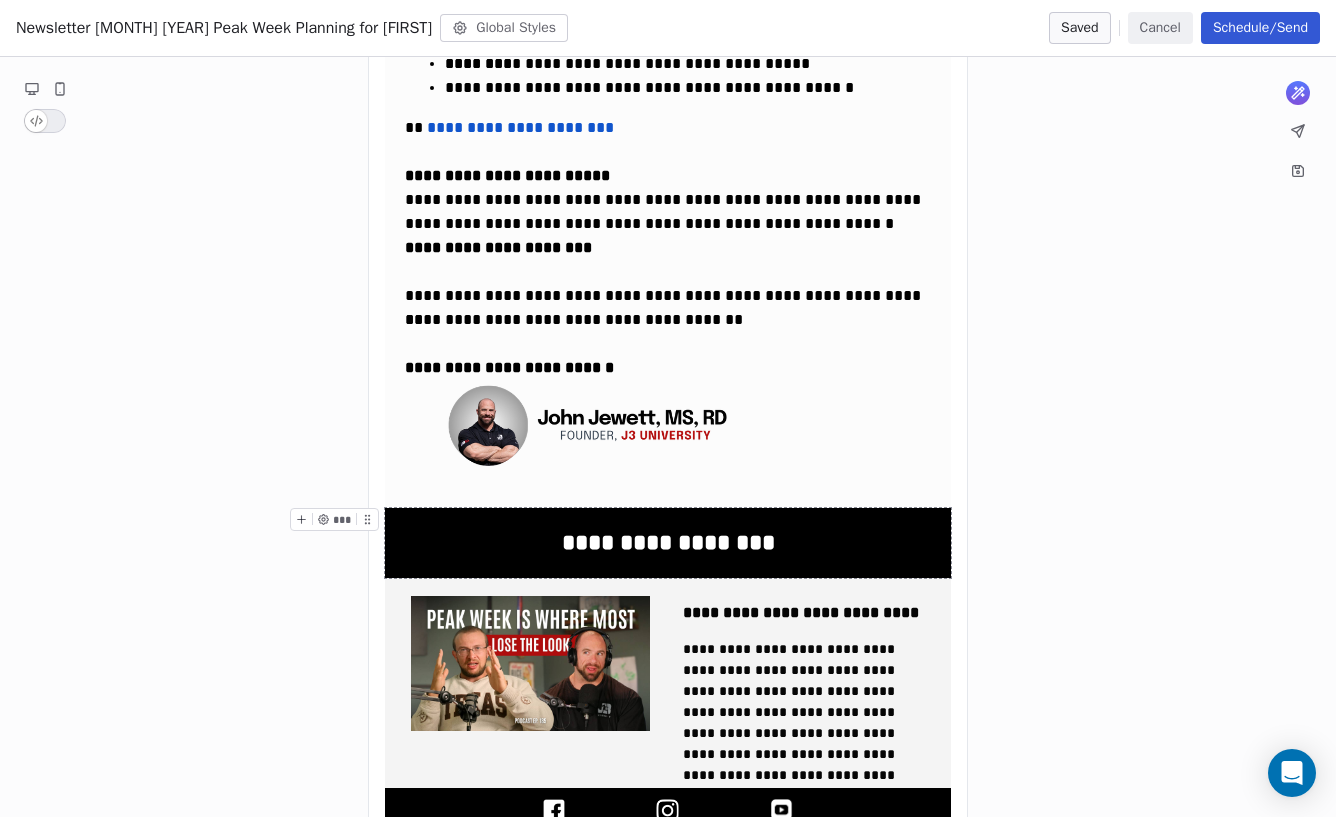 click on "**********" at bounding box center (668, 543) 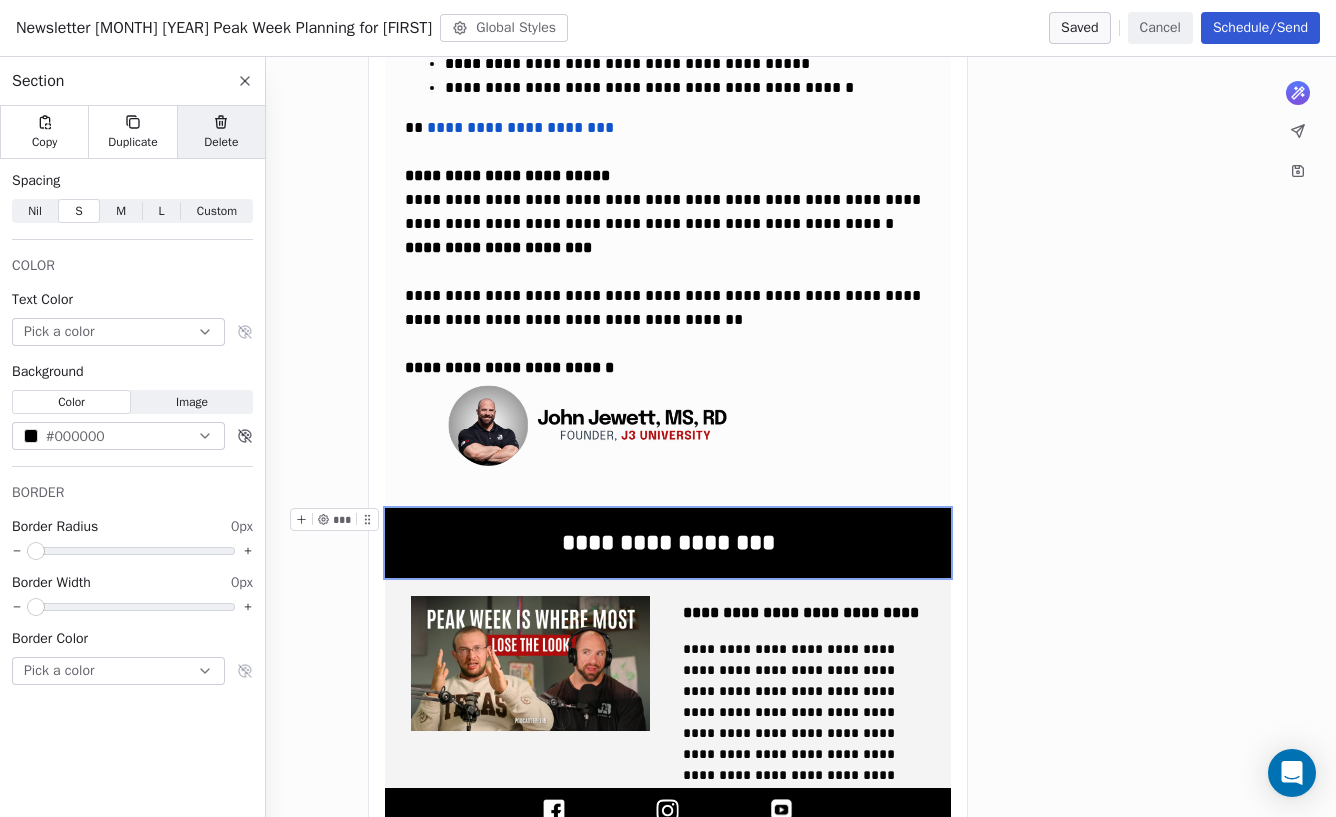 click on "Delete" at bounding box center [221, 142] 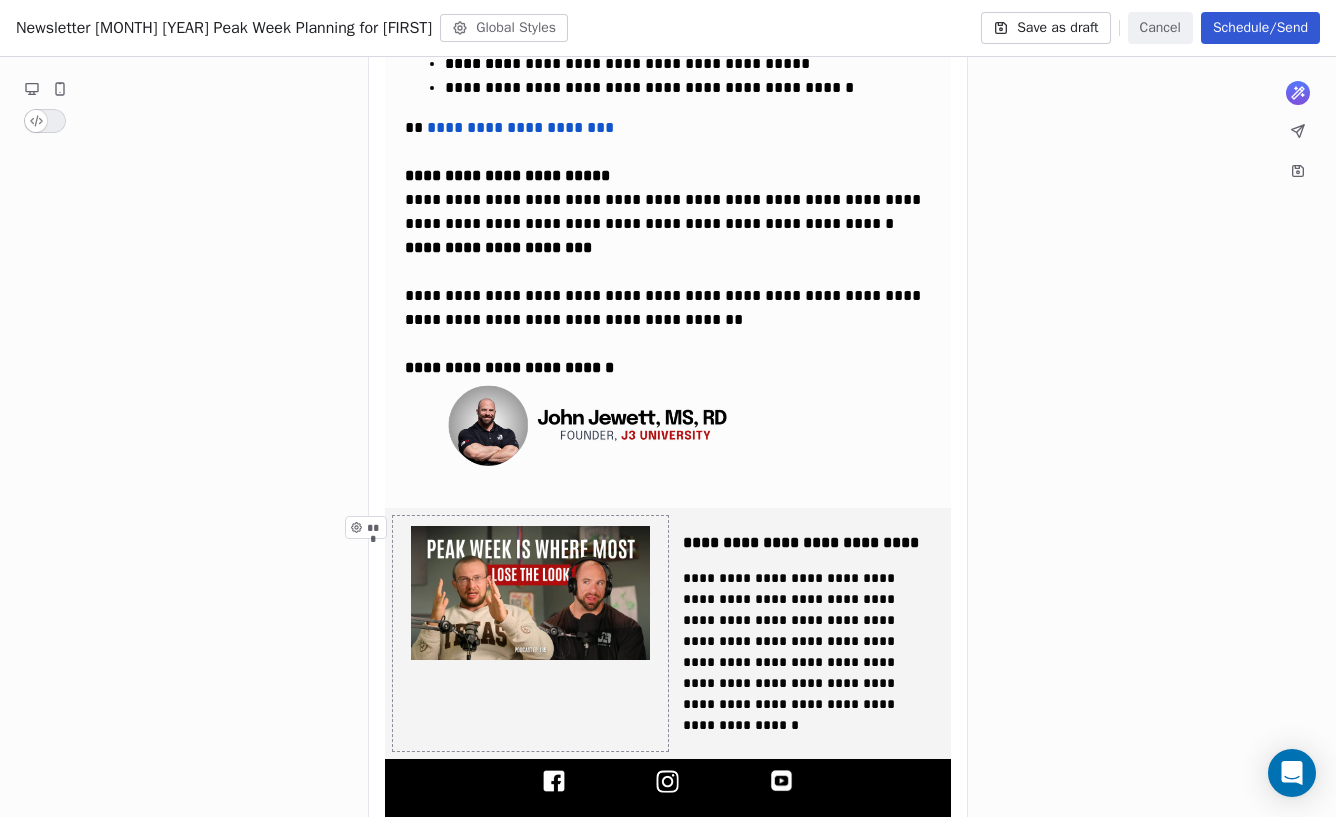 click on "***" at bounding box center (530, 634) 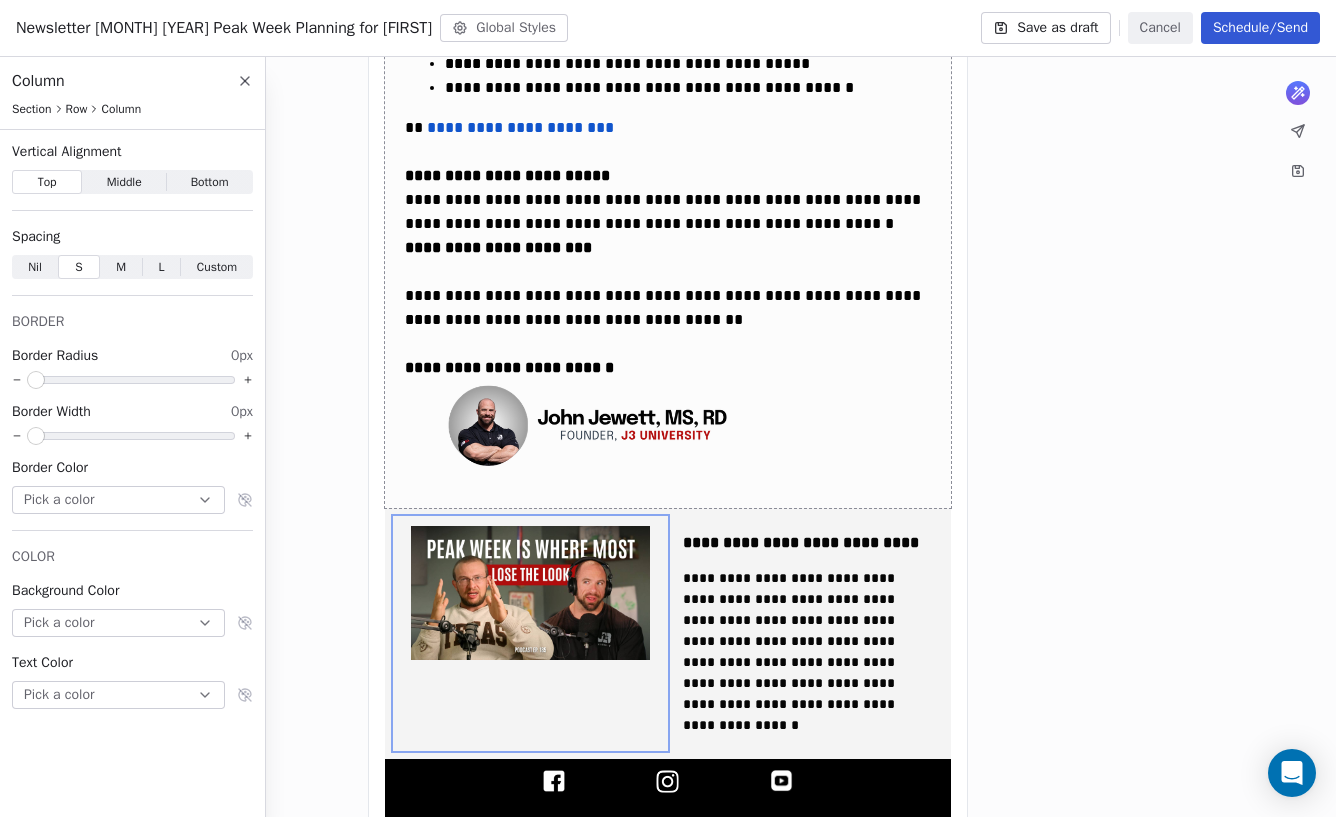click on "**********" at bounding box center (668, -400) 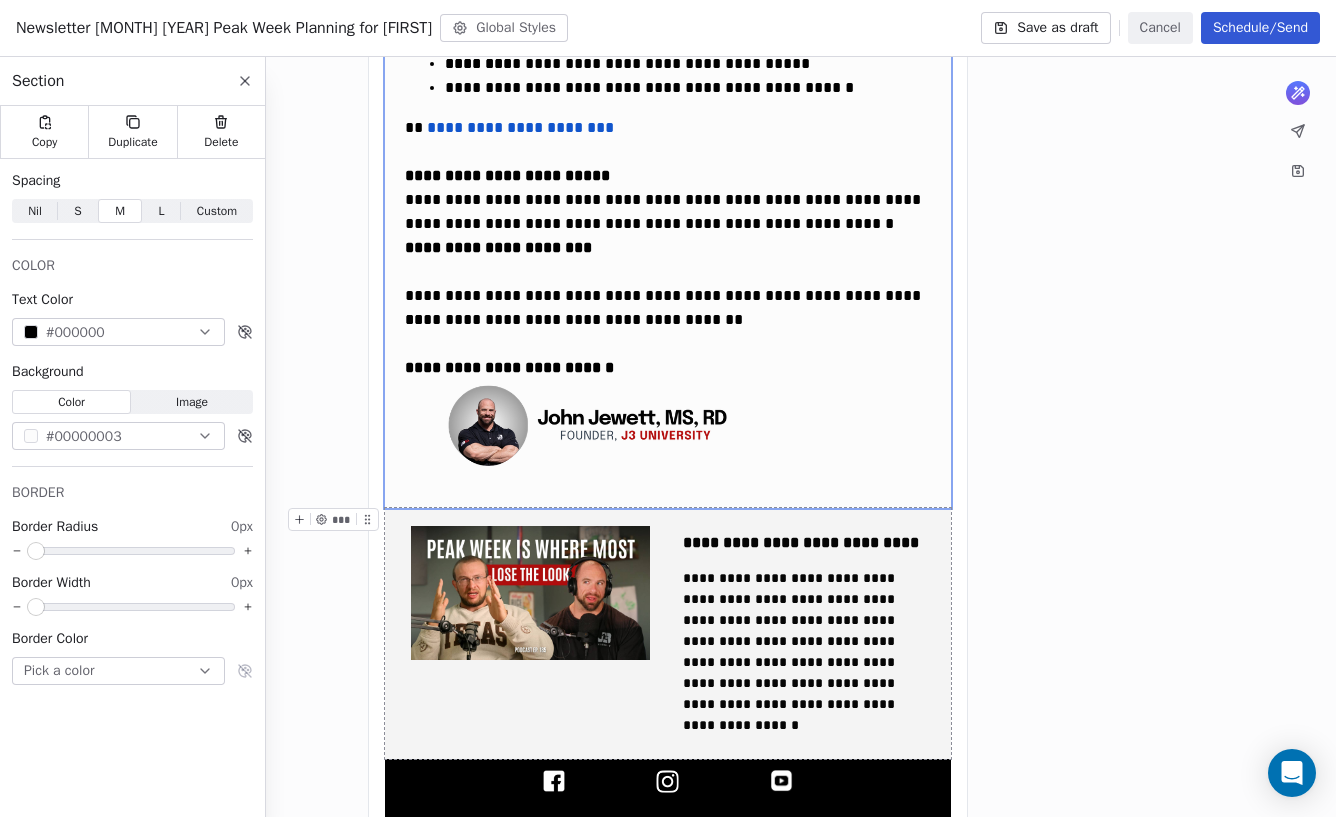click on "**********" at bounding box center [668, 634] 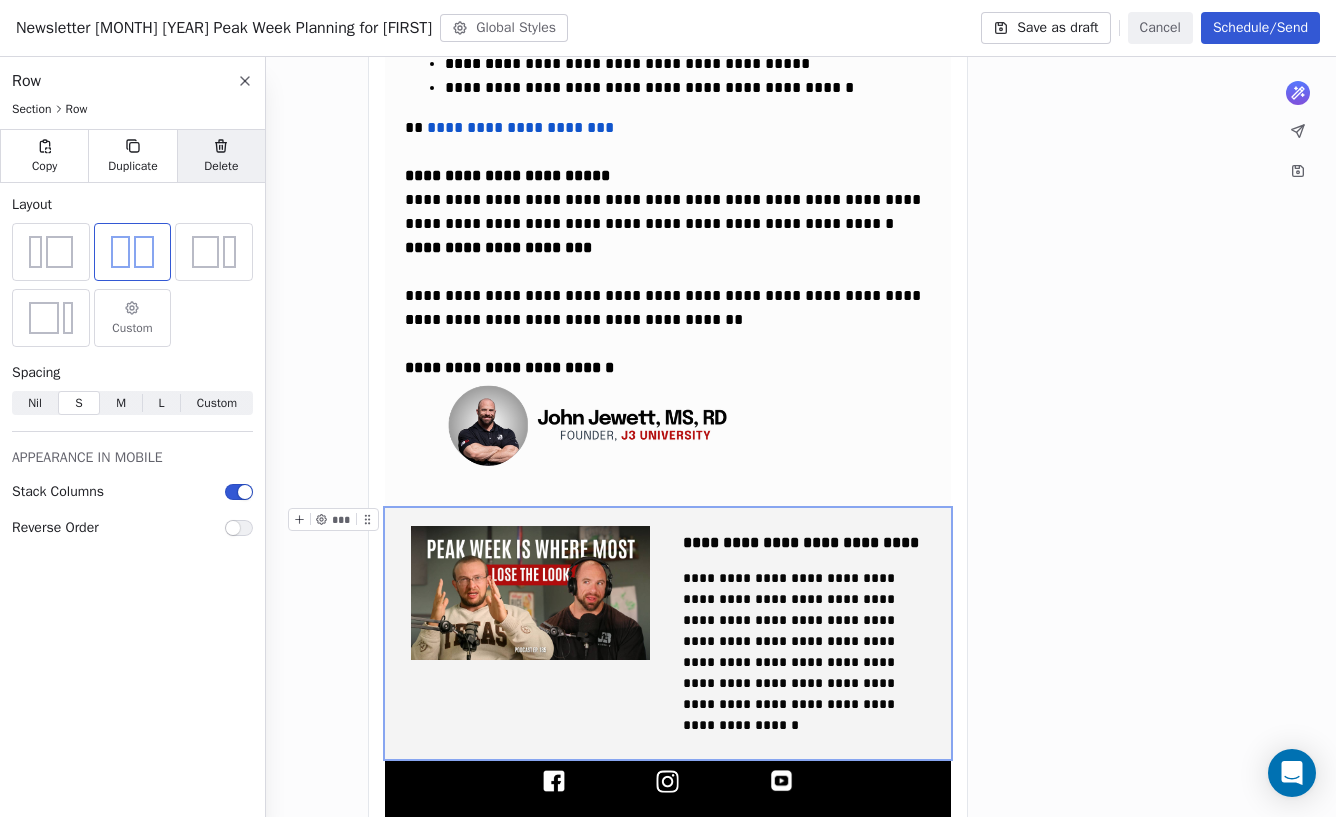 click on "Delete" at bounding box center [221, 166] 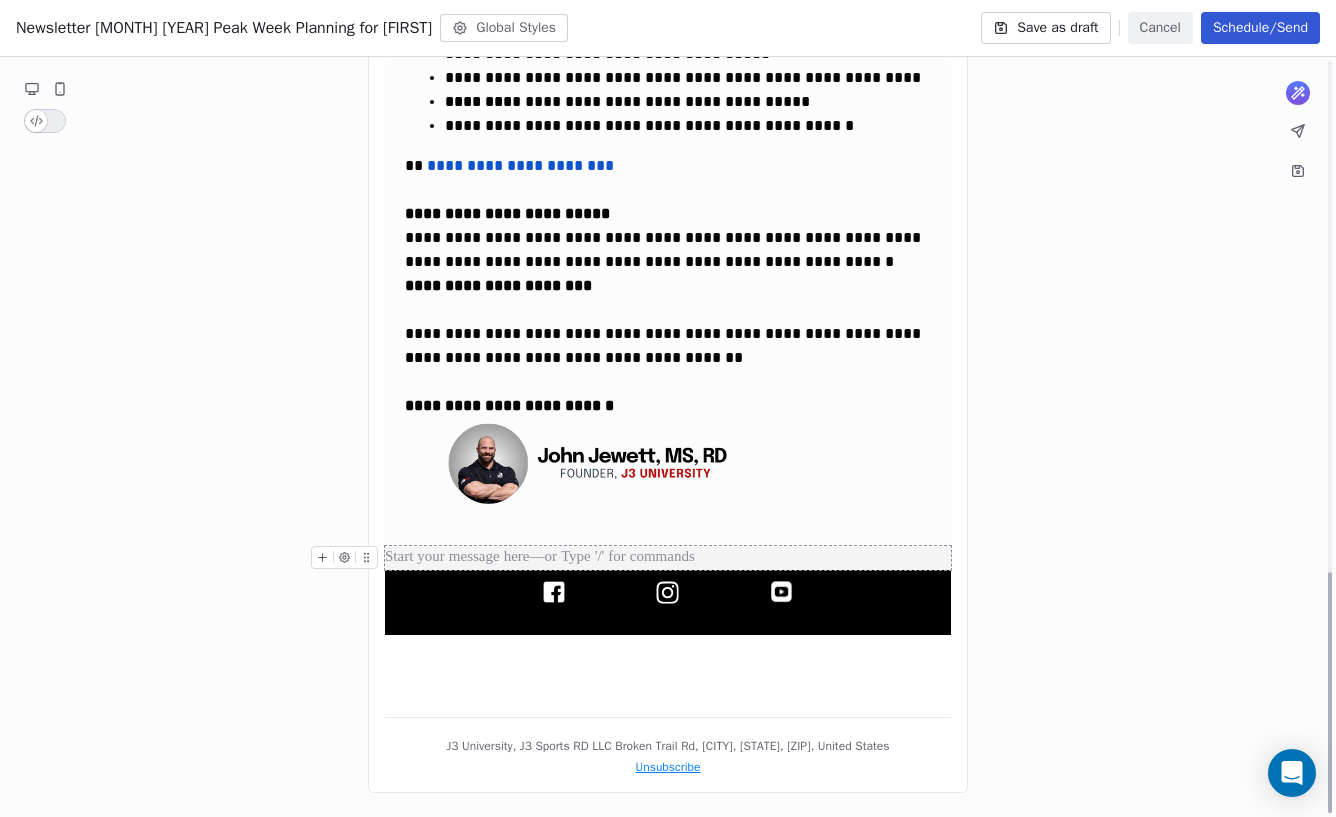 scroll, scrollTop: 1614, scrollLeft: 0, axis: vertical 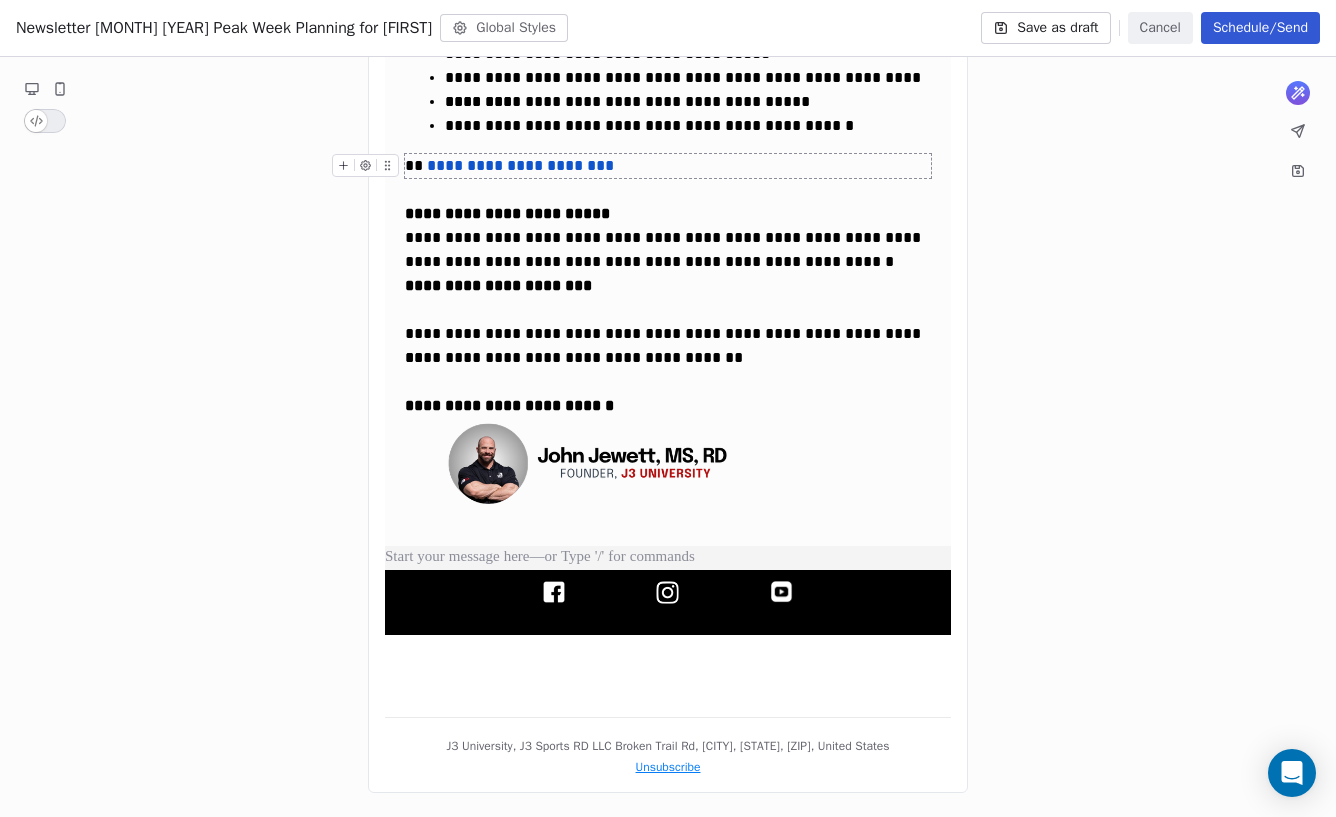 click on "**********" at bounding box center [520, 165] 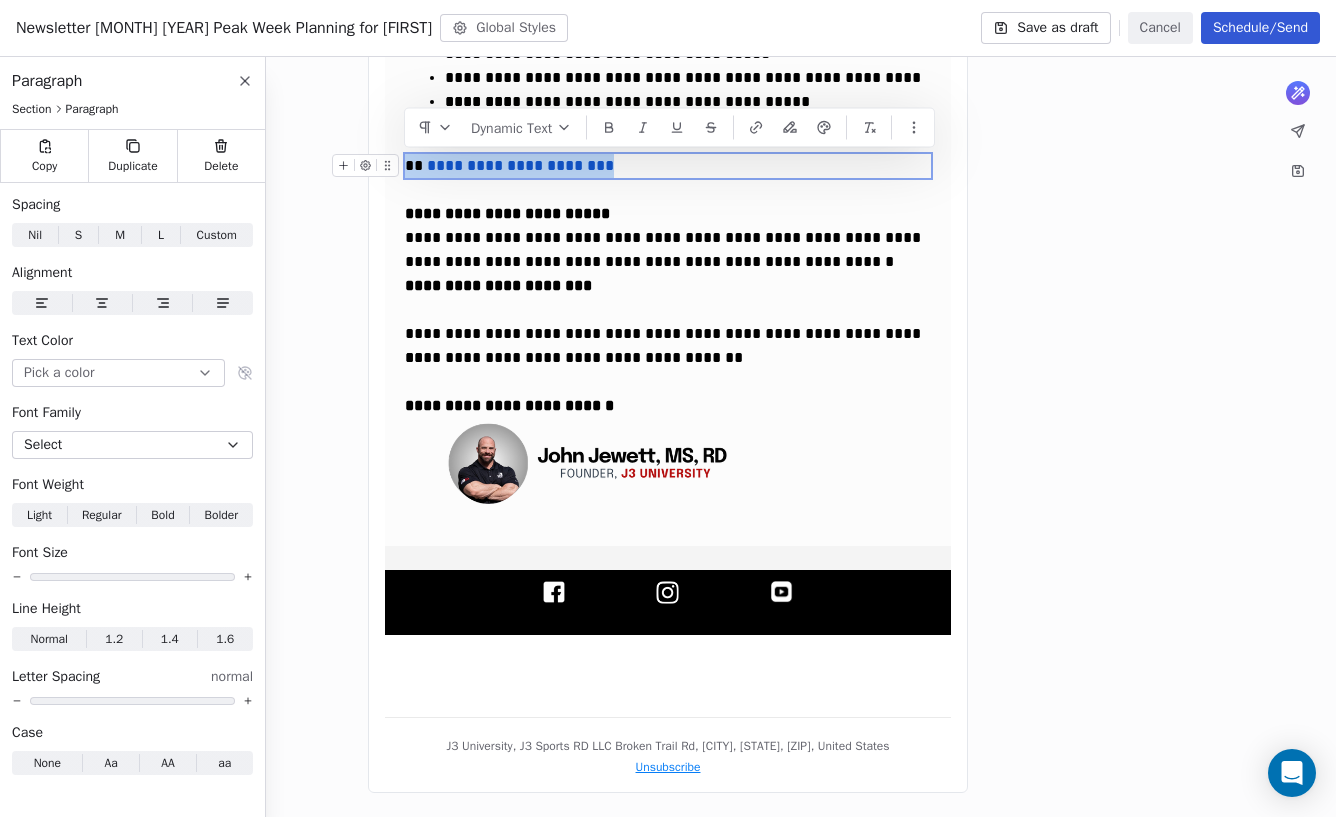 drag, startPoint x: 629, startPoint y: 167, endPoint x: 406, endPoint y: 166, distance: 223.00224 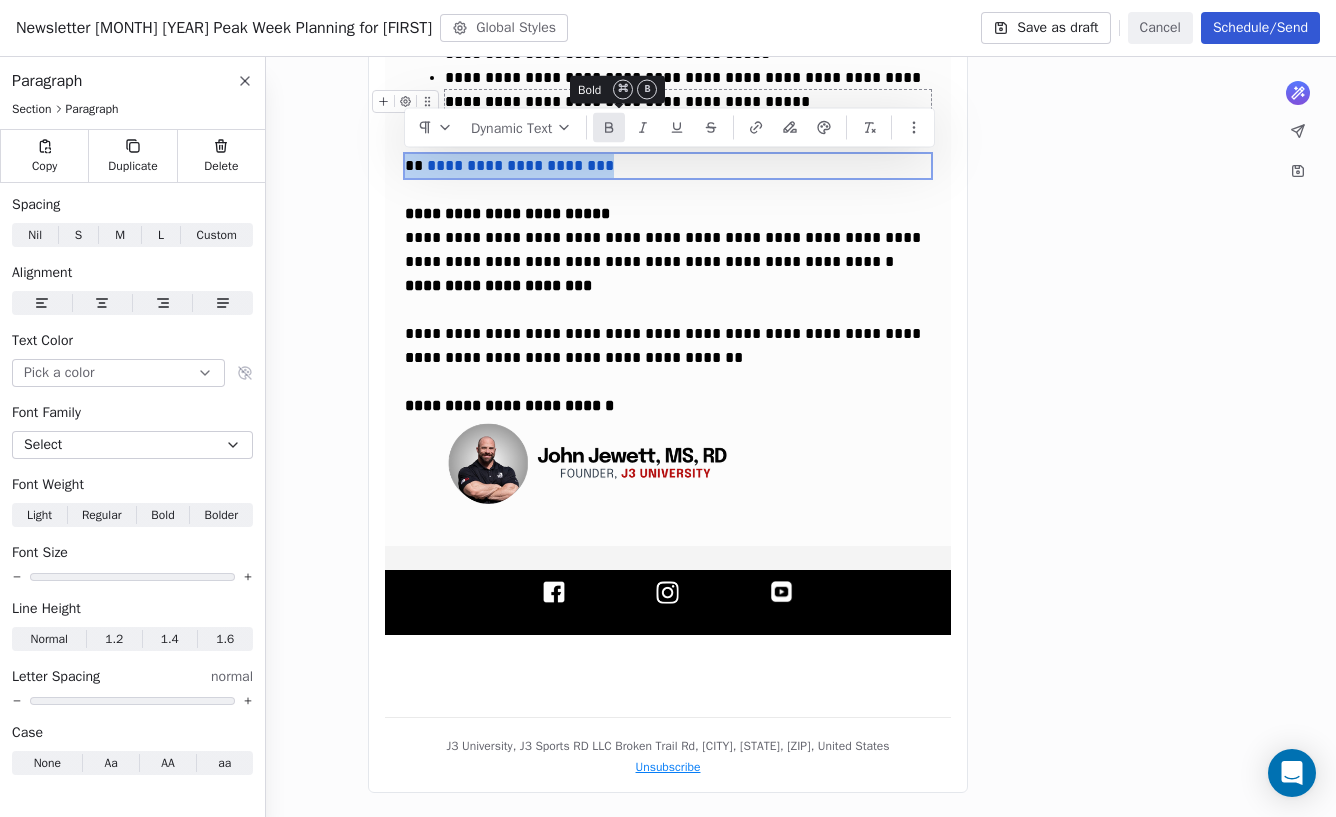click 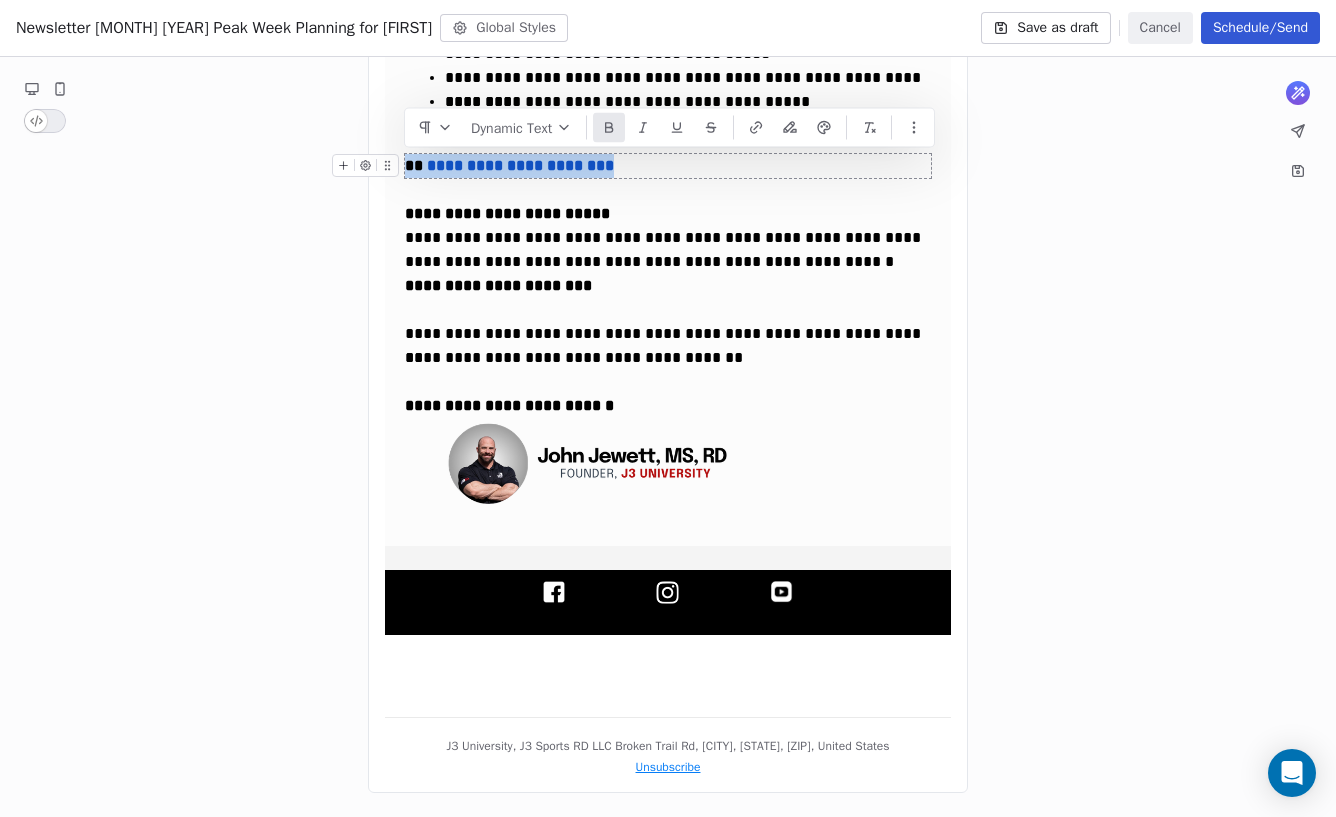 click on "**********" at bounding box center [668, 166] 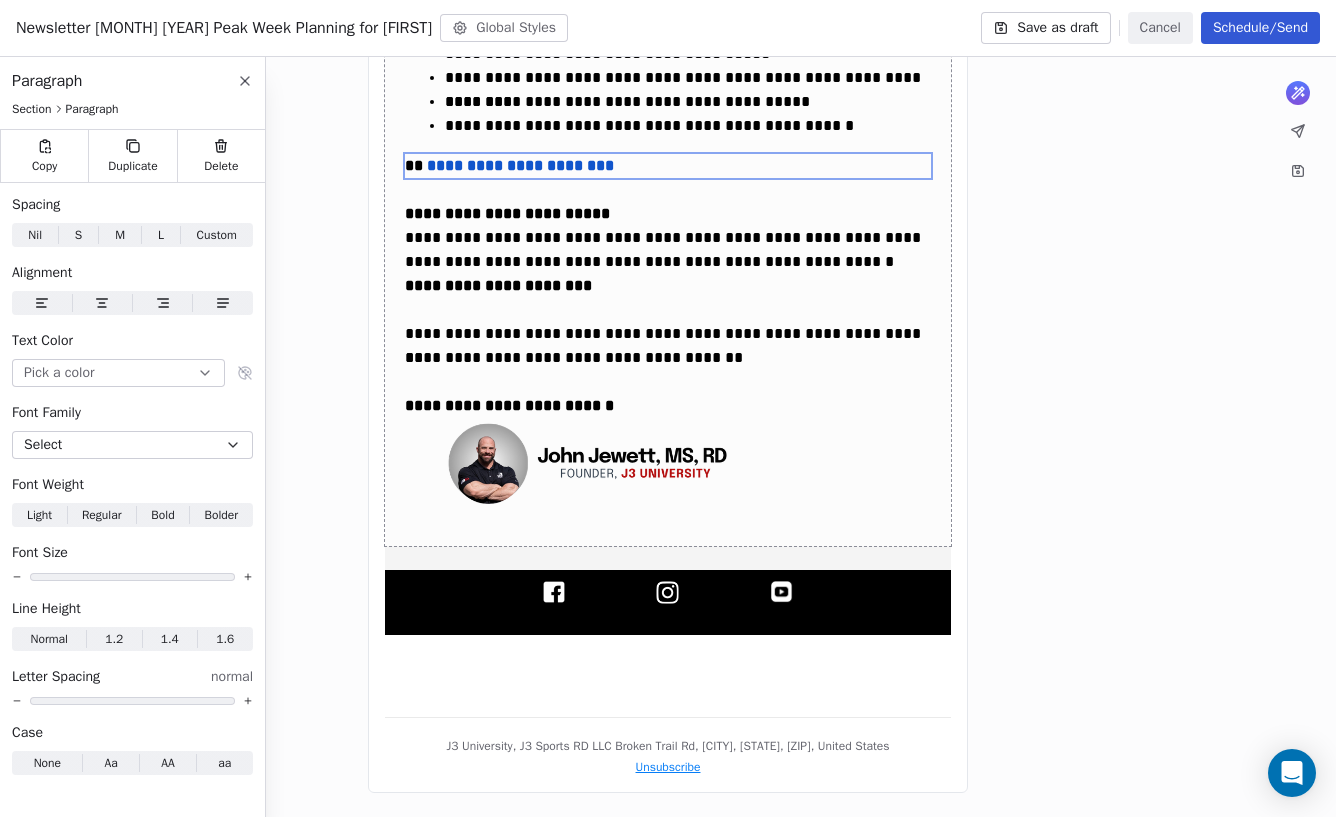 click on "**********" at bounding box center (668, -309) 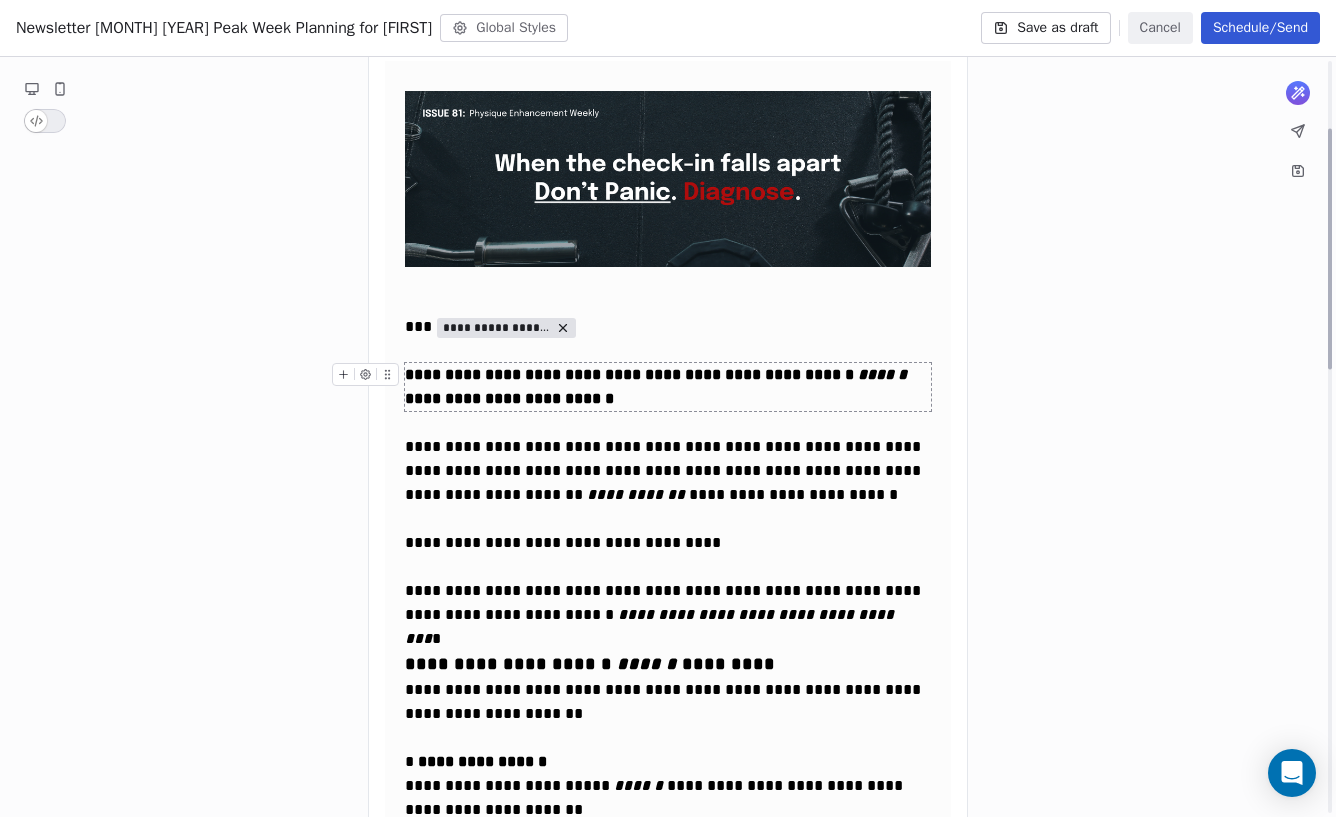 scroll, scrollTop: 213, scrollLeft: 0, axis: vertical 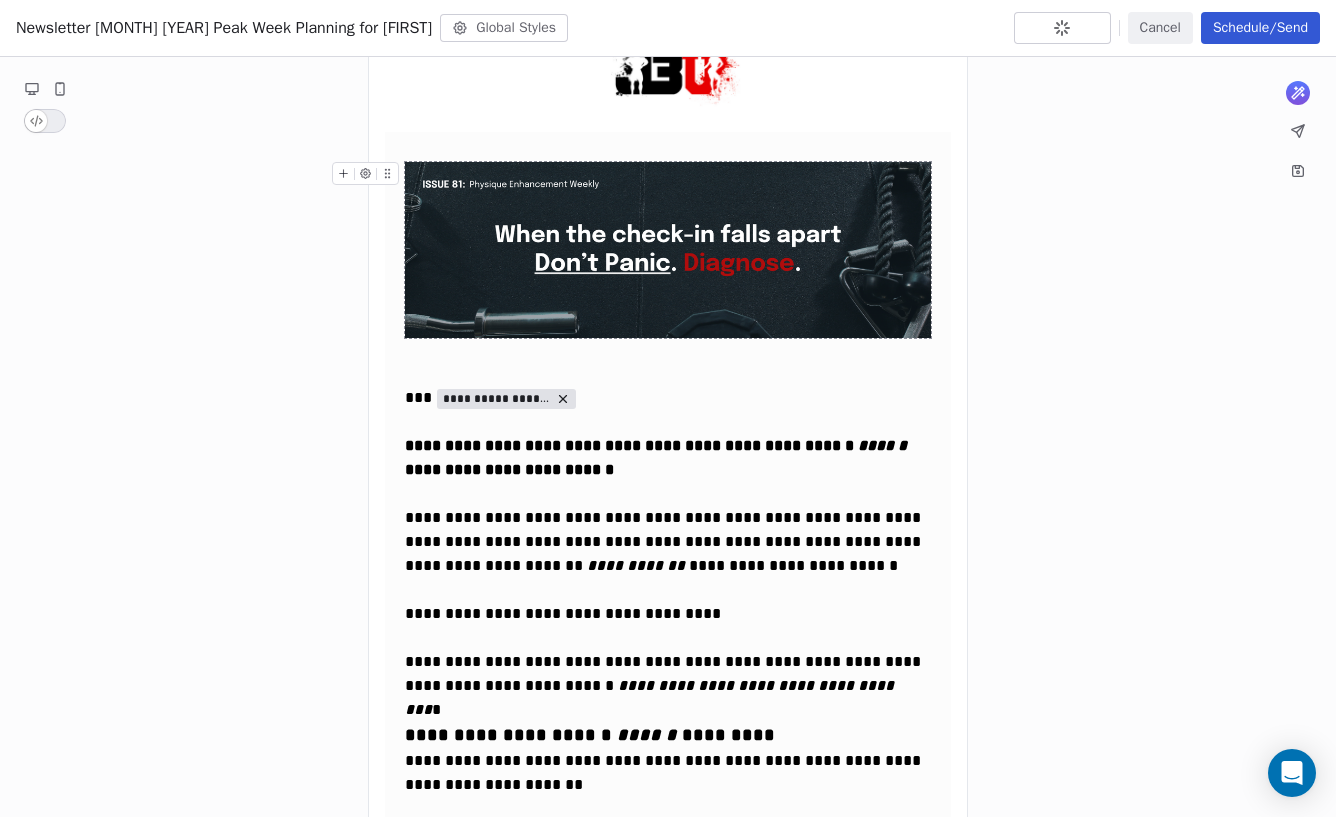 click at bounding box center (668, 249) 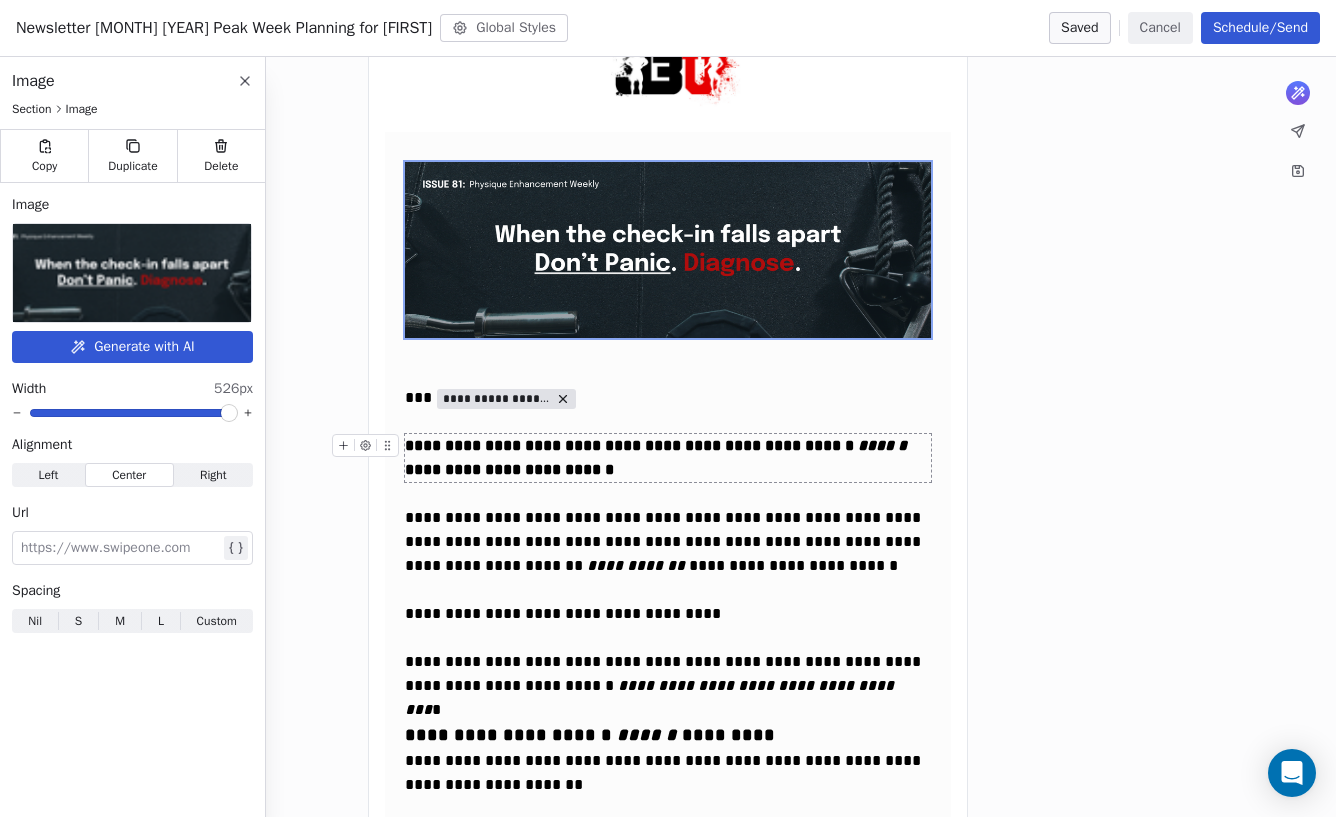 click on "**********" at bounding box center [668, 458] 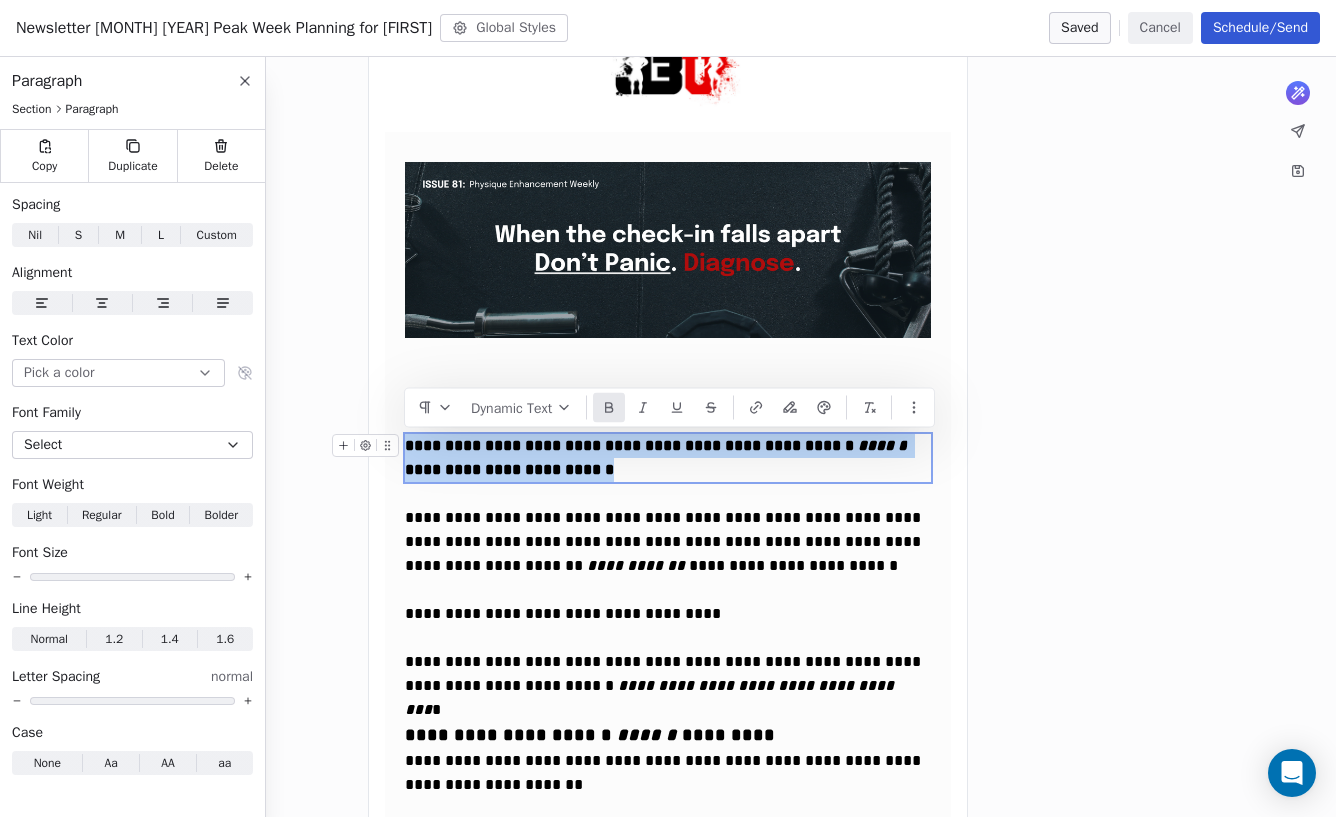drag, startPoint x: 630, startPoint y: 470, endPoint x: 406, endPoint y: 450, distance: 224.89108 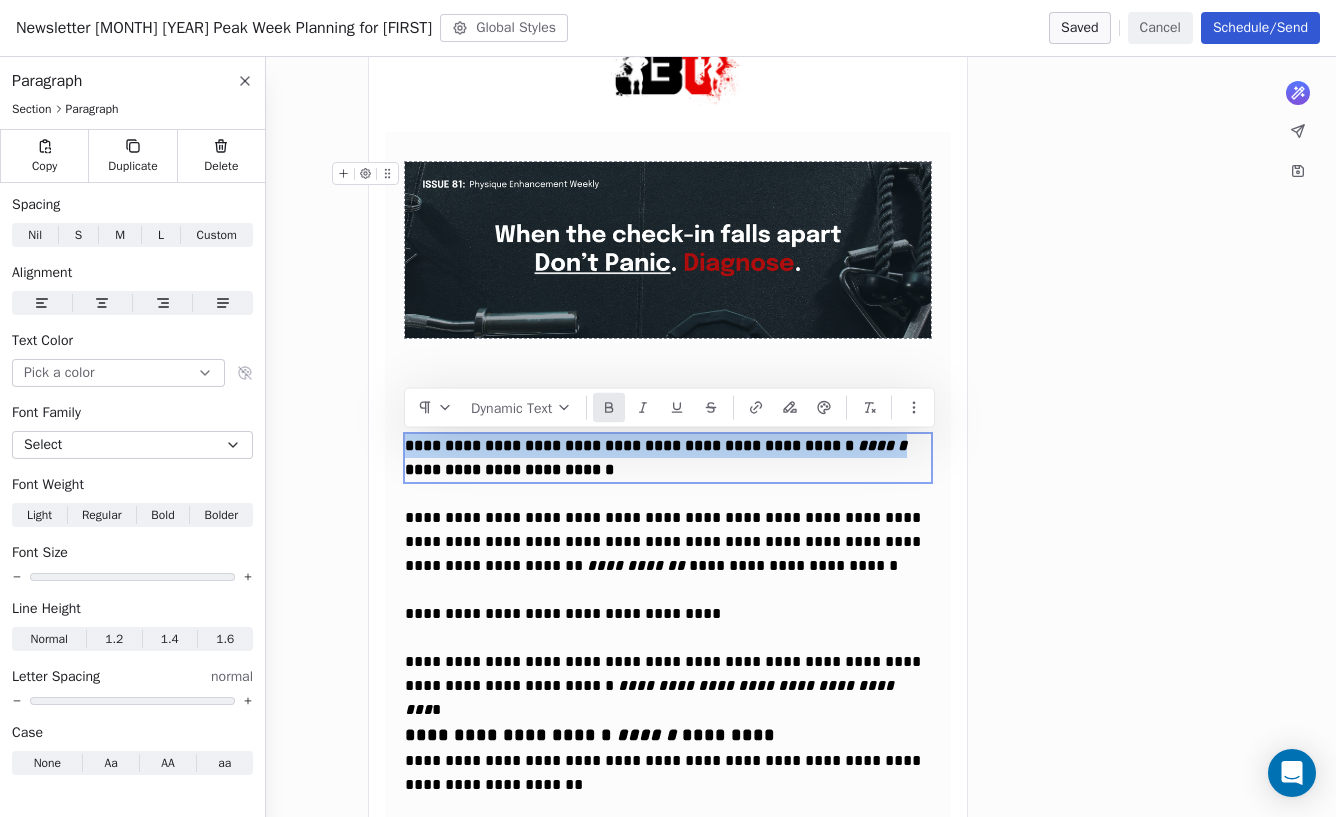 click at bounding box center [668, 249] 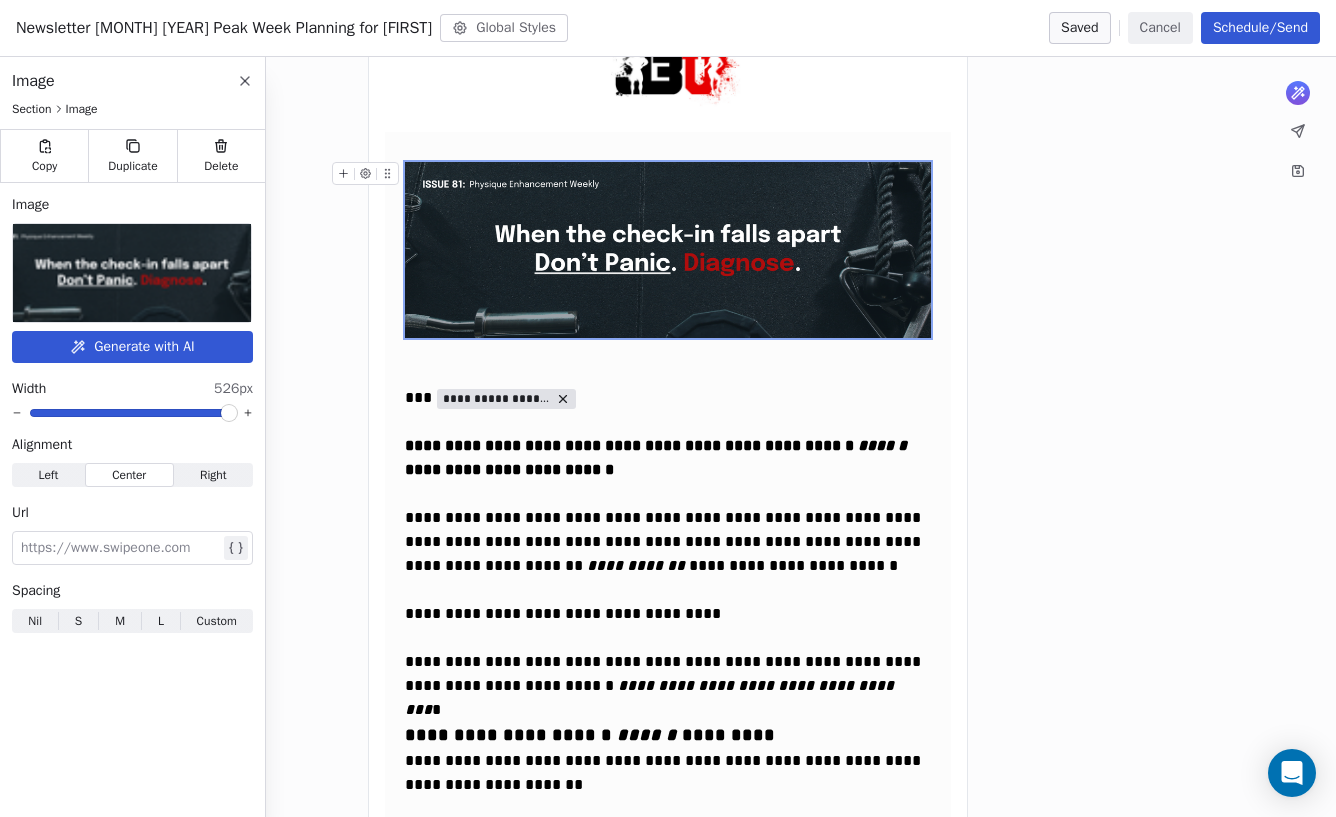 click at bounding box center (132, 273) 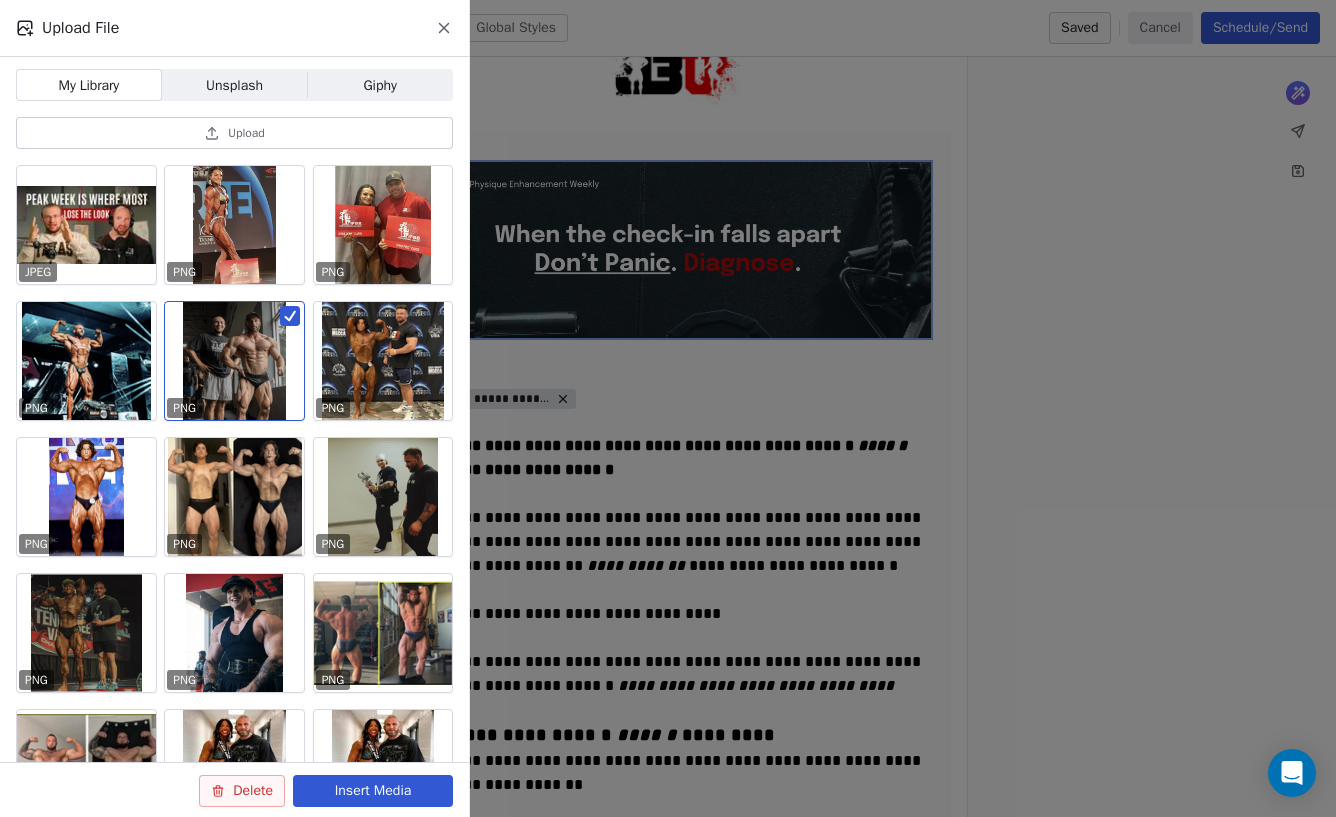 click on "Upload" at bounding box center [234, 133] 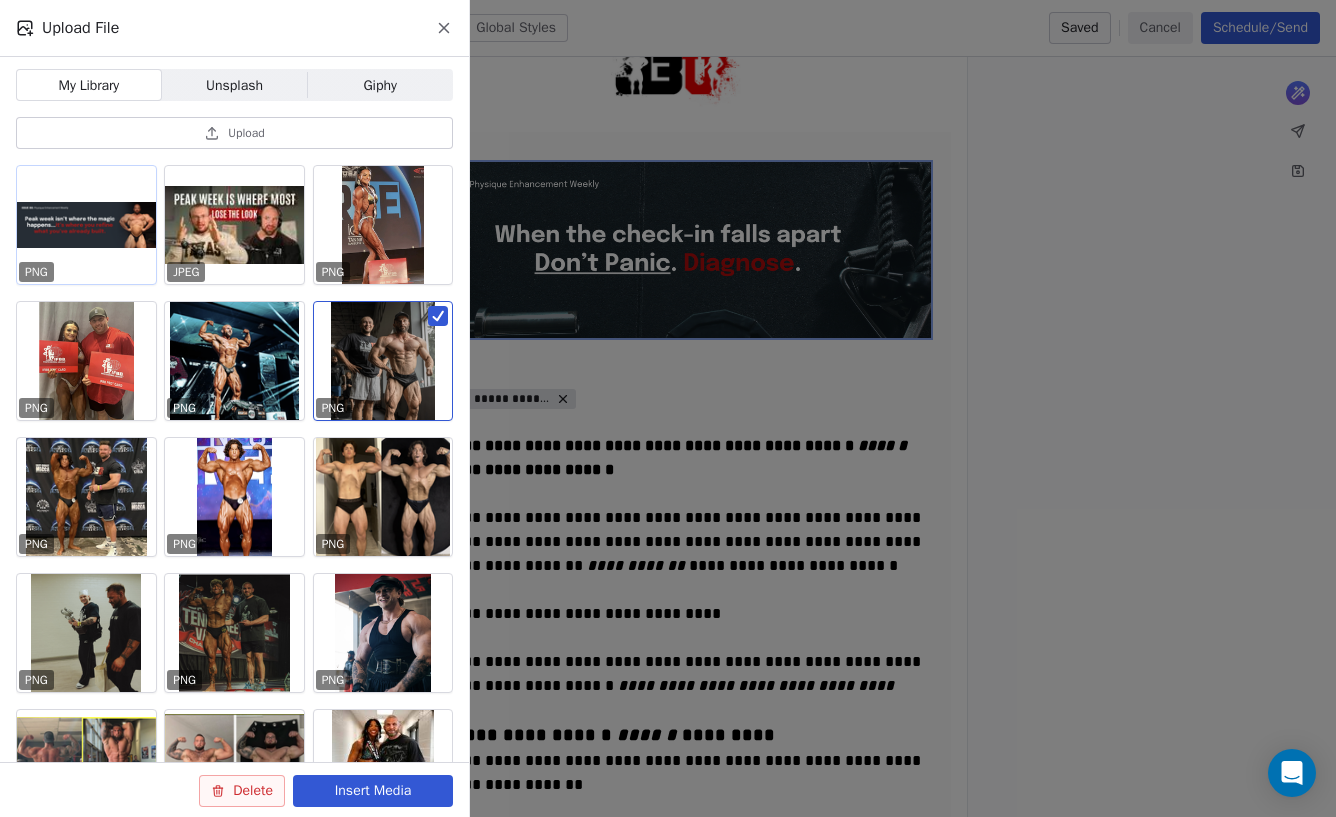 click at bounding box center [86, 225] 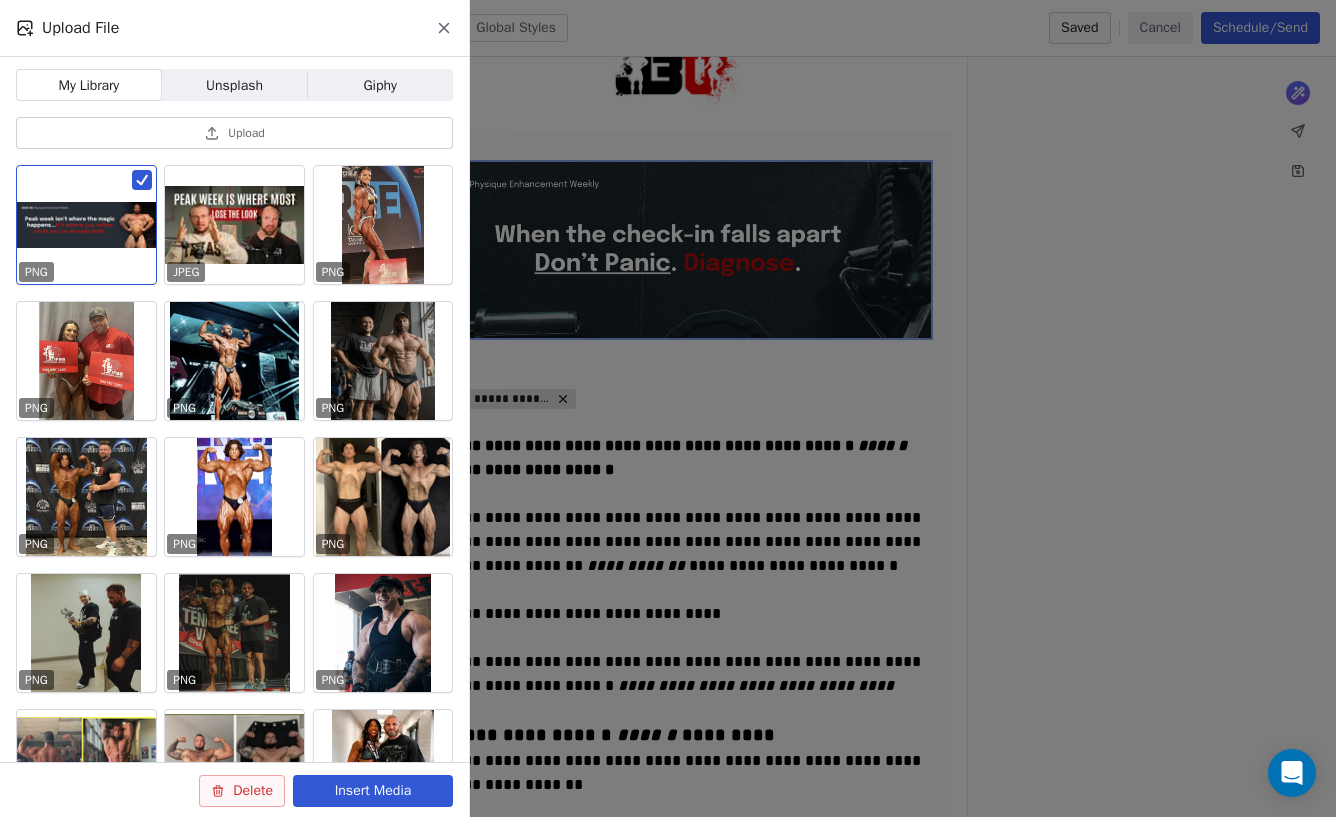 click on "Insert Media" at bounding box center (373, 791) 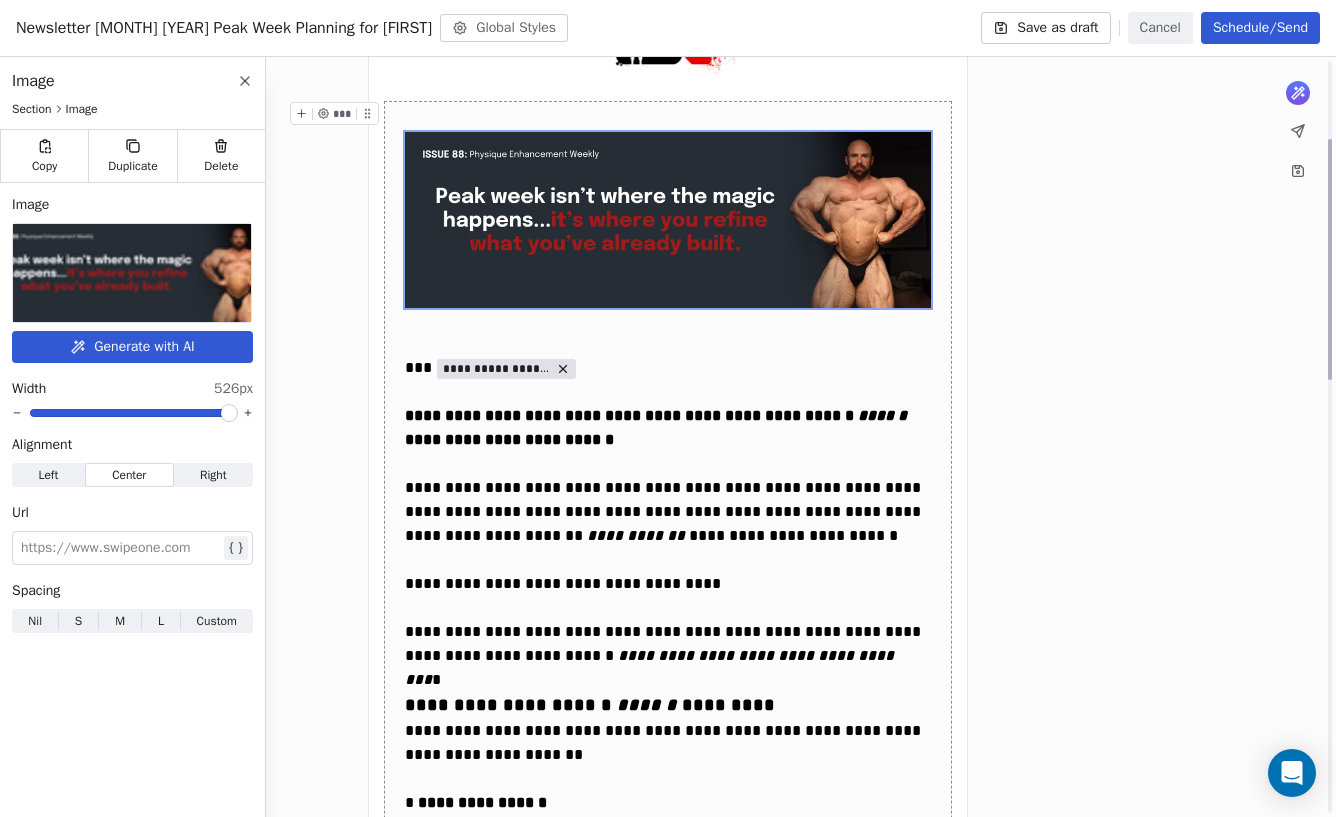 scroll, scrollTop: 249, scrollLeft: 0, axis: vertical 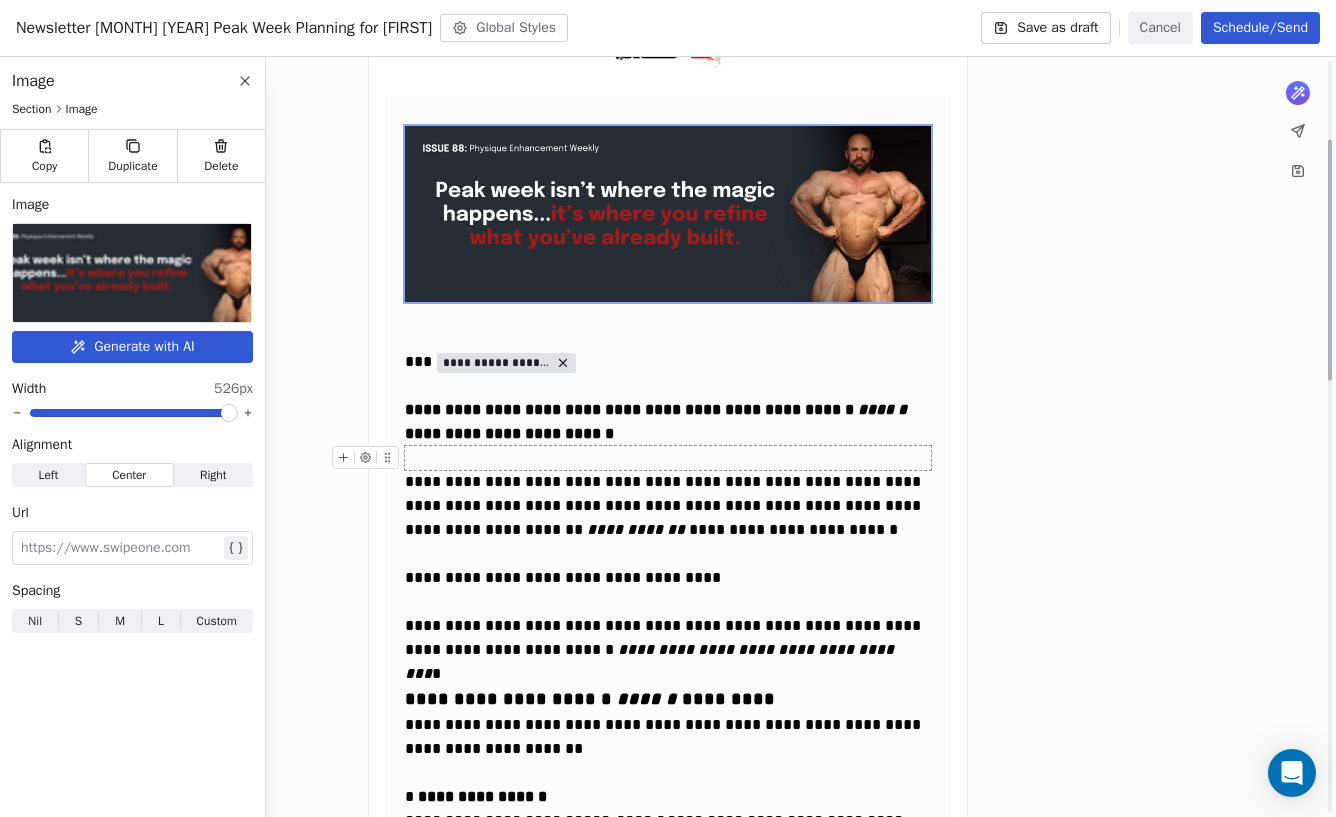 click at bounding box center (668, 458) 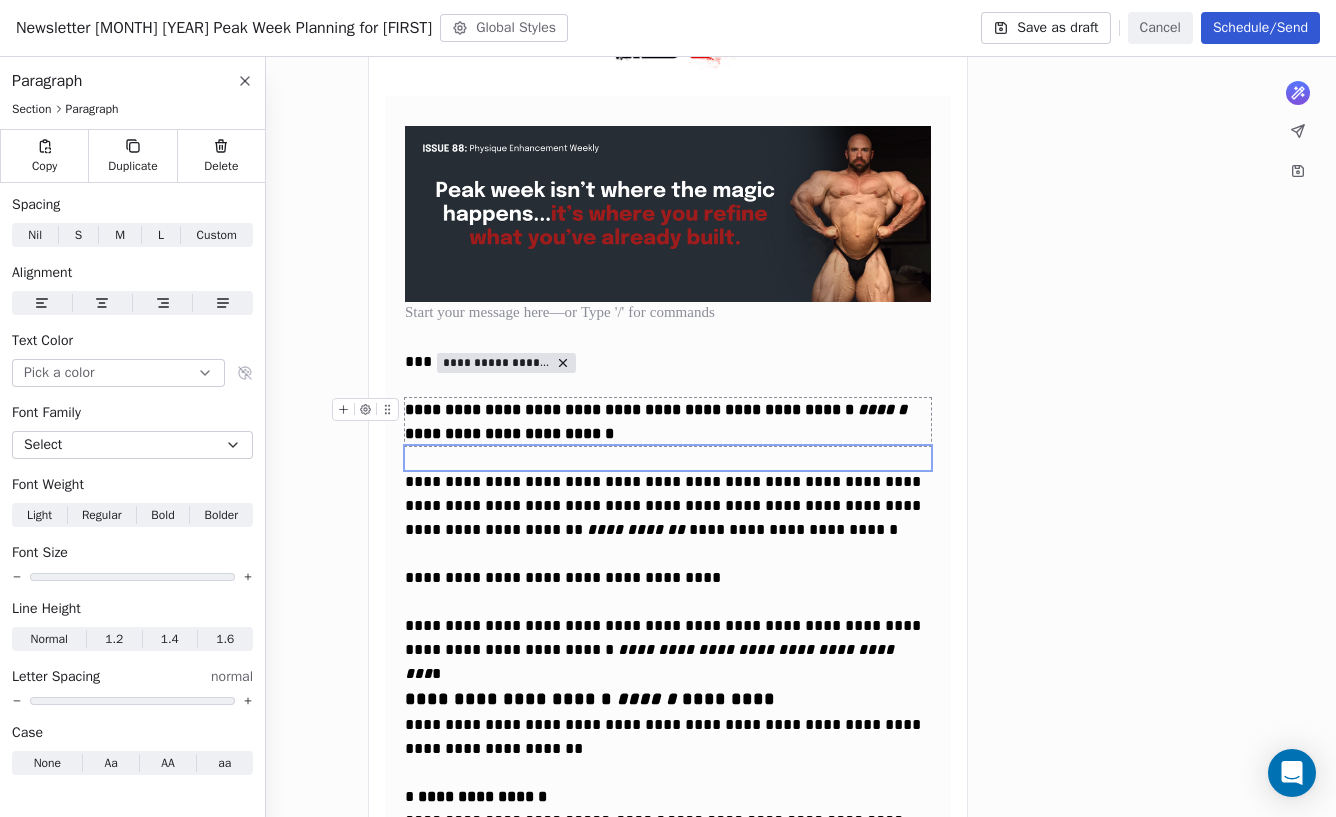 click on "**********" at bounding box center (668, 422) 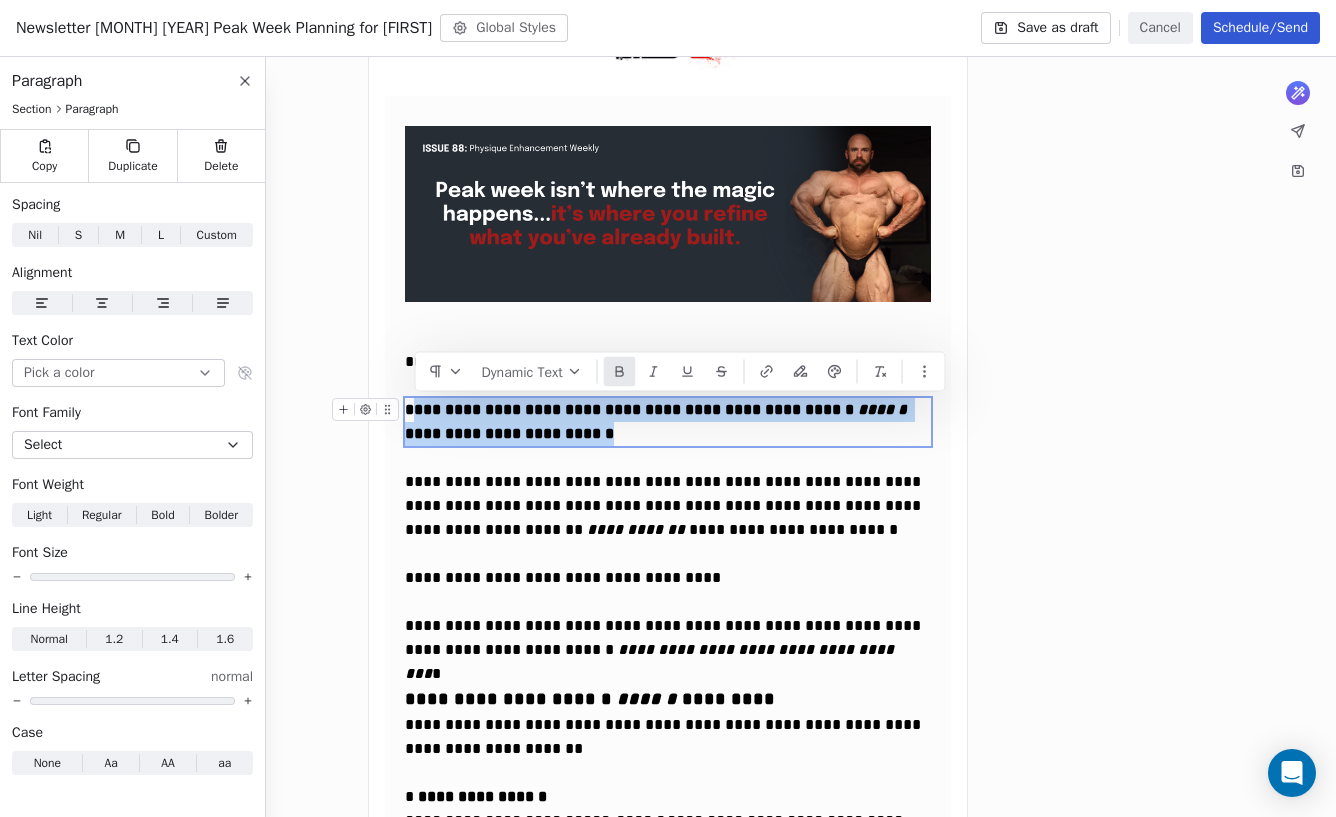 drag, startPoint x: 655, startPoint y: 441, endPoint x: 416, endPoint y: 413, distance: 240.63458 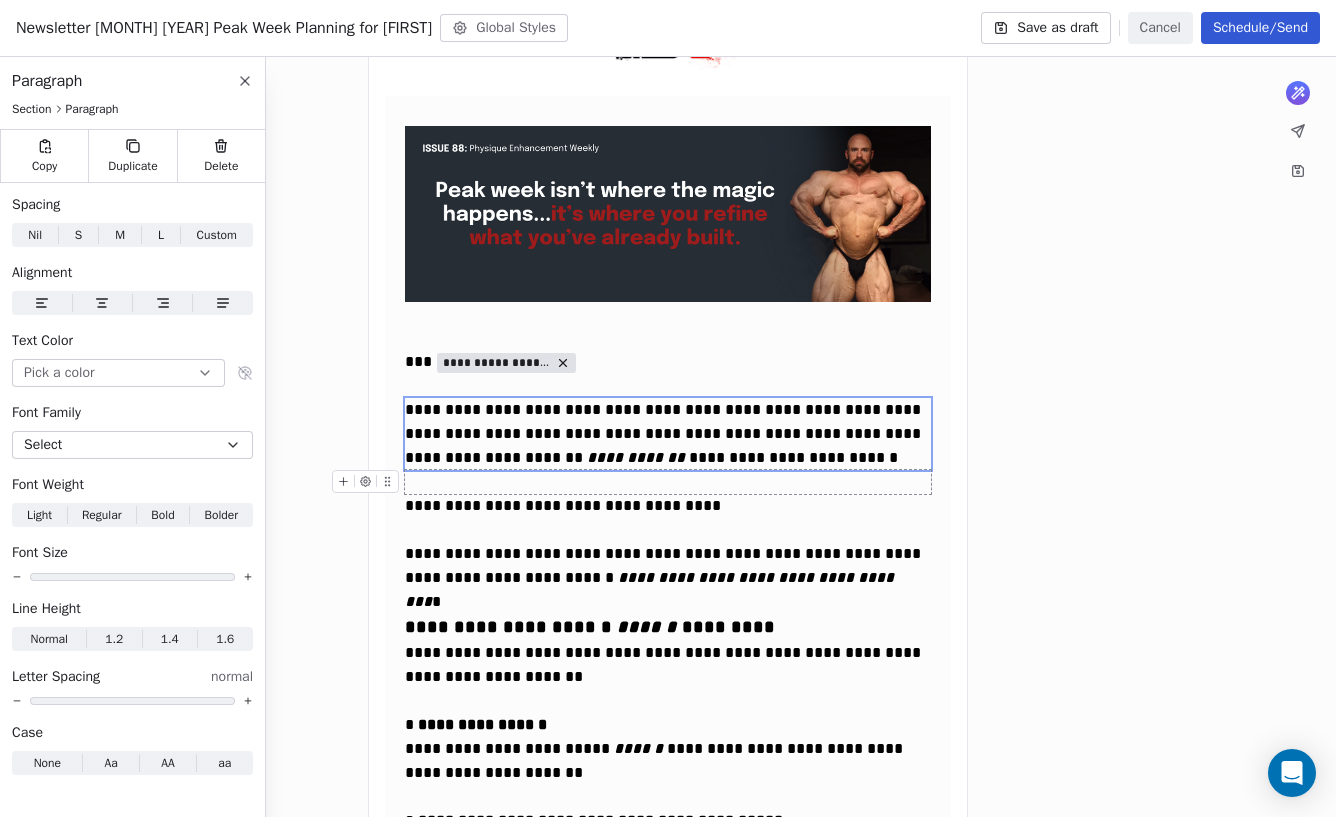 click on "**********" at bounding box center [668, 1020] 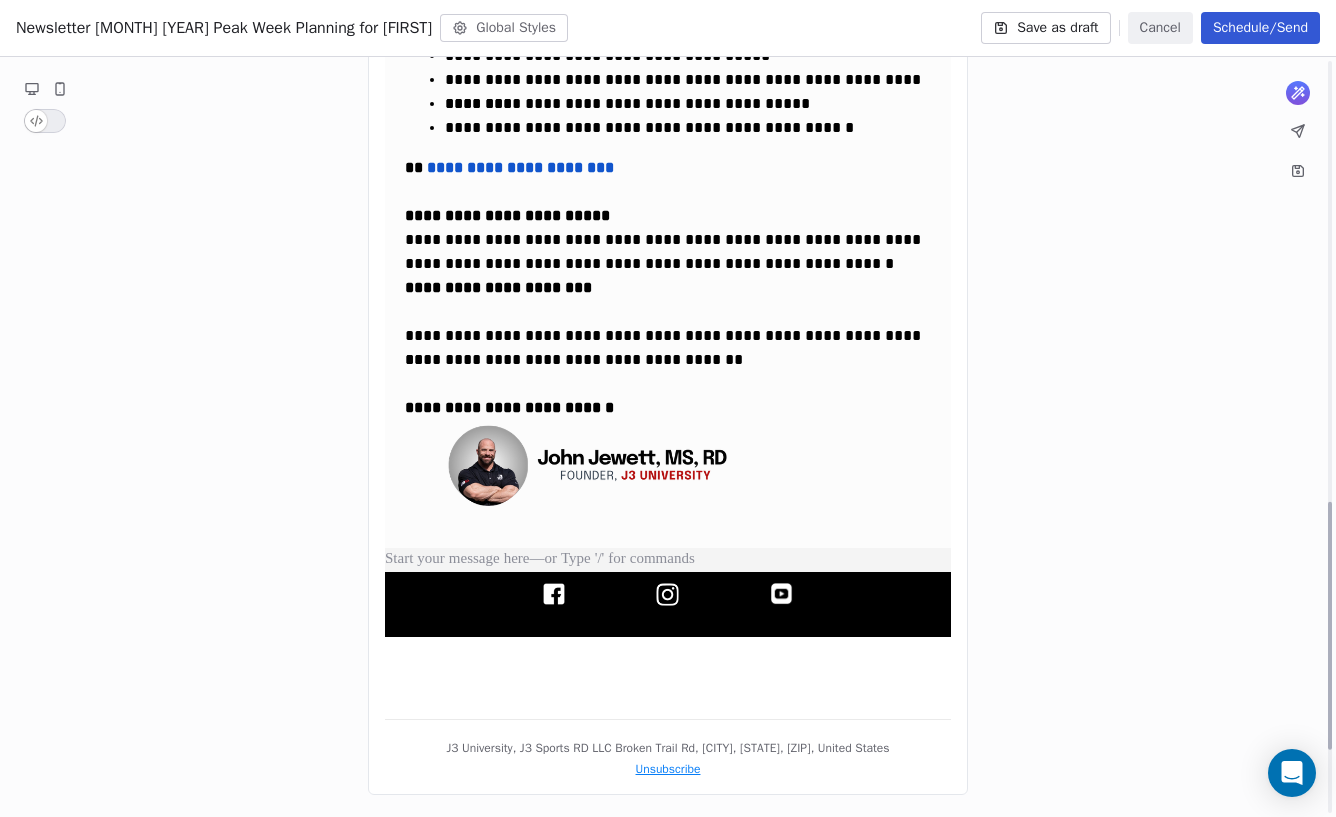 scroll, scrollTop: 1542, scrollLeft: 0, axis: vertical 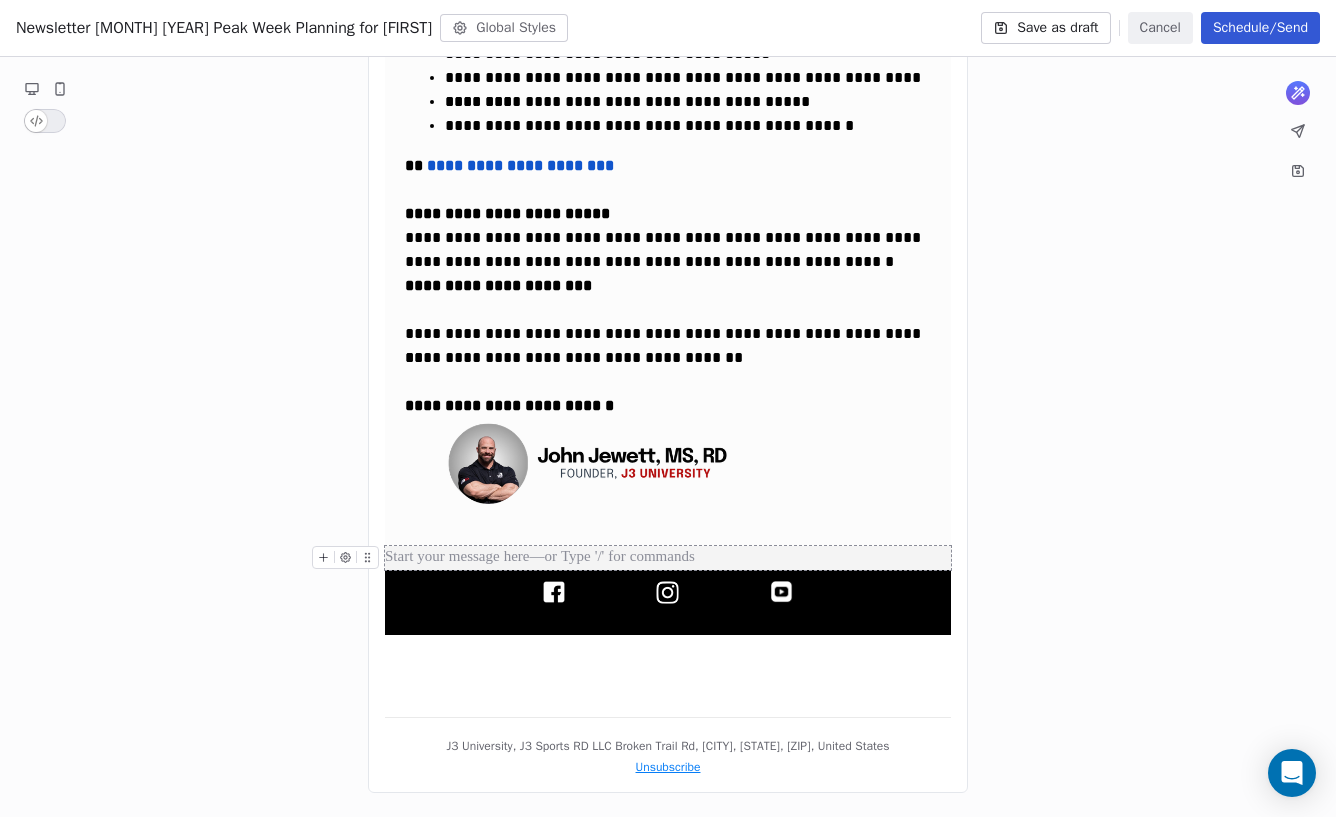 click at bounding box center [668, 558] 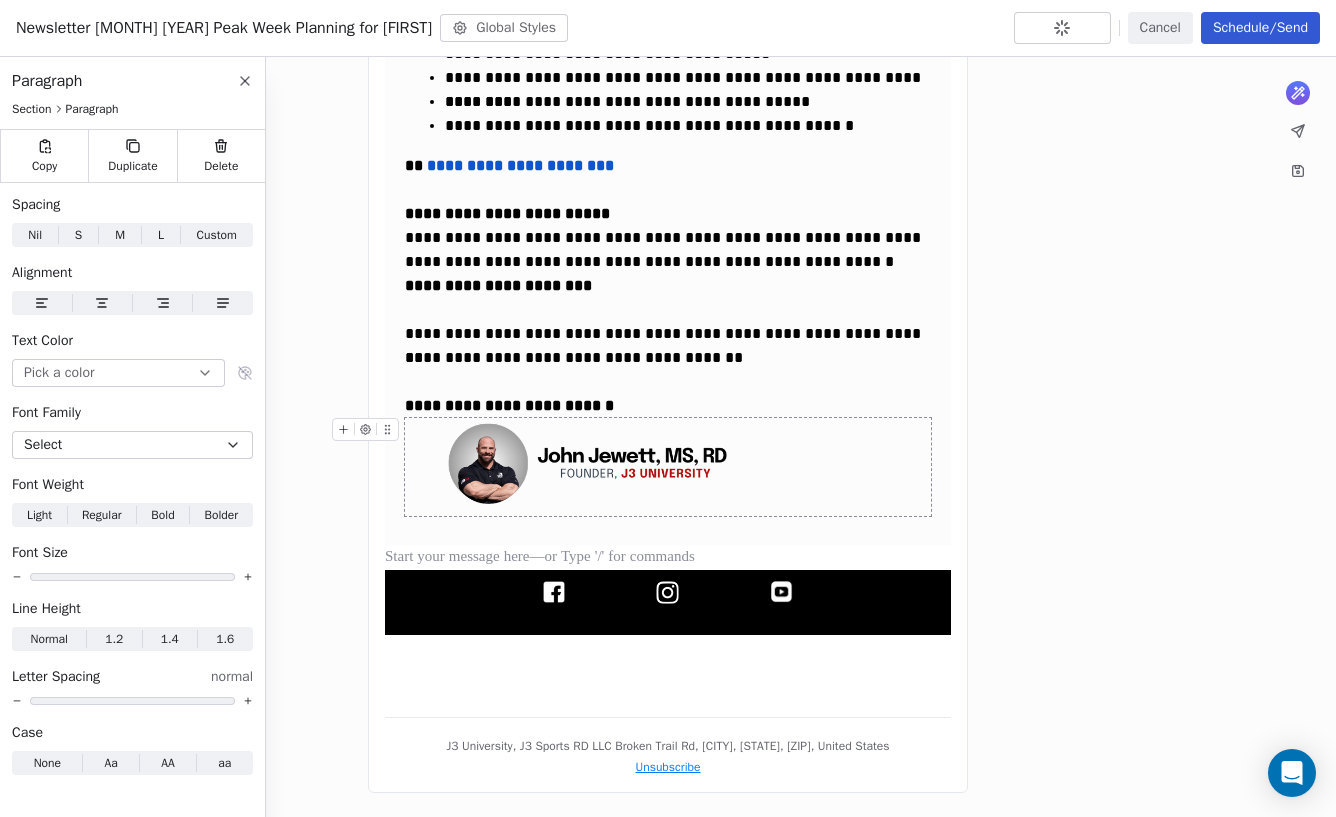 click on "**********" at bounding box center [668, -273] 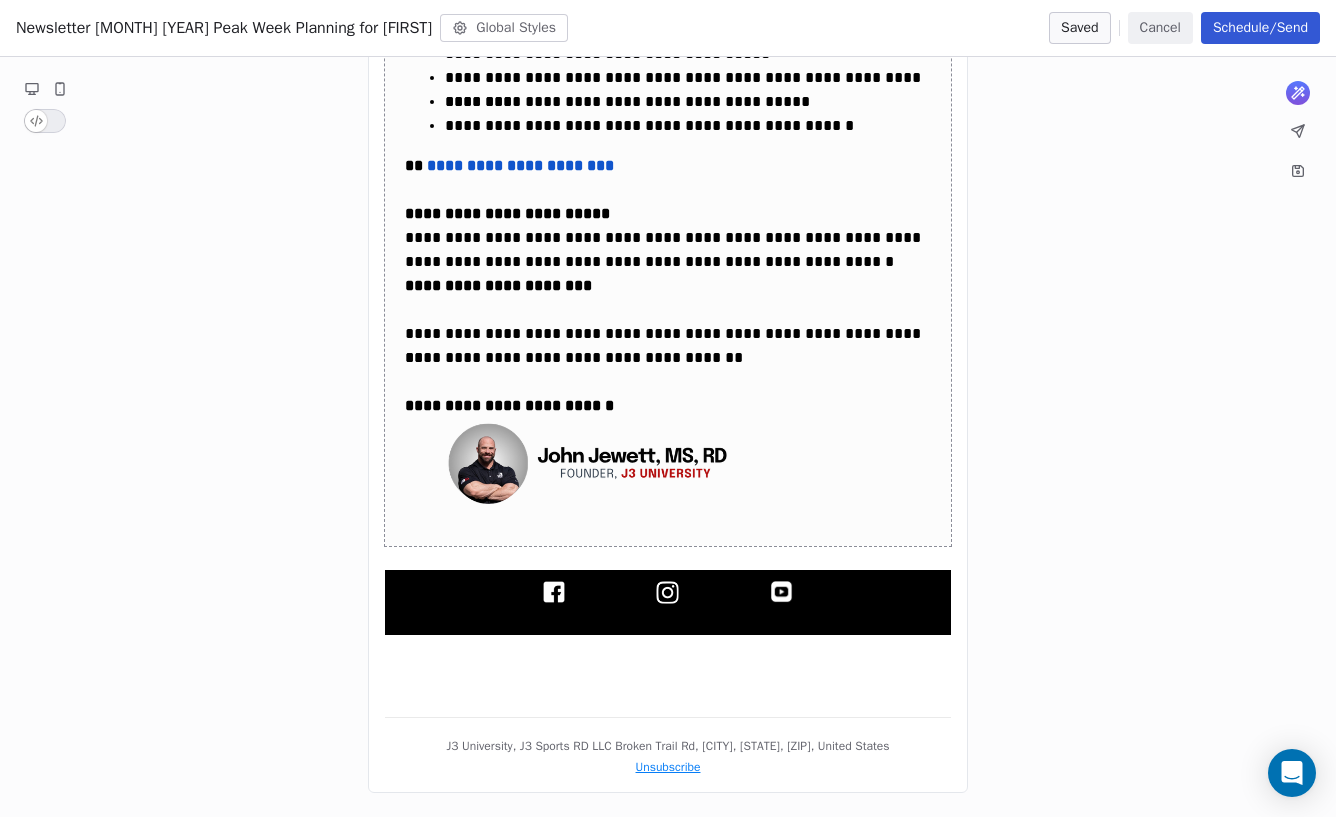 click on "**********" at bounding box center (668, -273) 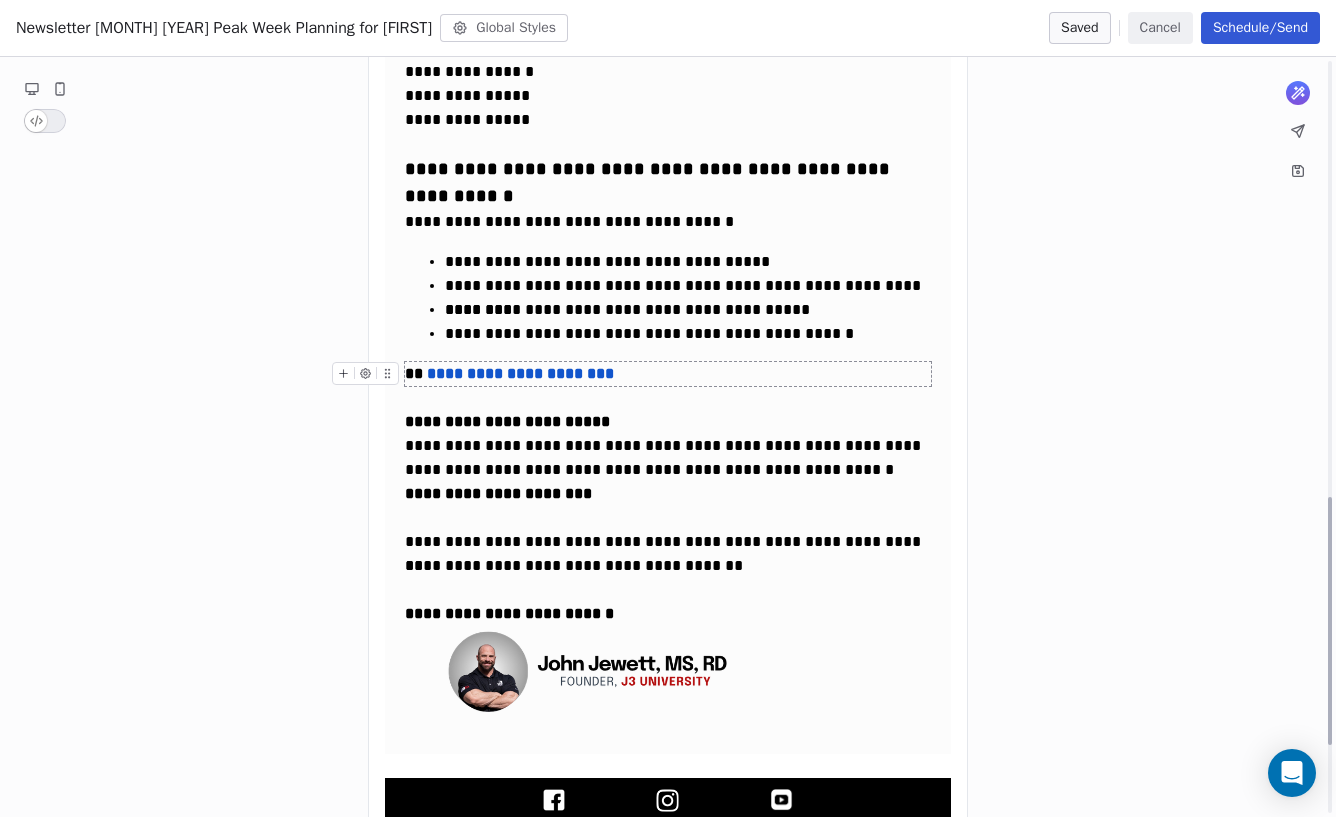 scroll, scrollTop: 1335, scrollLeft: 0, axis: vertical 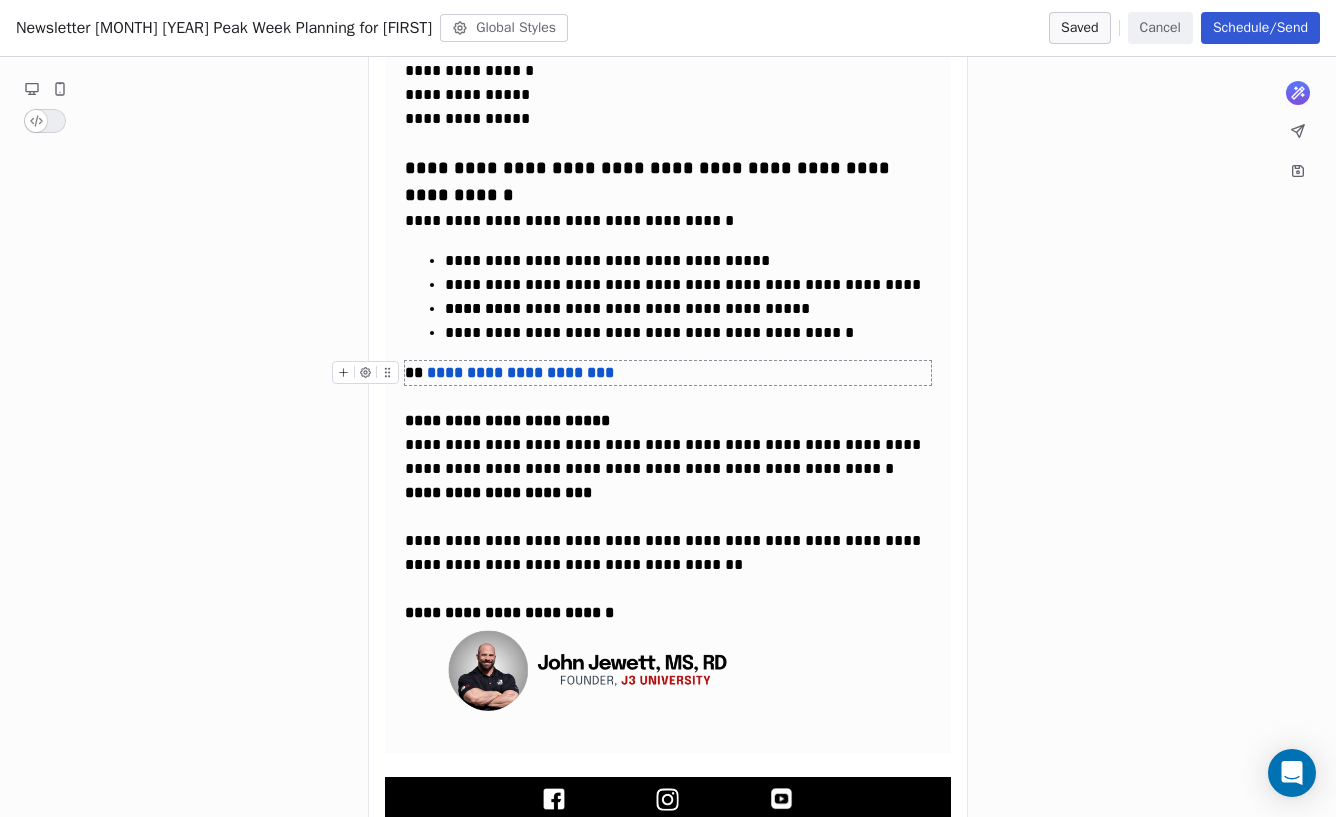 click 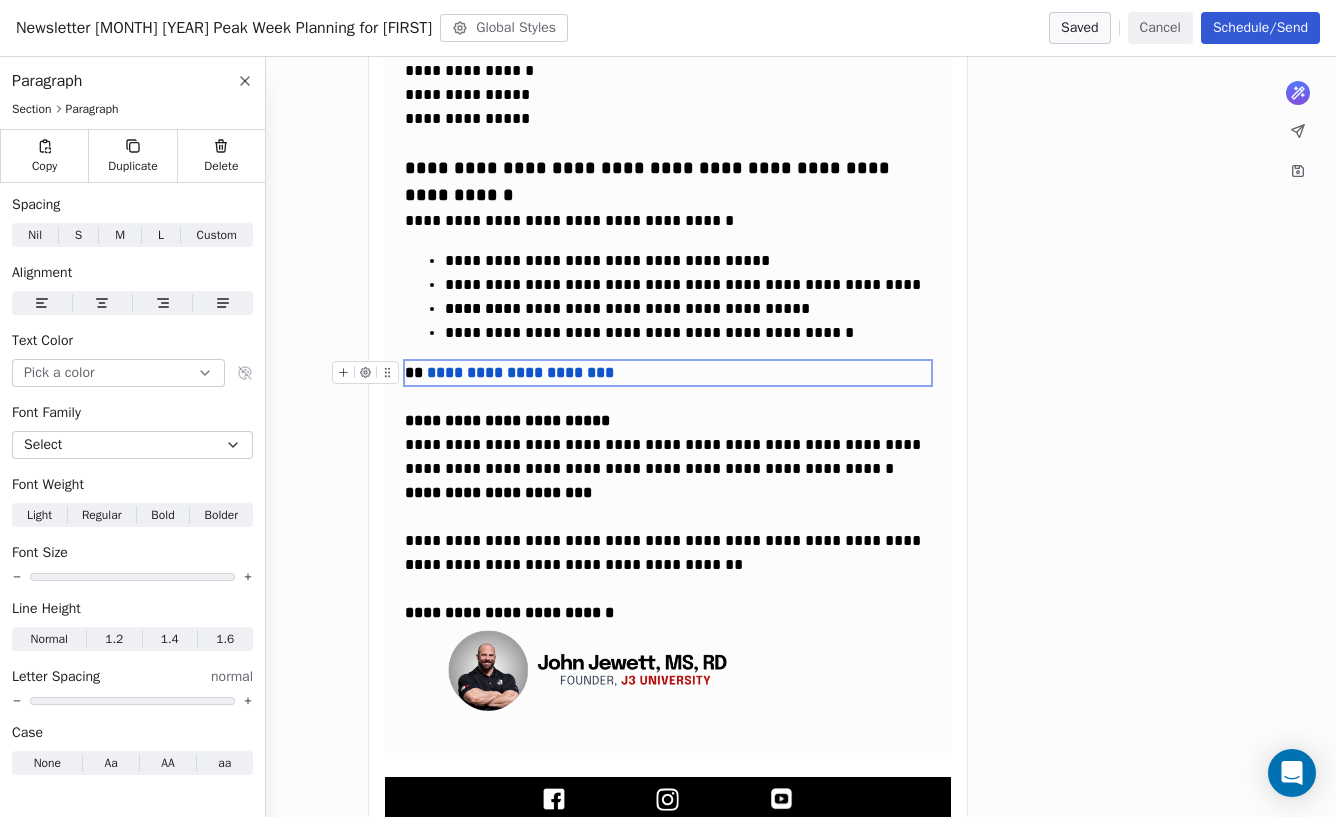 click on "**********" at bounding box center [520, 372] 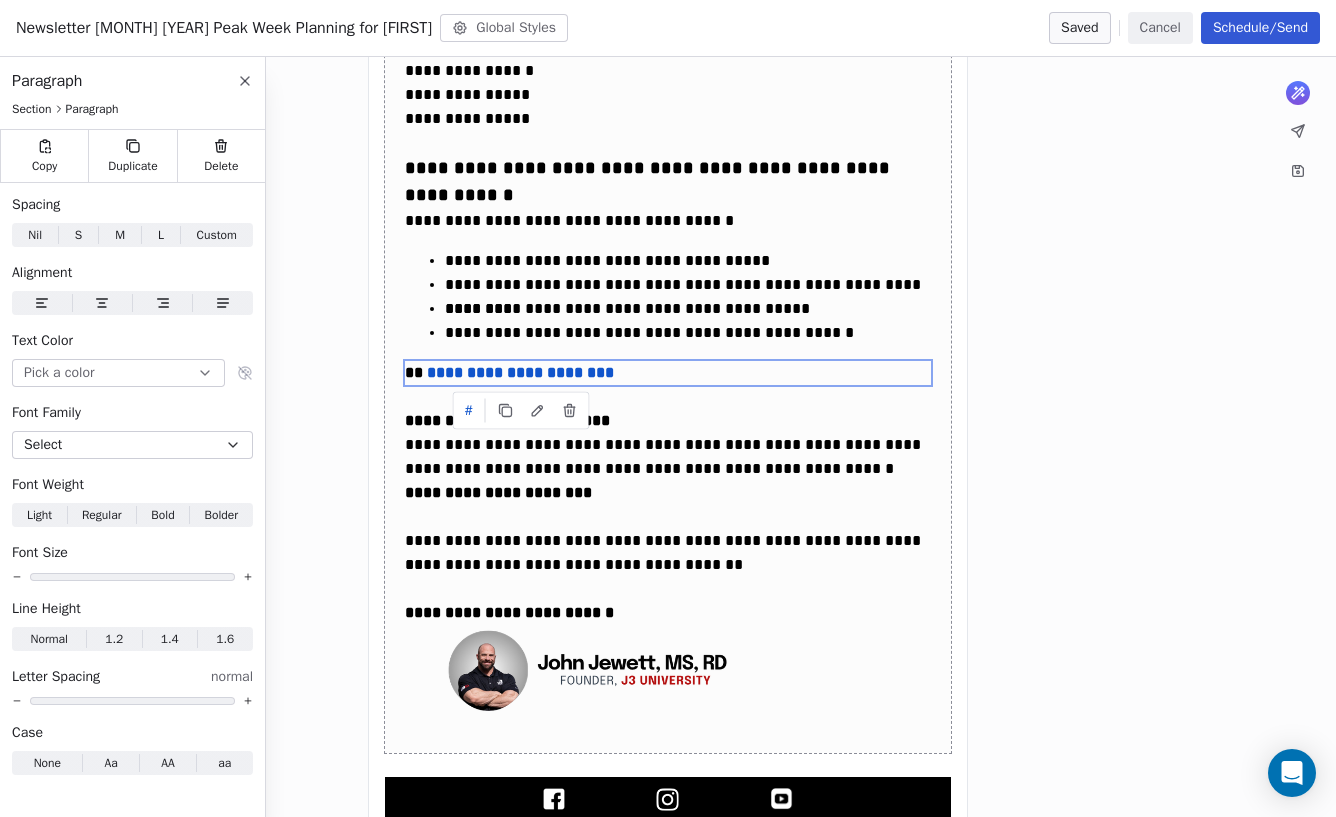 click on "**********" at bounding box center [668, -119] 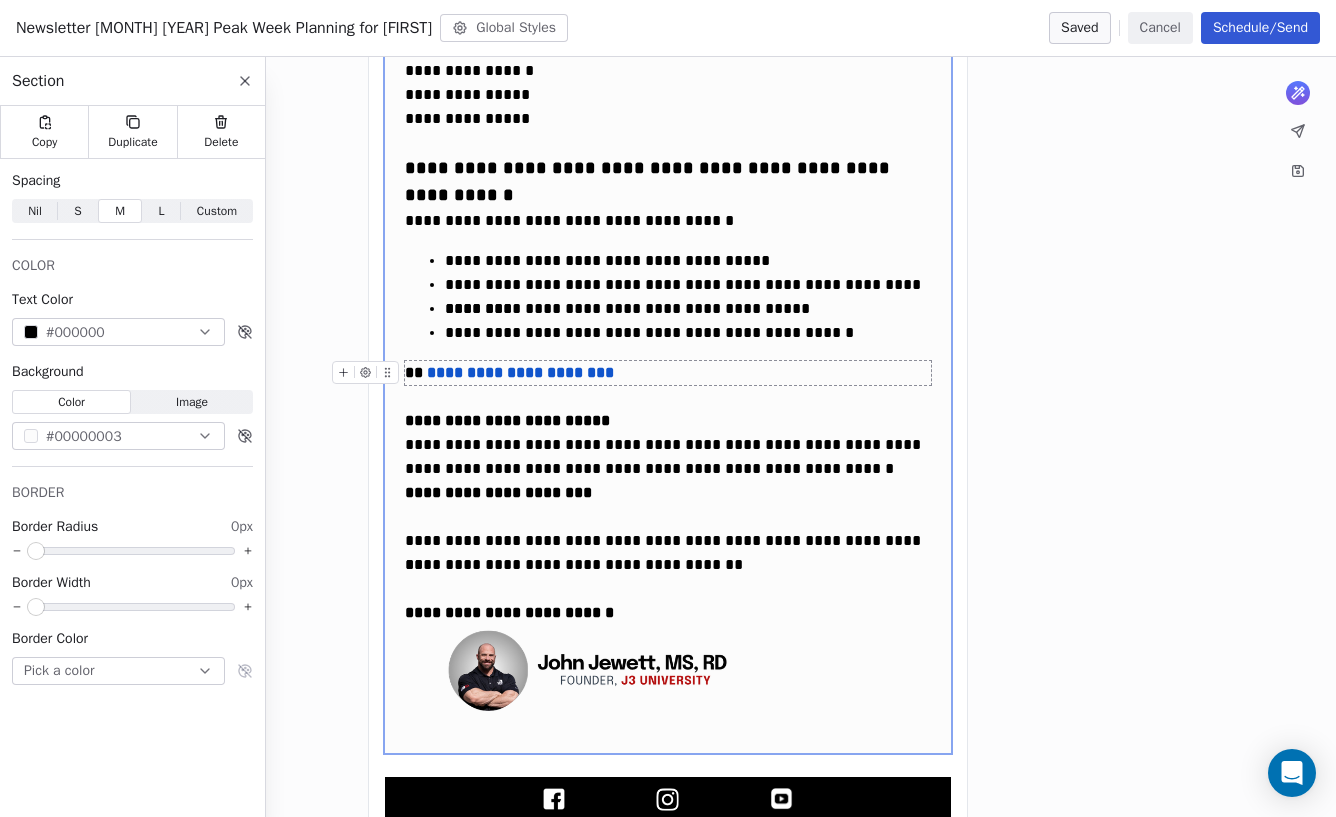click on "**********" at bounding box center [668, 373] 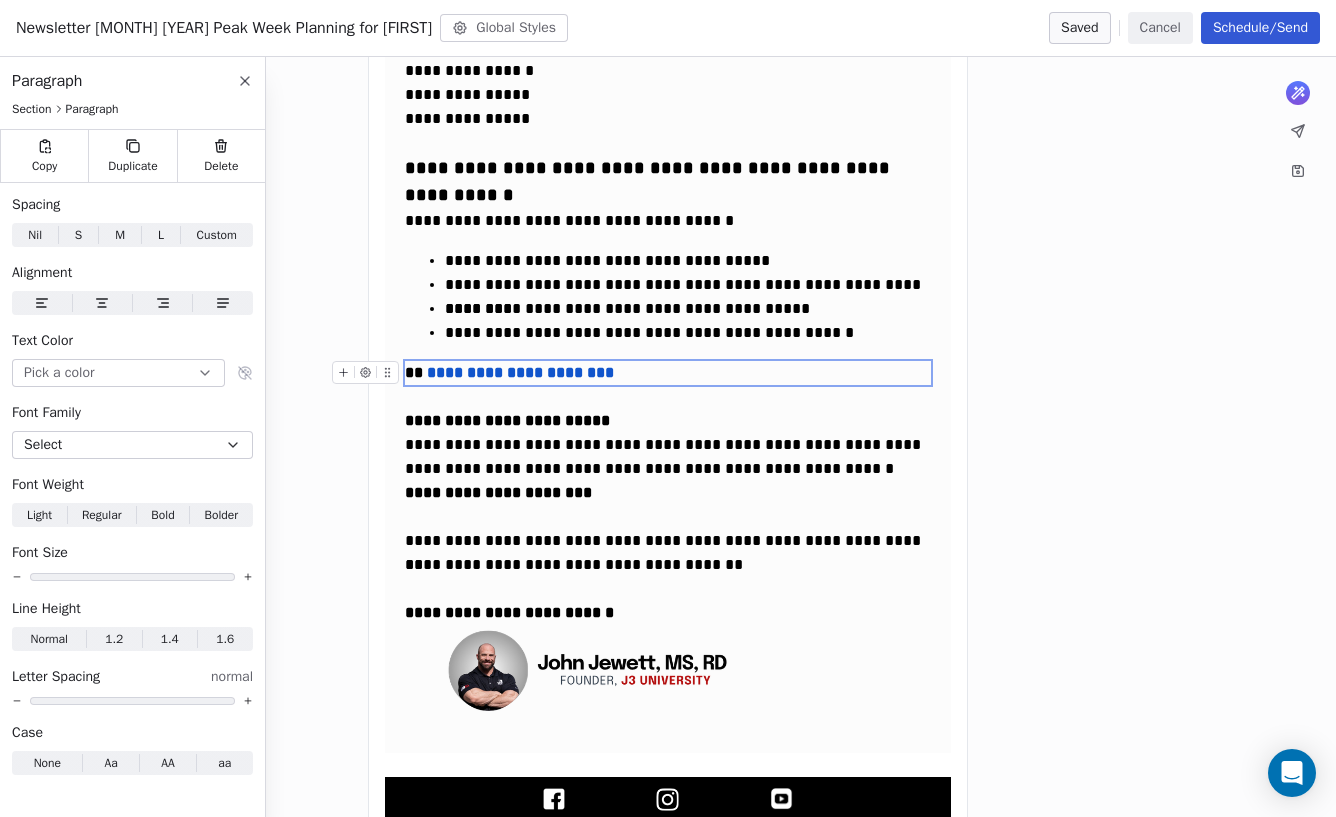click on "**********" at bounding box center [520, 372] 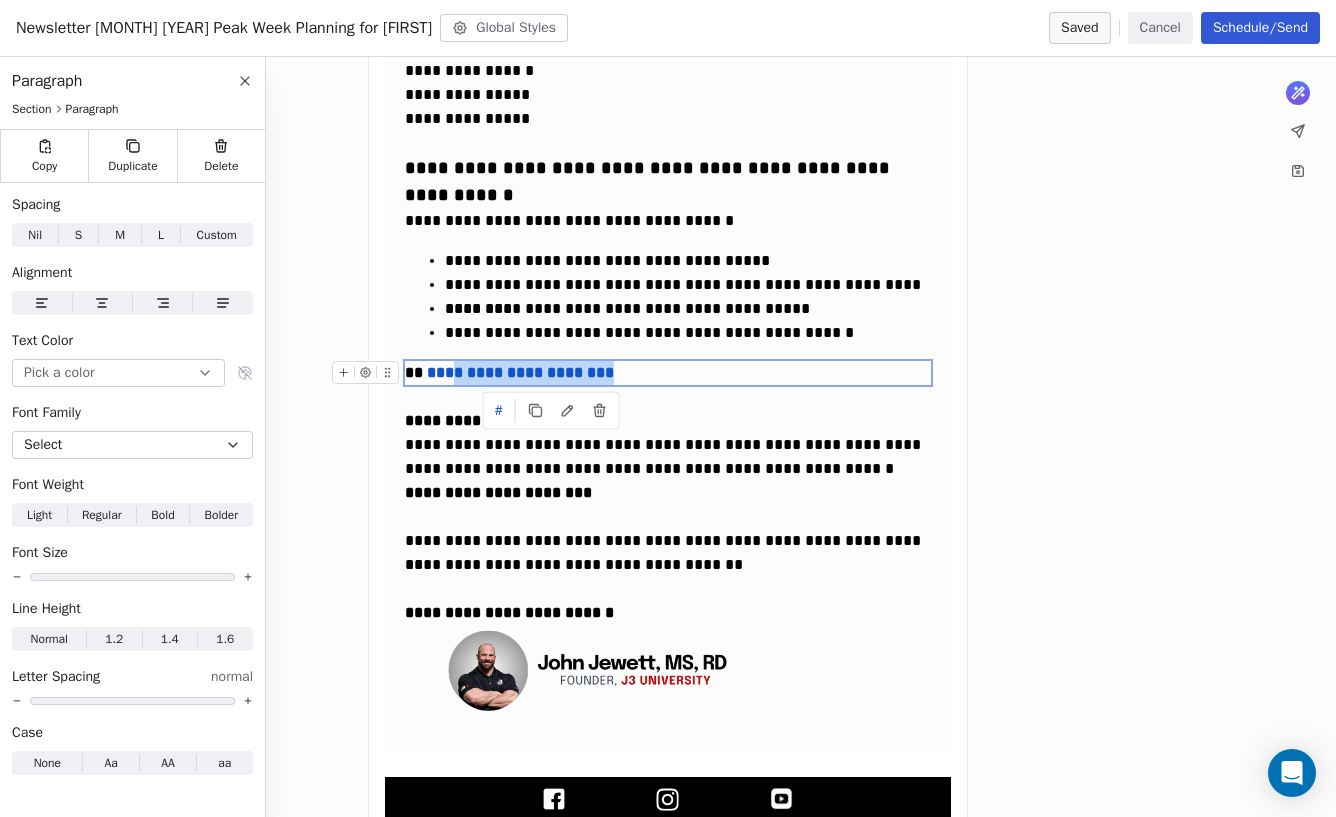 drag, startPoint x: 628, startPoint y: 374, endPoint x: 444, endPoint y: 374, distance: 184 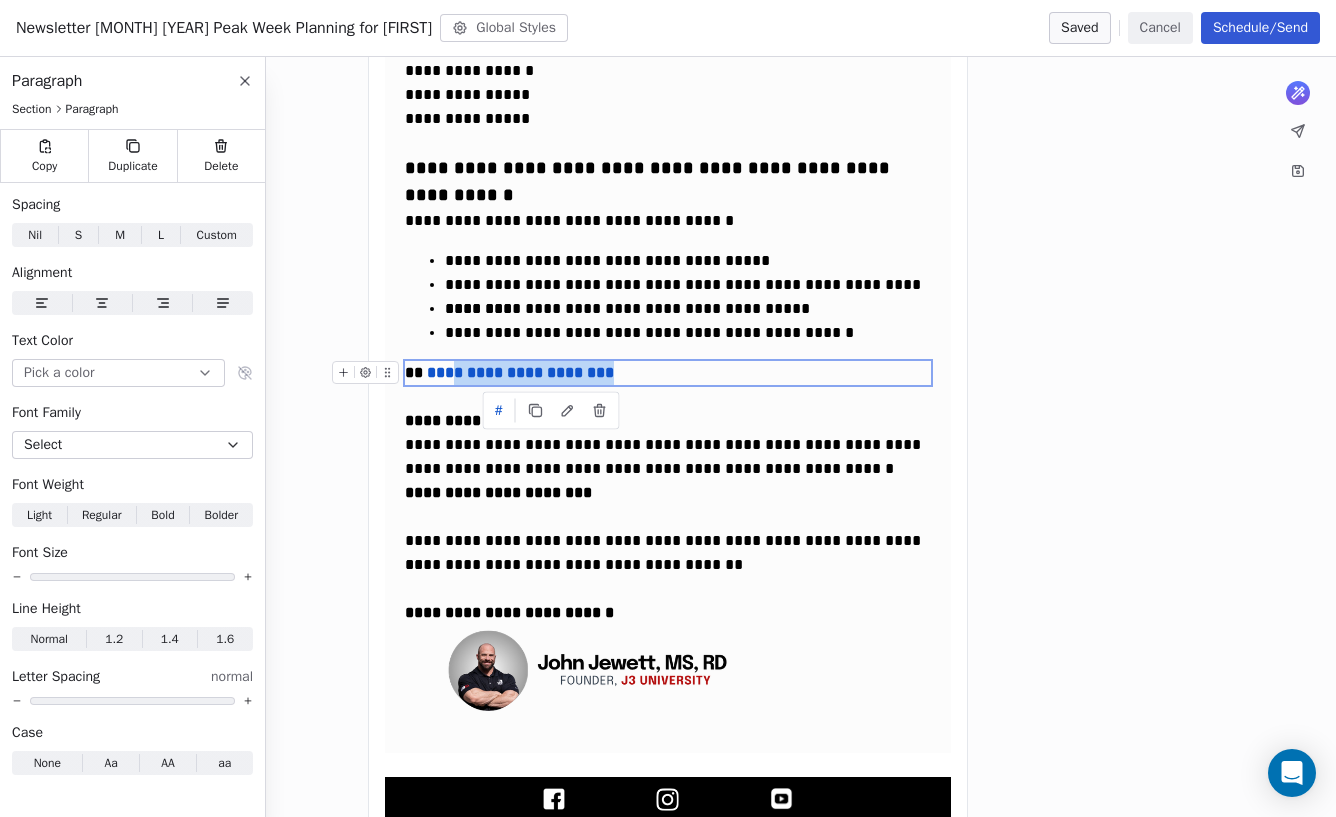 click on "**********" at bounding box center (668, 373) 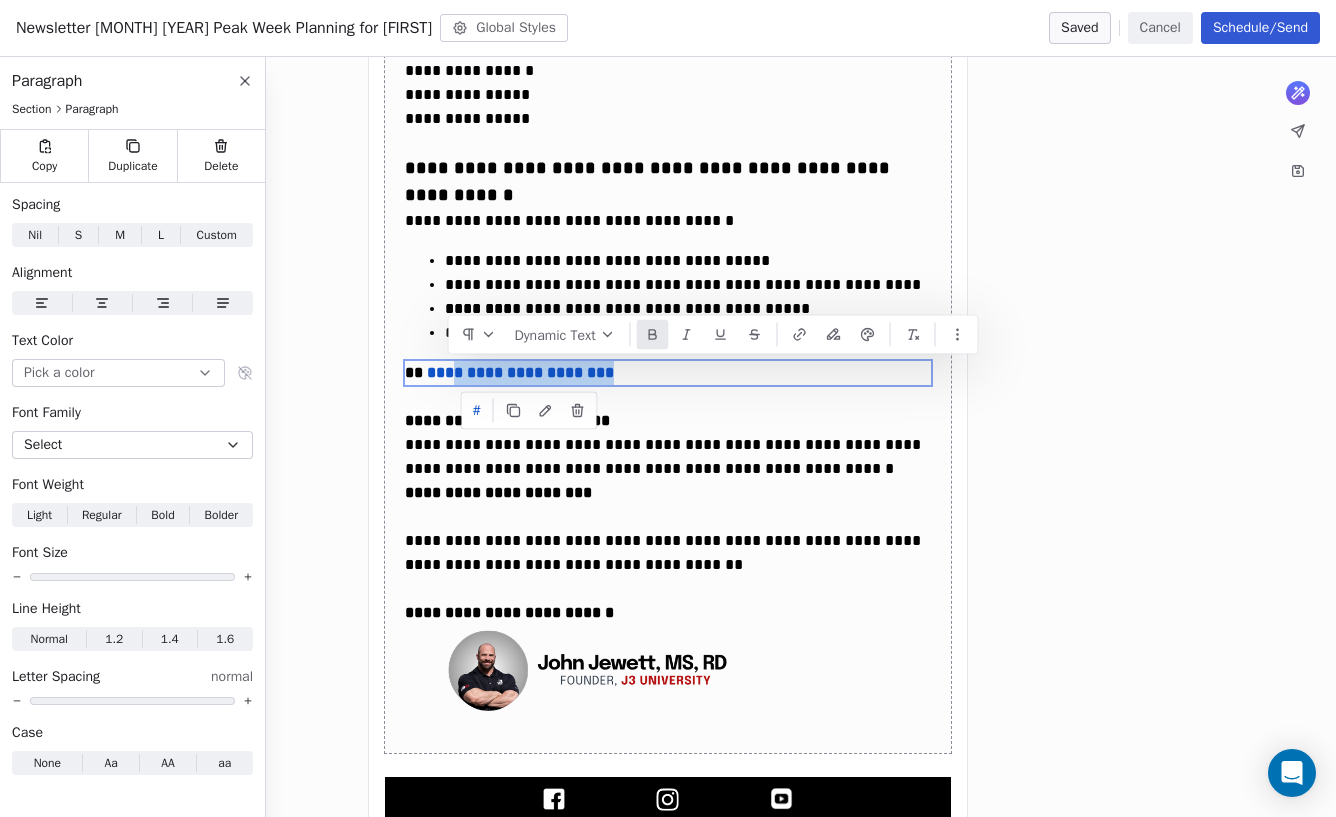 click on "**********" at bounding box center (668, -119) 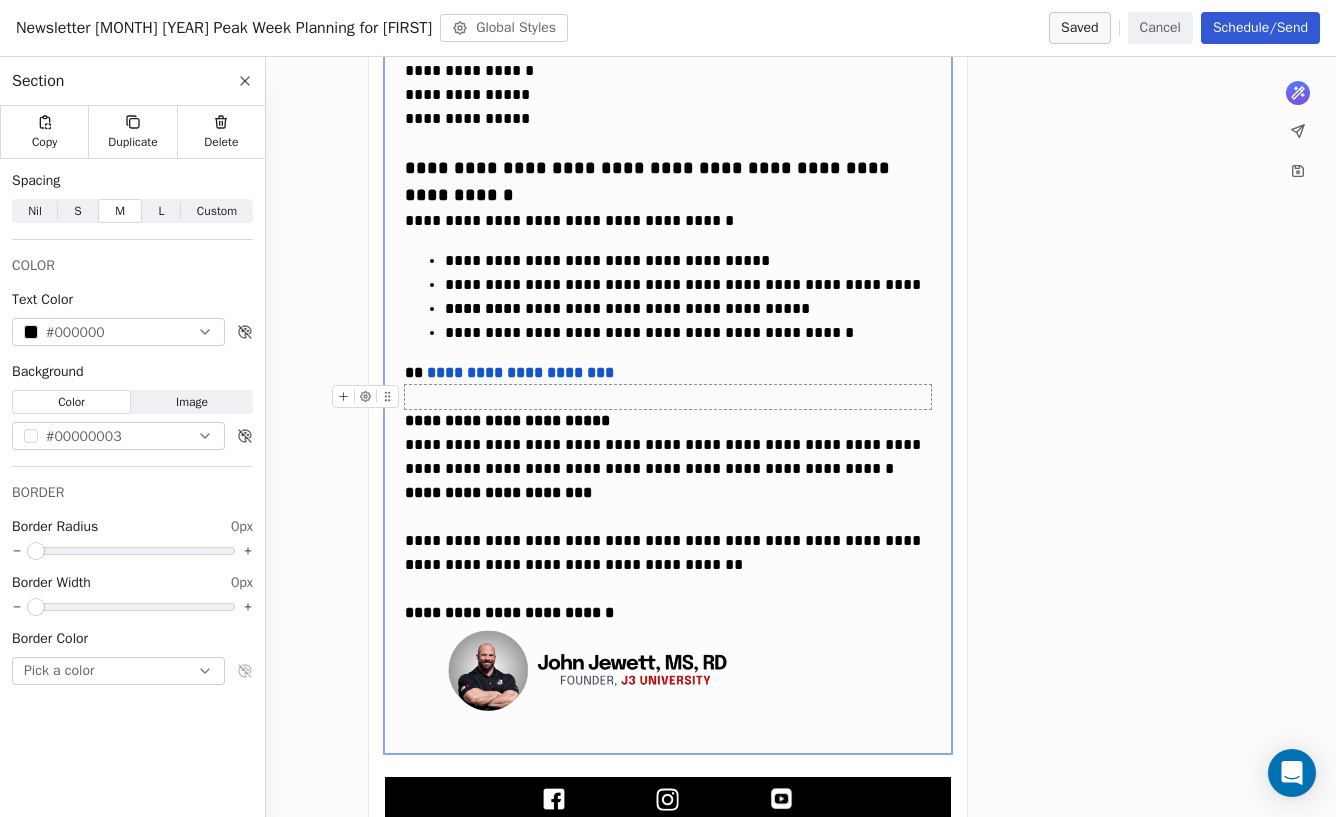 click at bounding box center (668, 397) 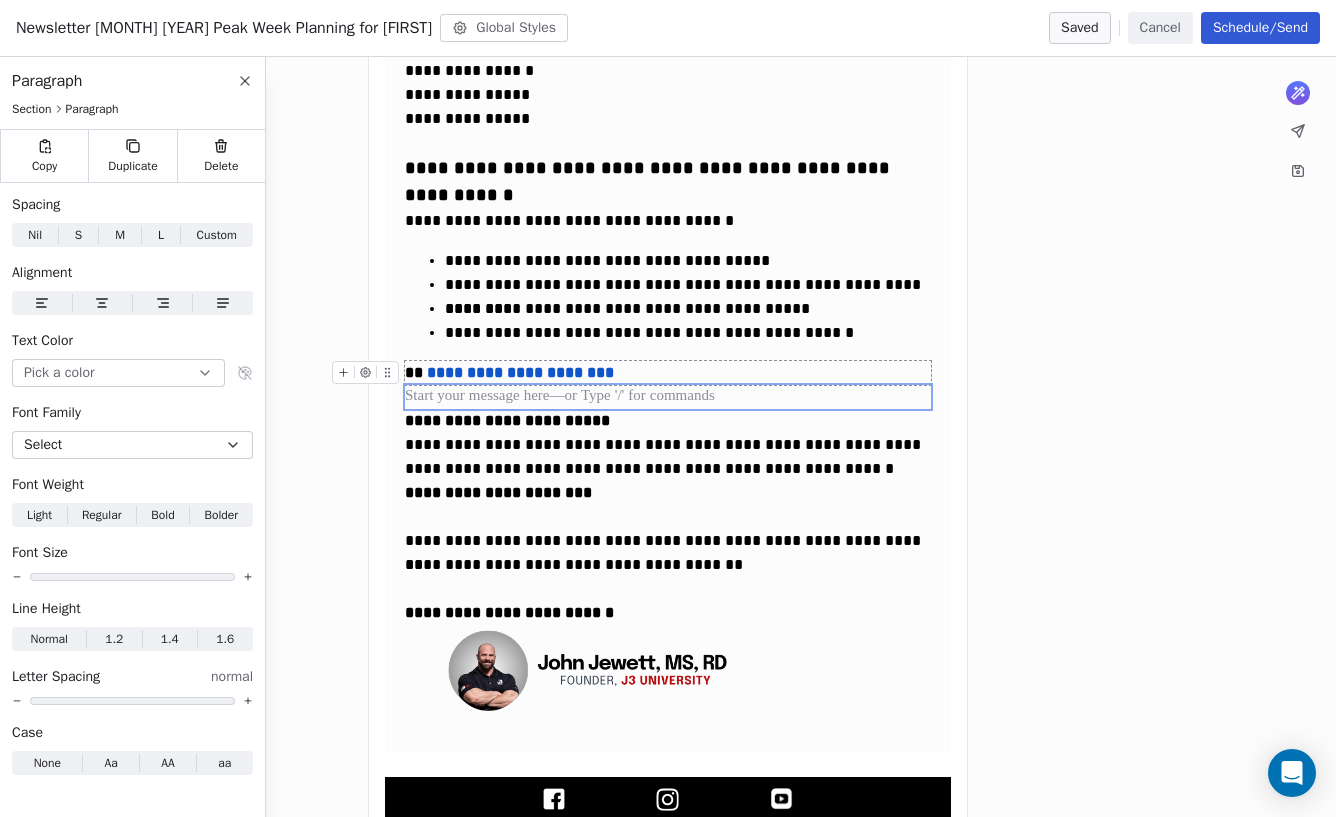 click on "**********" at bounding box center (668, 373) 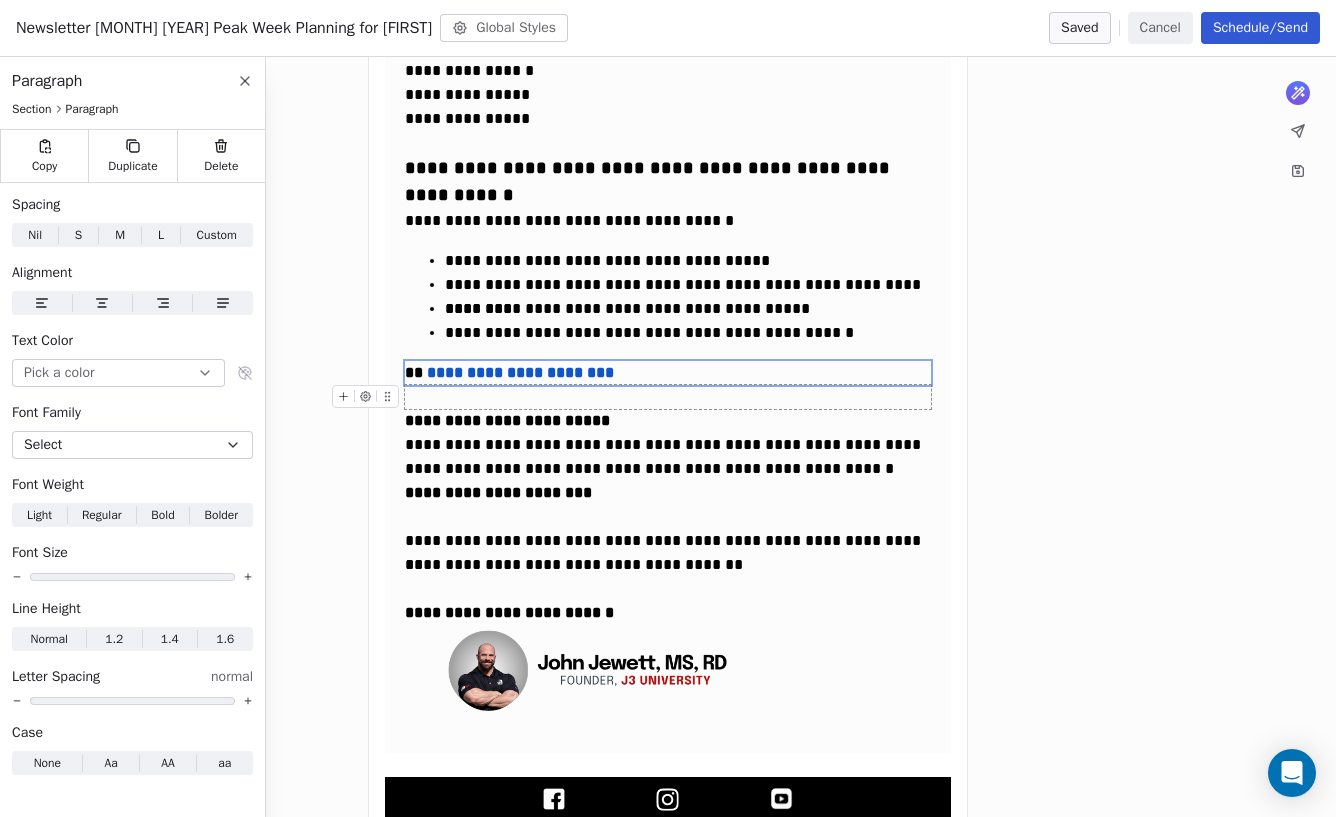 click at bounding box center [668, 397] 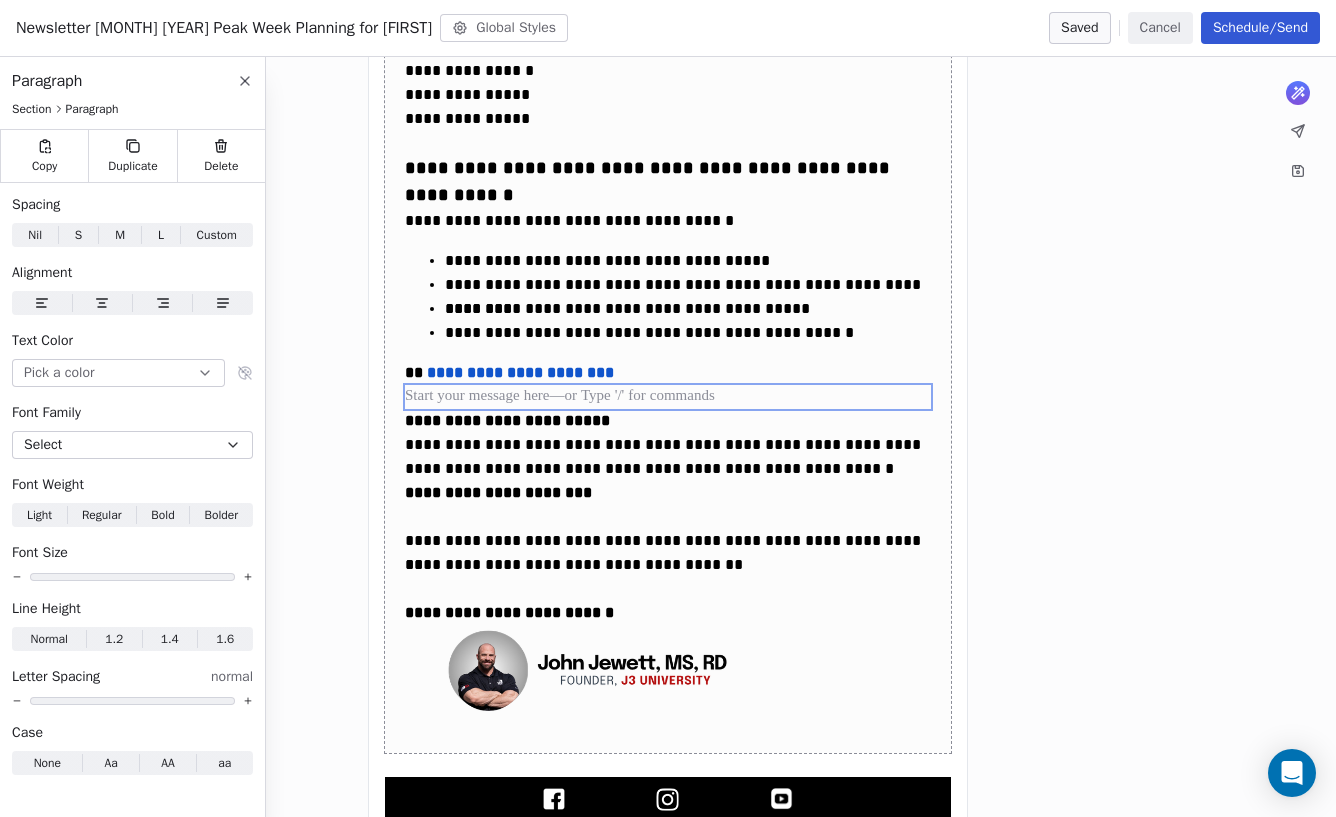 click on "**********" at bounding box center (668, -119) 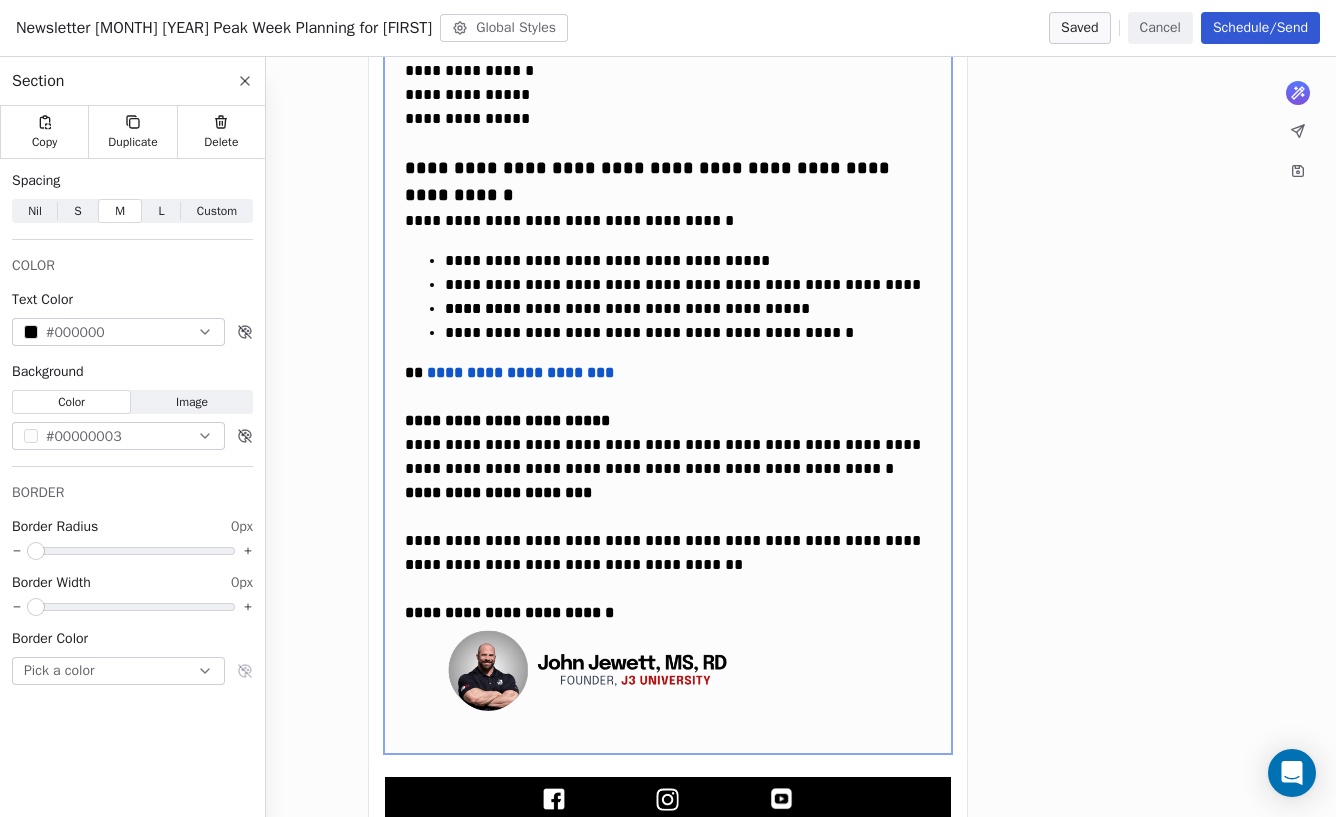 click on "**********" at bounding box center [668, -119] 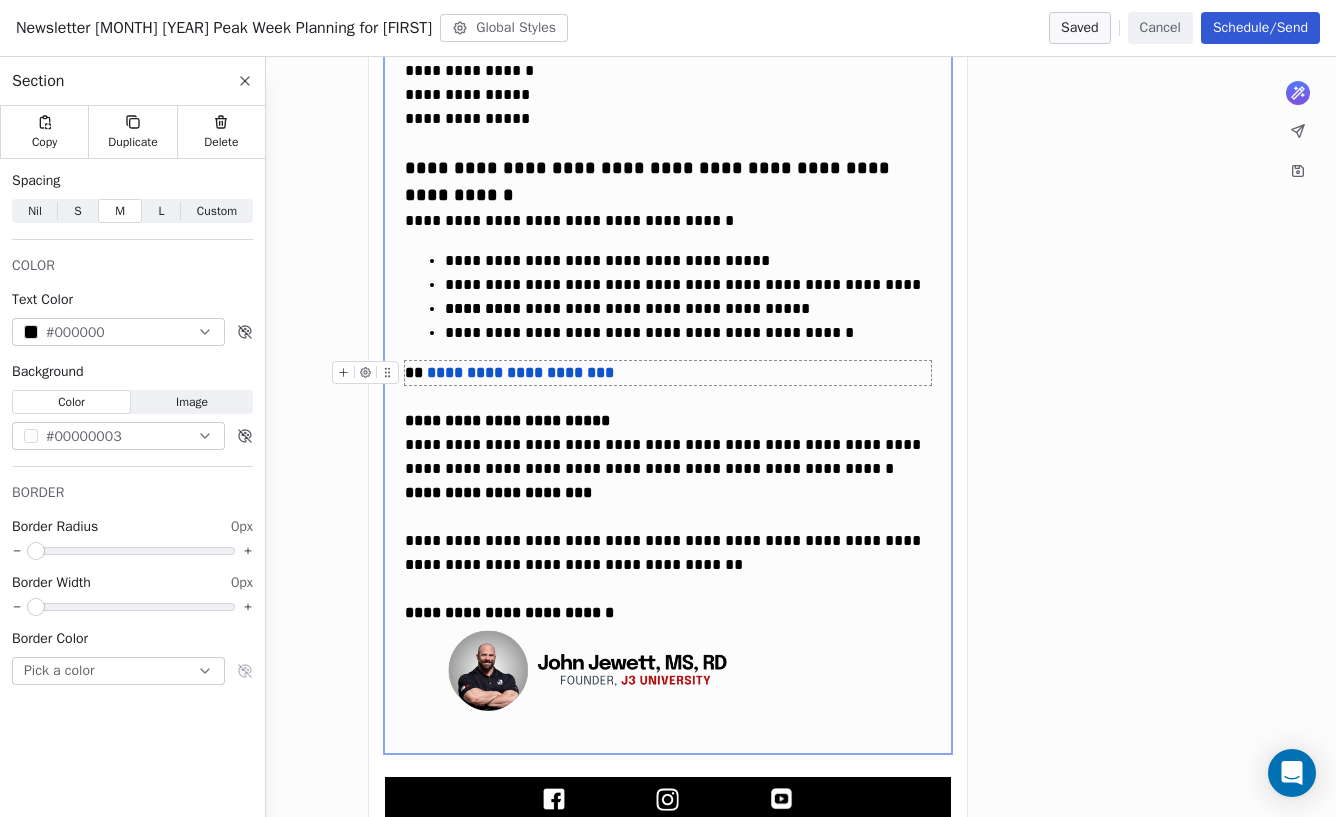 scroll, scrollTop: 1542, scrollLeft: 0, axis: vertical 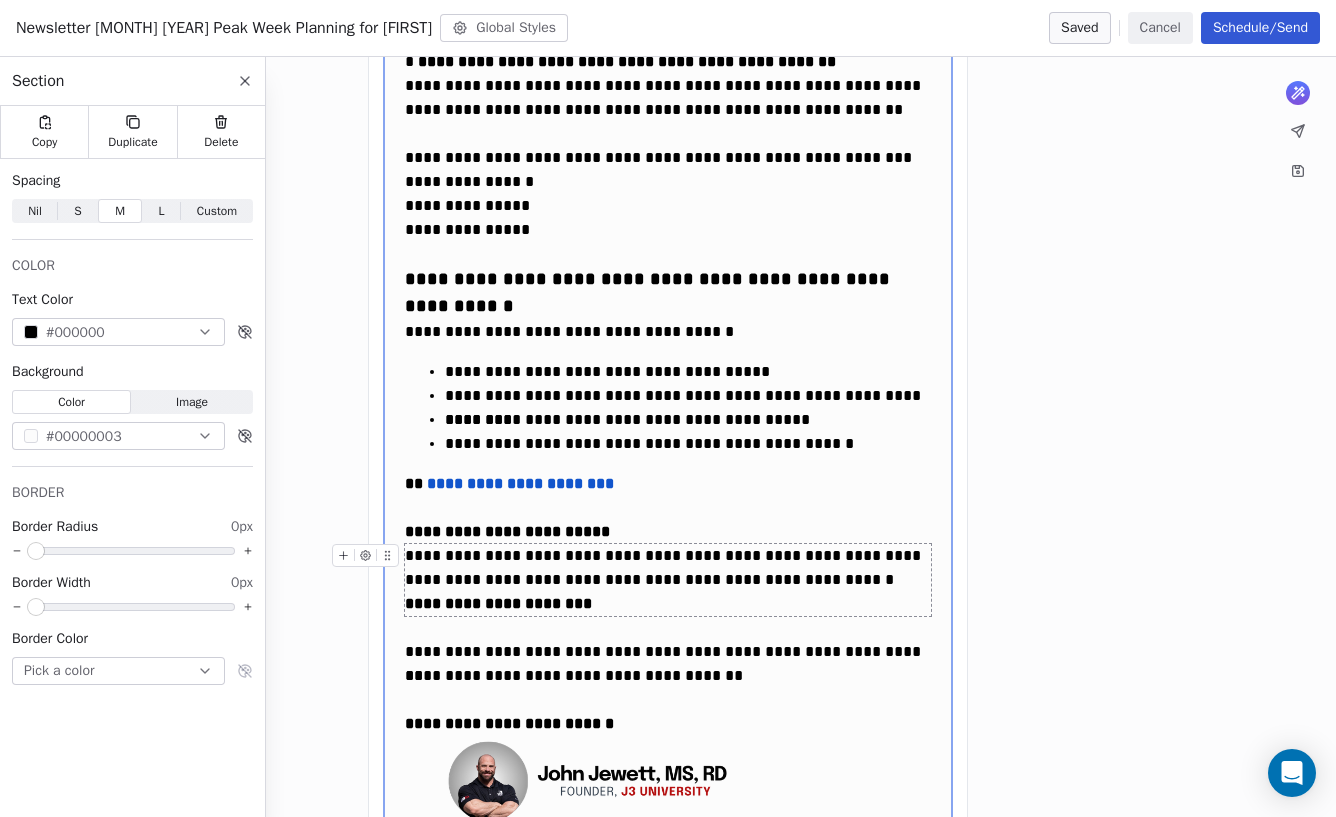 click on "**********" at bounding box center (668, 580) 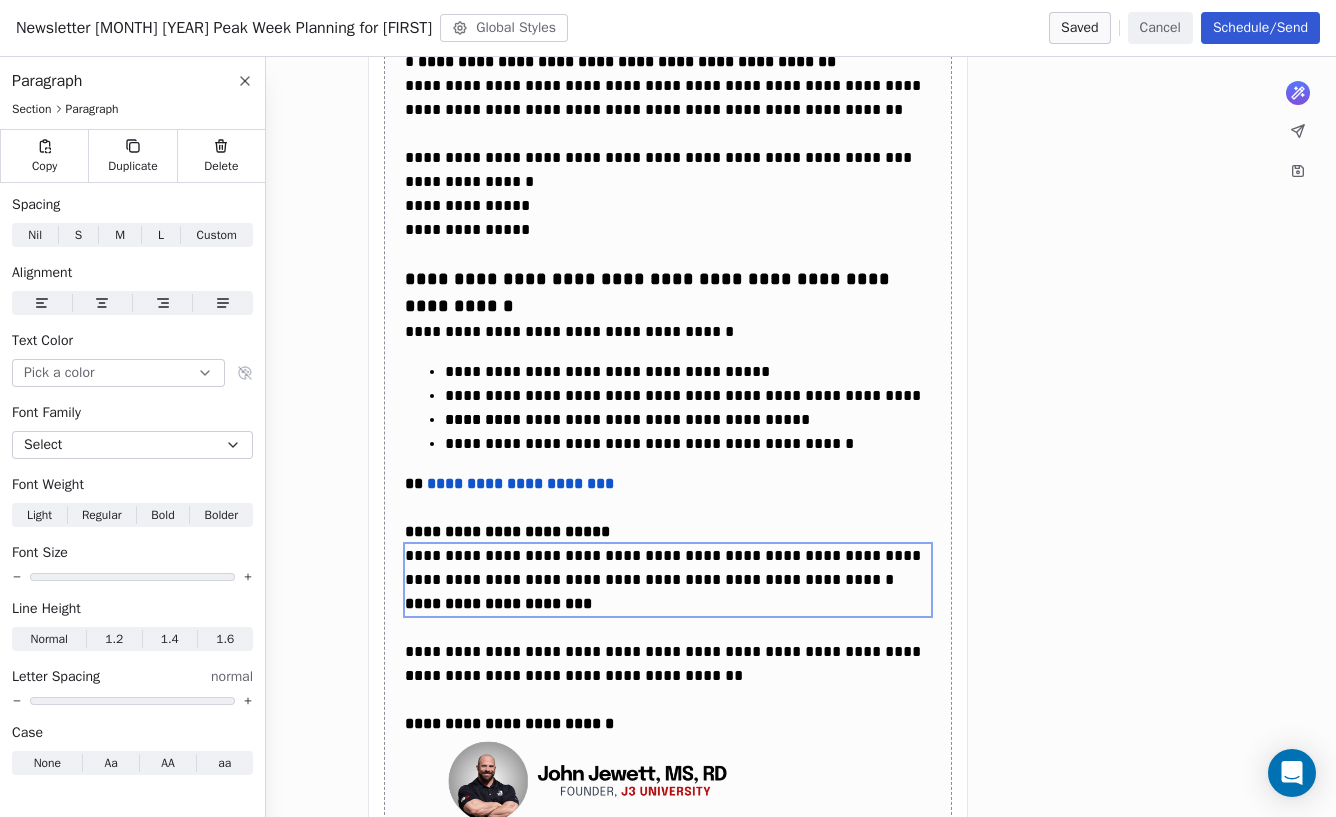 click on "**********" at bounding box center [668, 45] 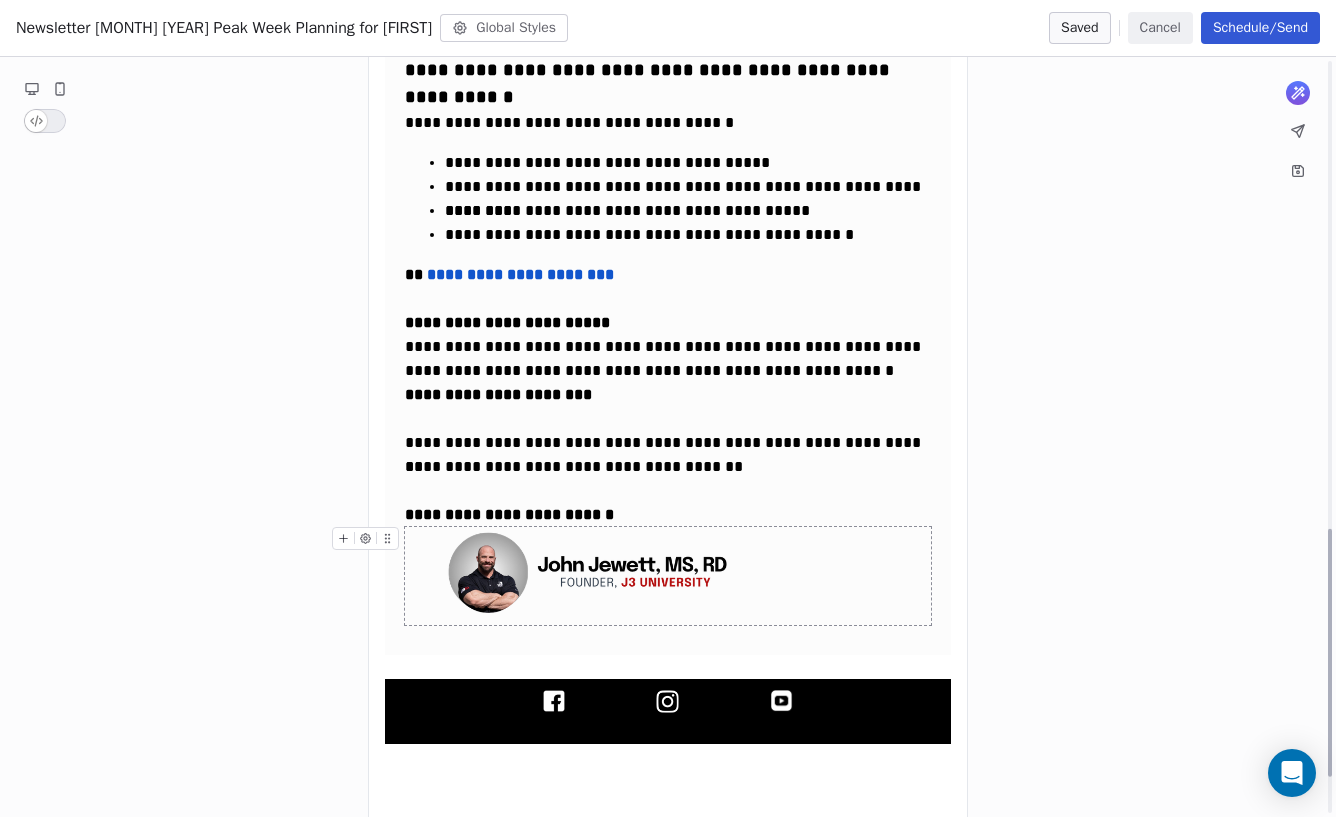 scroll, scrollTop: 1435, scrollLeft: 0, axis: vertical 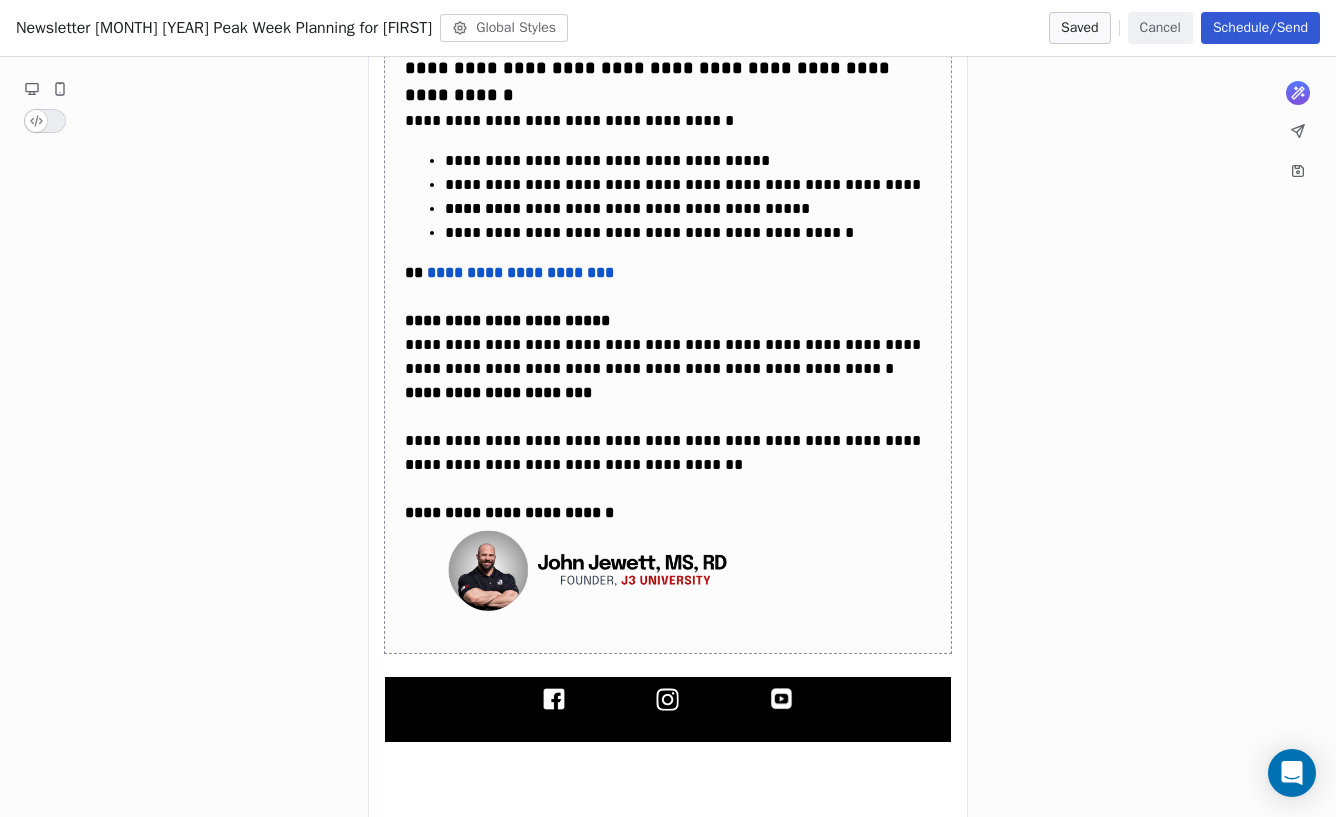 click on "**********" at bounding box center (668, -166) 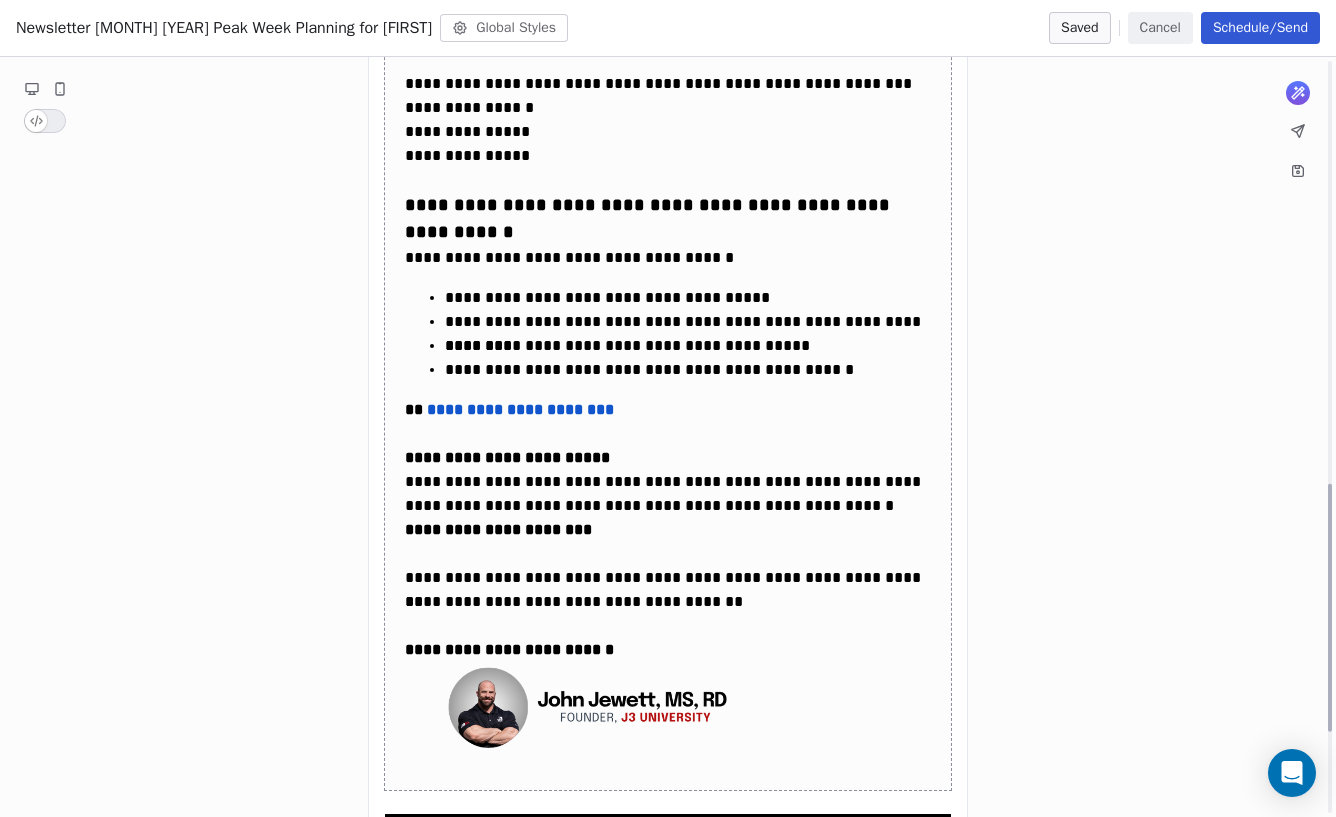 scroll, scrollTop: 1294, scrollLeft: 0, axis: vertical 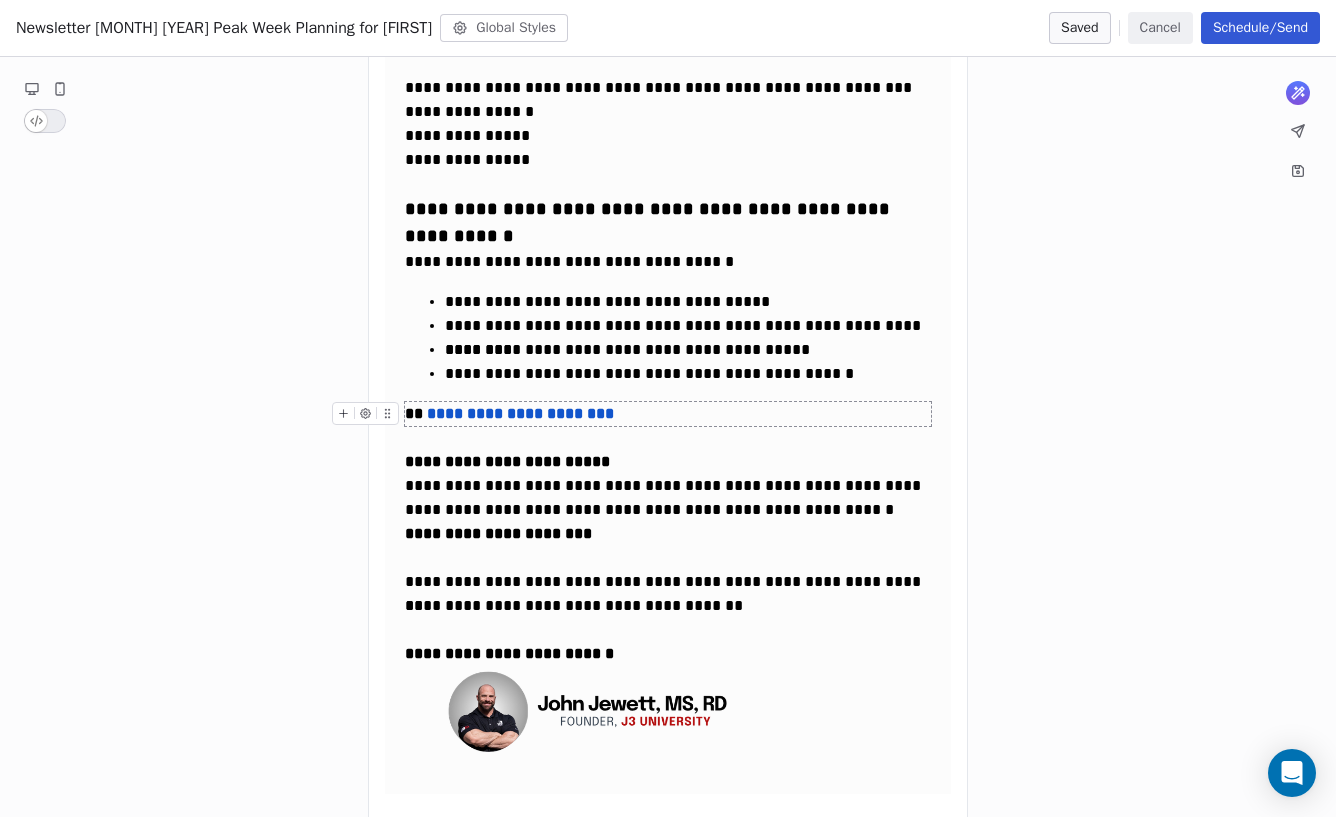 click on "**********" at bounding box center (668, 414) 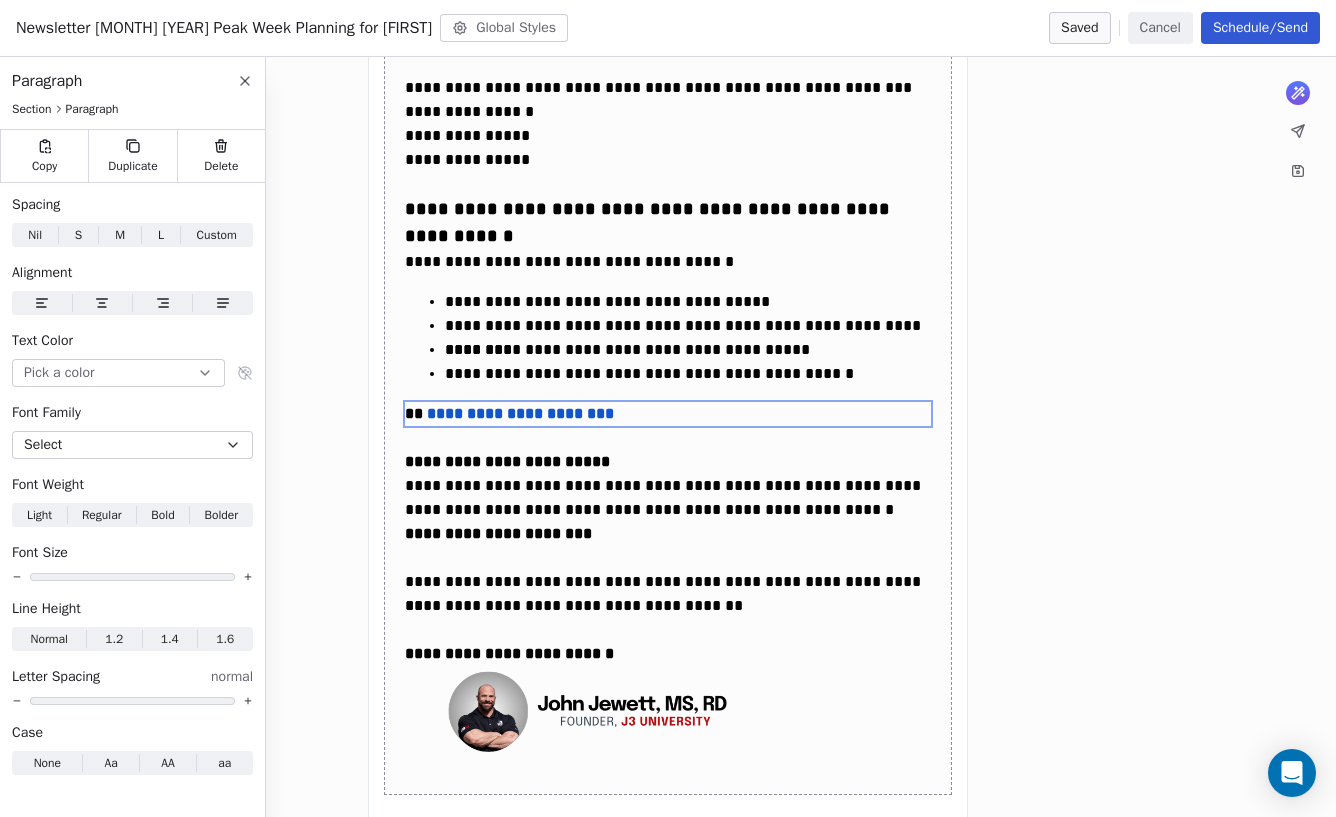 click on "**********" at bounding box center (668, -25) 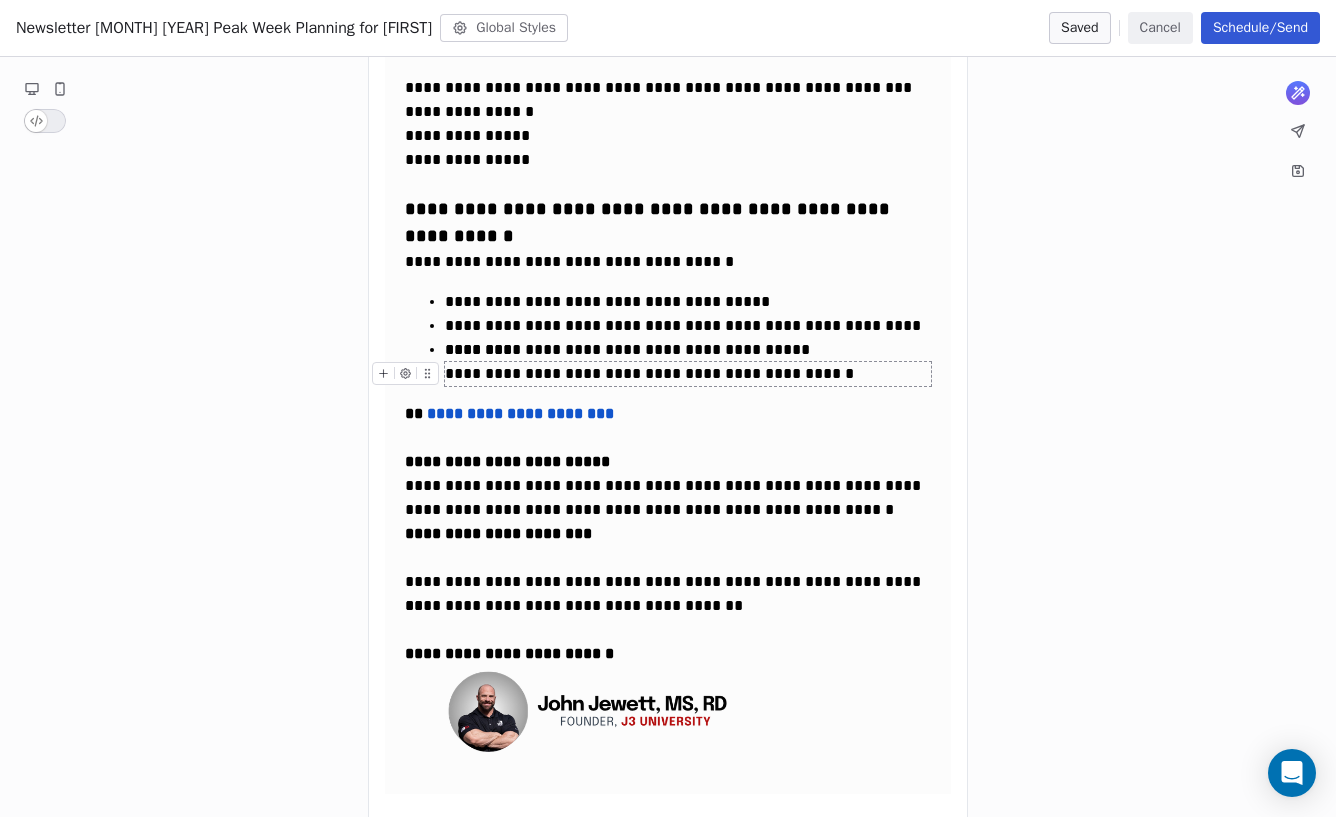 click on "**********" at bounding box center [688, 374] 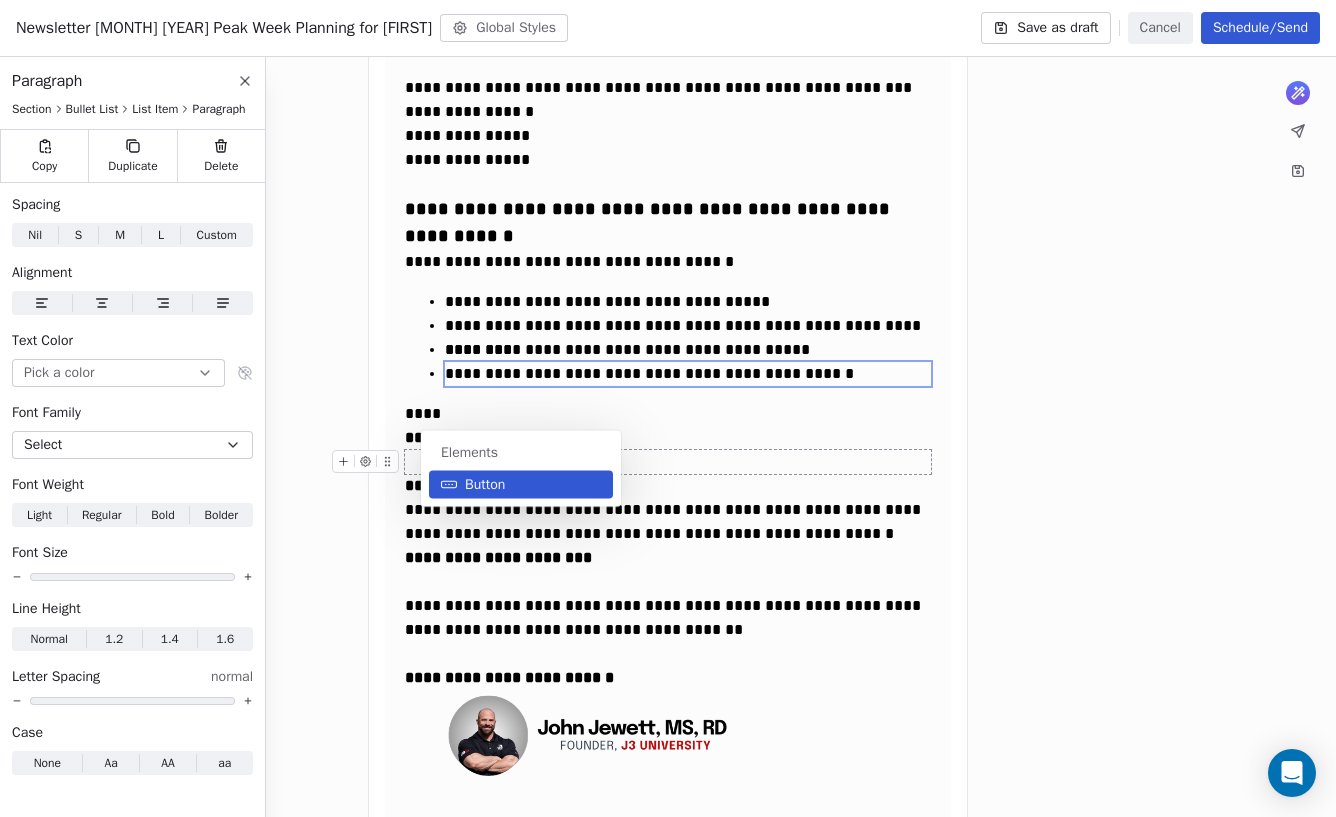 click on "Button" at bounding box center [521, 485] 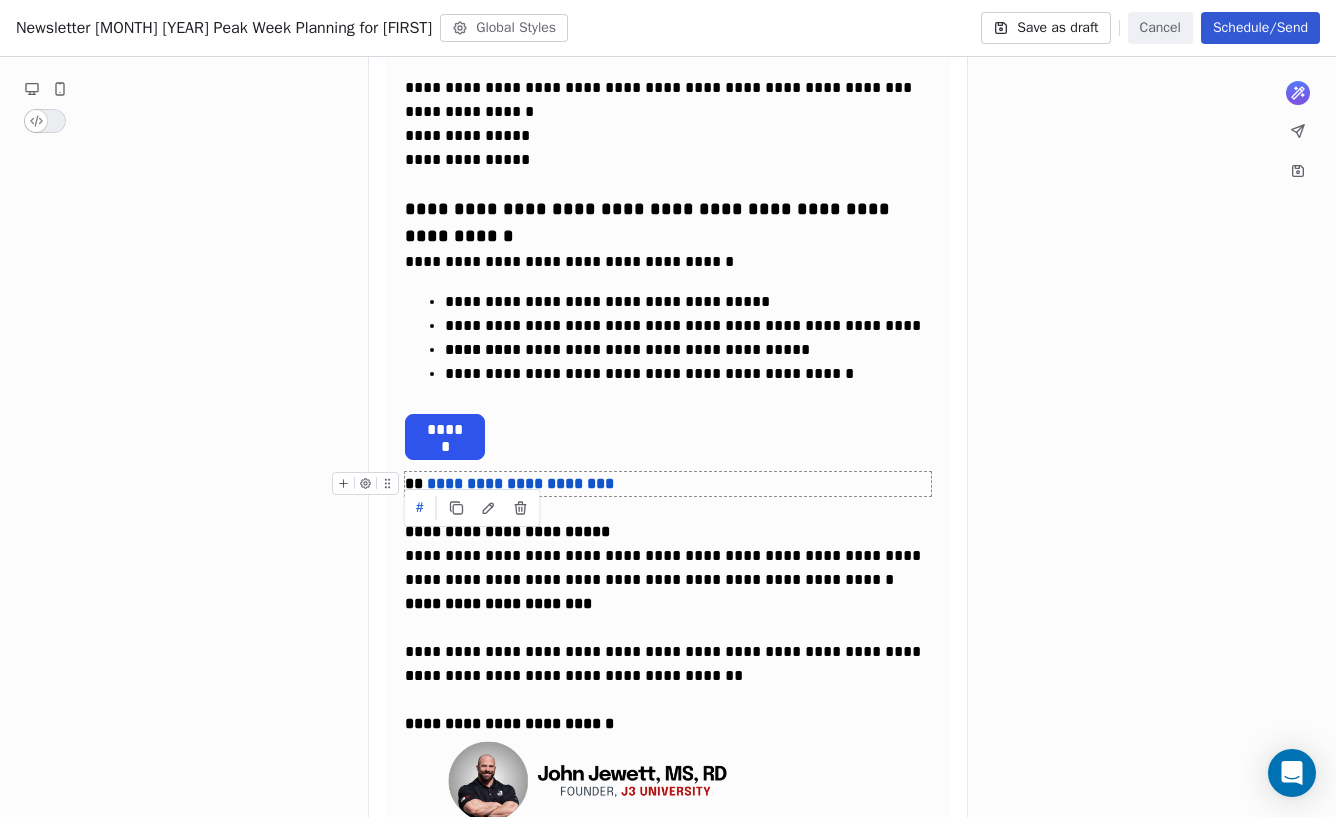 click on "**********" at bounding box center (520, 483) 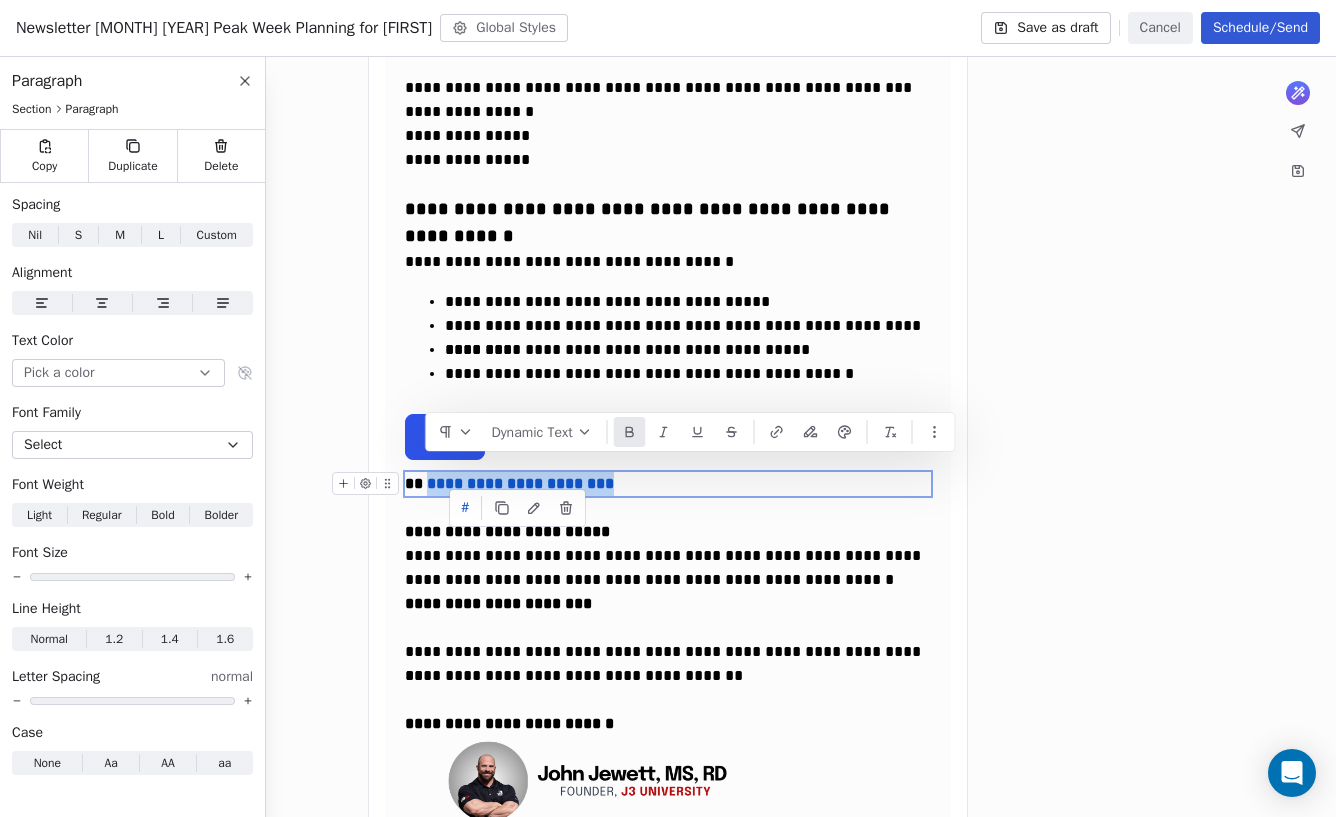 drag, startPoint x: 625, startPoint y: 472, endPoint x: 423, endPoint y: 476, distance: 202.0396 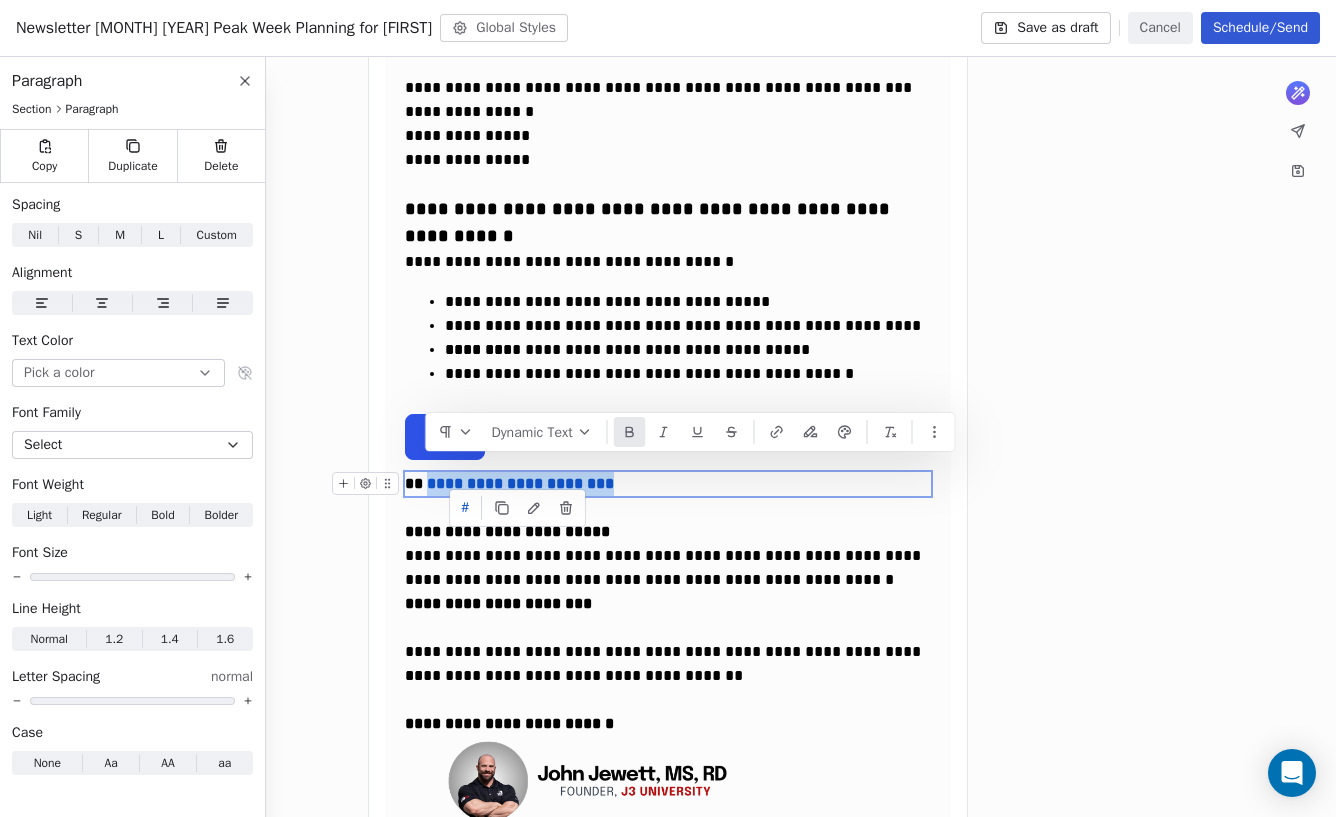click on "**********" at bounding box center [668, 484] 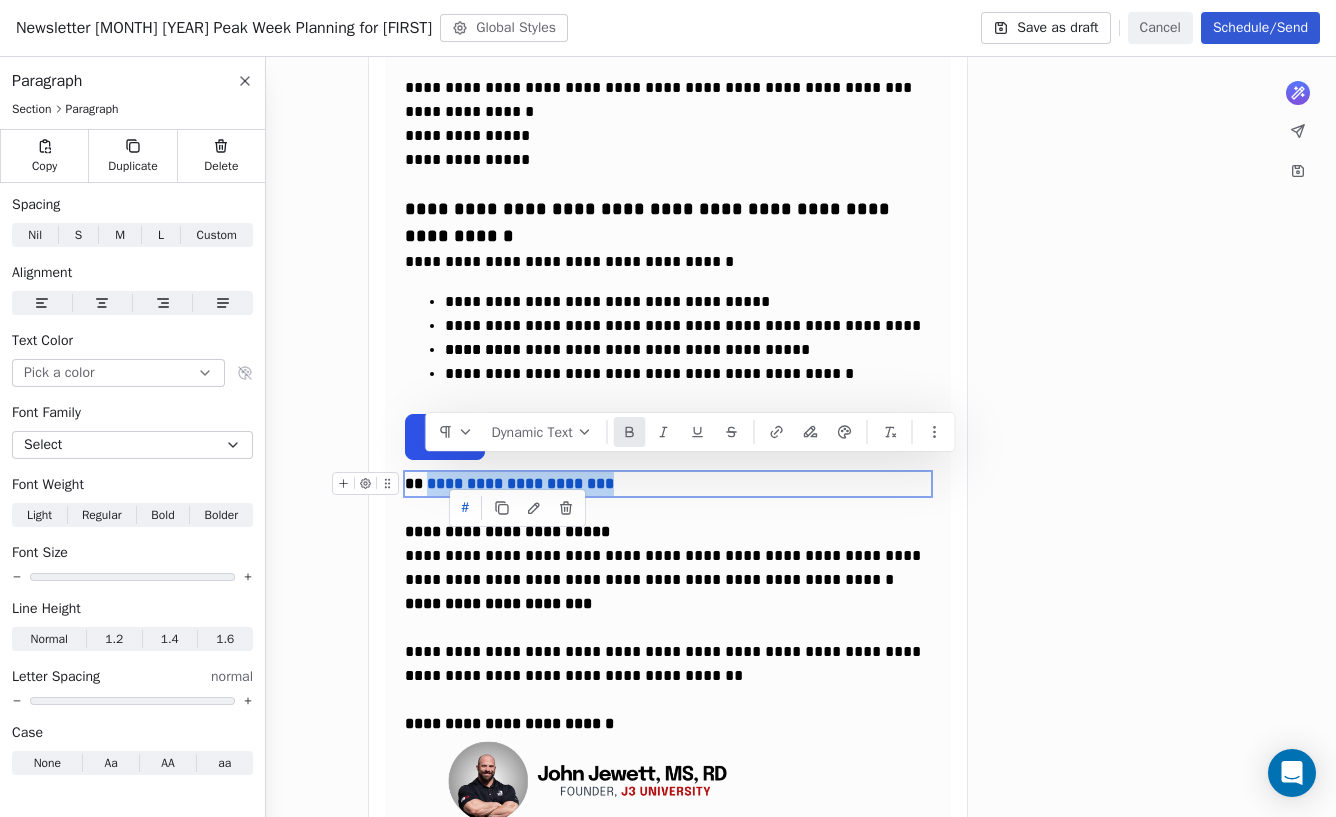 click on "**********" at bounding box center [520, 483] 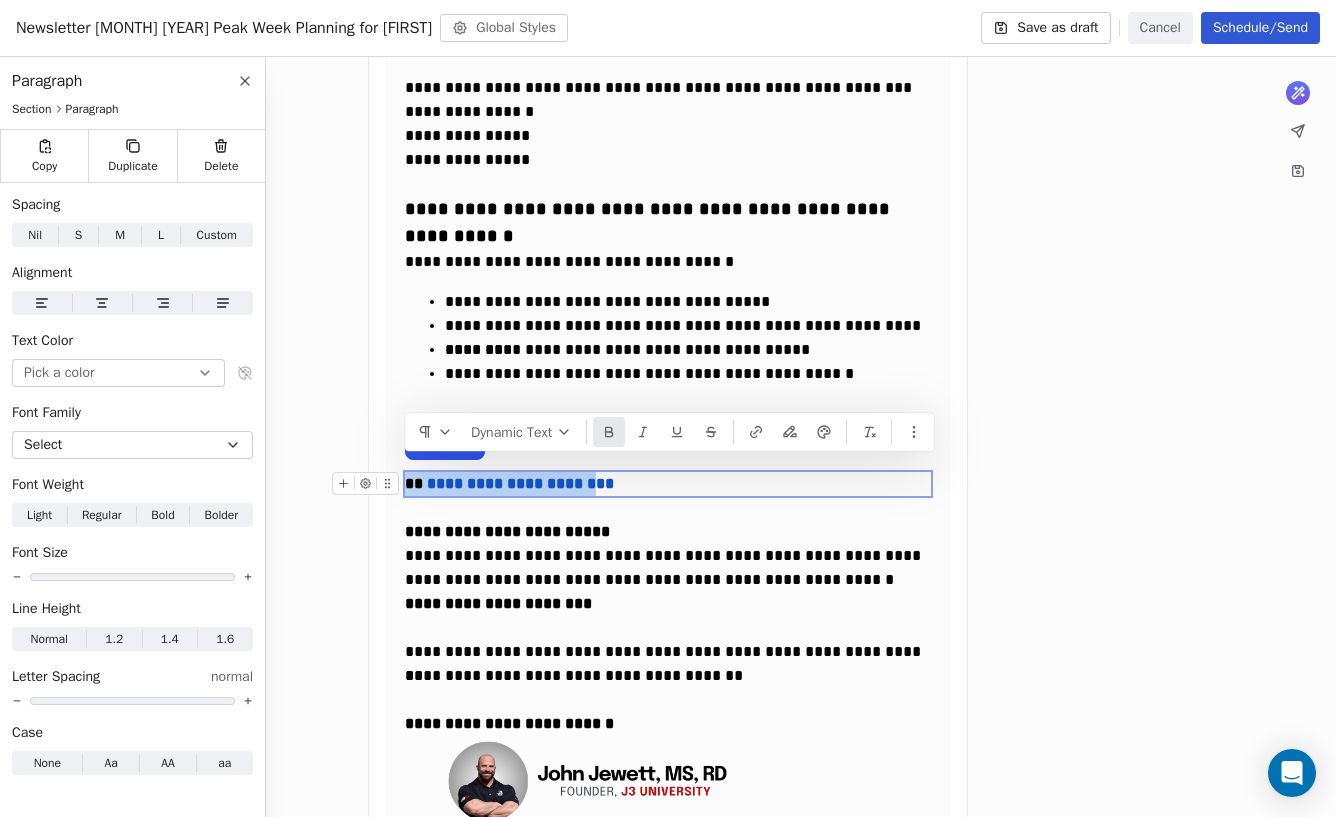 drag, startPoint x: 591, startPoint y: 472, endPoint x: 409, endPoint y: 468, distance: 182.04395 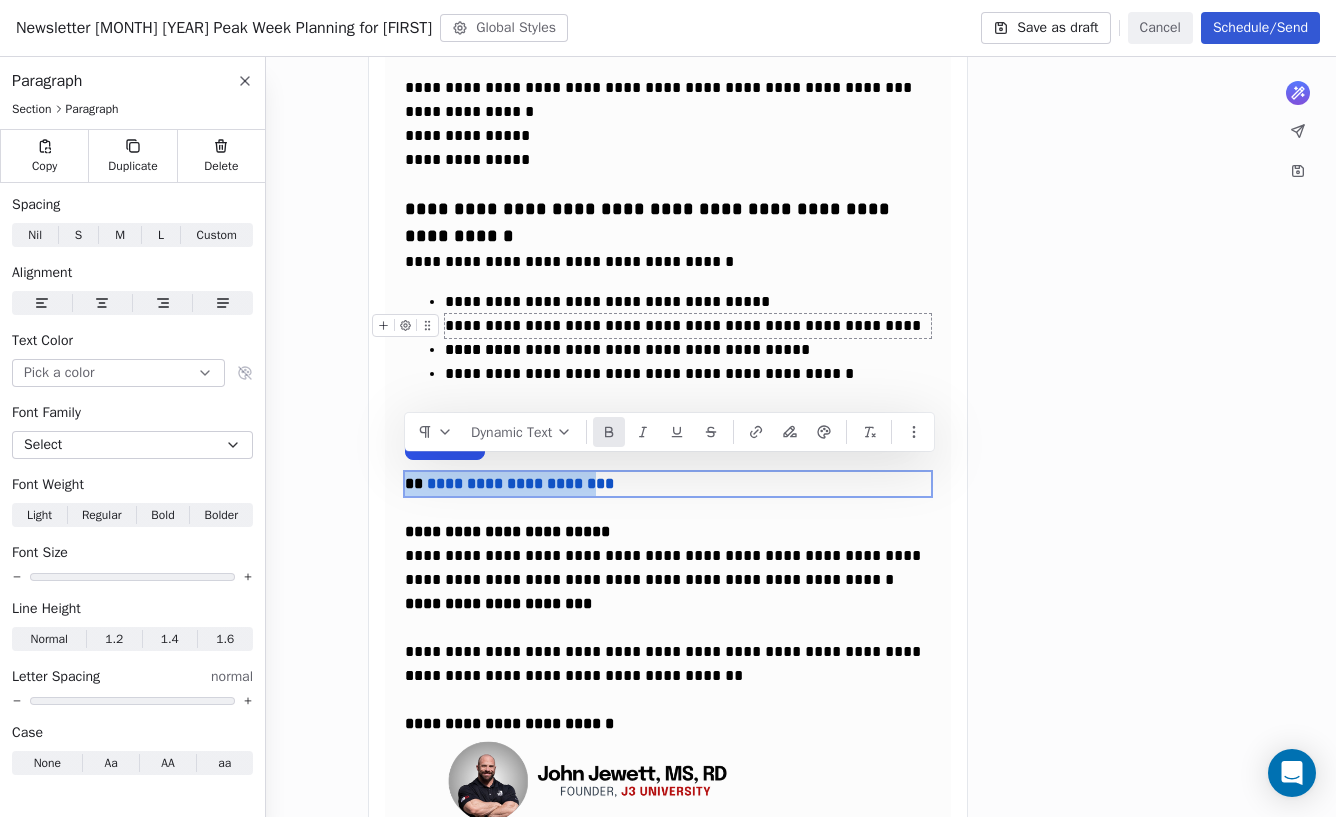 copy on "**********" 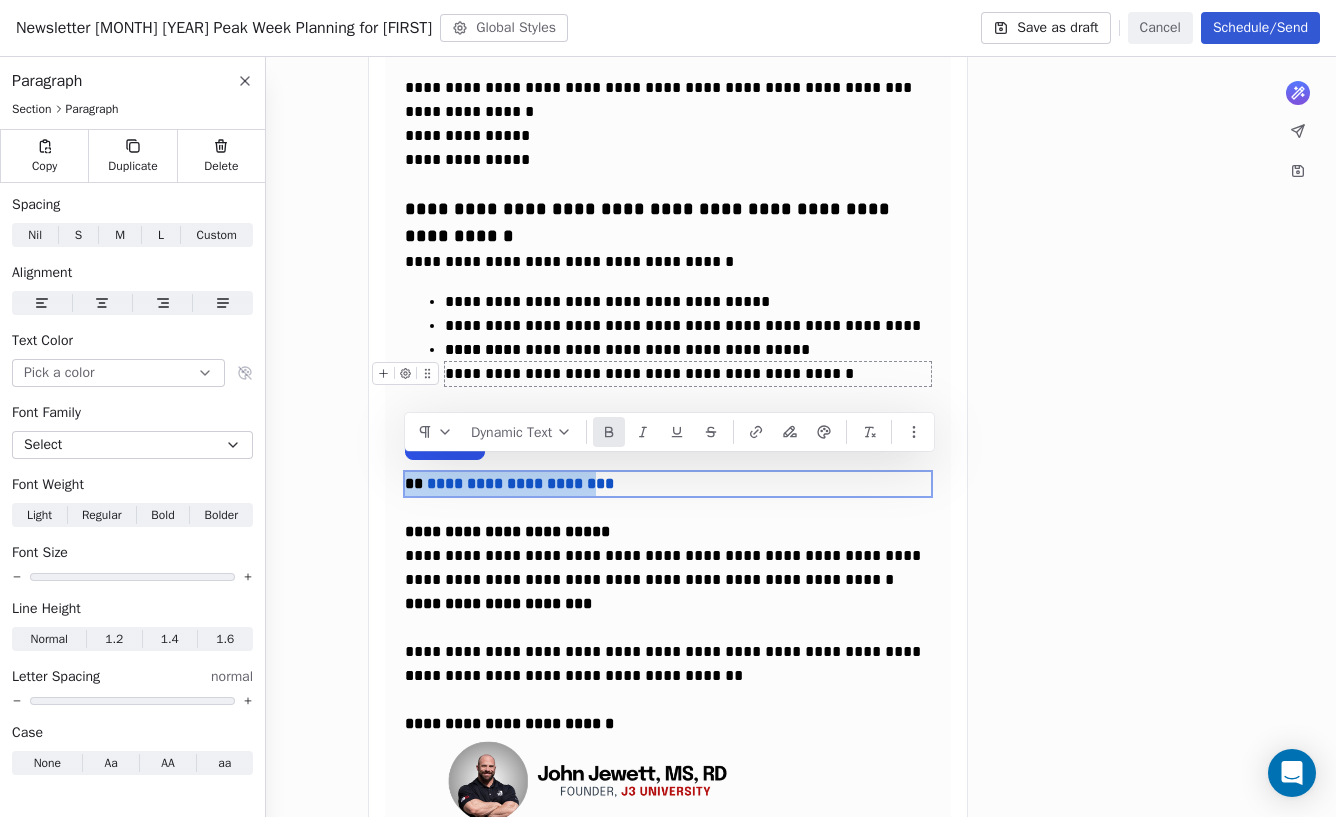 click at bounding box center [409, 379] 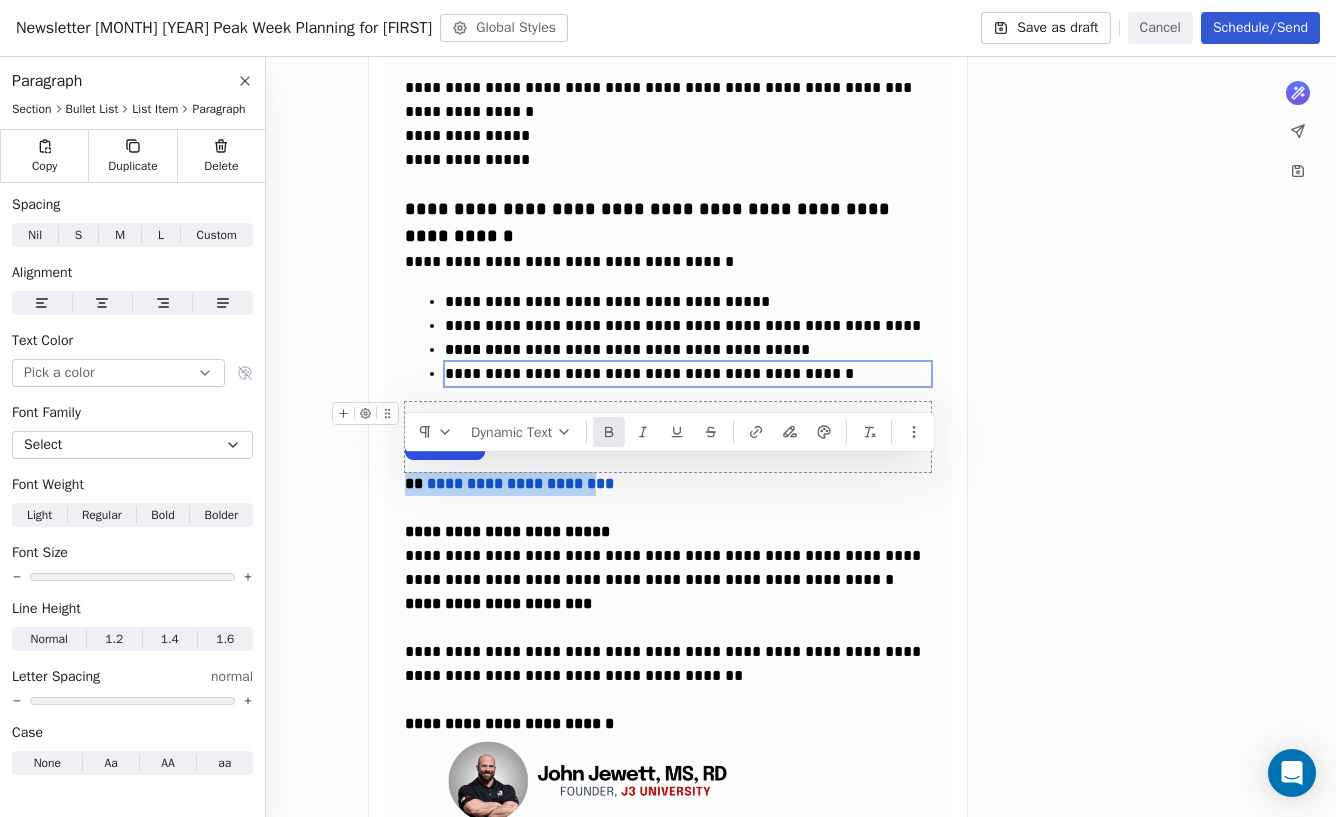 click at bounding box center (387, 413) 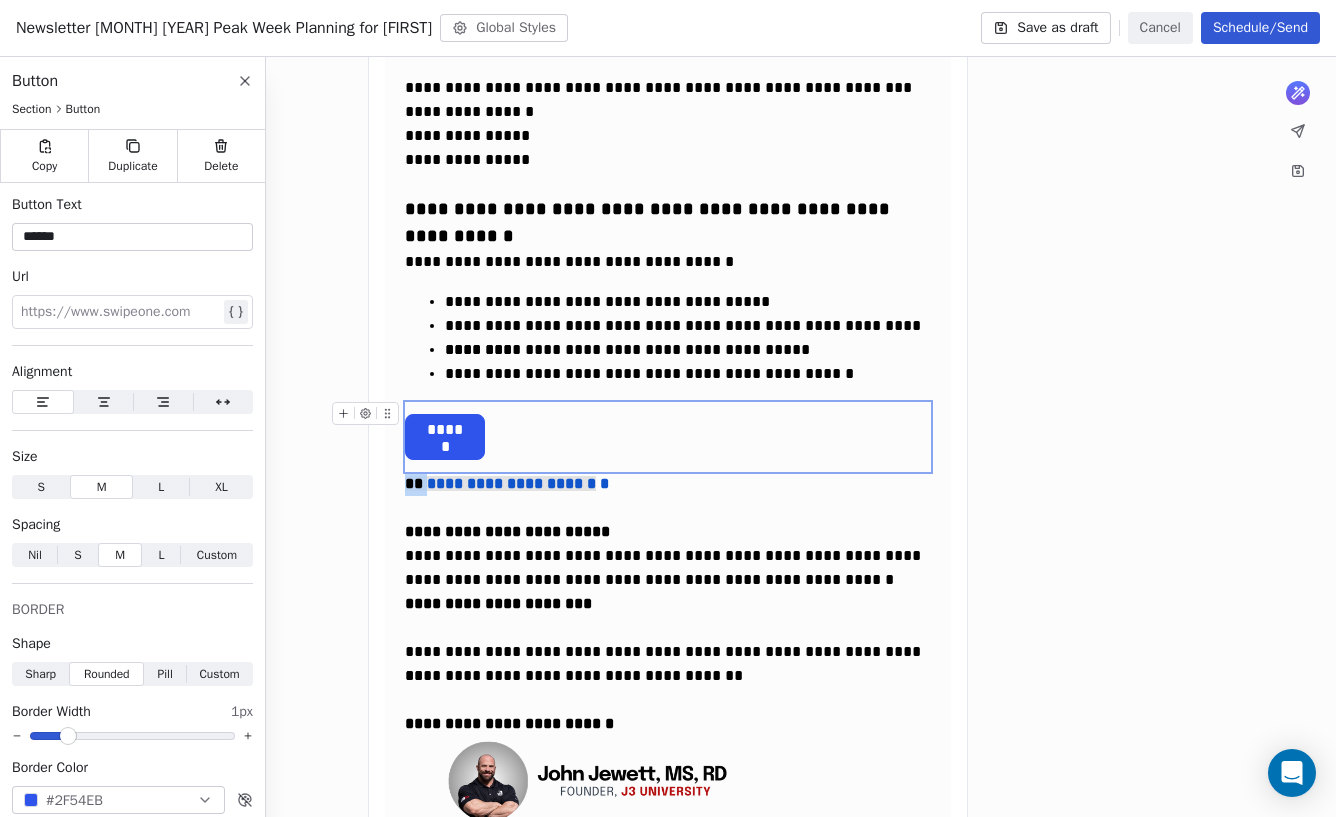 click on "******" at bounding box center (445, 430) 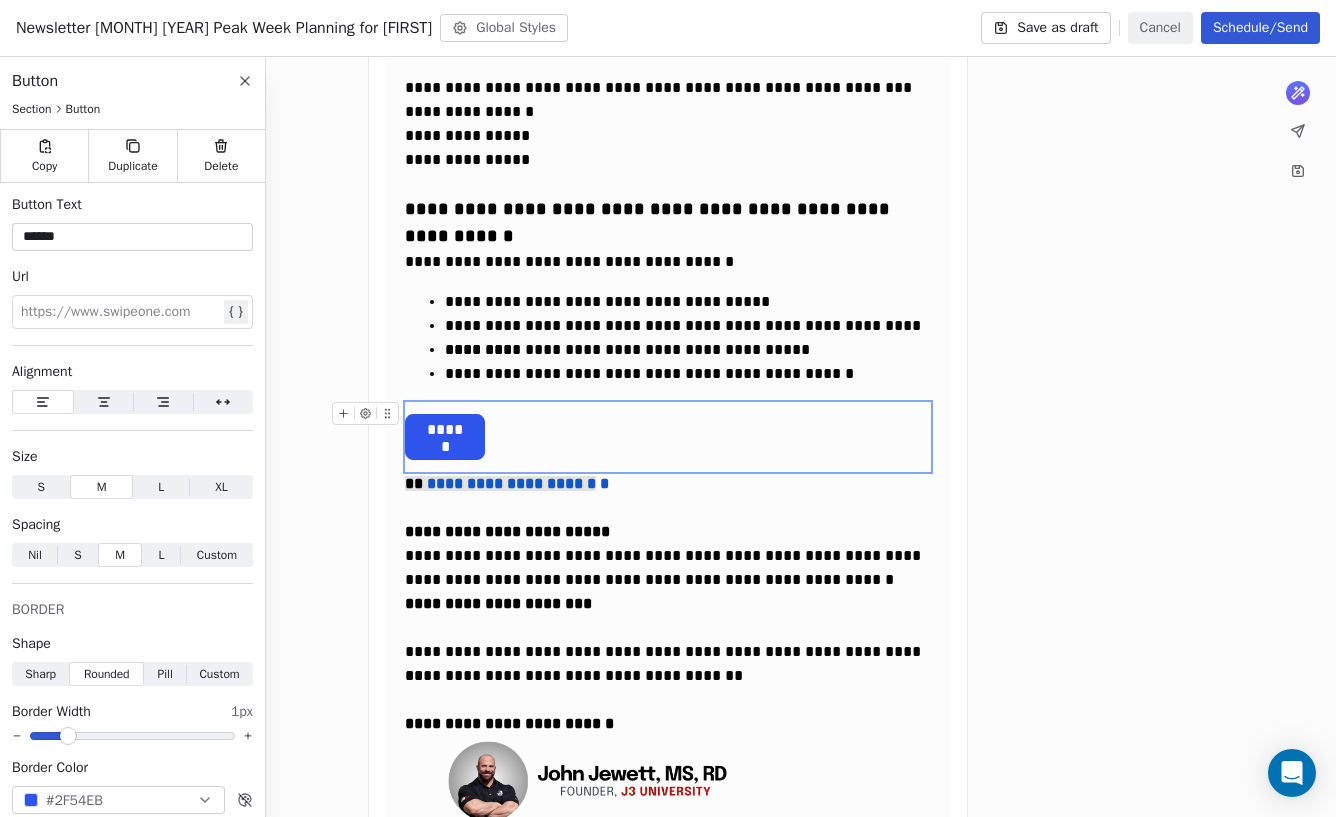 click on "******" at bounding box center (445, 430) 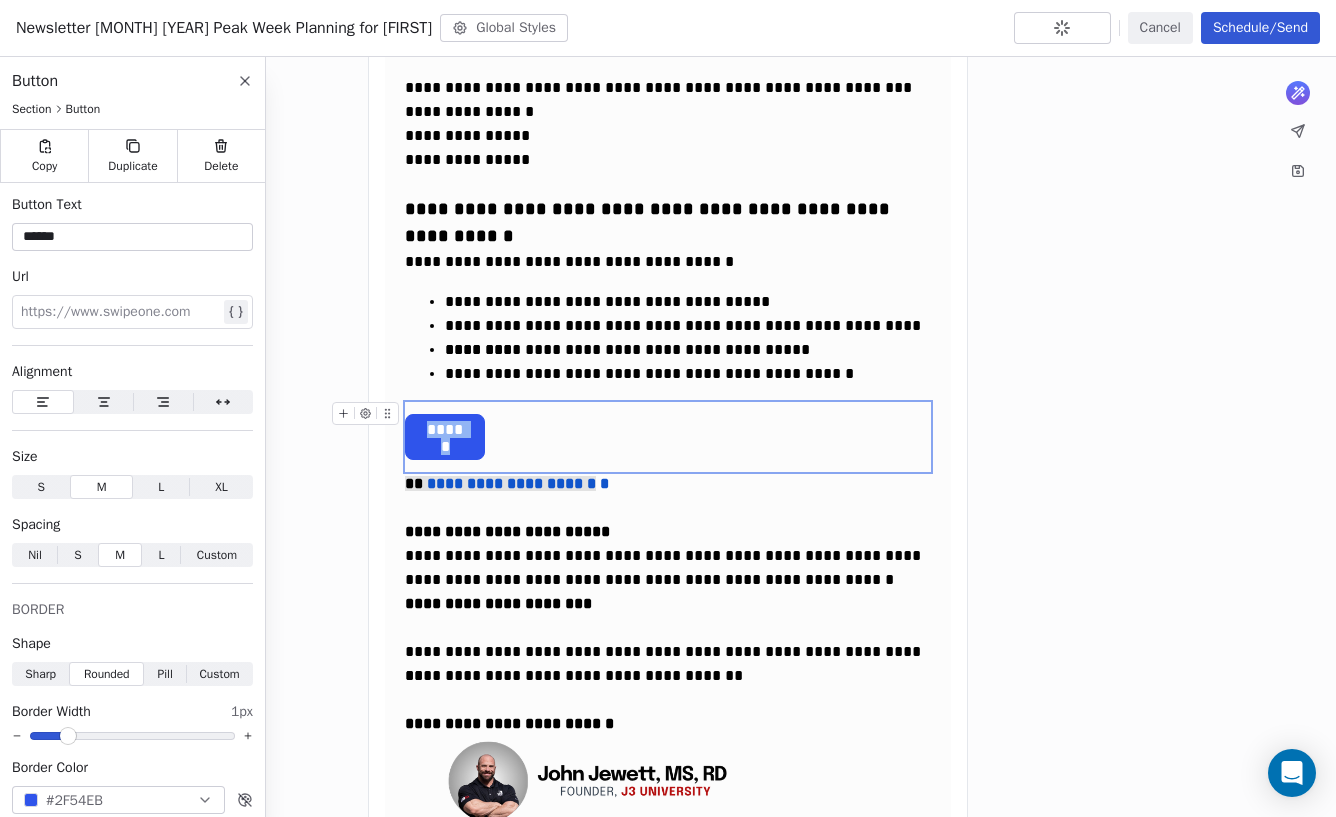 click on "******" at bounding box center [445, 430] 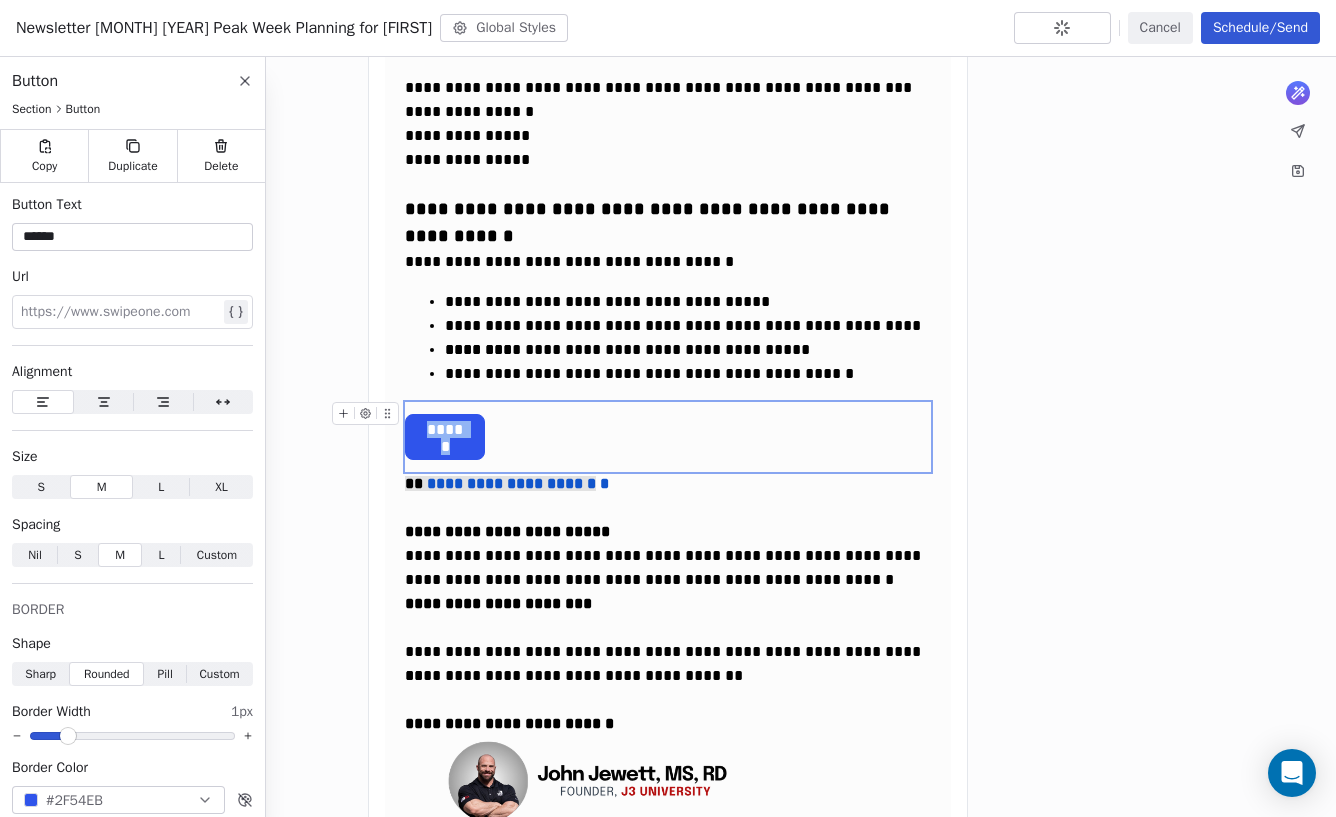 type 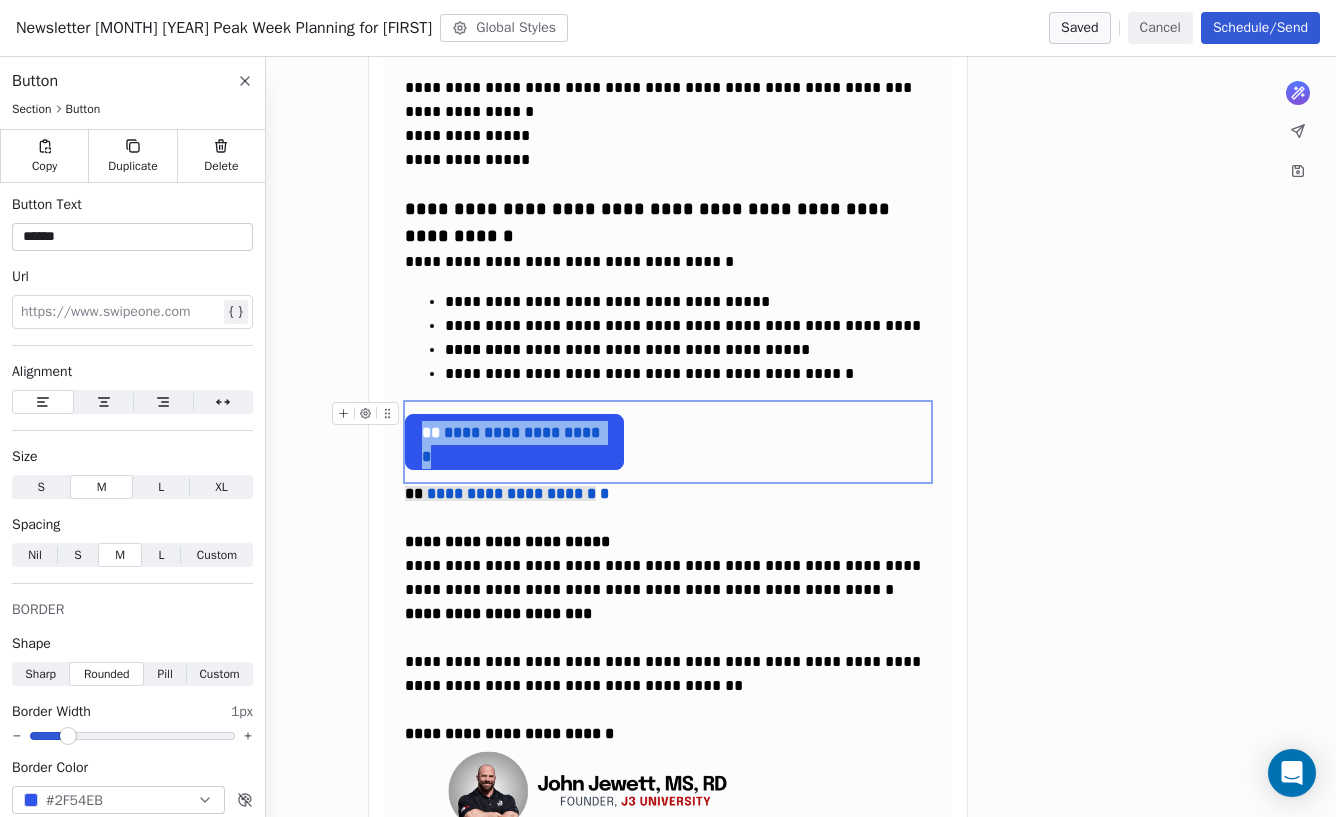 drag, startPoint x: 615, startPoint y: 433, endPoint x: 424, endPoint y: 432, distance: 191.00262 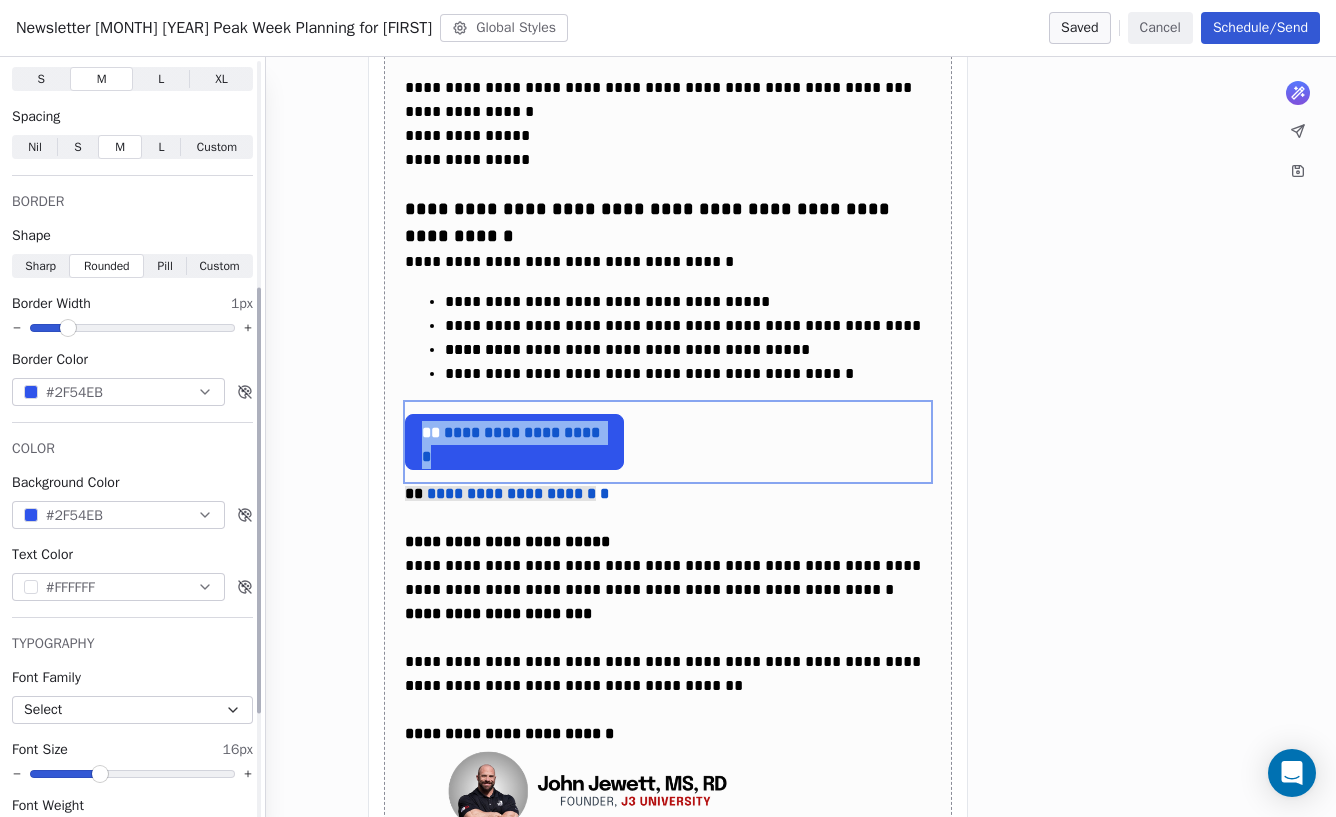 scroll, scrollTop: 600, scrollLeft: 0, axis: vertical 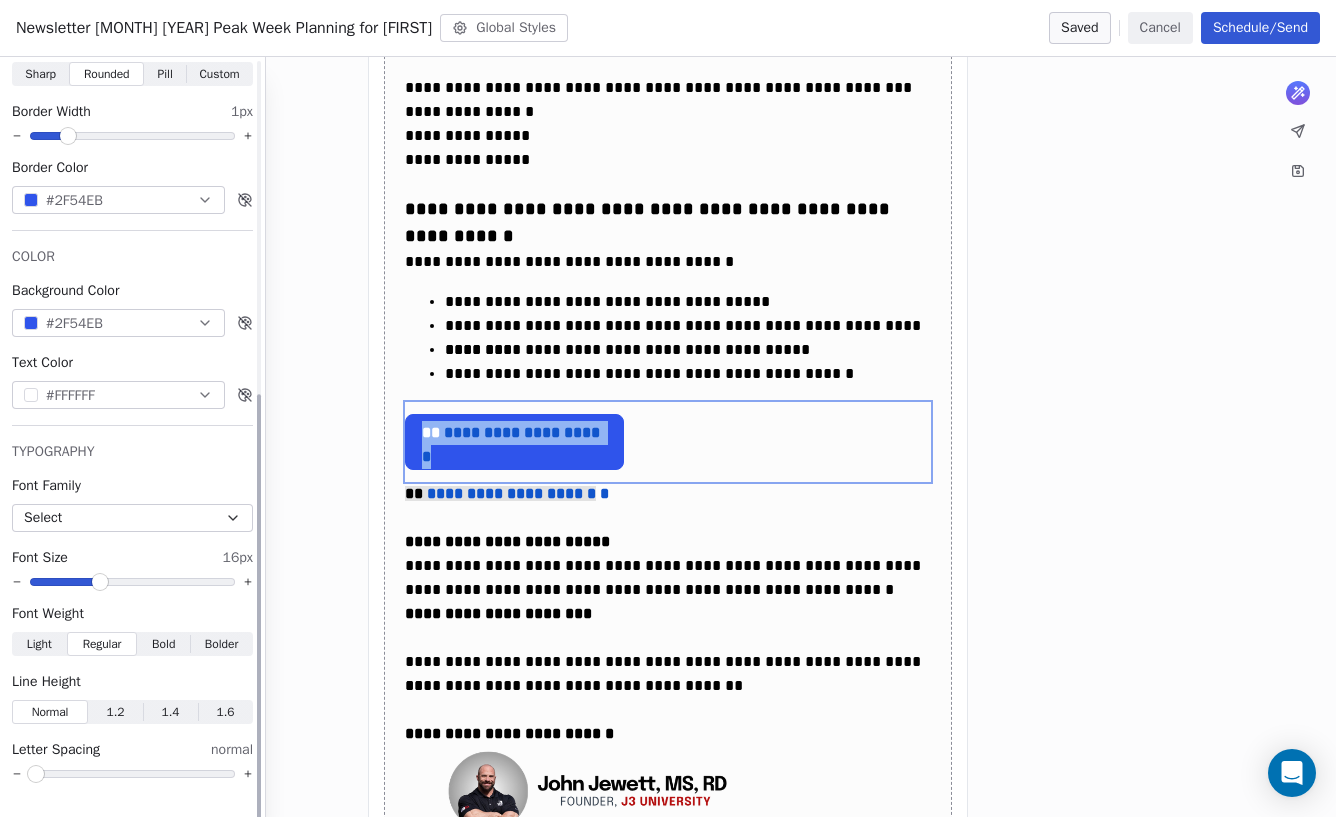 click on "#FFFFFF" at bounding box center [70, 395] 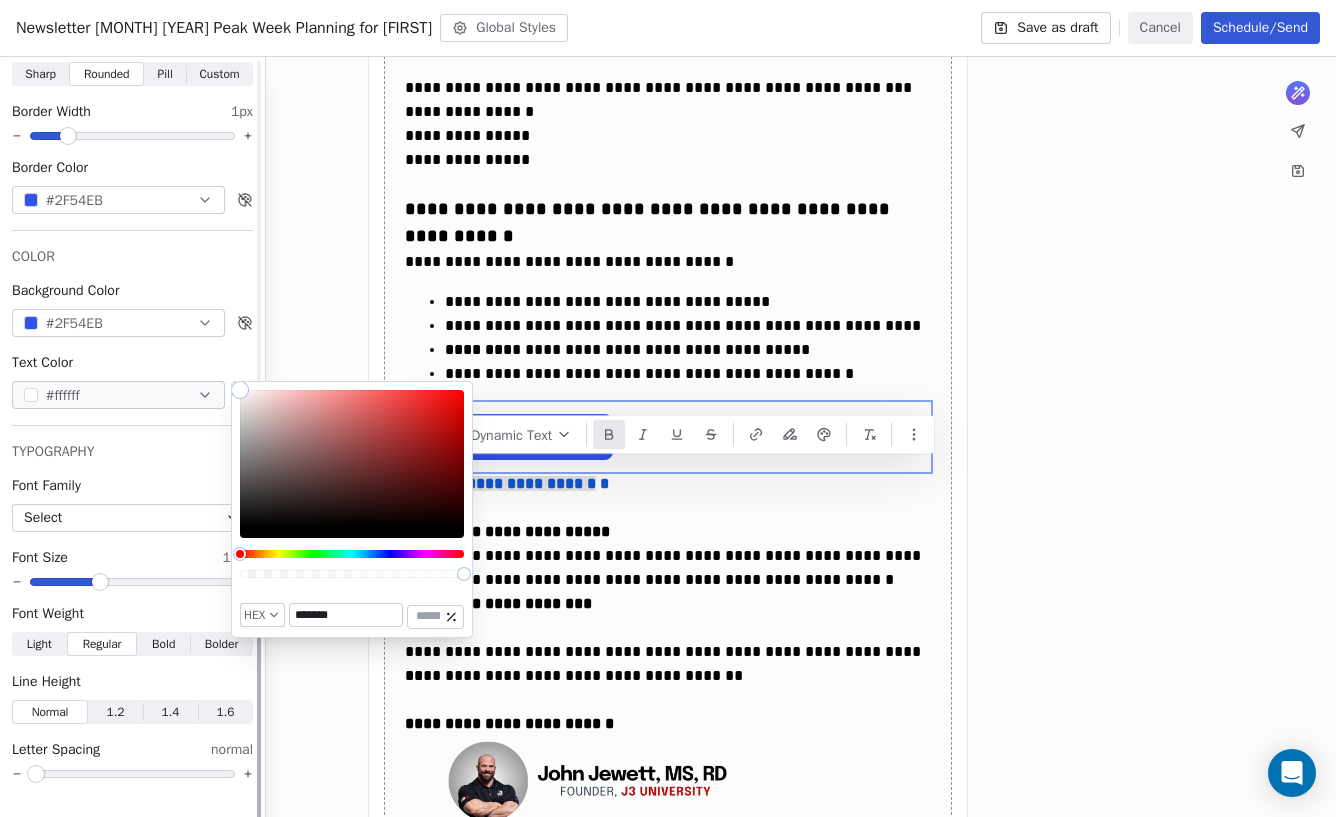 drag, startPoint x: 265, startPoint y: 400, endPoint x: 238, endPoint y: 373, distance: 38.183765 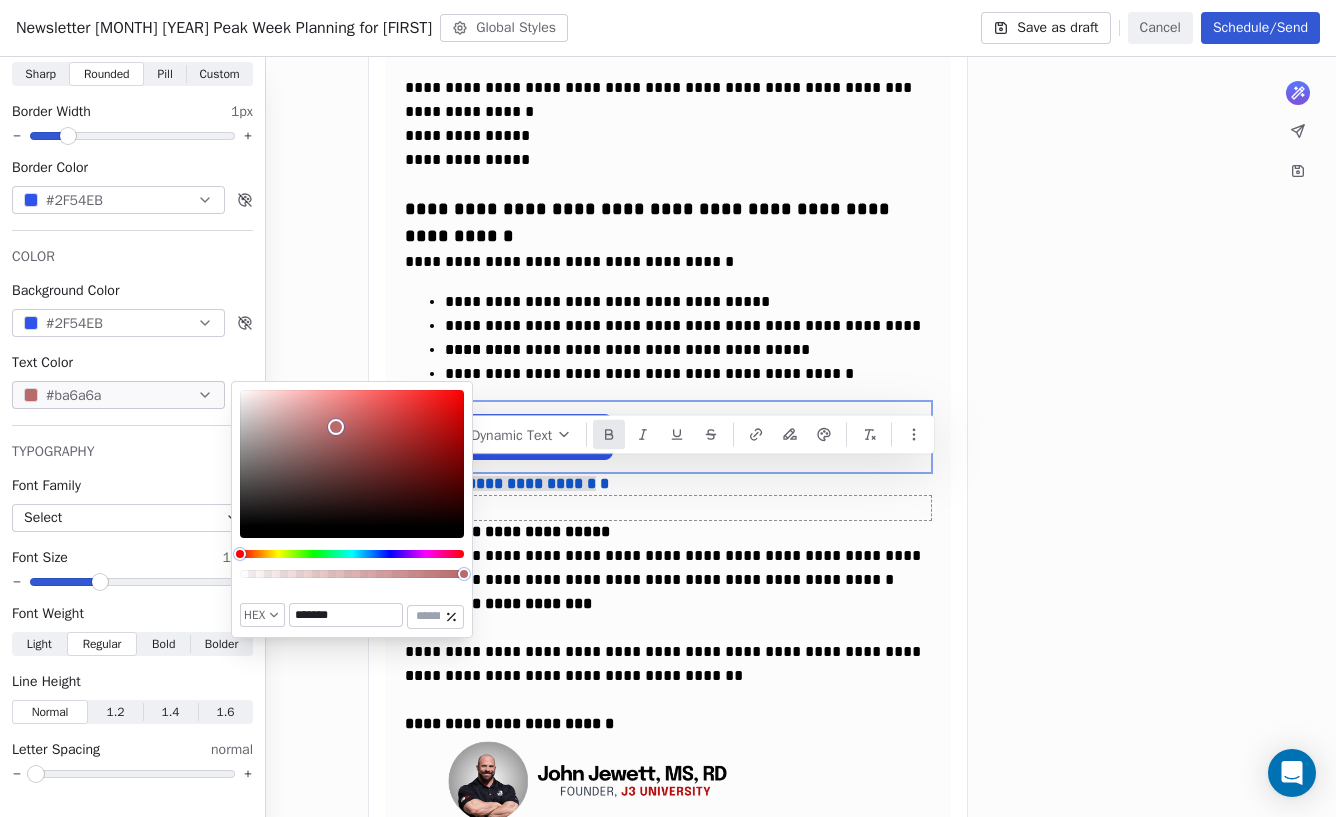 click at bounding box center (668, 508) 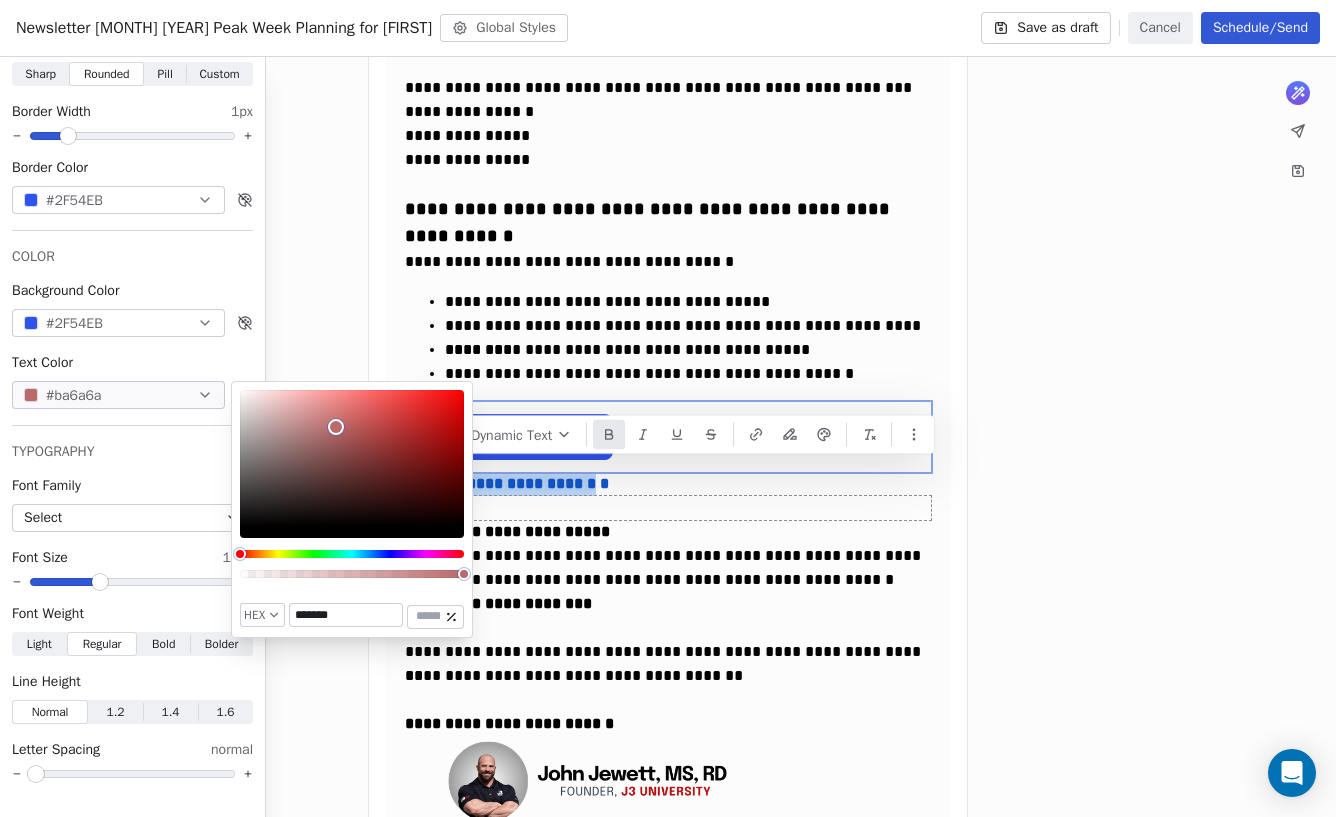 scroll, scrollTop: 0, scrollLeft: 0, axis: both 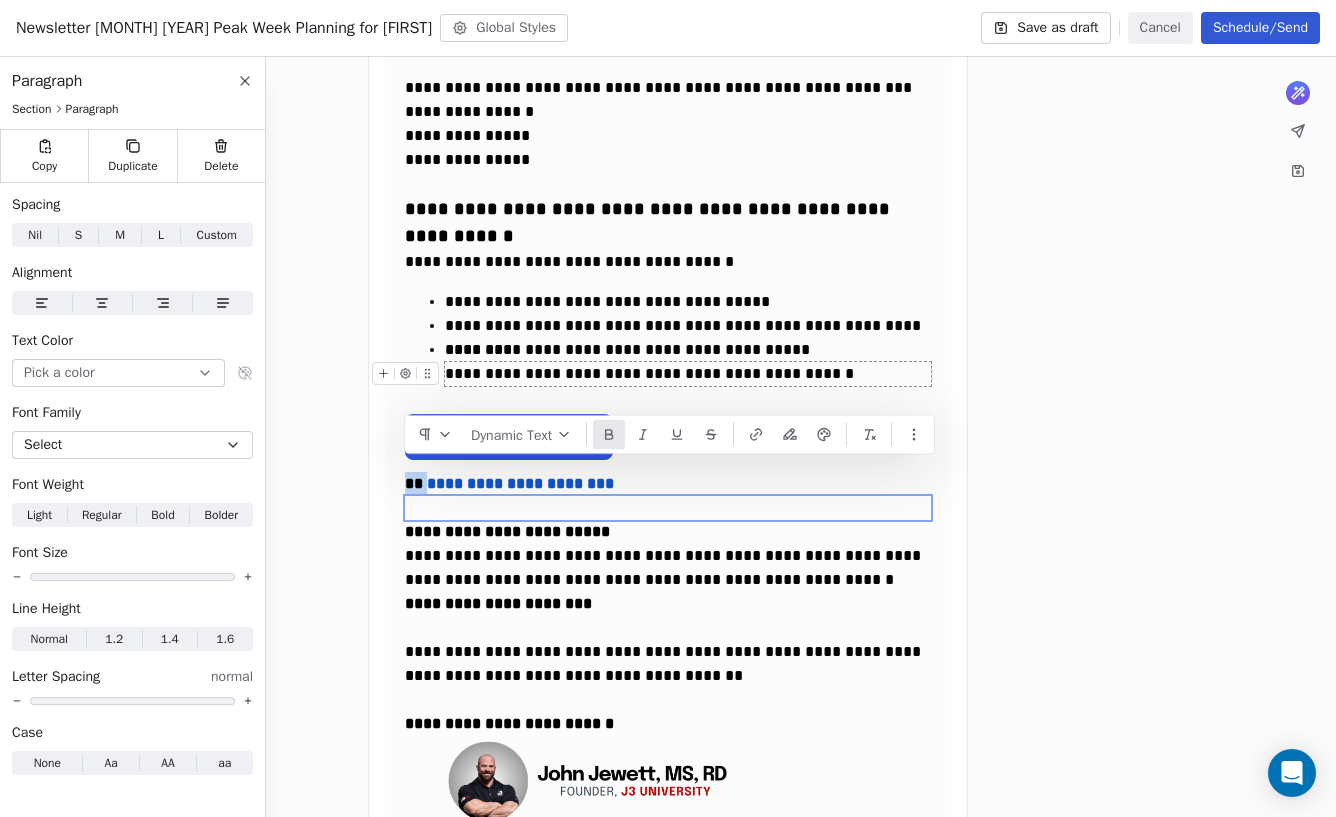 click on "**********" at bounding box center [688, 374] 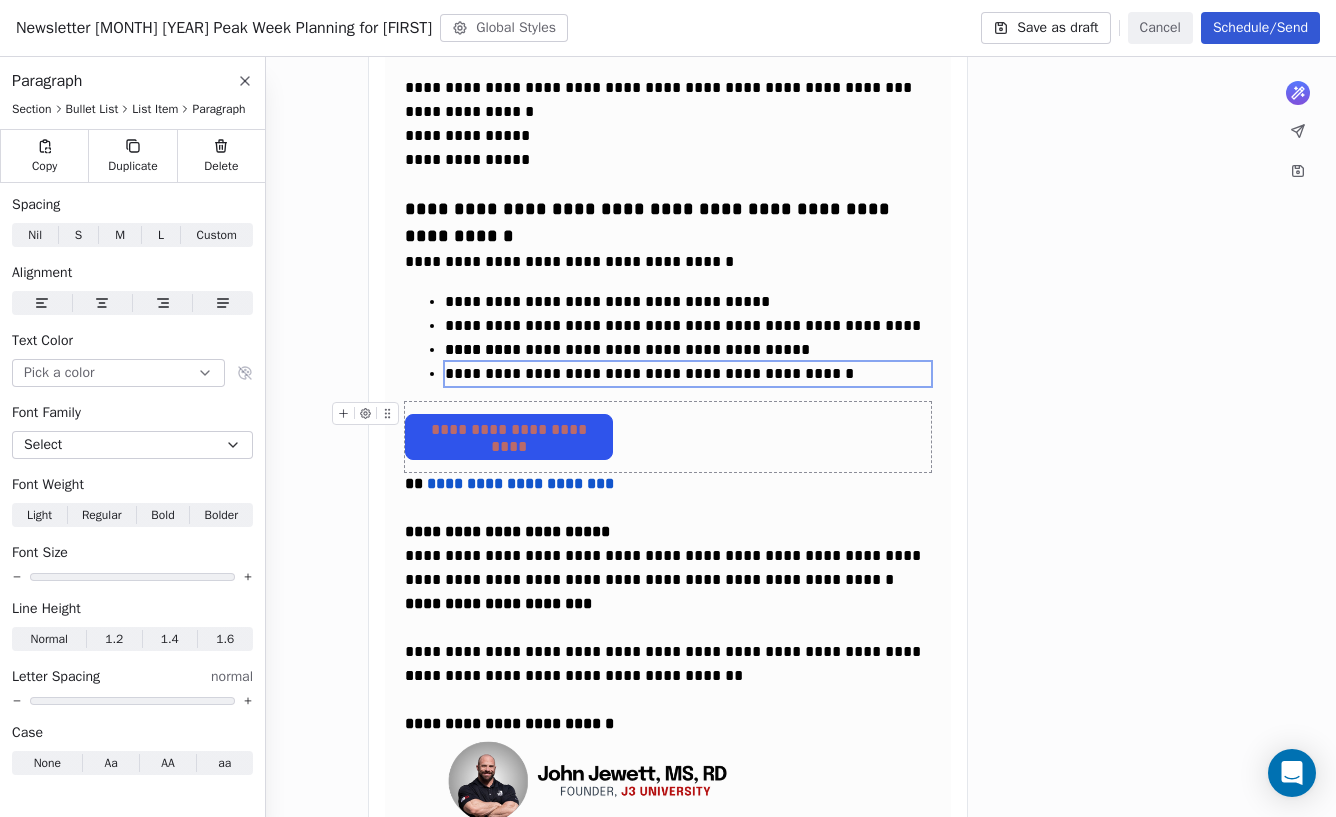click on "**********" at bounding box center [509, 431] 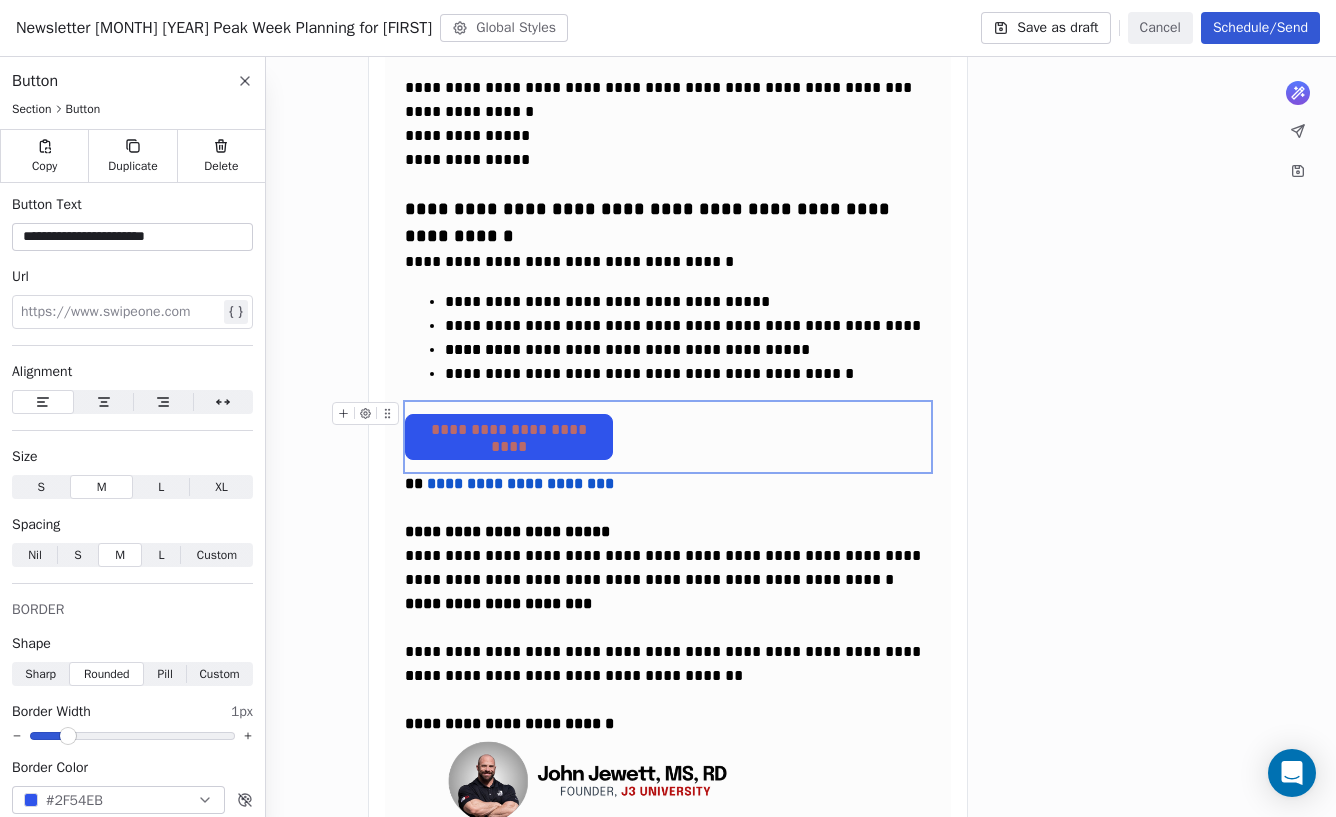 click on "**********" at bounding box center (509, 431) 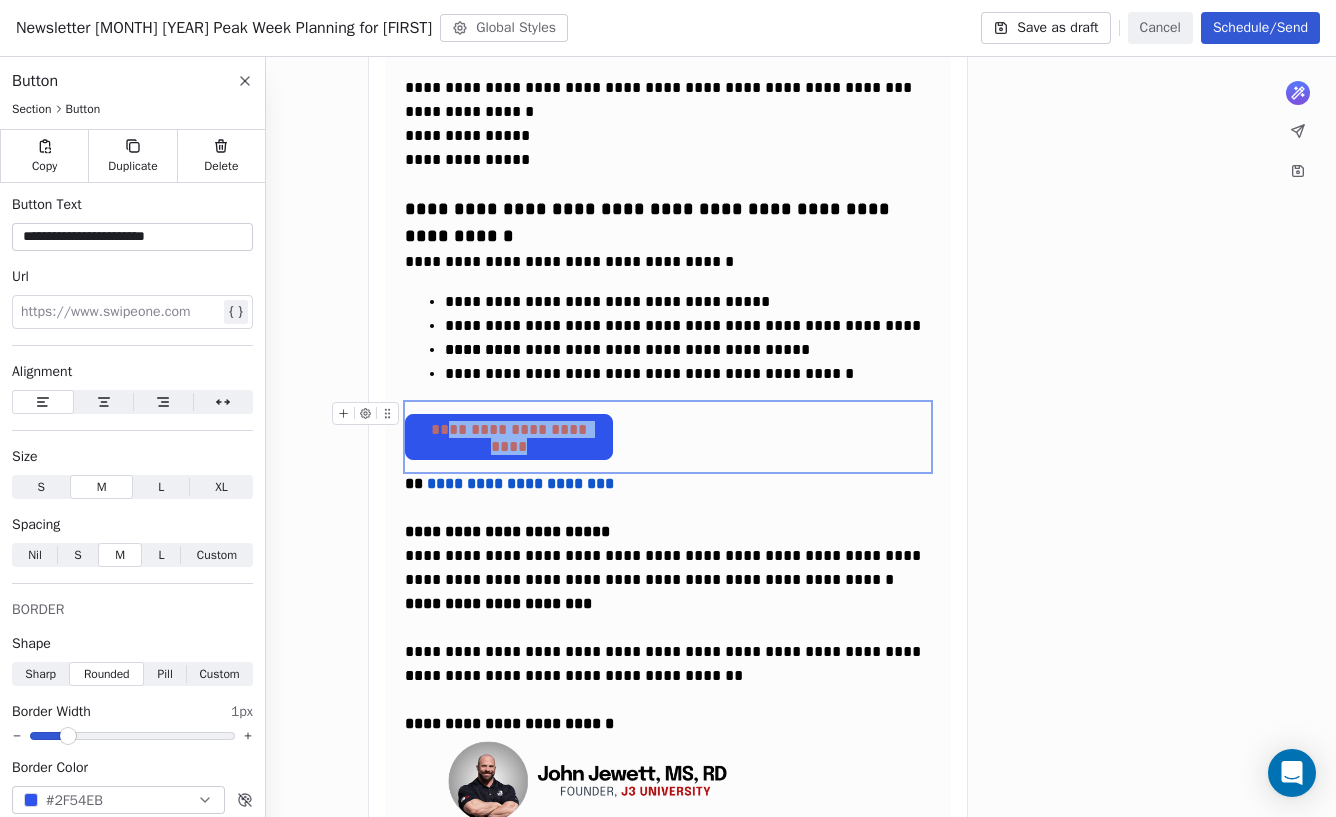 drag, startPoint x: 436, startPoint y: 435, endPoint x: 600, endPoint y: 435, distance: 164 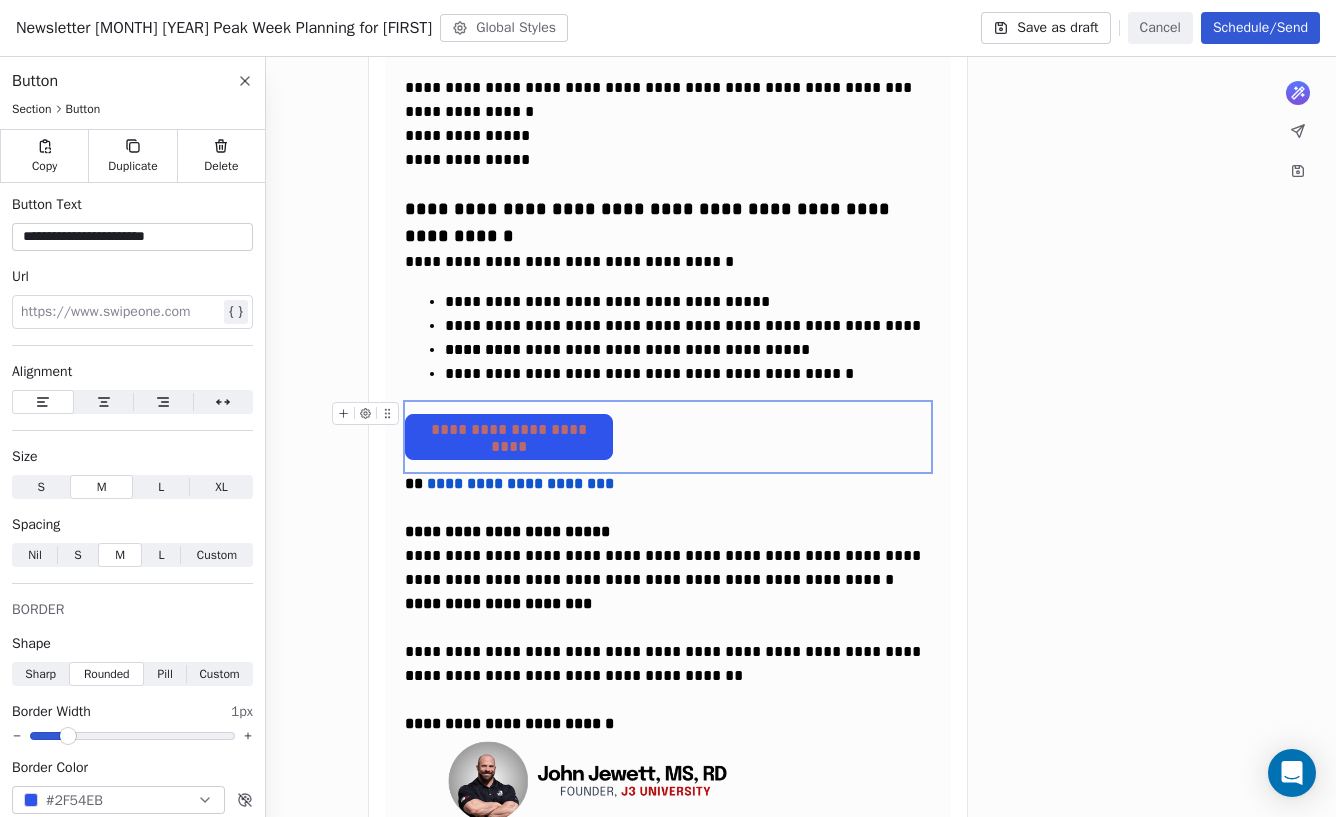 click on "**********" at bounding box center [509, 431] 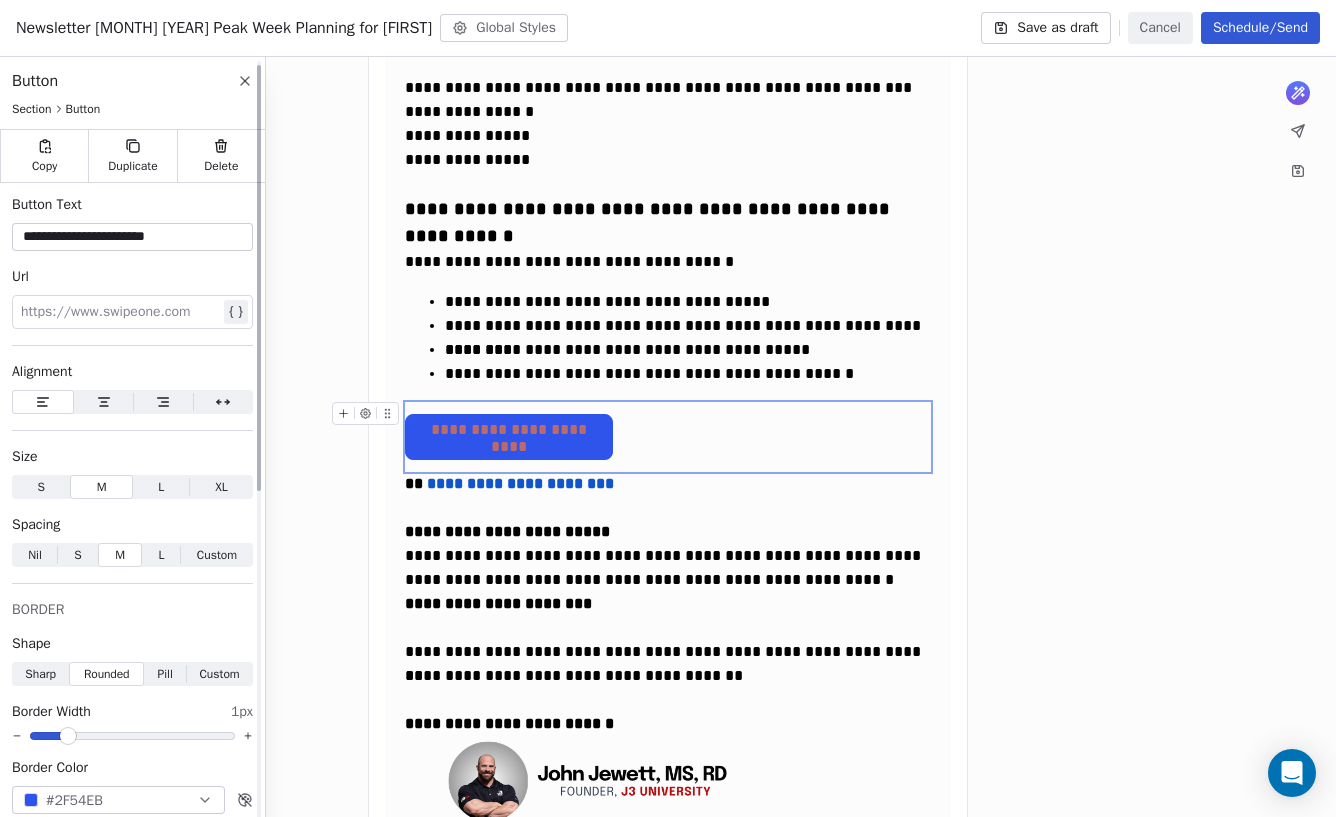 scroll, scrollTop: 226, scrollLeft: 0, axis: vertical 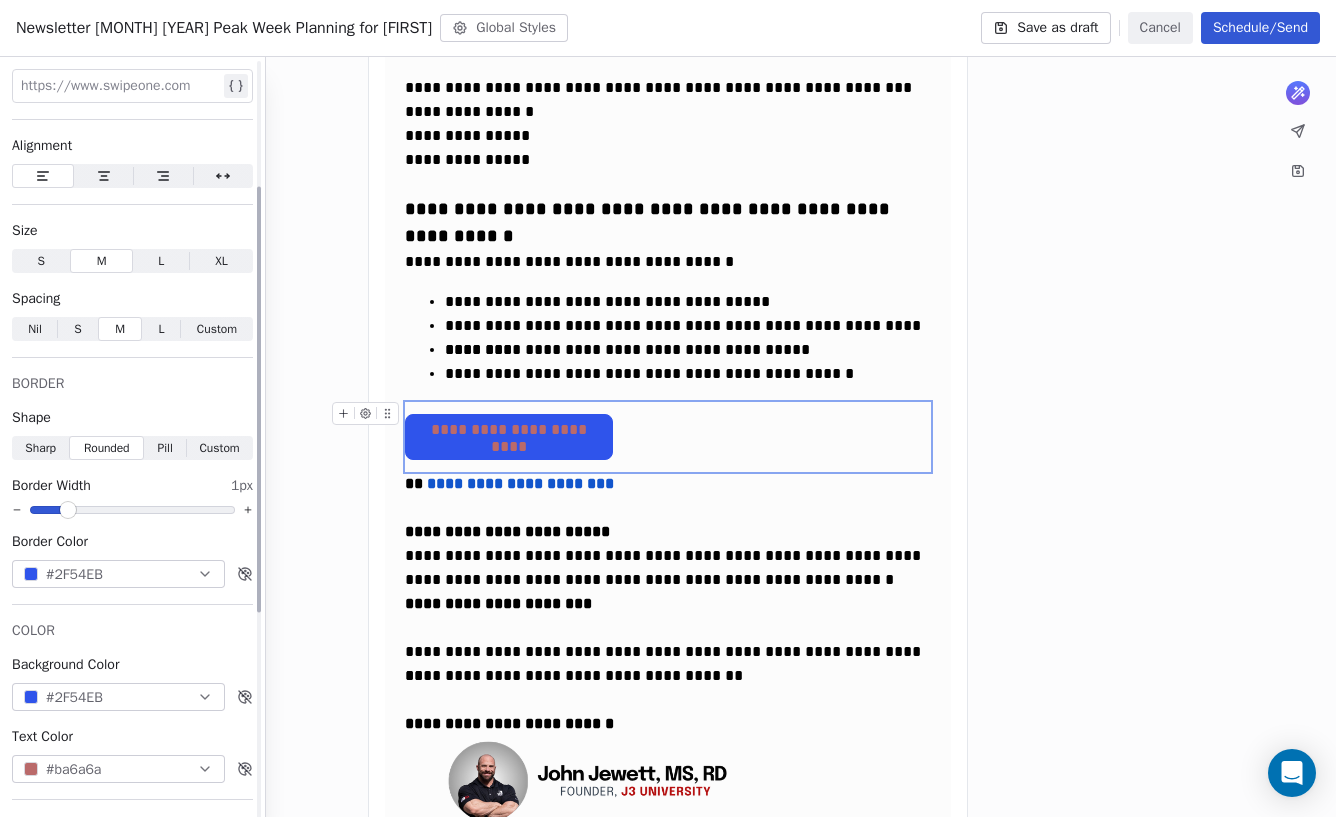 click on "#ba6a6a" at bounding box center [73, 769] 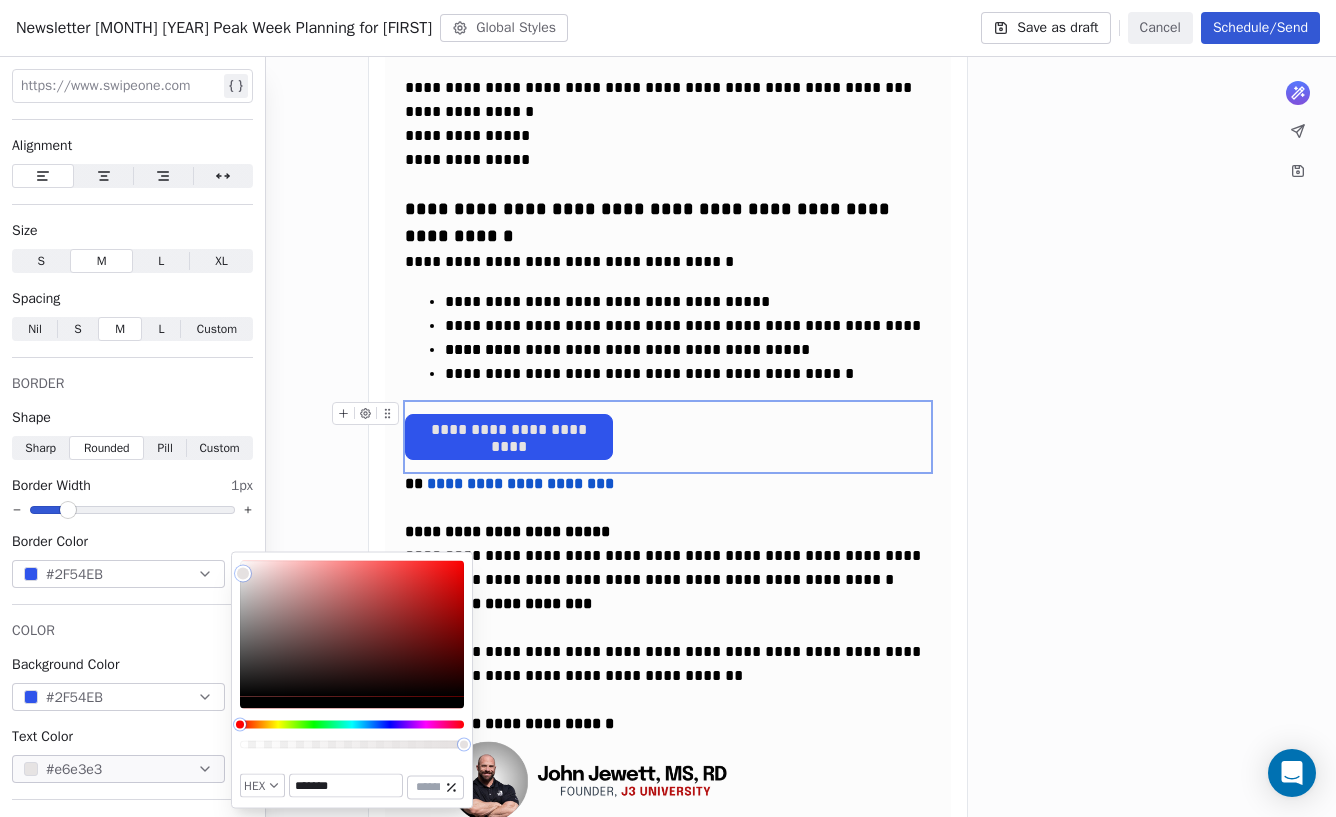 click at bounding box center (352, 629) 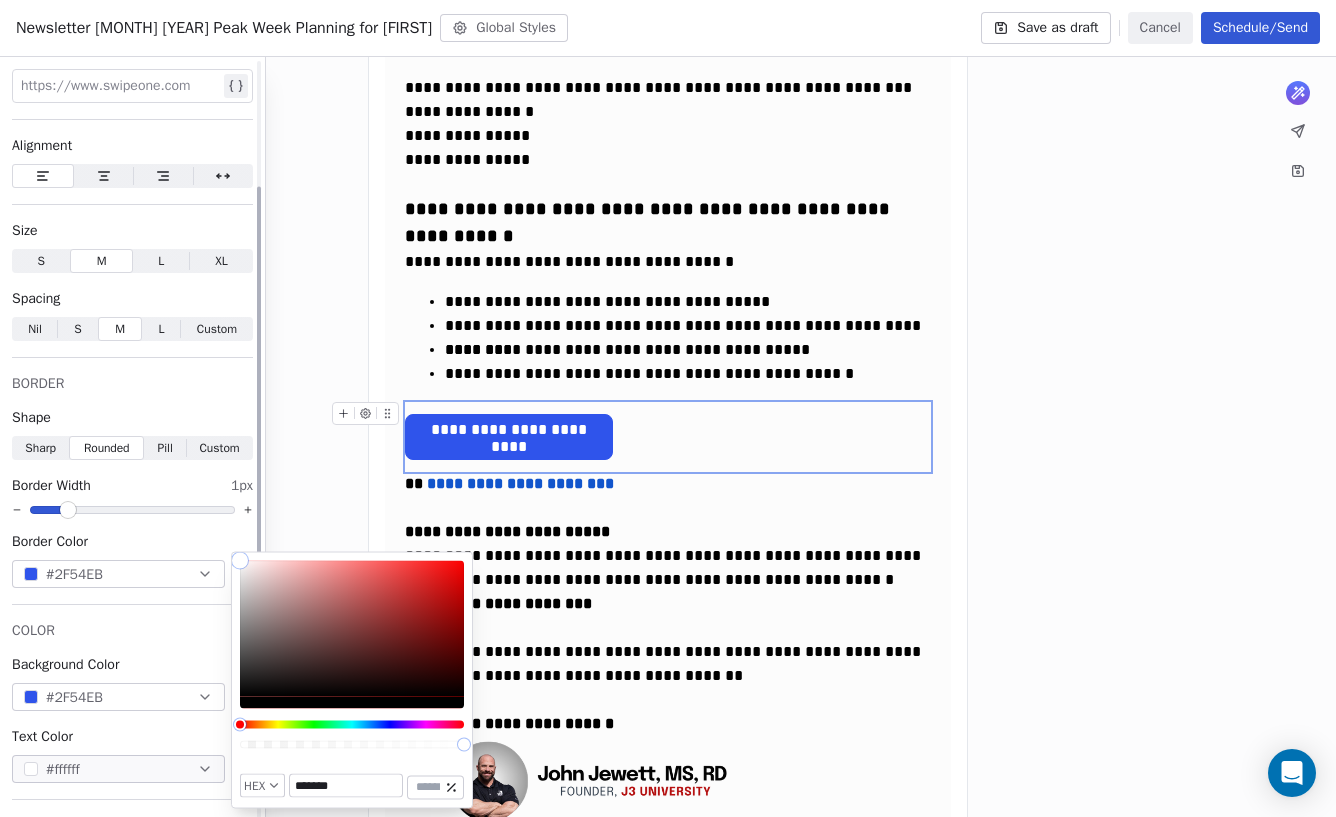 drag, startPoint x: 243, startPoint y: 574, endPoint x: 229, endPoint y: 555, distance: 23.600847 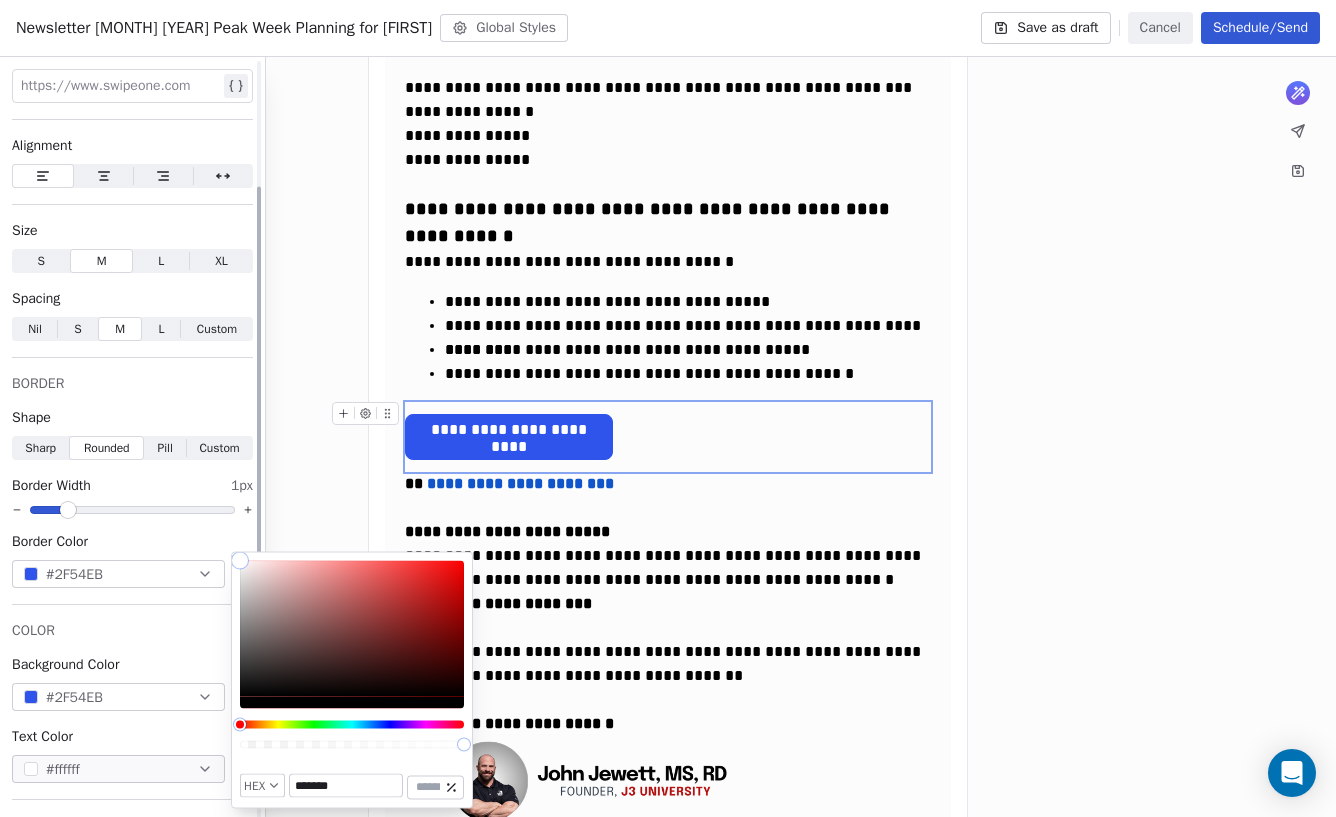 click on "J J3 University Contacts People Marketing Workflows Campaigns Sales Pipelines Sequences Beta Tools Apps AI Agents Help & Support Campaigns  Create new campaign All ( 86 ) All ( 86 ) Drafts ( 9 ) Drafts ( 9 ) In Progress ( 4 ) In Progress ( 4 ) Scheduled ( 10 ) Scheduled ( 10 ) Sent ( 63 ) Sent ( 63 ) Name Status Analytics Actions Level 1 Open August 6th Carb load mistake Scheduled on Aug 6, 2025, 3:00 PM To: Level 1 Sale Emails  Scheduled - Open Rate - Click Rate - Unsubscribe Level 1 Open August 5th 2025 Scheduled on Aug 5, 2025, 3:00 PM To: Level 1 Sale Emails  Scheduled - Open Rate - Click Rate - Unsubscribe Newsletter Aug 4 2025 Peak Week Planning for John Created on Jun 23, 2025, 2:14 AM To: Newsletter List  Draft - Open Rate - Click Rate - Unsubscribe X Frame - J3Coaching Email 5 Sent on Jul 24, 2025, 10:43 AM To: X Frame Purchases  Sent 2217 / 1217 52.34% (1008) Open Rate 1.51% (29) Click Rate 0.1% (2) Unsubscribe X Frame - J3Coaching Email 4 Sent on Jul 17, 2025, 5:02 PM To: X Frame Purchases  Sent" at bounding box center (668, 408) 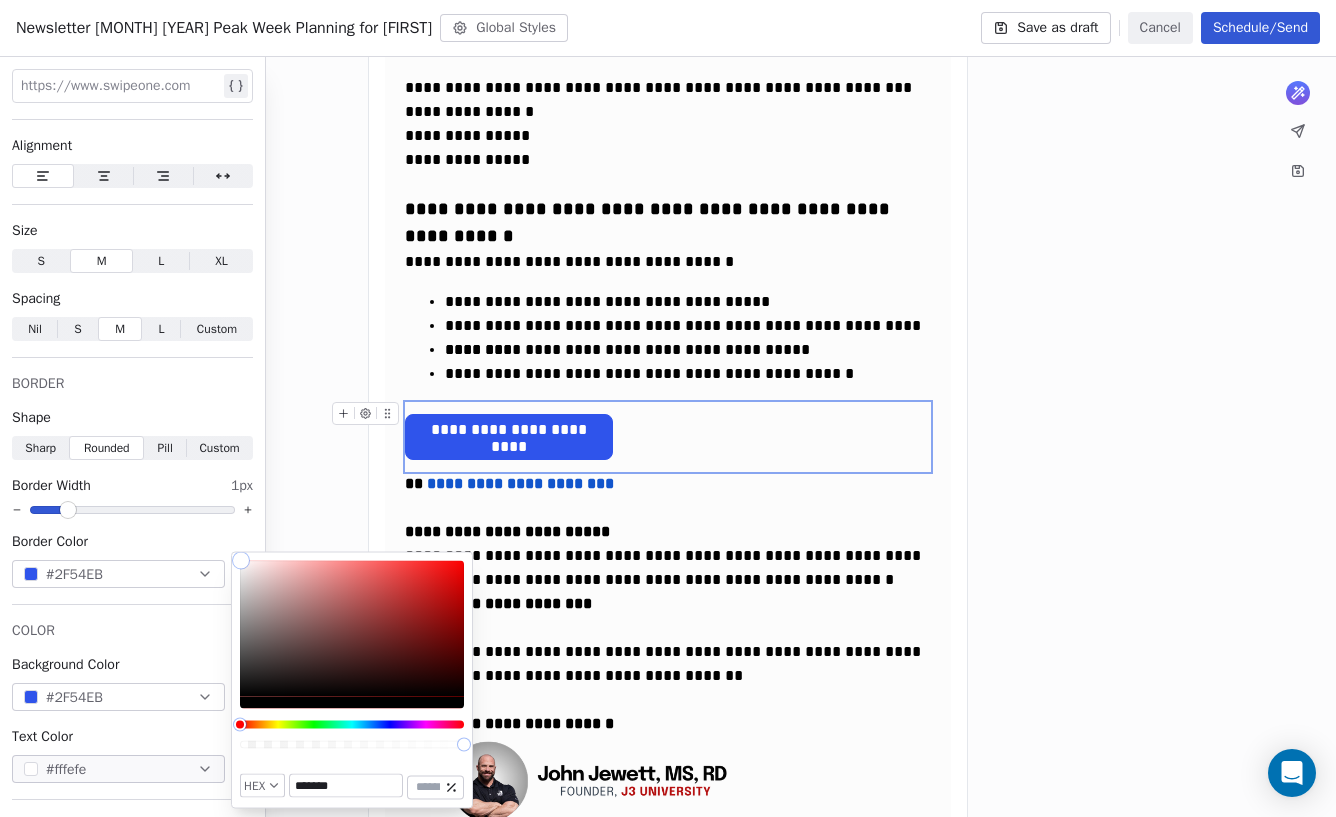 click at bounding box center (241, 561) 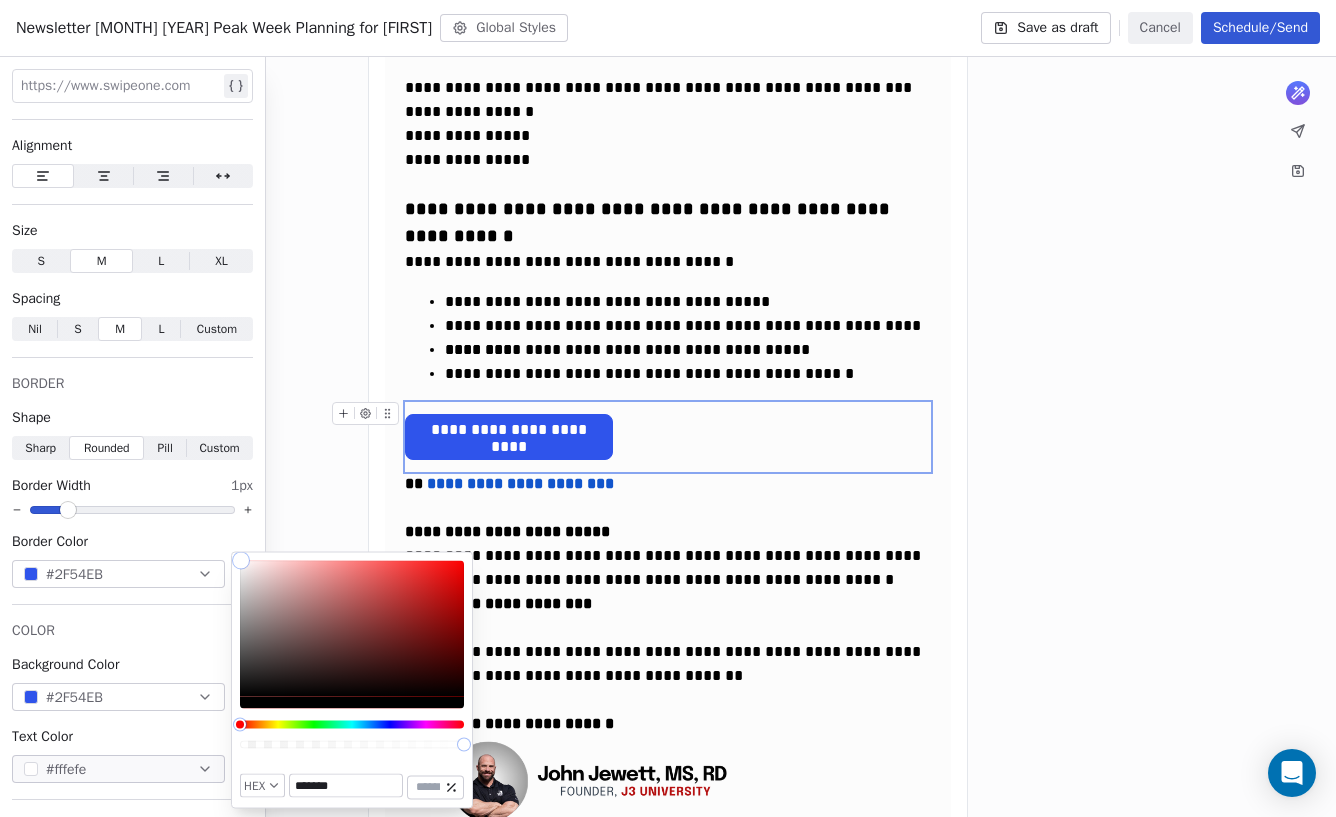 type on "*******" 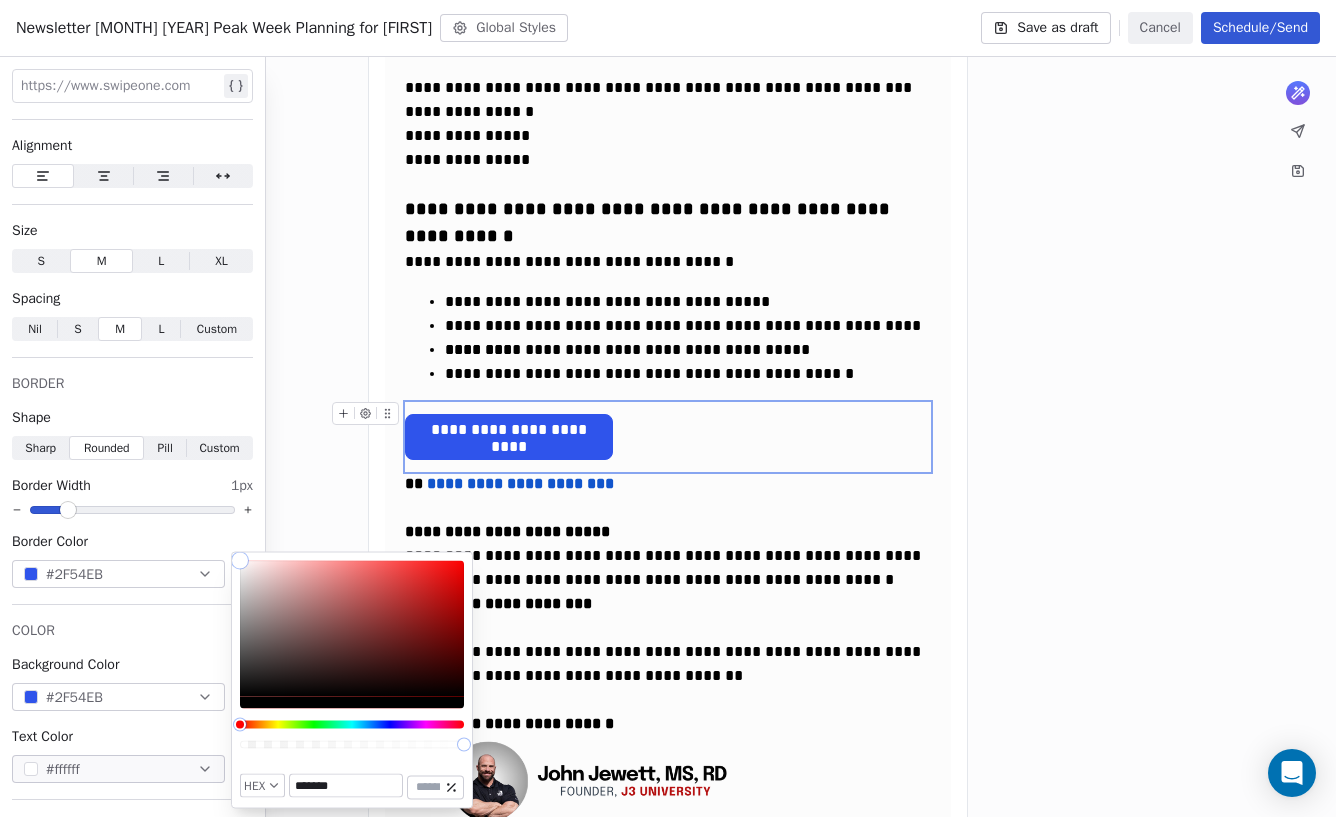 click at bounding box center (240, 561) 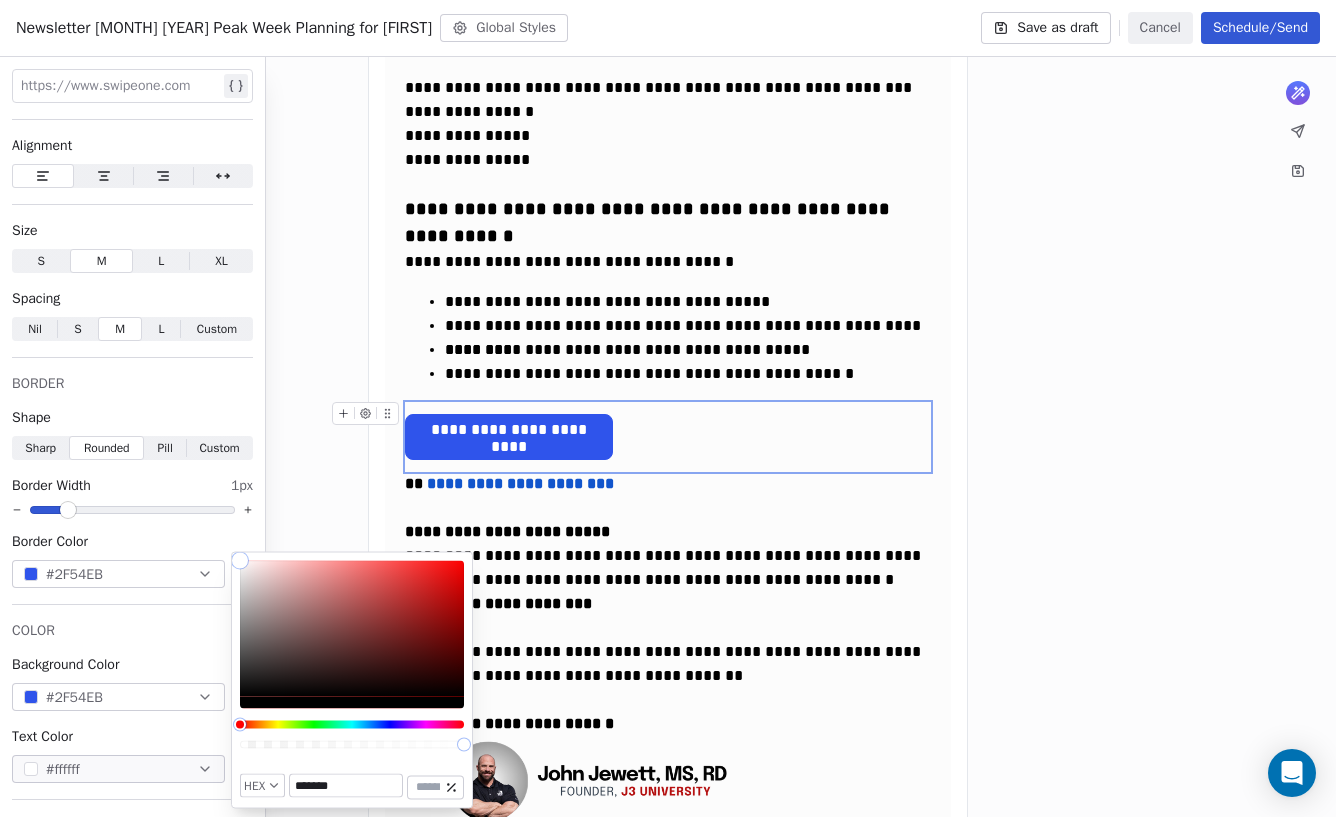 click on "**********" at bounding box center [520, 483] 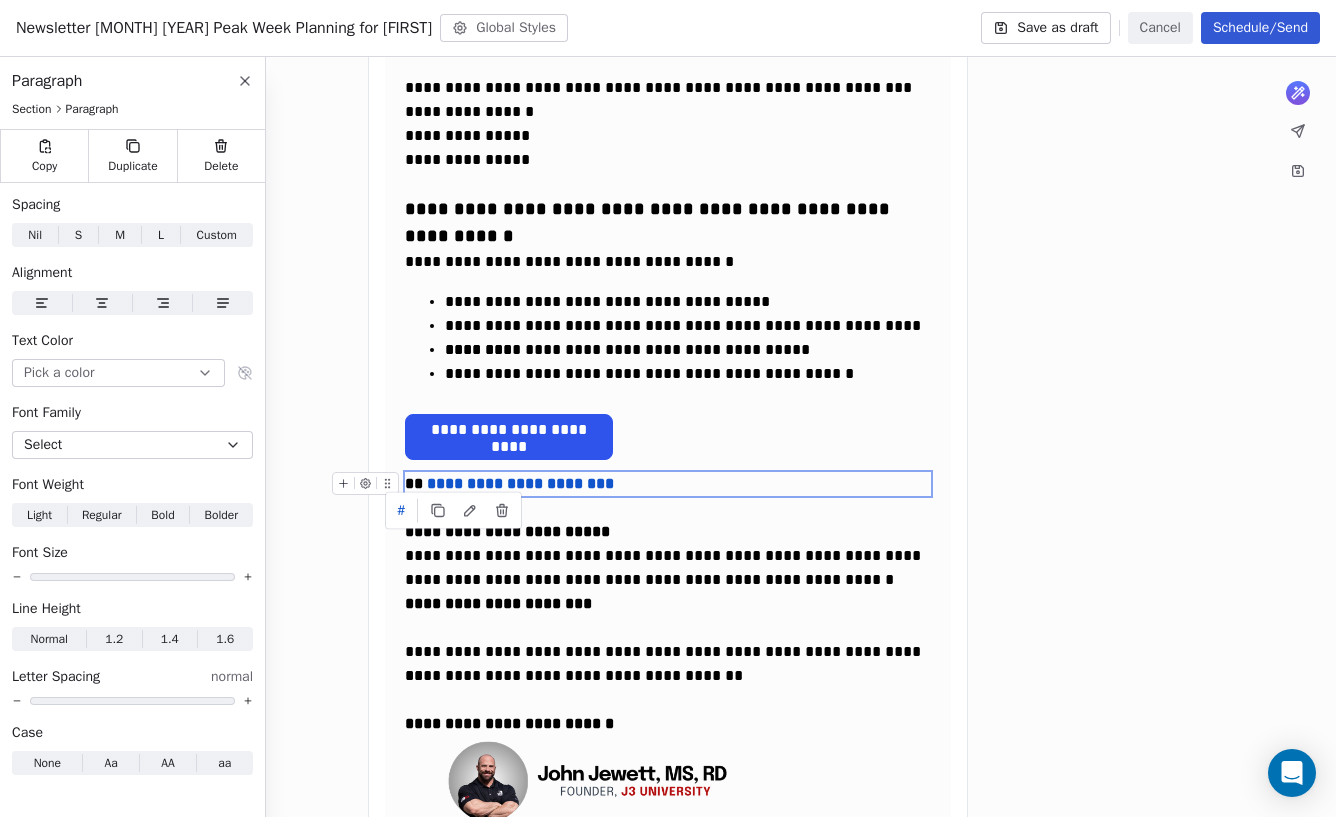 scroll, scrollTop: 0, scrollLeft: 0, axis: both 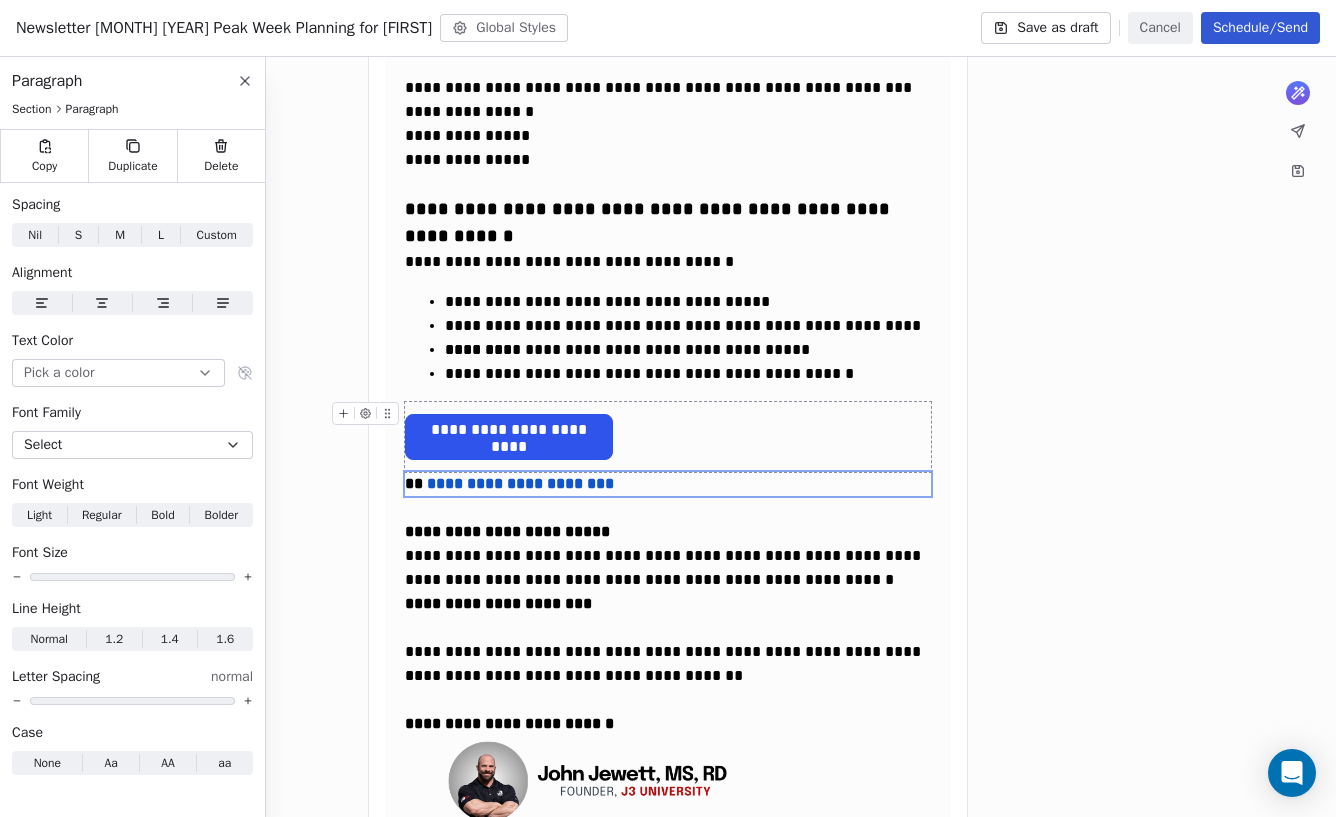 click on "**********" at bounding box center (509, 431) 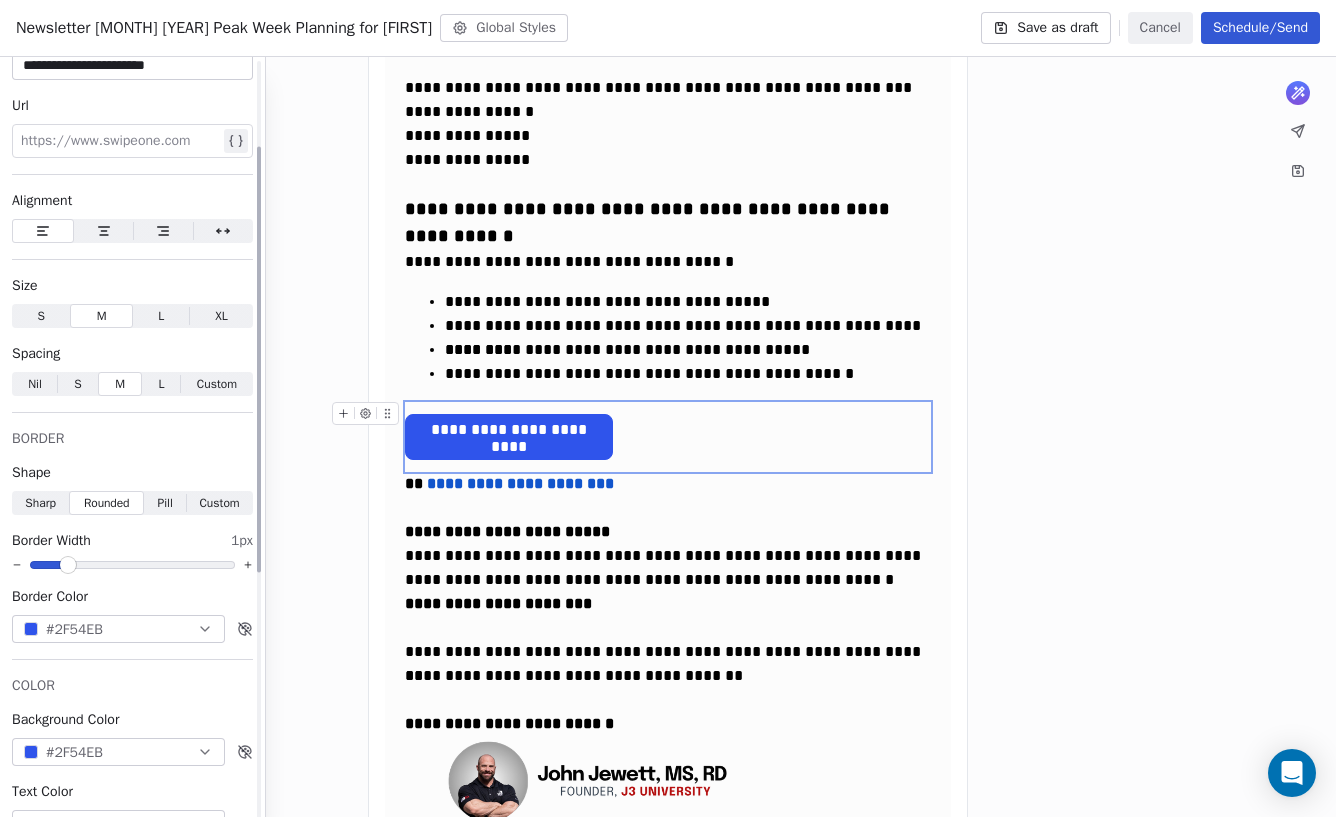 scroll, scrollTop: 145, scrollLeft: 0, axis: vertical 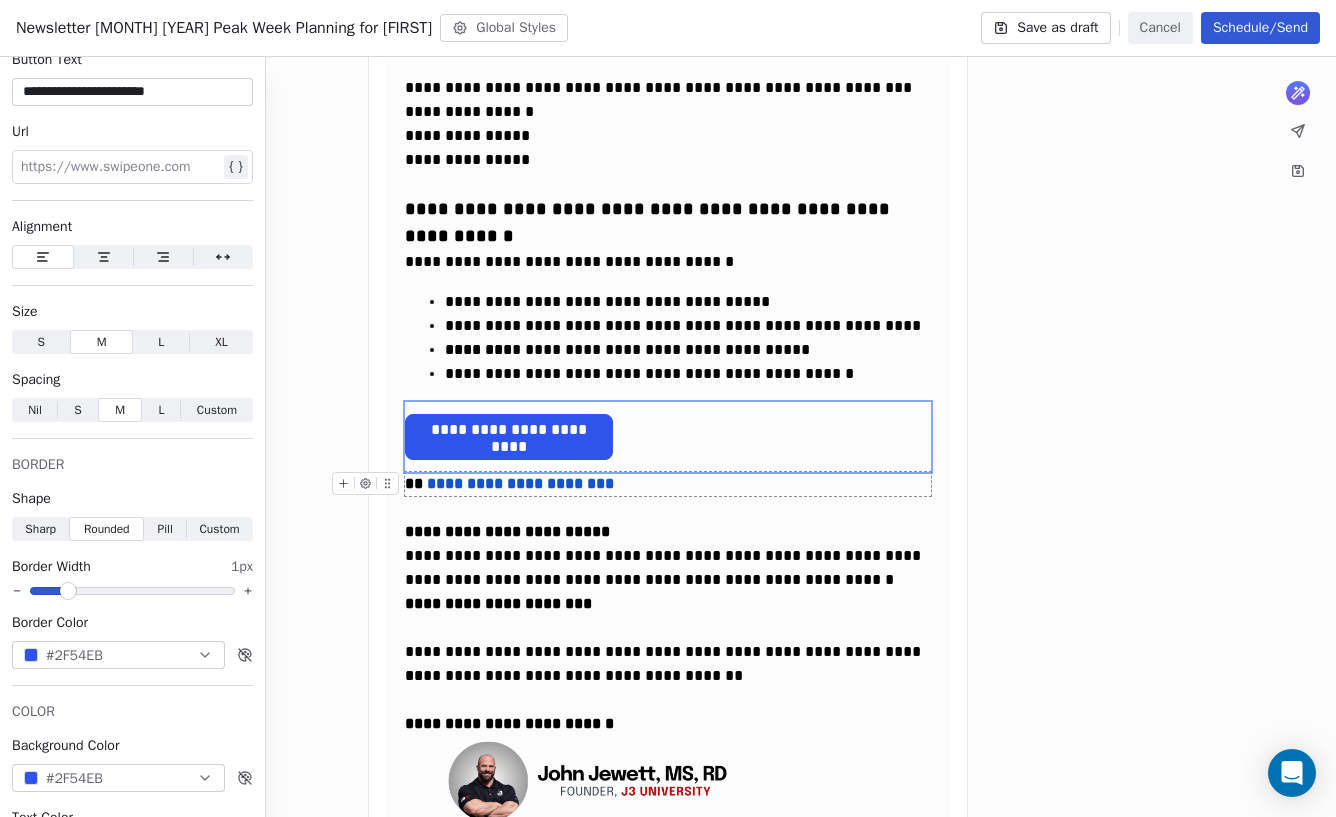 click on "**********" at bounding box center (668, 484) 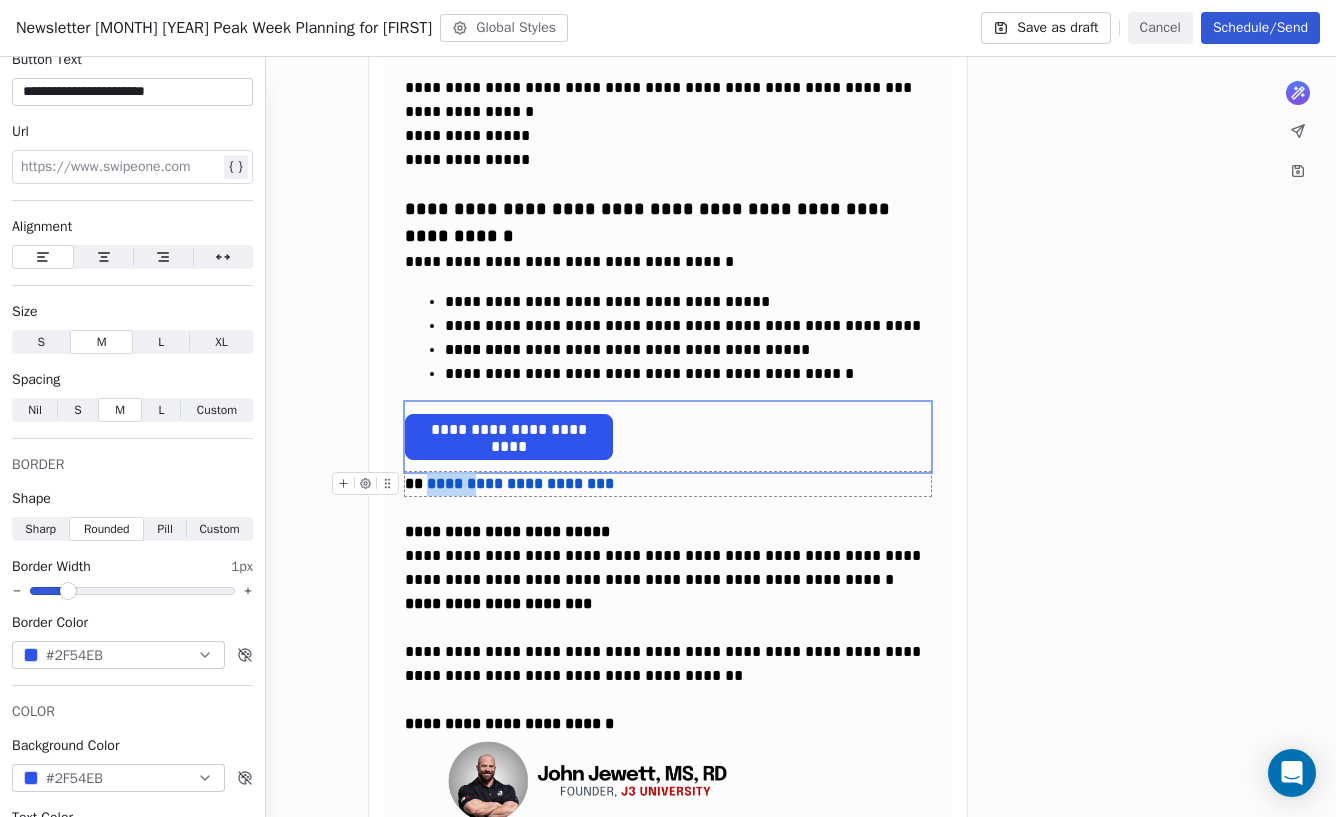 scroll, scrollTop: 0, scrollLeft: 0, axis: both 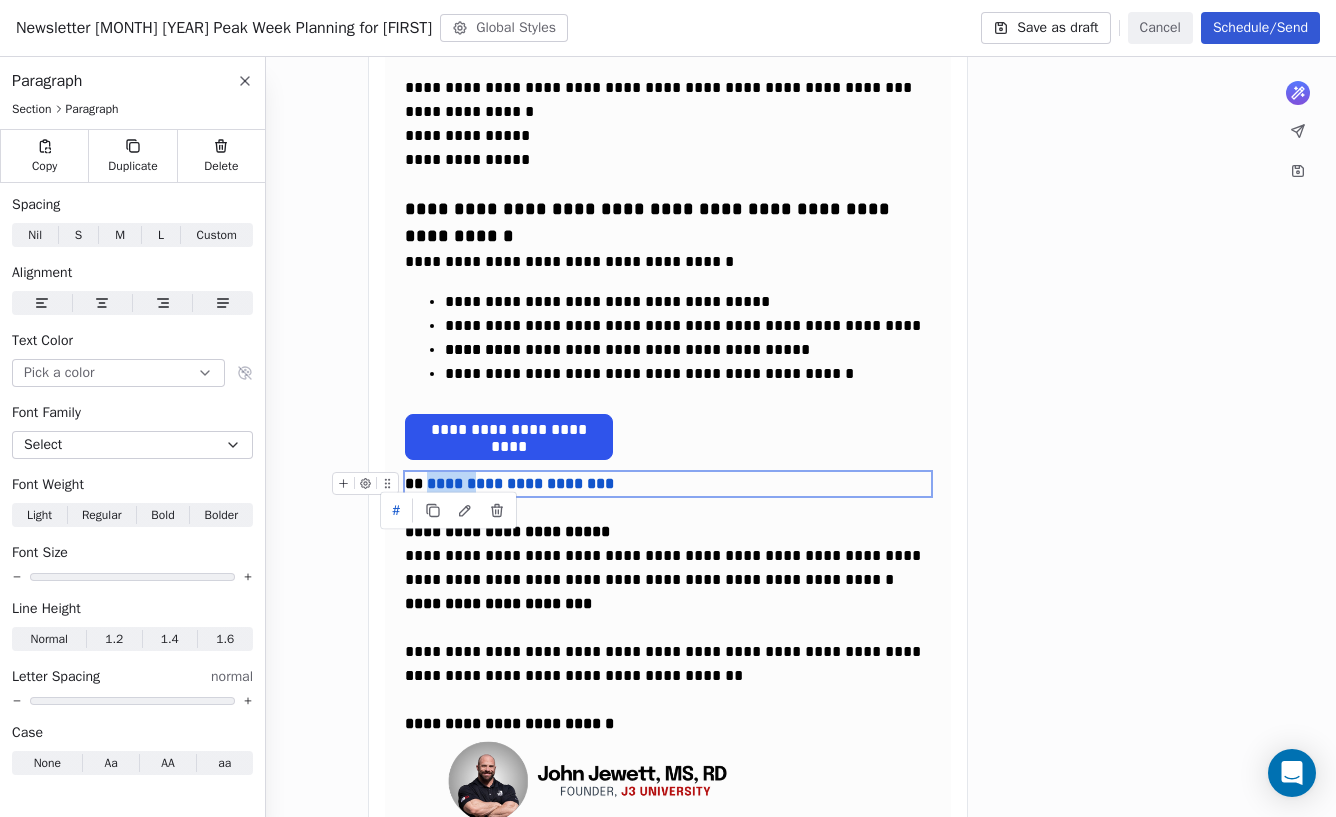 click on "**********" at bounding box center [668, 484] 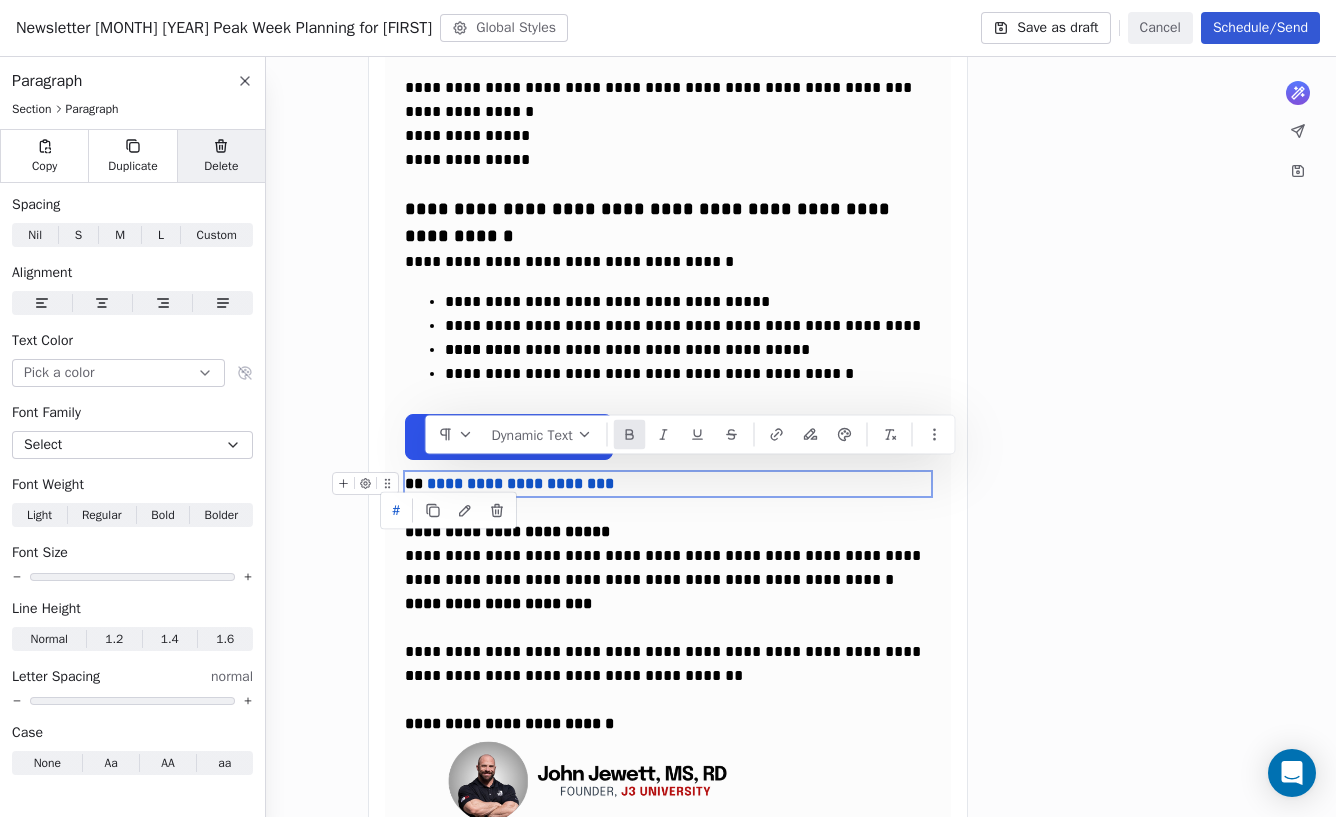 click on "Delete" at bounding box center (221, 156) 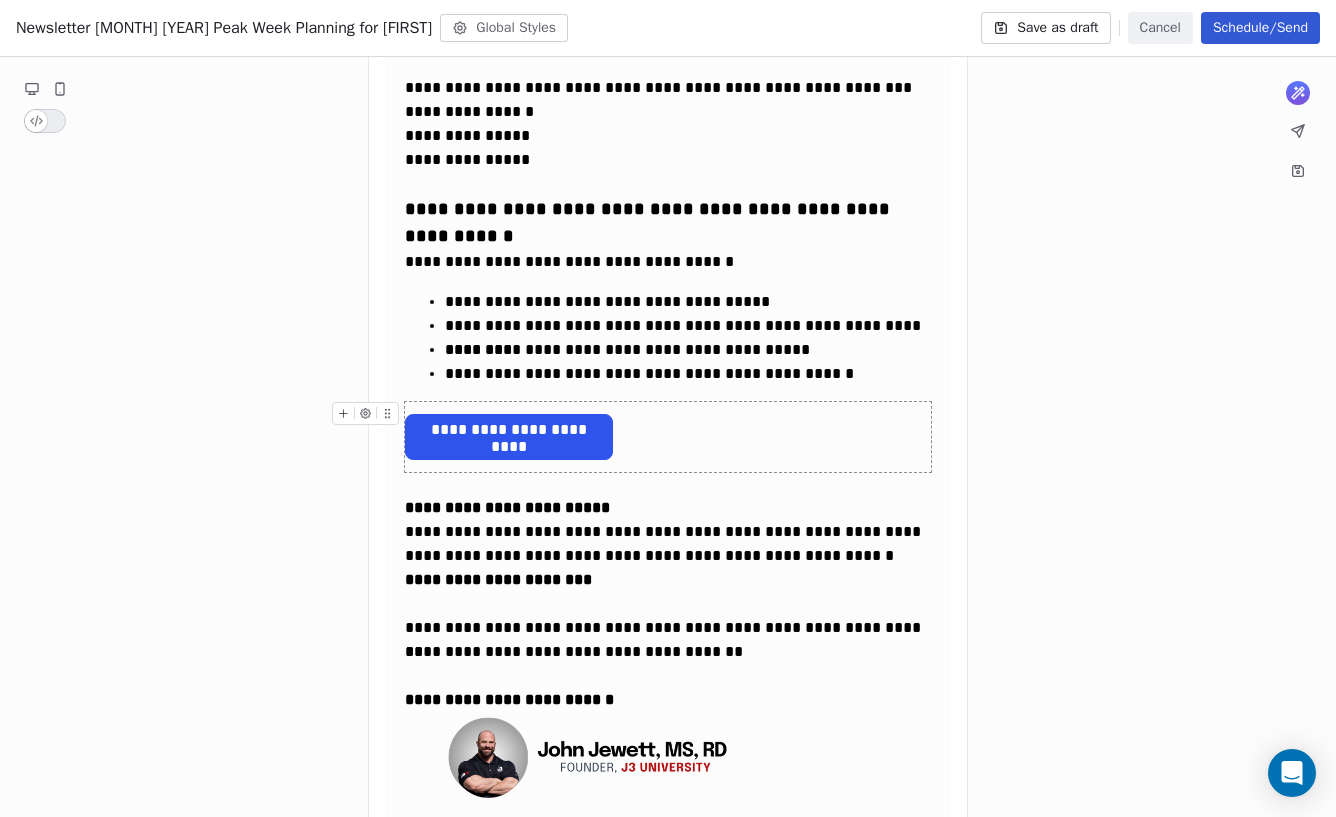 click at bounding box center (387, 413) 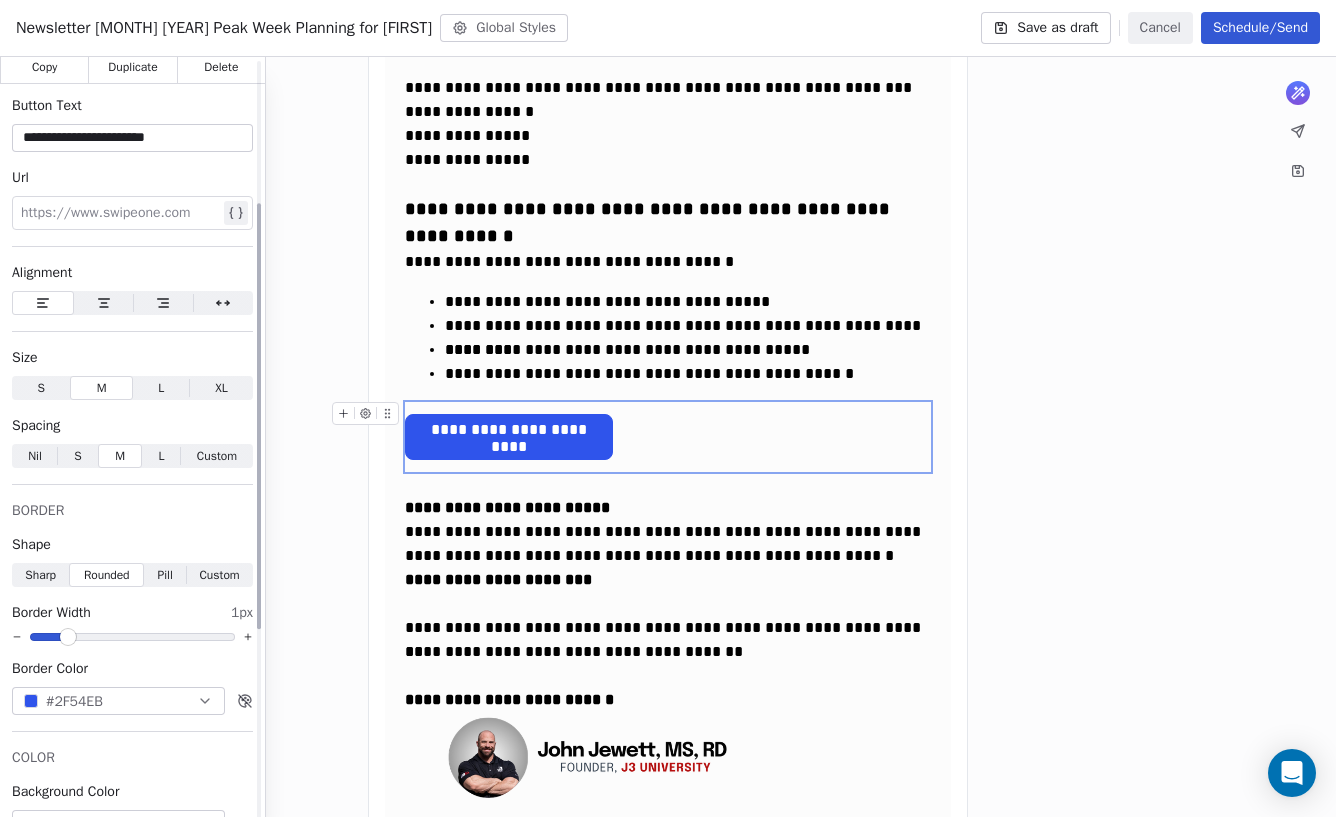 scroll, scrollTop: 283, scrollLeft: 0, axis: vertical 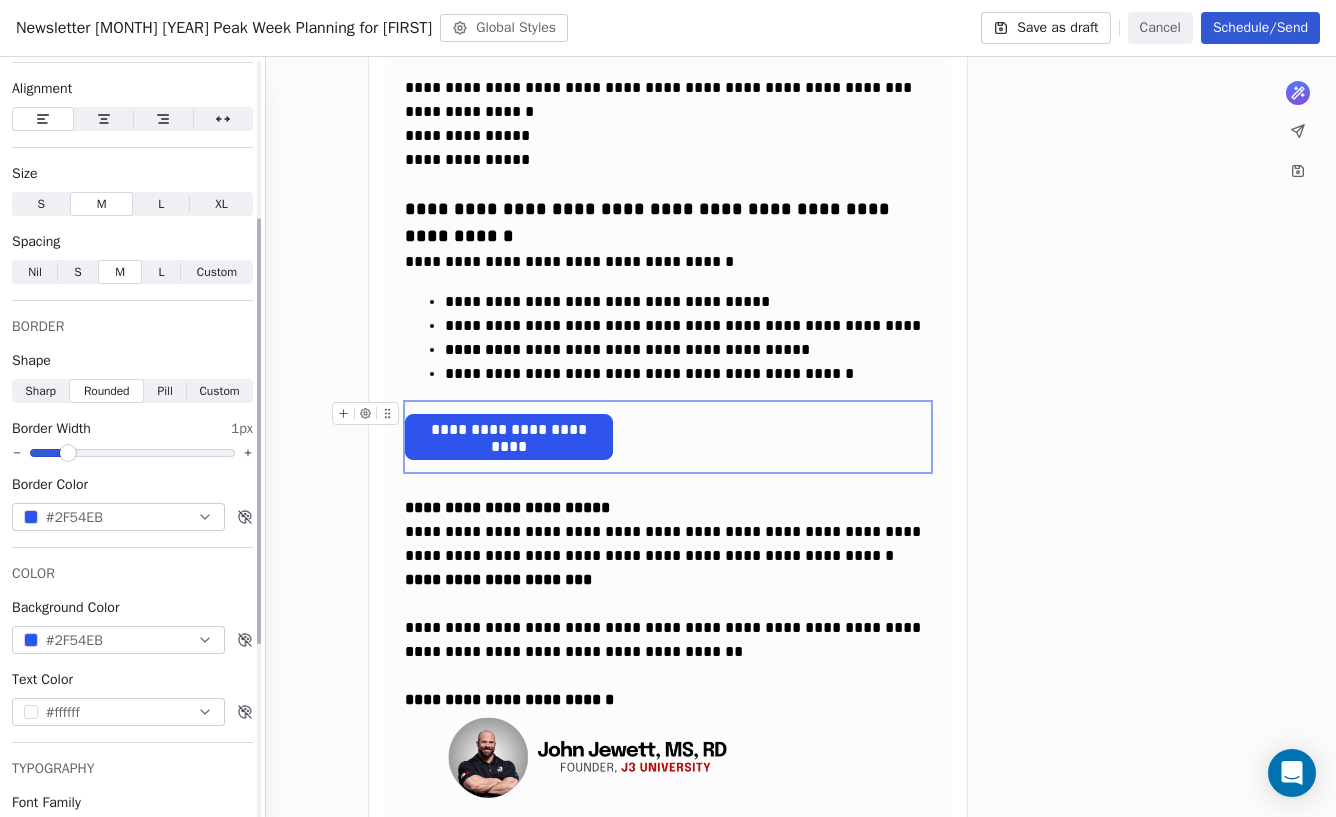click on "#2F54EB" at bounding box center (118, 640) 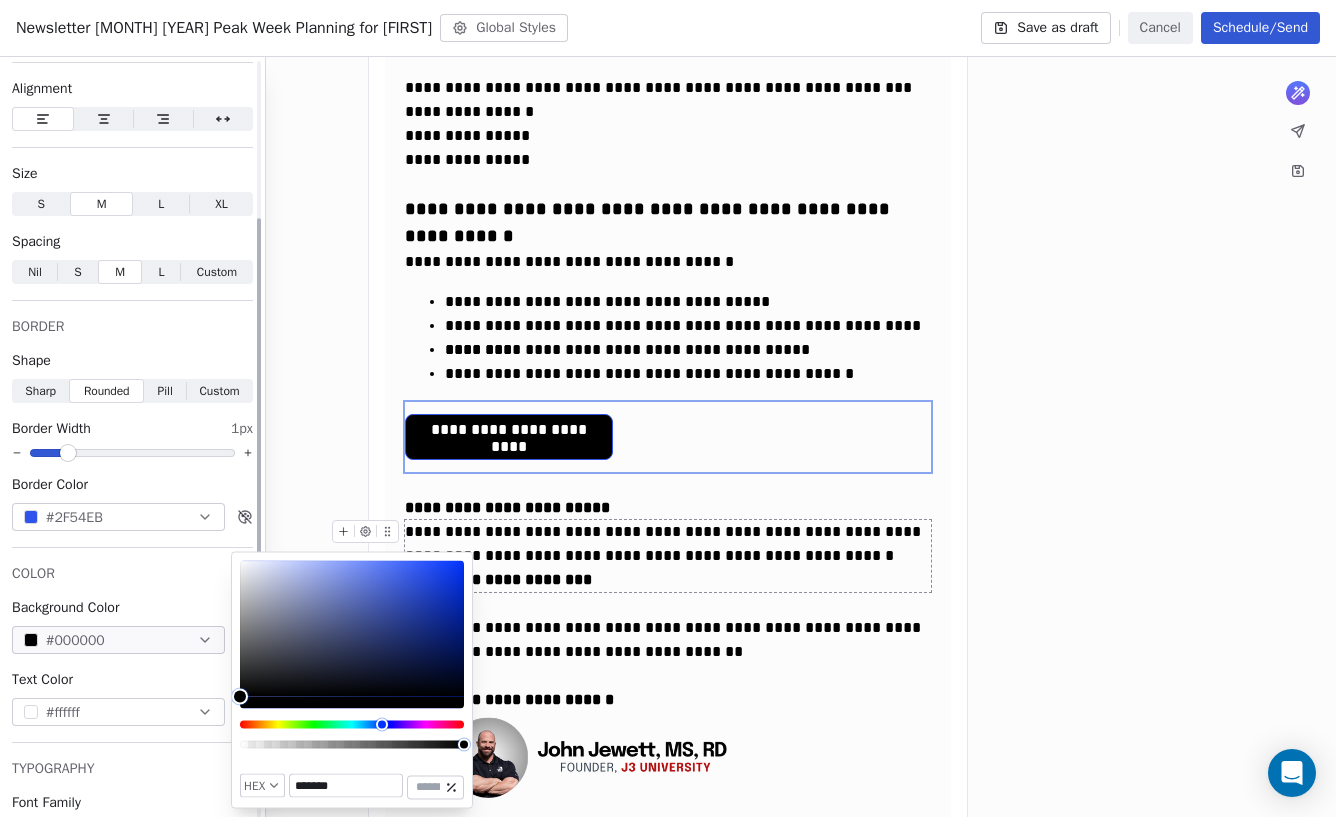 drag, startPoint x: 282, startPoint y: 635, endPoint x: 197, endPoint y: 750, distance: 143.0035 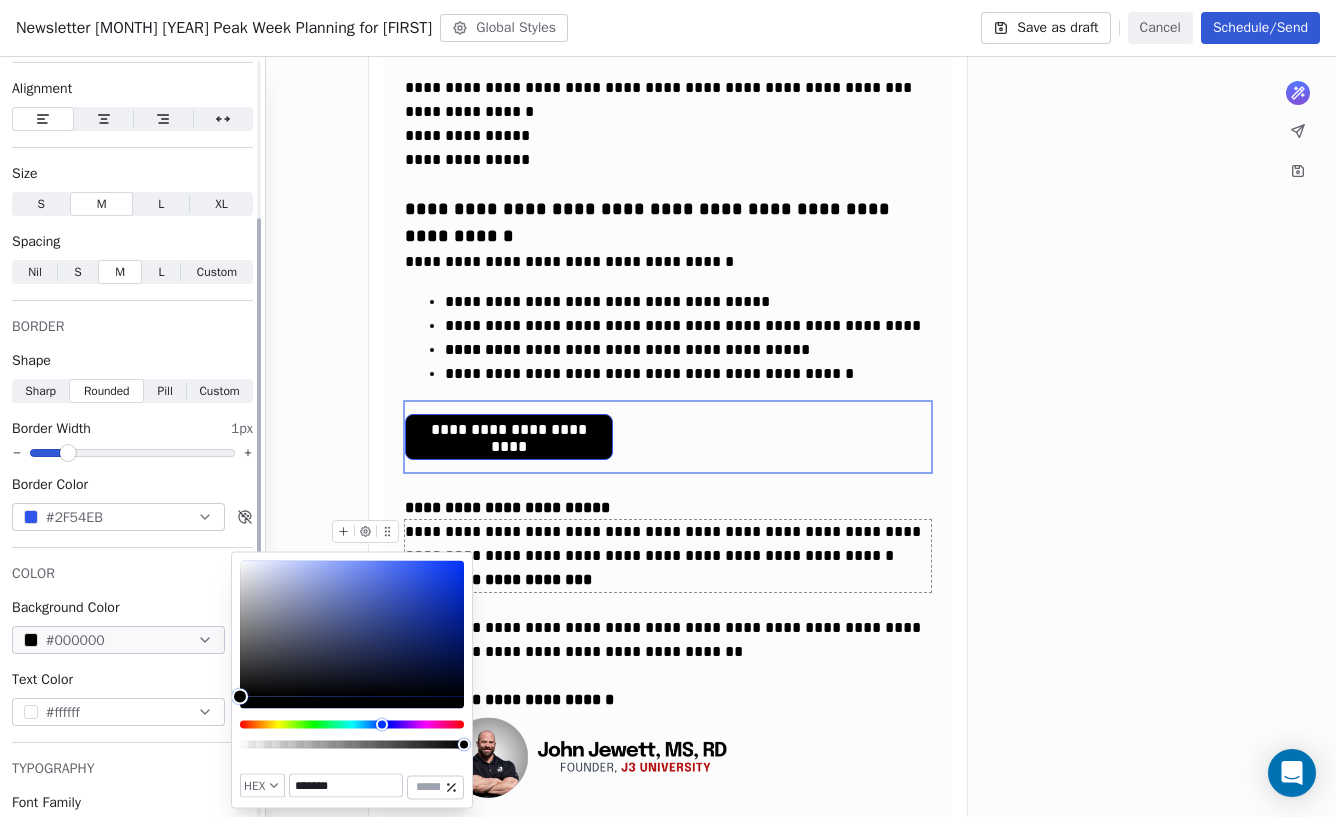 click on "J J3 University Contacts People Marketing Workflows Campaigns Sales Pipelines Sequences Beta Tools Apps AI Agents Help & Support Campaigns  Create new campaign All ( 86 ) All ( 86 ) Drafts ( 9 ) Drafts ( 9 ) In Progress ( 4 ) In Progress ( 4 ) Scheduled ( 10 ) Scheduled ( 10 ) Sent ( 63 ) Sent ( 63 ) Name Status Analytics Actions Level 1 Open August 6th Carb load mistake Scheduled on Aug 6, 2025, 3:00 PM To: Level 1 Sale Emails  Scheduled - Open Rate - Click Rate - Unsubscribe Level 1 Open August 5th 2025 Scheduled on Aug 5, 2025, 3:00 PM To: Level 1 Sale Emails  Scheduled - Open Rate - Click Rate - Unsubscribe Newsletter Aug 4 2025 Peak Week Planning for John Created on Jun 23, 2025, 2:14 AM To: Newsletter List  Draft - Open Rate - Click Rate - Unsubscribe X Frame - J3Coaching Email 5 Sent on Jul 24, 2025, 10:43 AM To: X Frame Purchases  Sent 2217 / 1217 52.34% (1008) Open Rate 1.51% (29) Click Rate 0.1% (2) Unsubscribe X Frame - J3Coaching Email 4 Sent on Jul 17, 2025, 5:02 PM To: X Frame Purchases  Sent" at bounding box center [668, 408] 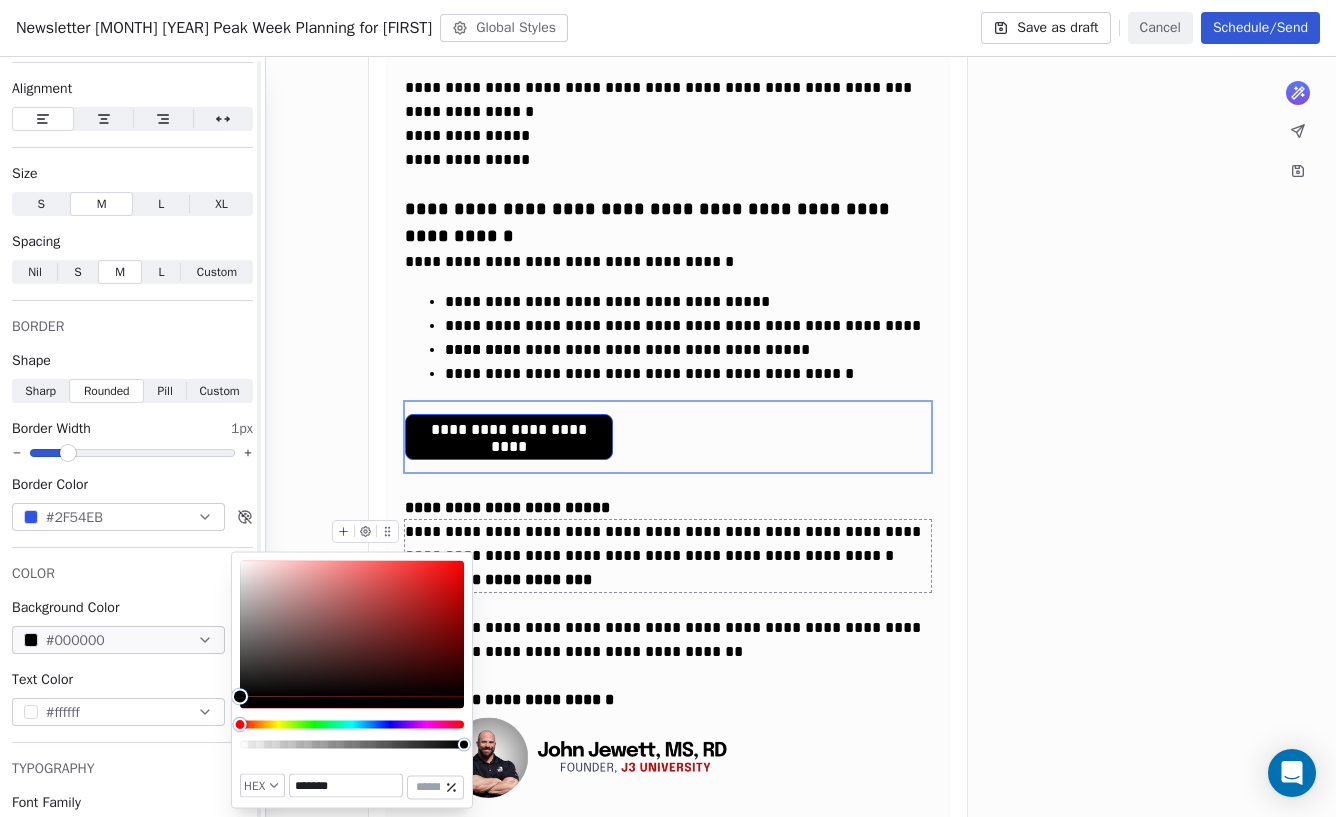 drag, startPoint x: 246, startPoint y: 726, endPoint x: 222, endPoint y: 726, distance: 24 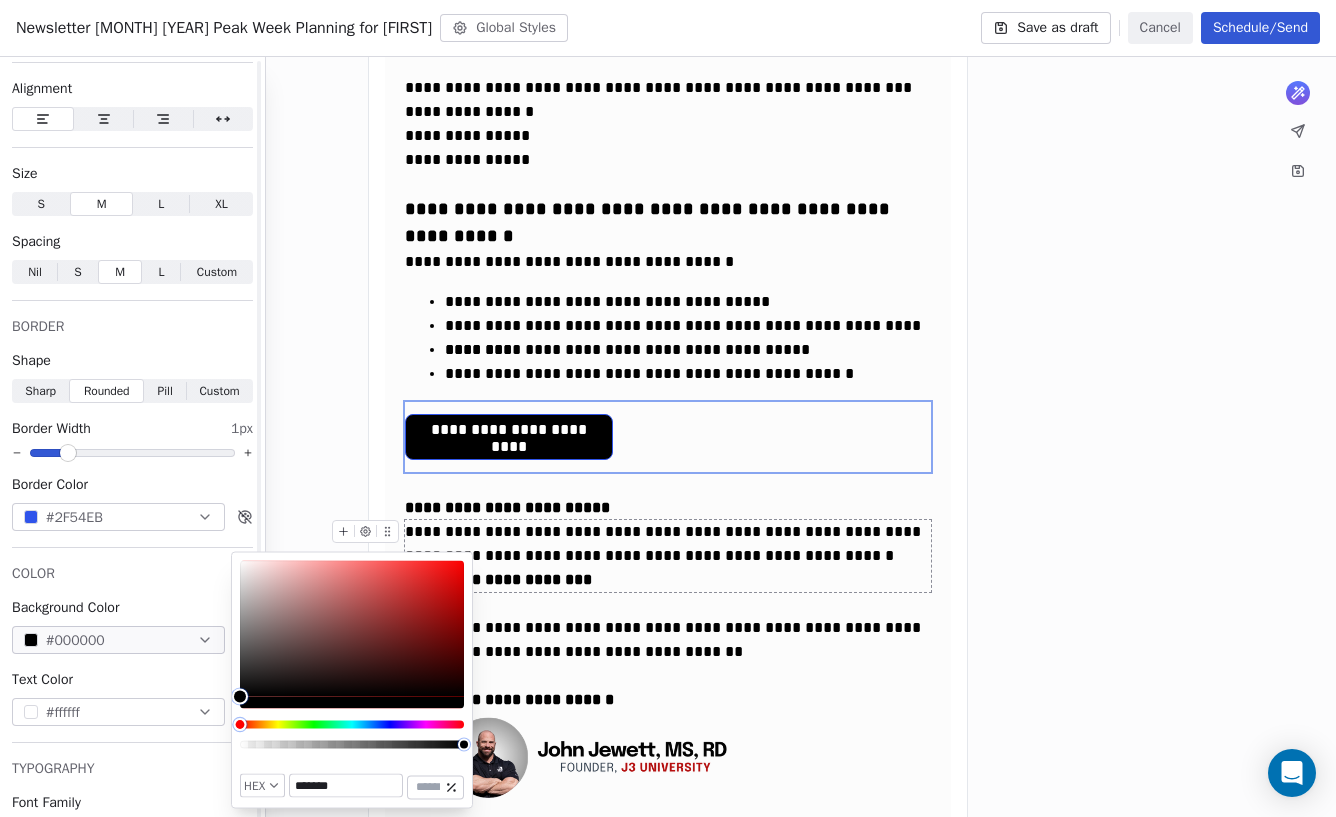 click on "J J3 University Contacts People Marketing Workflows Campaigns Sales Pipelines Sequences Beta Tools Apps AI Agents Help & Support Campaigns  Create new campaign All ( 86 ) All ( 86 ) Drafts ( 9 ) Drafts ( 9 ) In Progress ( 4 ) In Progress ( 4 ) Scheduled ( 10 ) Scheduled ( 10 ) Sent ( 63 ) Sent ( 63 ) Name Status Analytics Actions Level 1 Open August 6th Carb load mistake Scheduled on Aug 6, 2025, 3:00 PM To: Level 1 Sale Emails  Scheduled - Open Rate - Click Rate - Unsubscribe Level 1 Open August 5th 2025 Scheduled on Aug 5, 2025, 3:00 PM To: Level 1 Sale Emails  Scheduled - Open Rate - Click Rate - Unsubscribe Newsletter Aug 4 2025 Peak Week Planning for John Created on Jun 23, 2025, 2:14 AM To: Newsletter List  Draft - Open Rate - Click Rate - Unsubscribe X Frame - J3Coaching Email 5 Sent on Jul 24, 2025, 10:43 AM To: X Frame Purchases  Sent 2217 / 1217 52.34% (1008) Open Rate 1.51% (29) Click Rate 0.1% (2) Unsubscribe X Frame - J3Coaching Email 4 Sent on Jul 17, 2025, 5:02 PM To: X Frame Purchases  Sent" at bounding box center [668, 408] 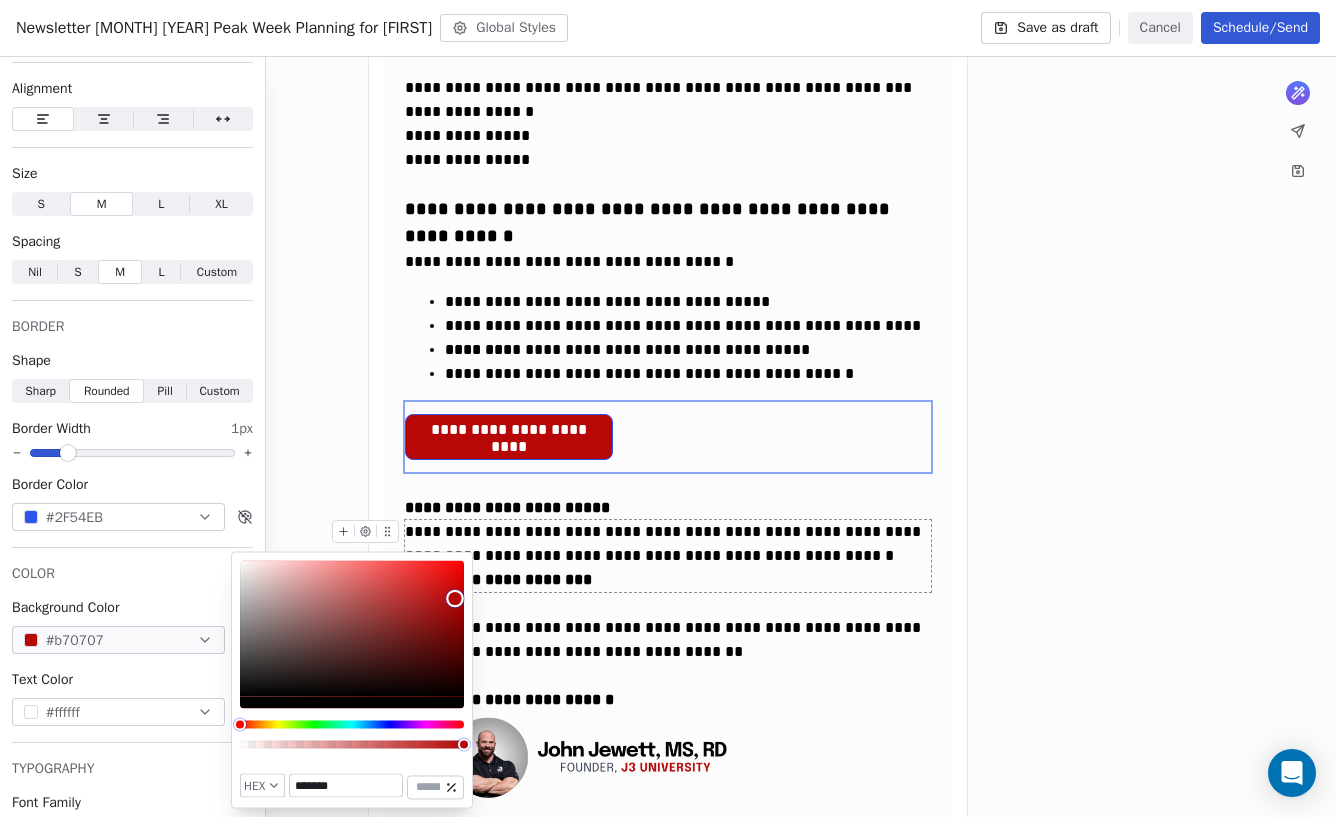 click at bounding box center (352, 629) 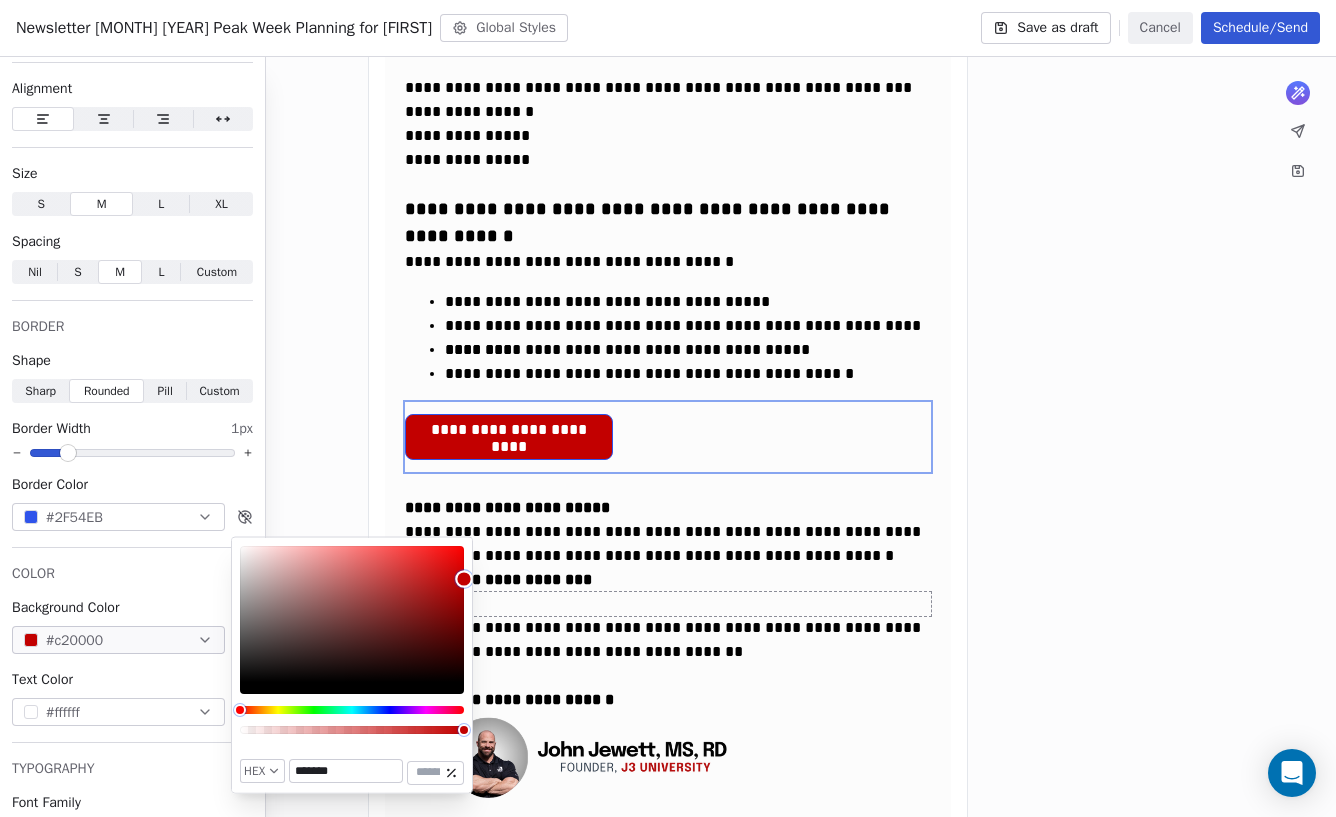 type on "*******" 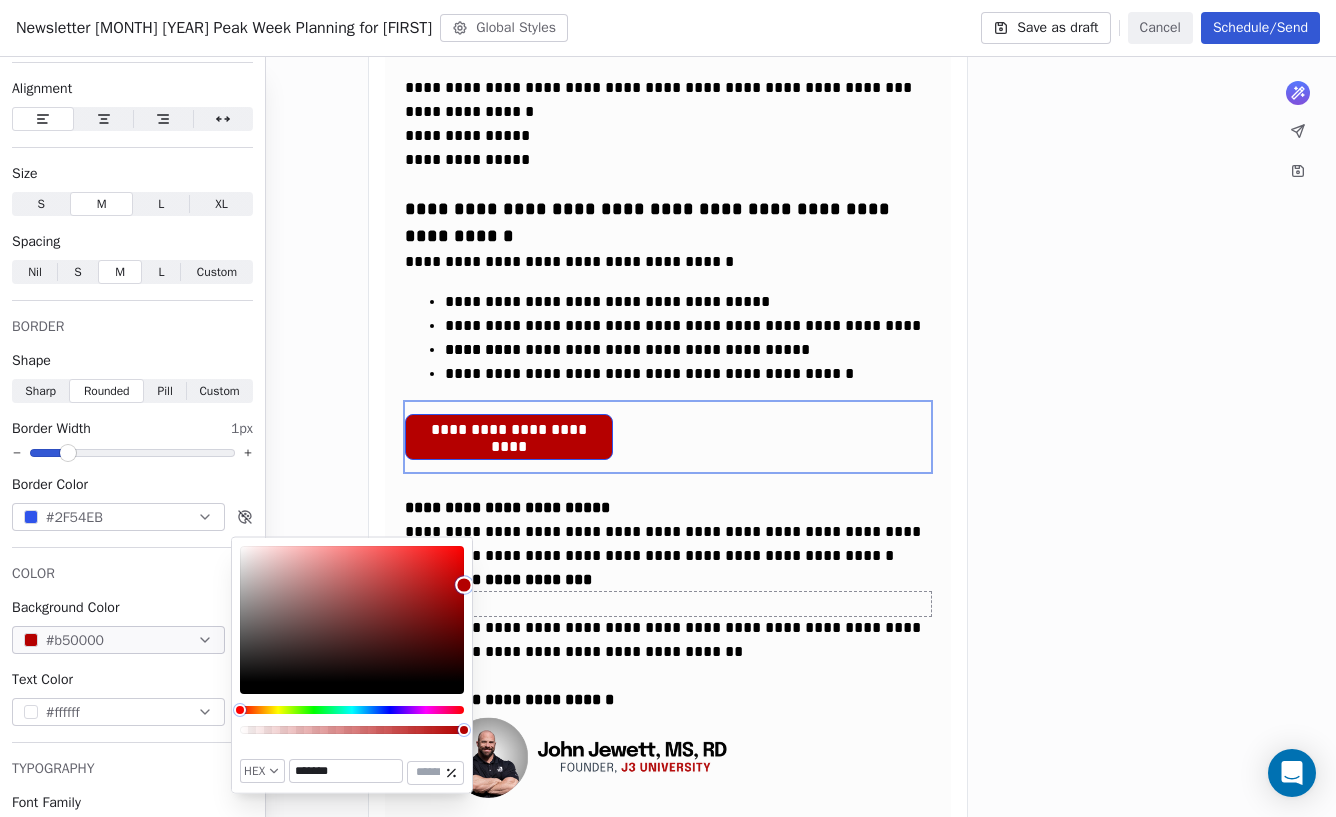 drag, startPoint x: 459, startPoint y: 597, endPoint x: 468, endPoint y: 585, distance: 15 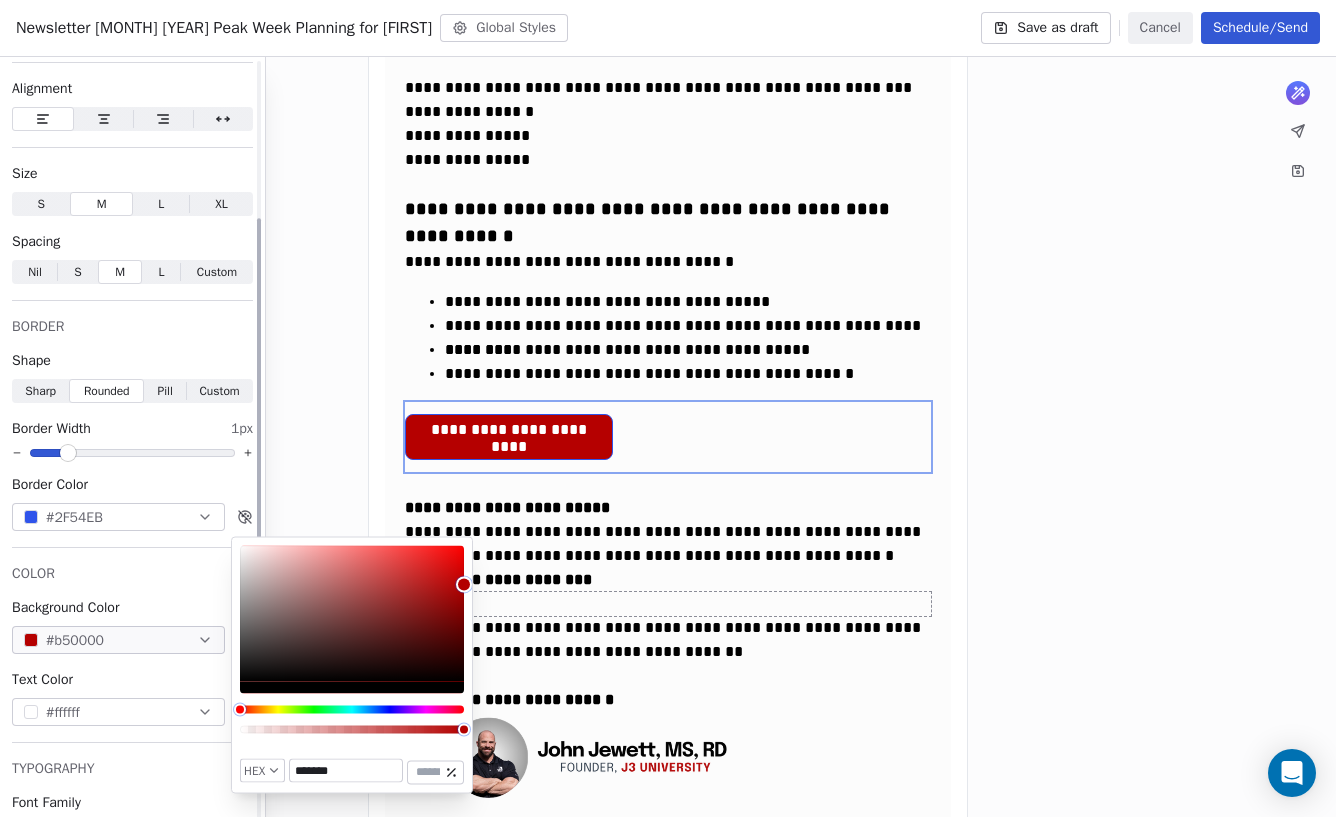 click on "COLOR" at bounding box center (132, 574) 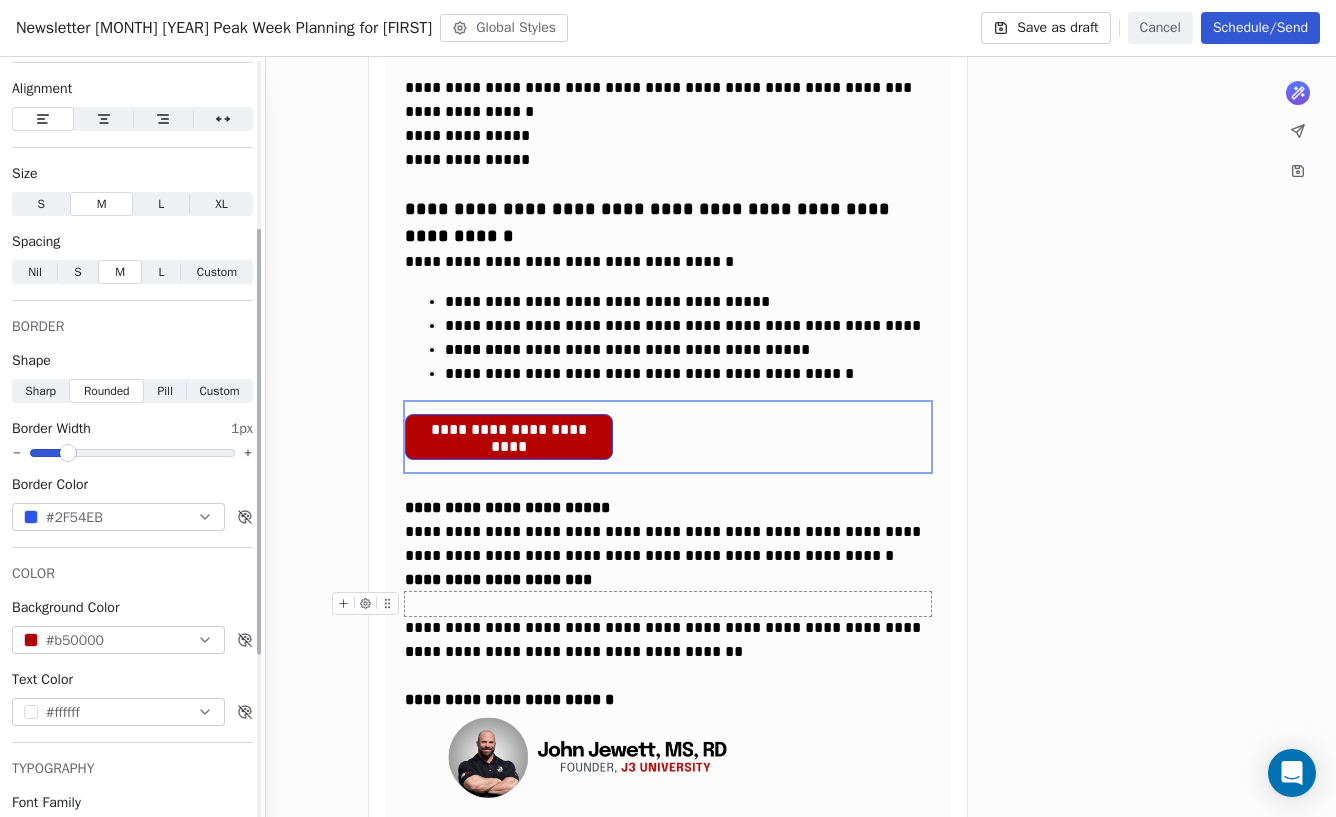 scroll, scrollTop: 331, scrollLeft: 0, axis: vertical 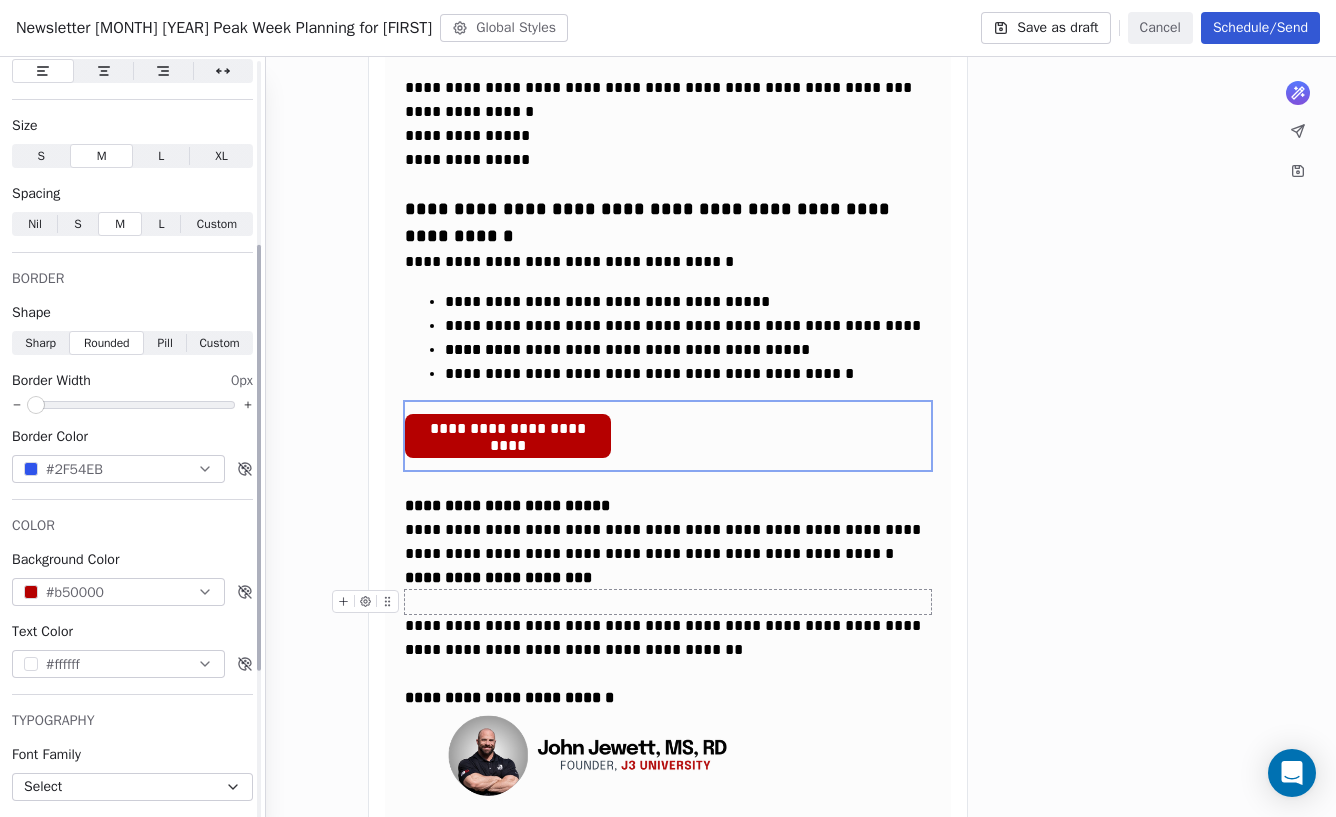 click at bounding box center [36, 405] 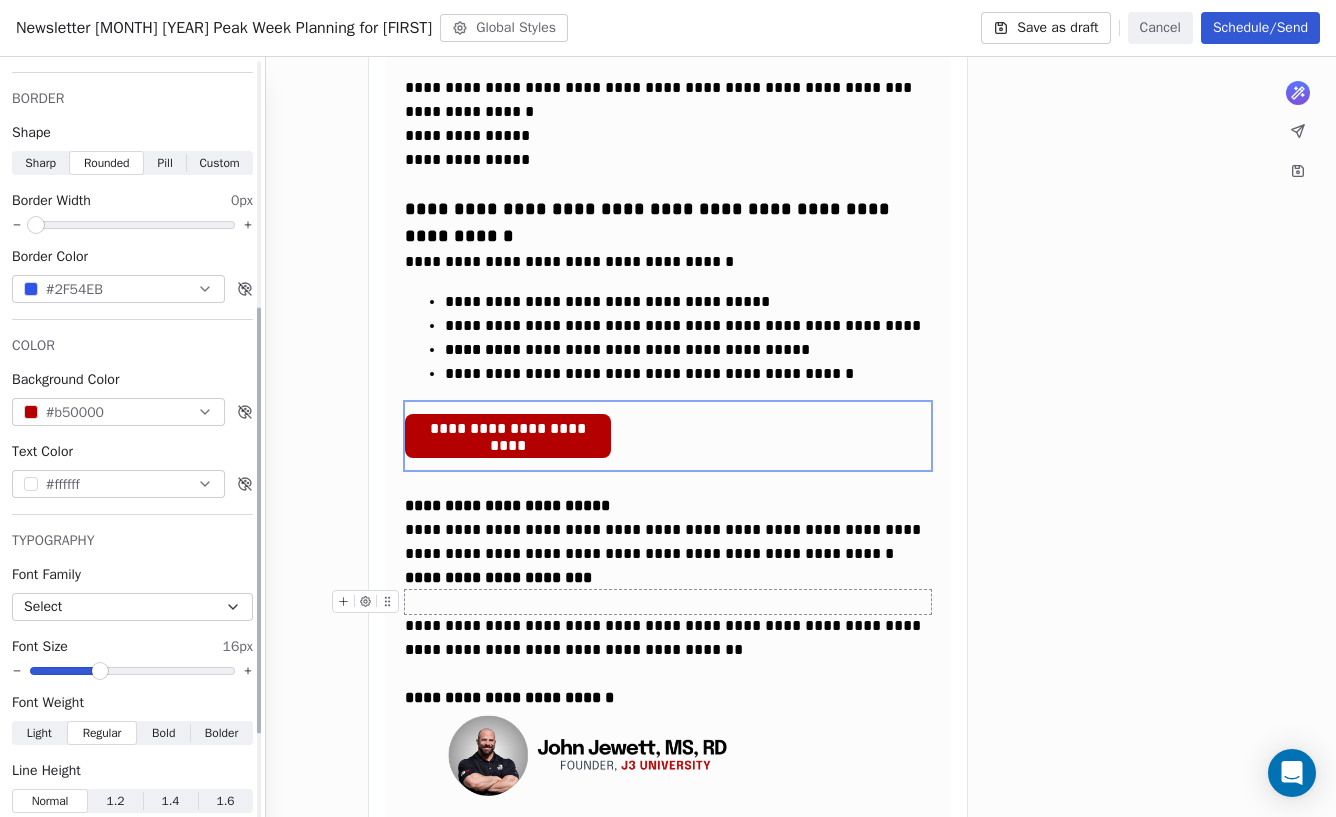 scroll, scrollTop: 600, scrollLeft: 0, axis: vertical 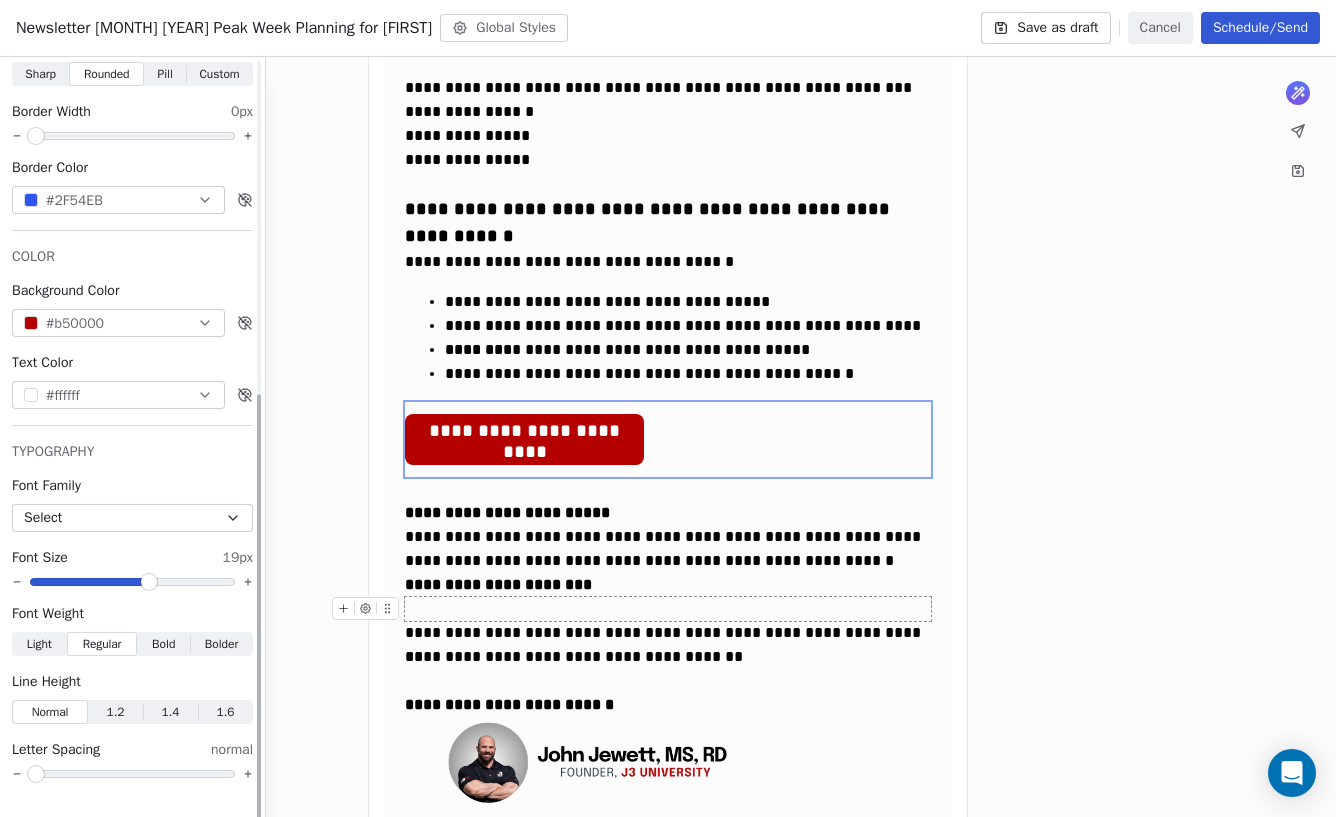 click at bounding box center (149, 582) 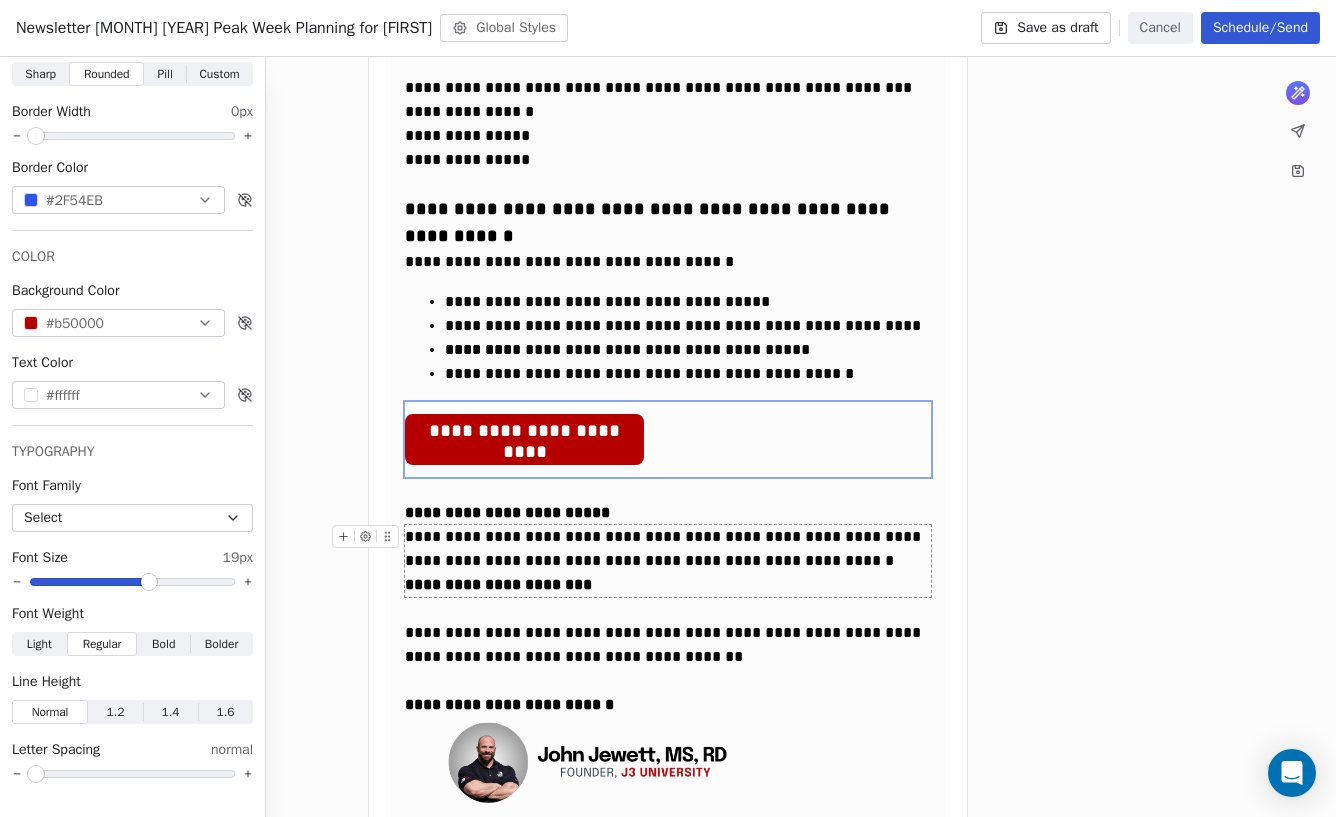 click on "**********" at bounding box center [668, 561] 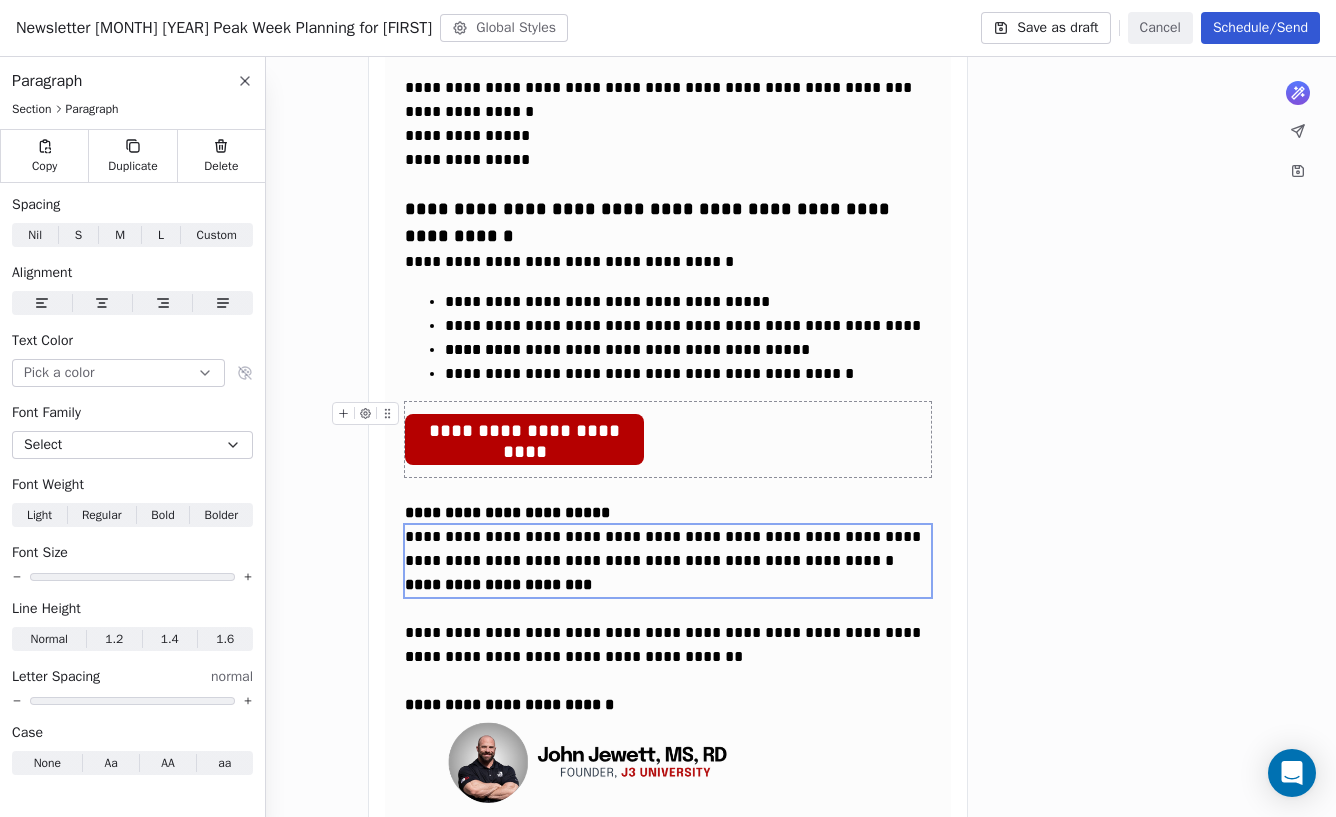 click on "**********" at bounding box center [668, 439] 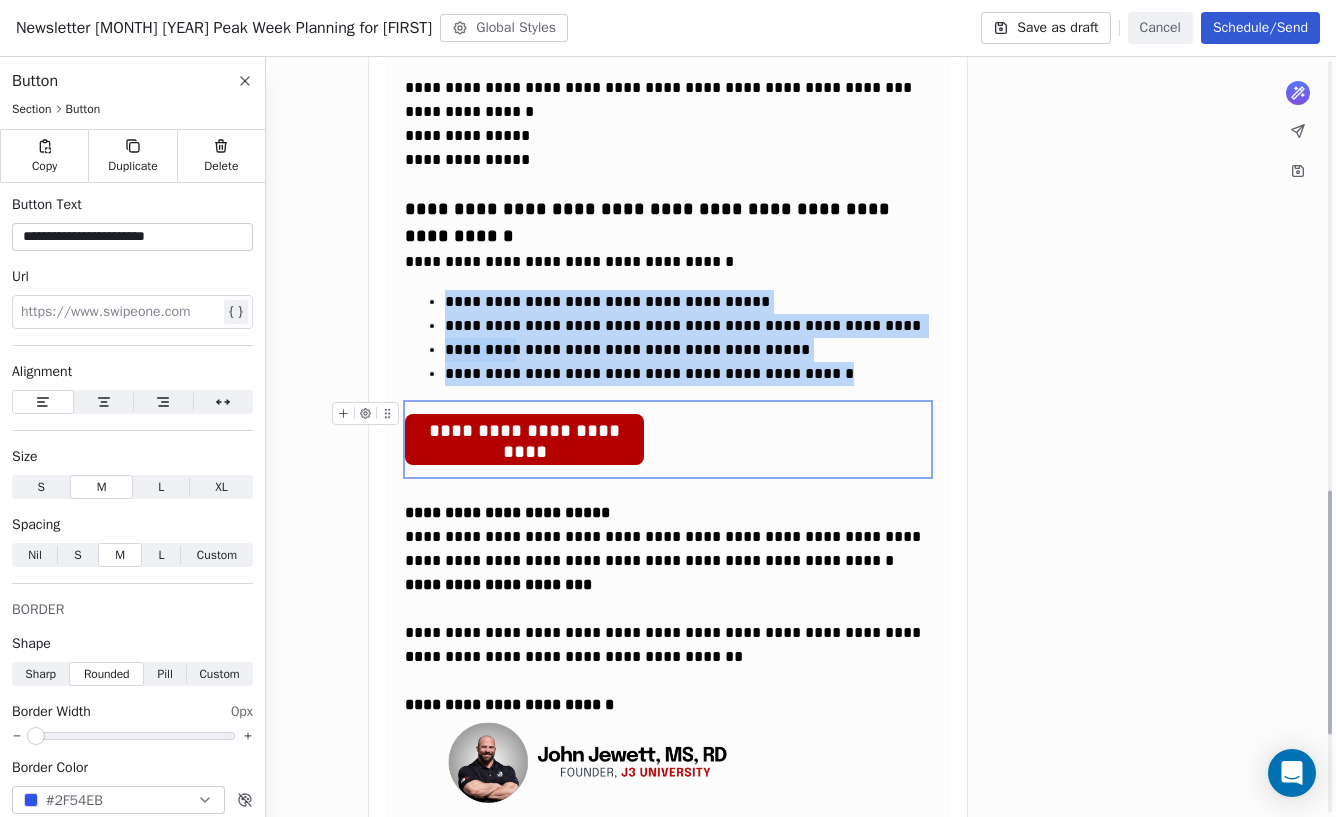 scroll, scrollTop: 1385, scrollLeft: 0, axis: vertical 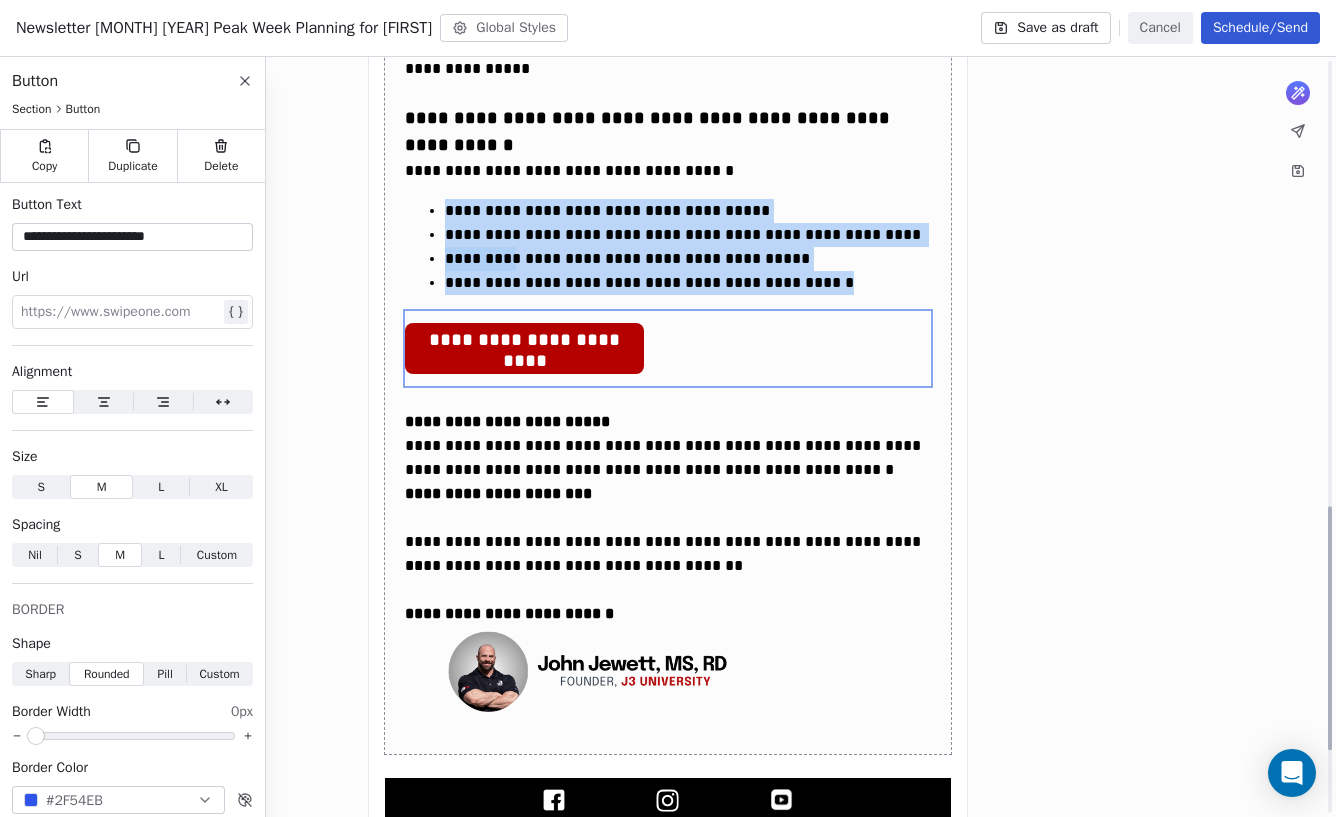 click on "**********" at bounding box center [668, -91] 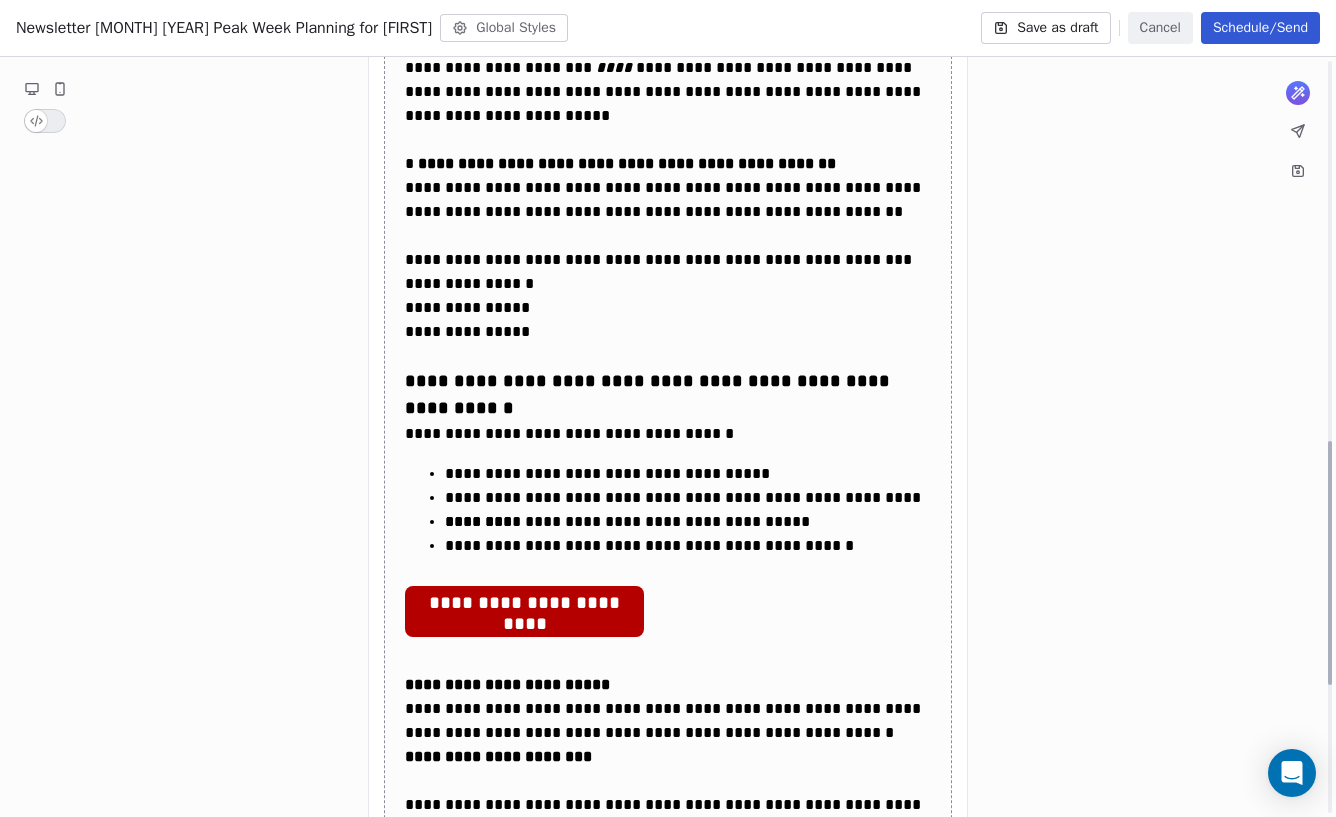 scroll, scrollTop: 1314, scrollLeft: 0, axis: vertical 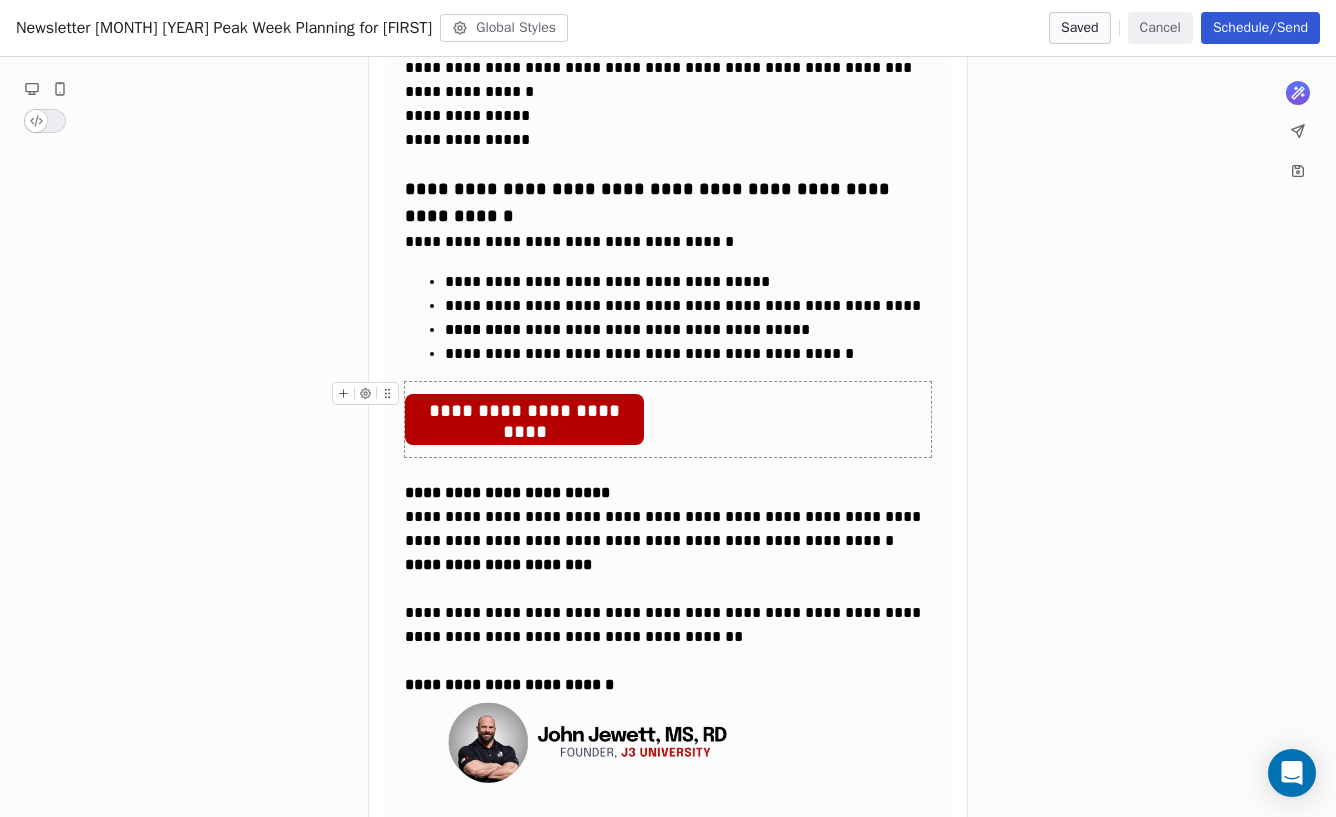 click on "**********" at bounding box center (524, 412) 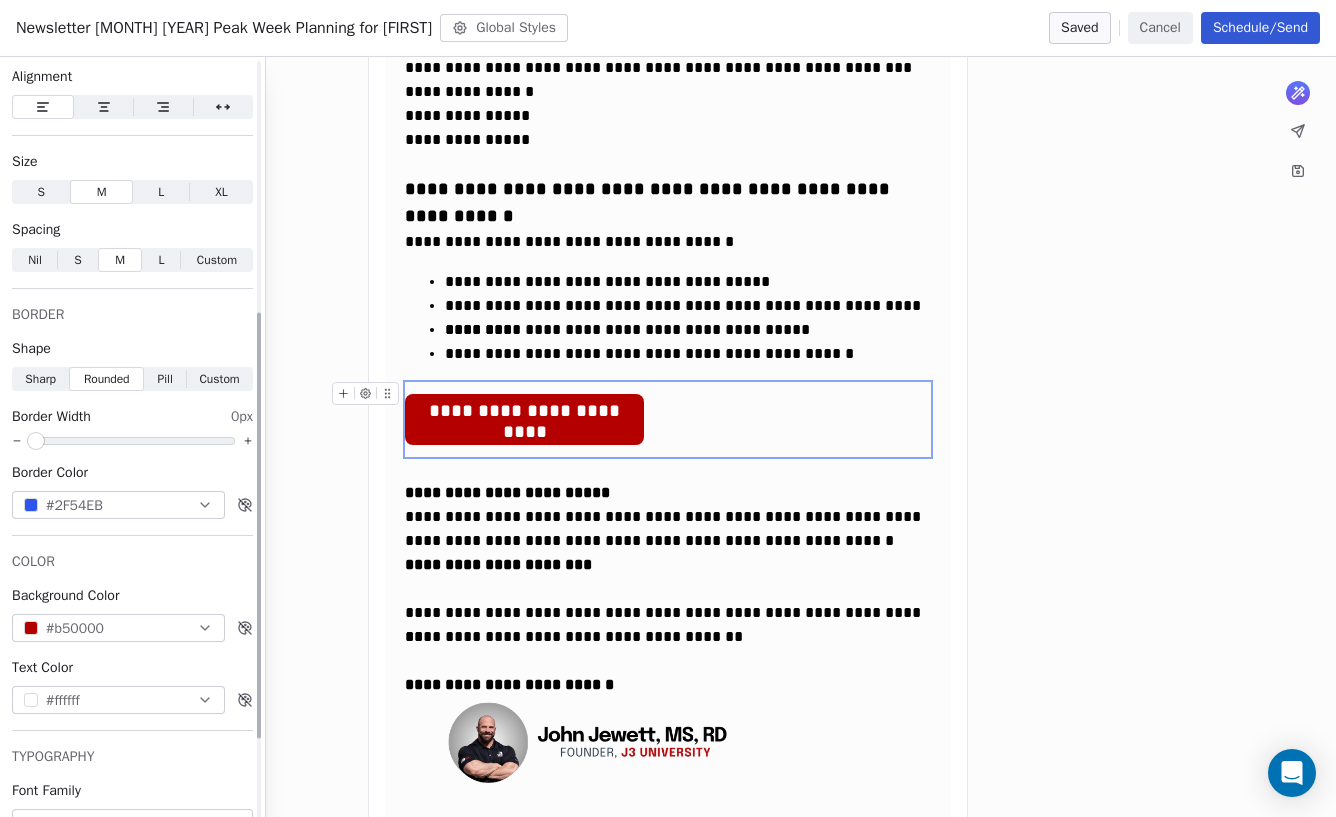 scroll, scrollTop: 453, scrollLeft: 0, axis: vertical 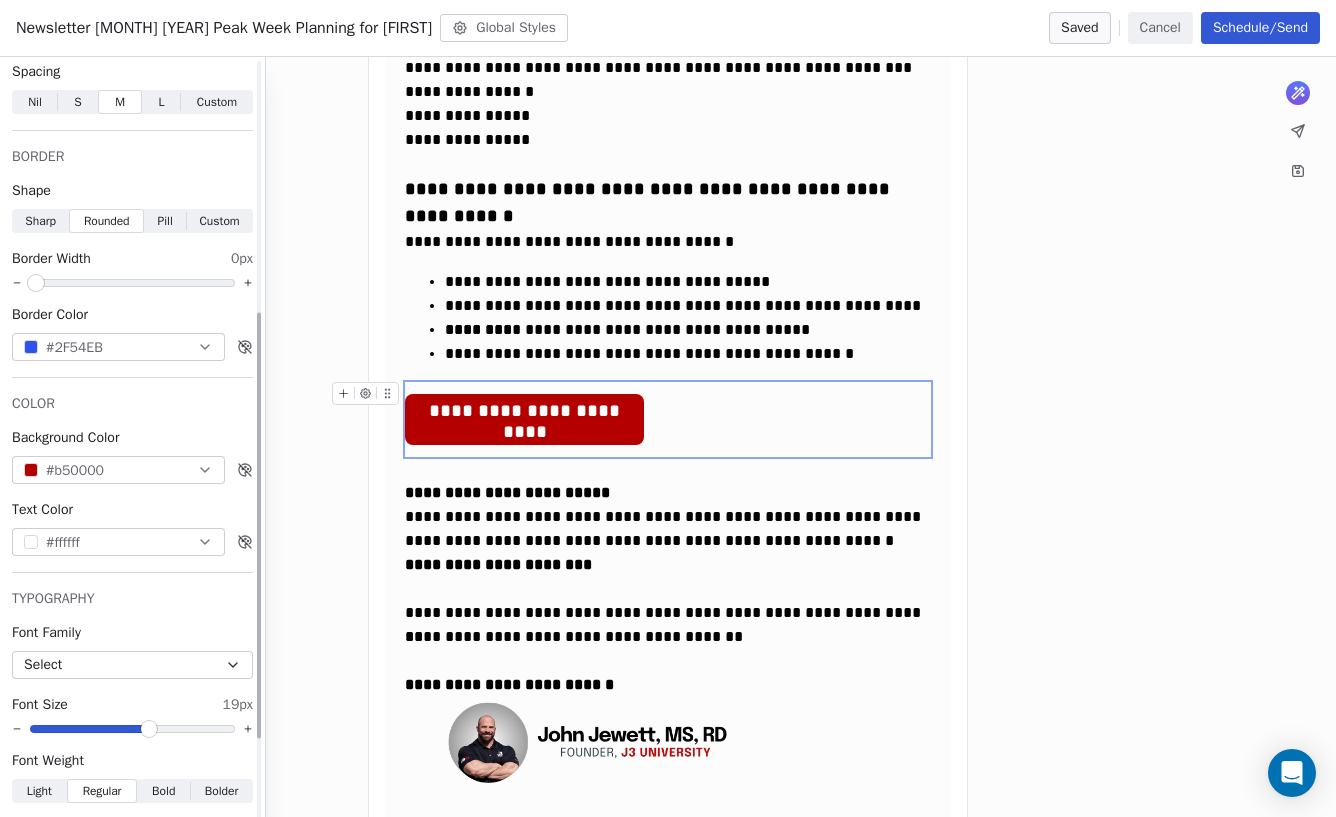 click on "#b50000" at bounding box center (118, 470) 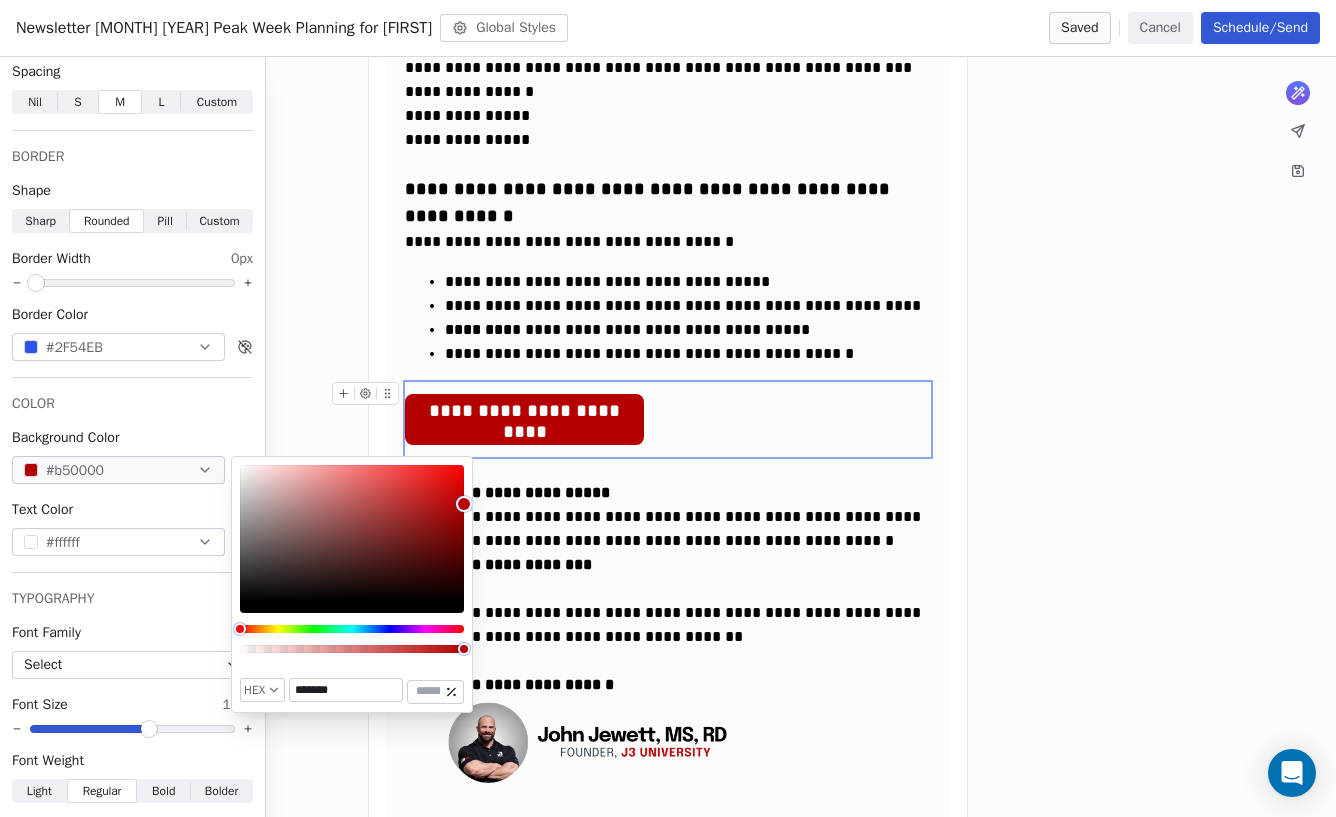 drag, startPoint x: 359, startPoint y: 686, endPoint x: 256, endPoint y: 681, distance: 103.121284 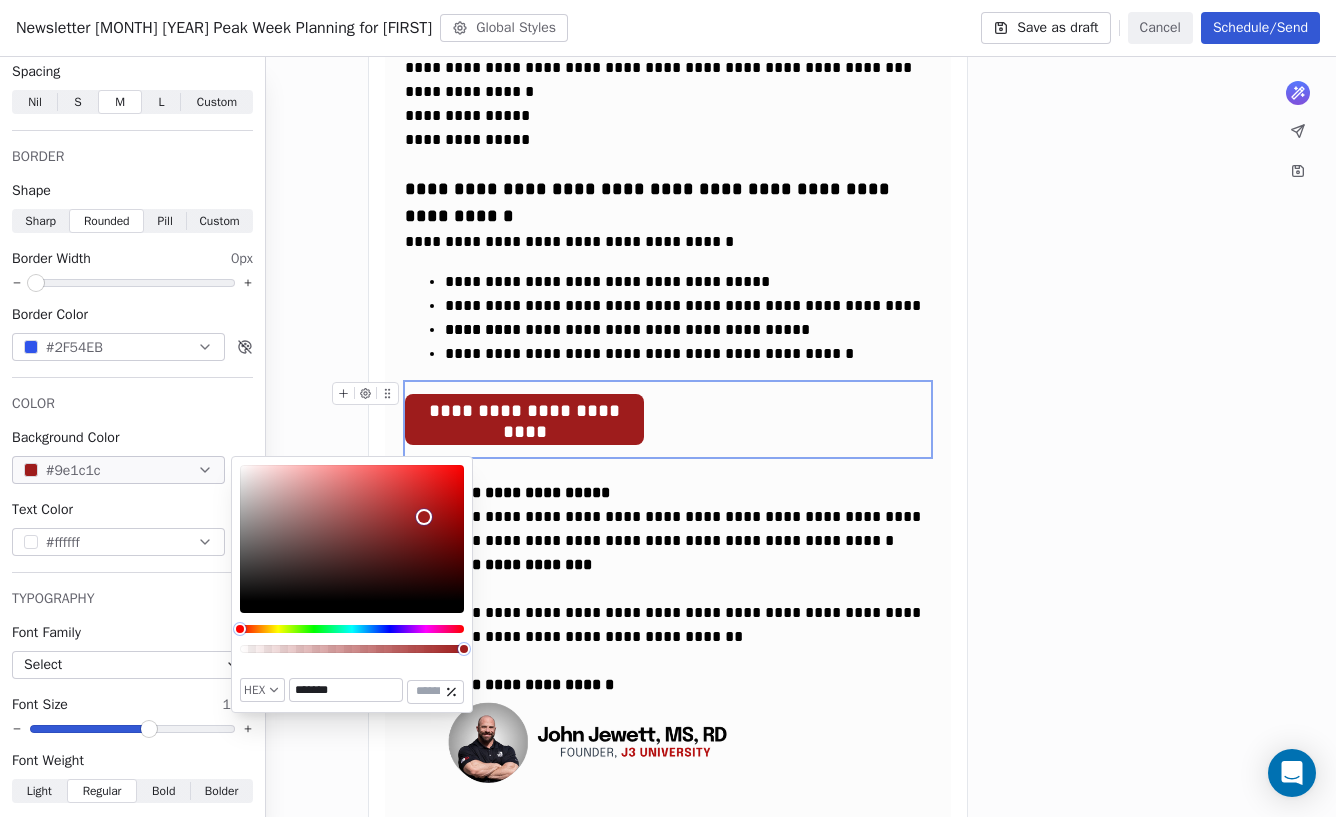 type on "*******" 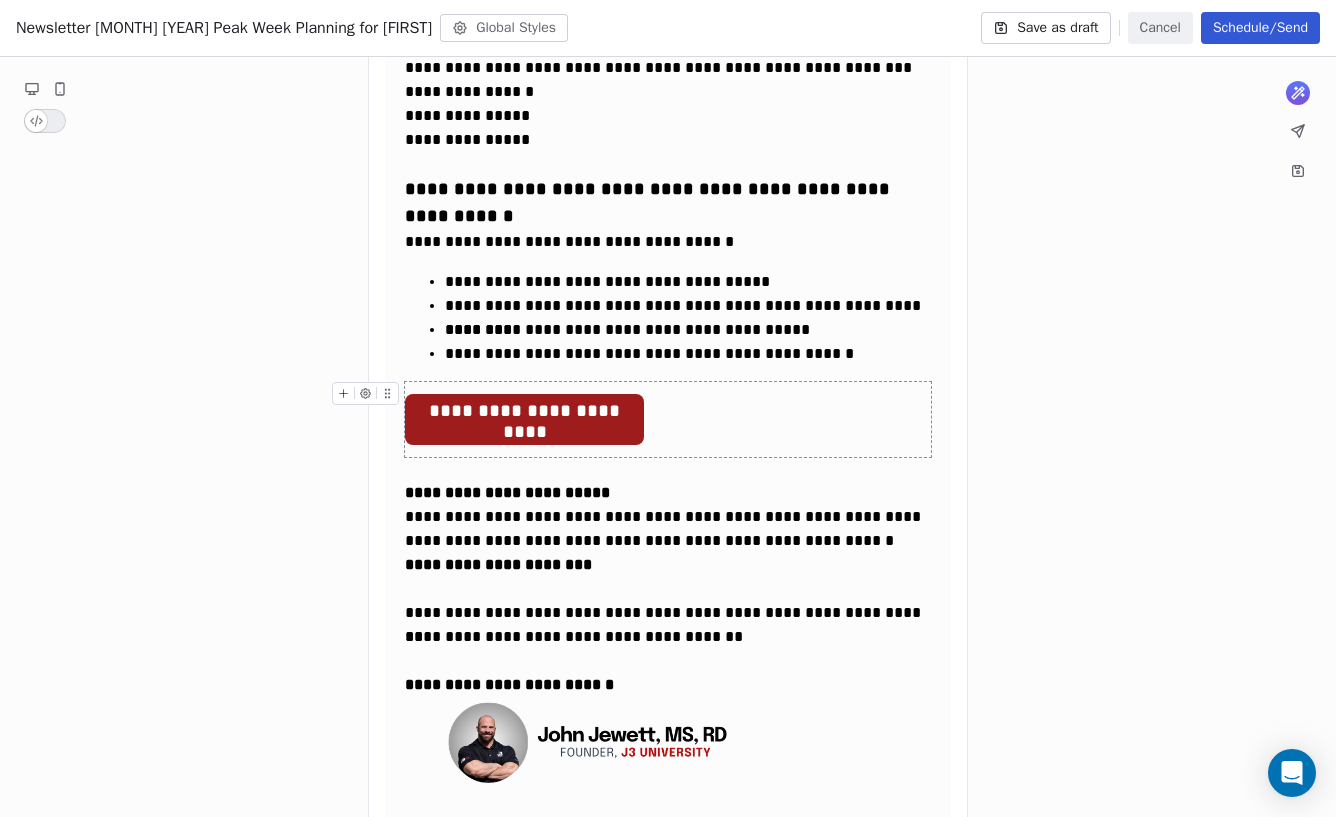click on "**********" at bounding box center [668, -20] 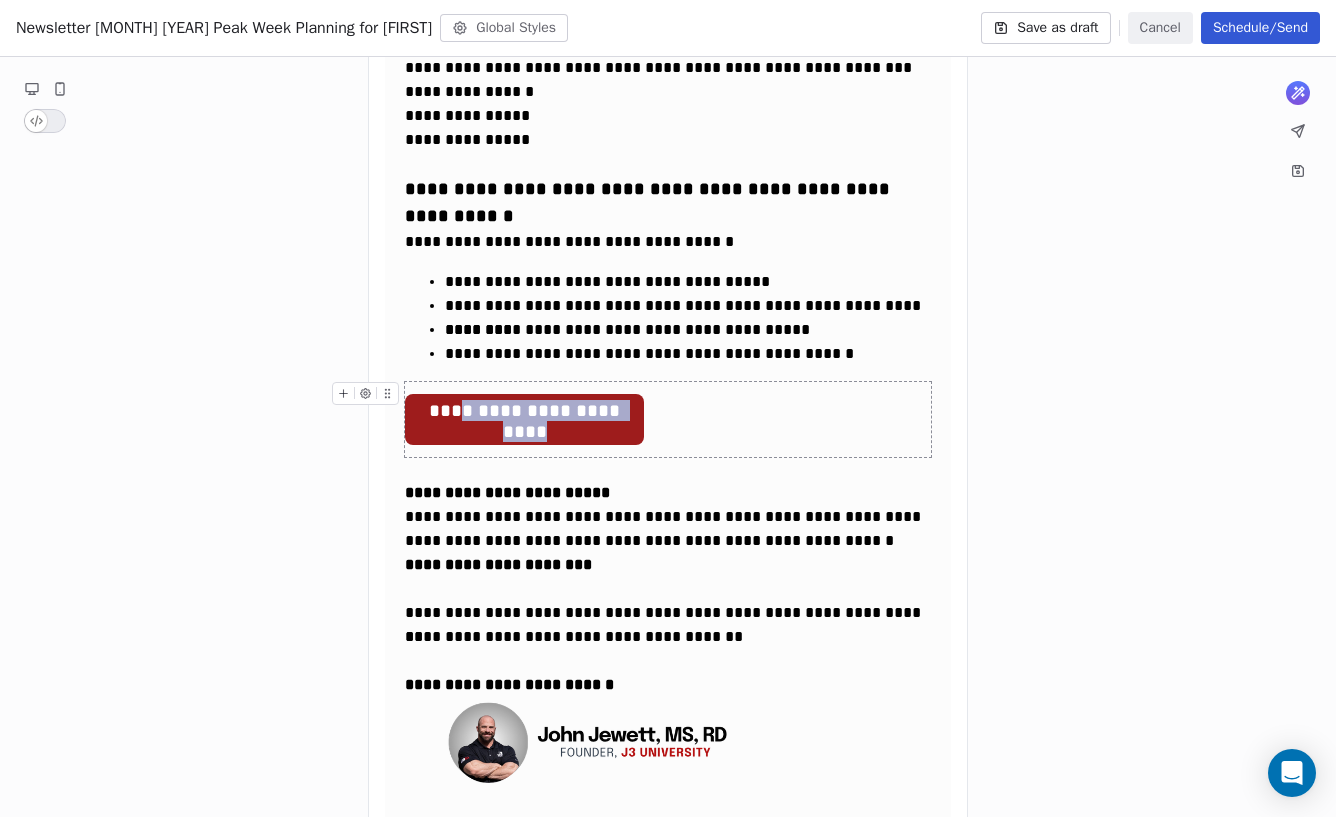 drag, startPoint x: 634, startPoint y: 408, endPoint x: 444, endPoint y: 408, distance: 190 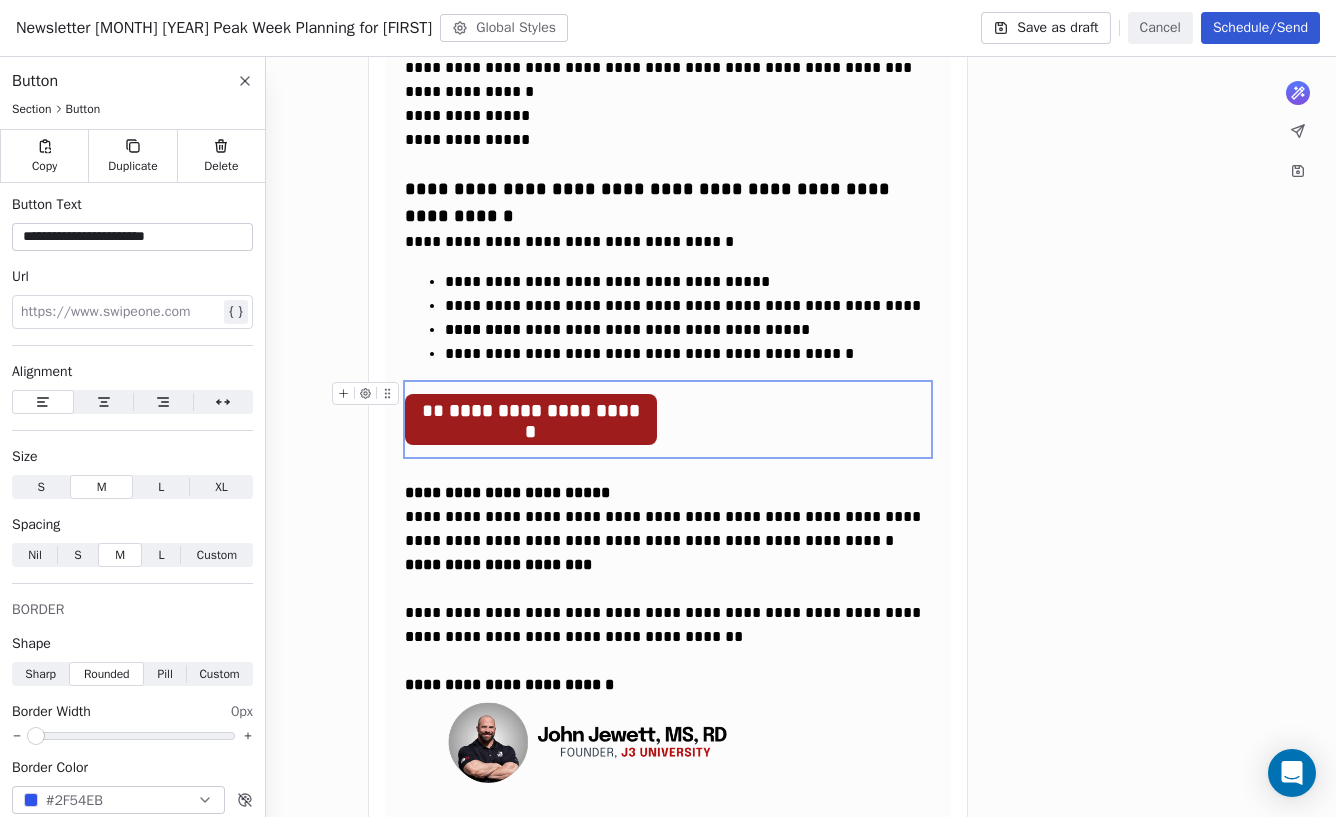 click on "**********" at bounding box center [668, 419] 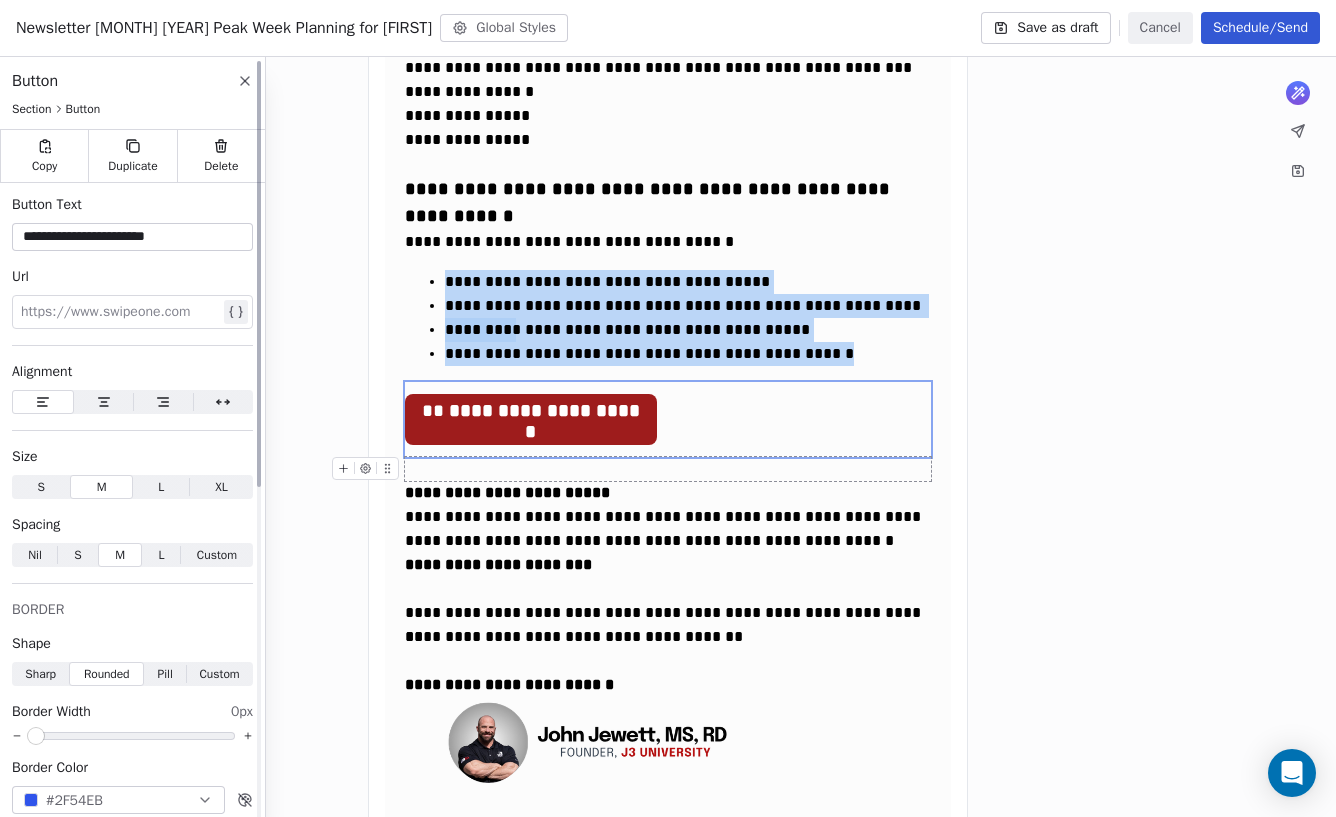 click on "S S" at bounding box center [78, 555] 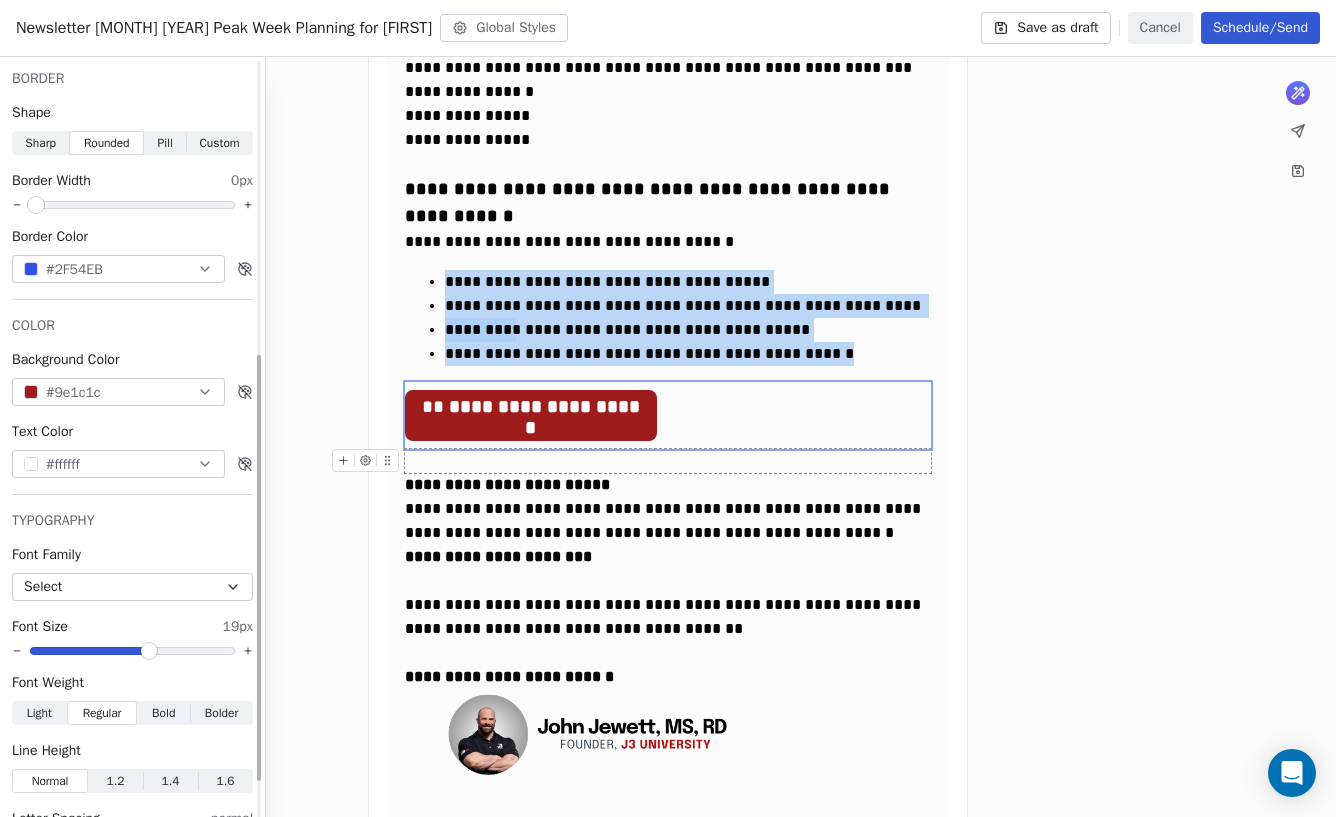 scroll, scrollTop: 537, scrollLeft: 0, axis: vertical 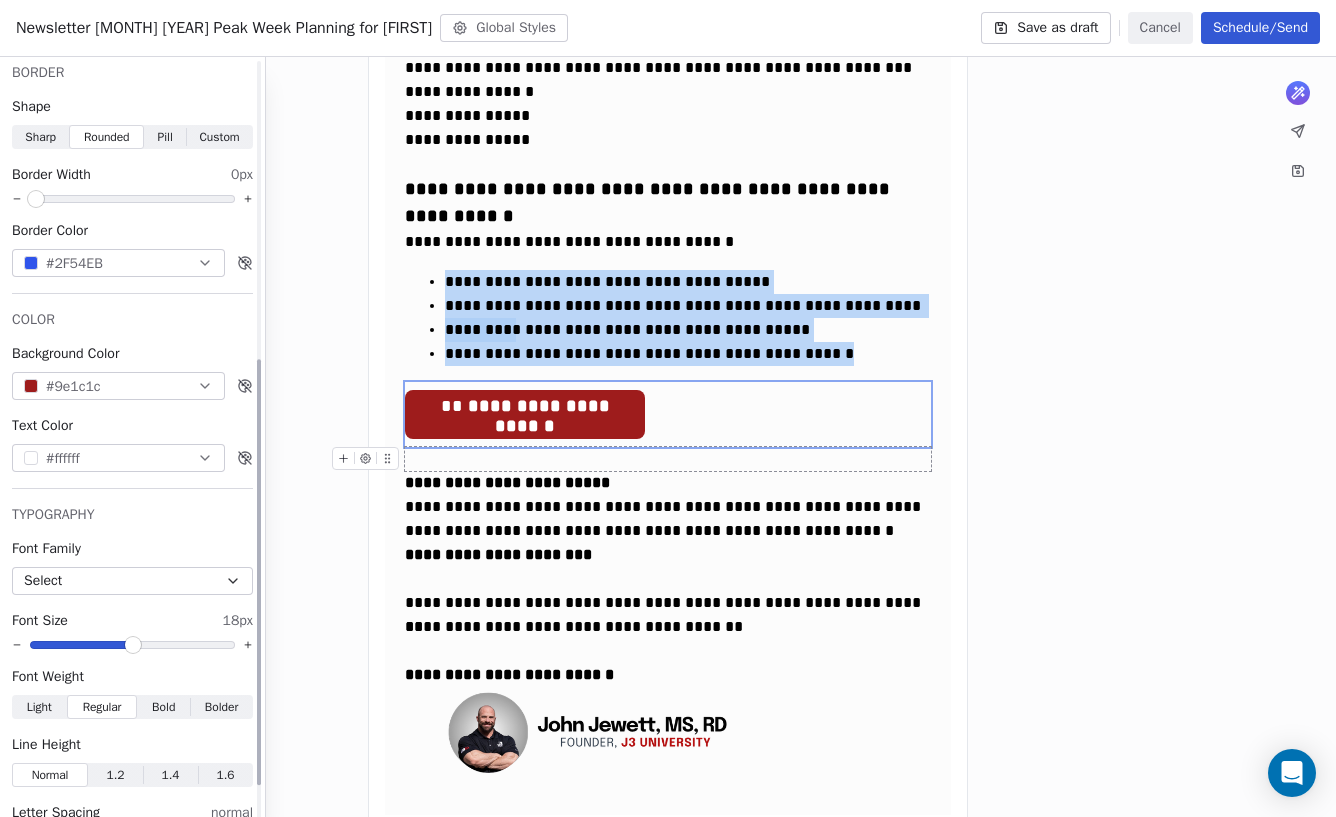 click at bounding box center (133, 645) 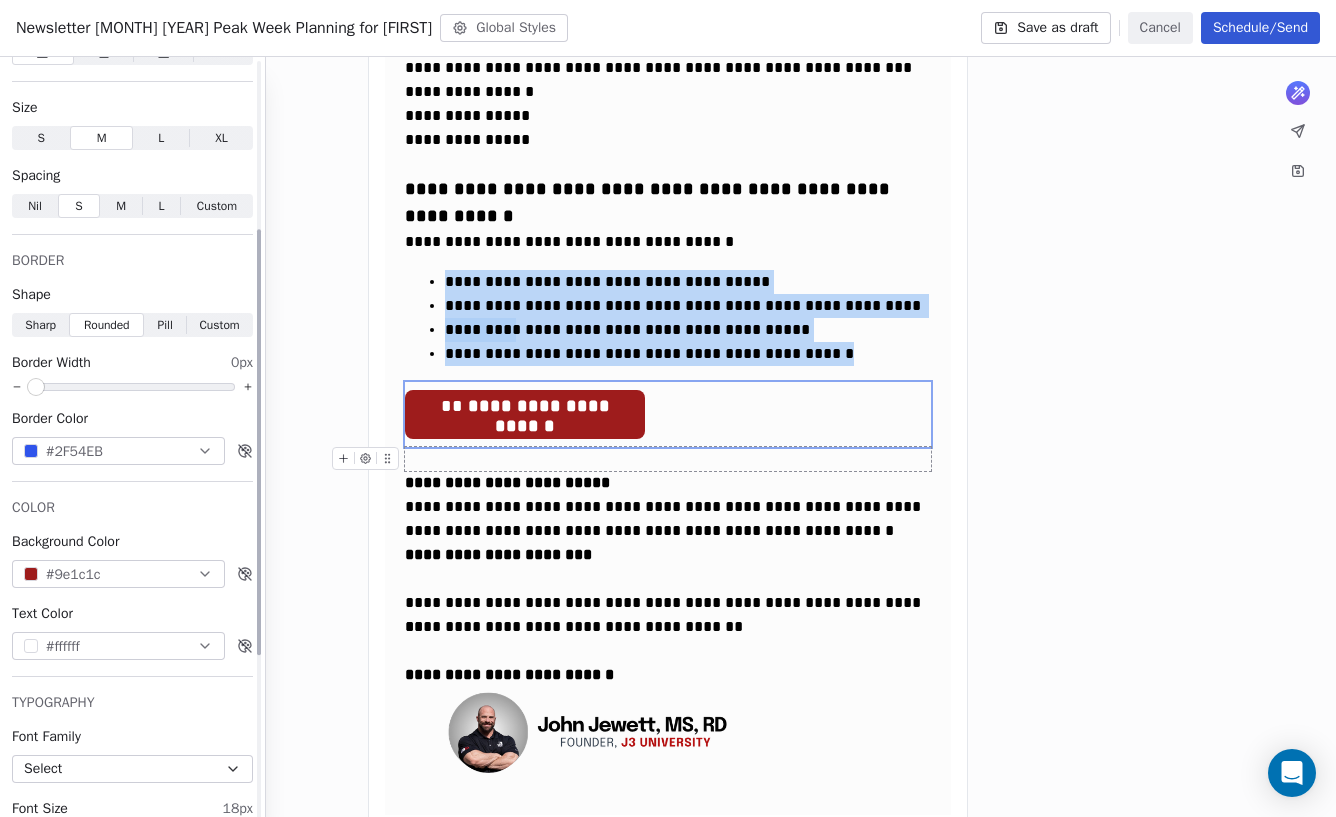 scroll, scrollTop: 243, scrollLeft: 0, axis: vertical 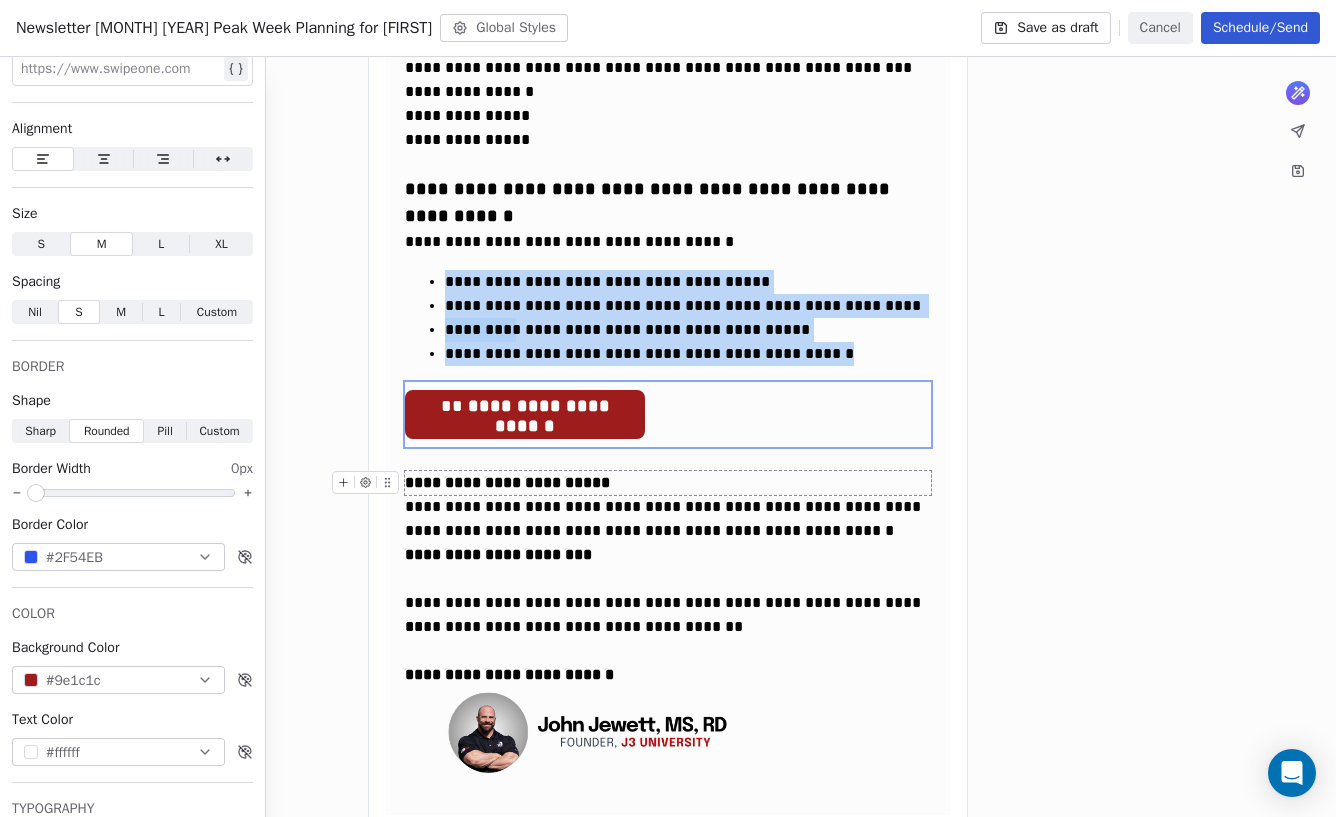 click on "**********" at bounding box center (668, -25) 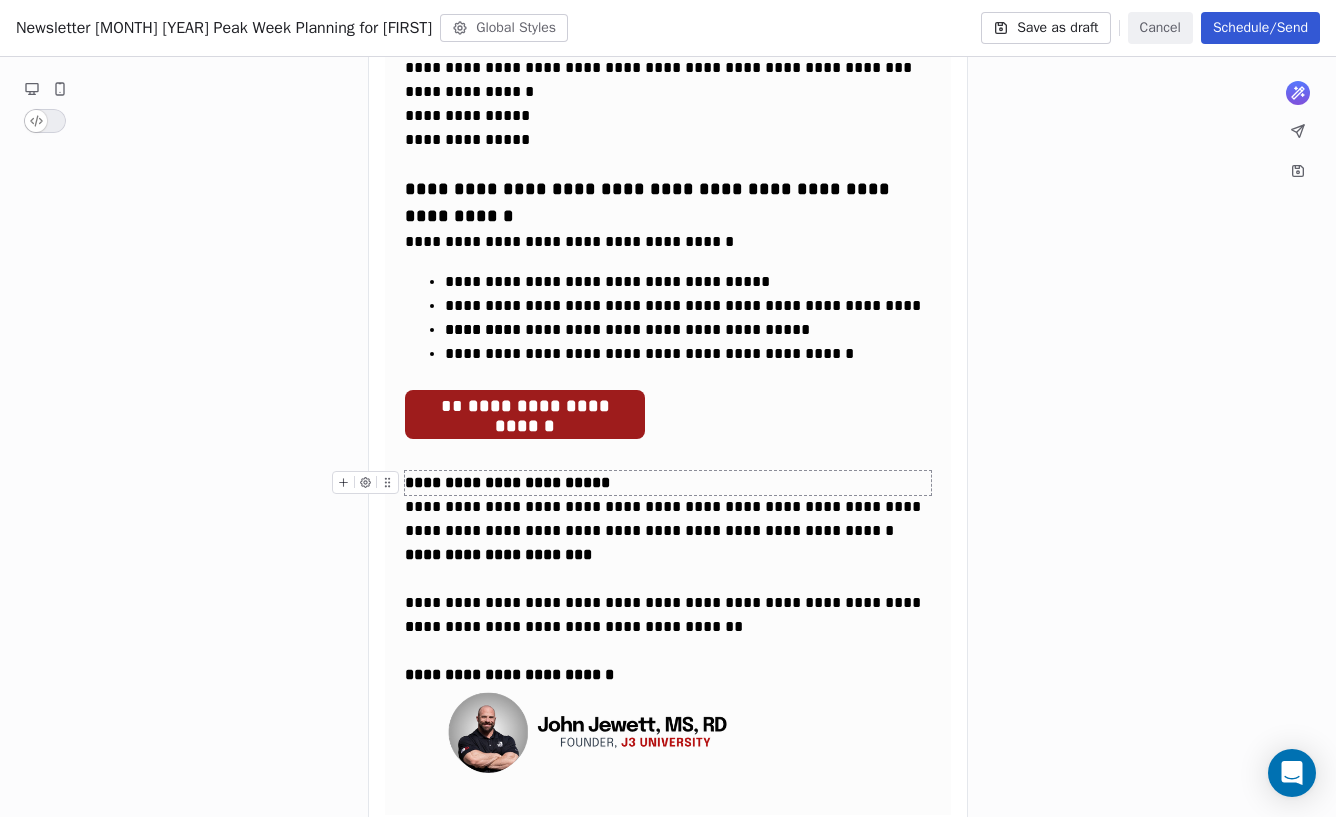 click on "**********" at bounding box center [668, -25] 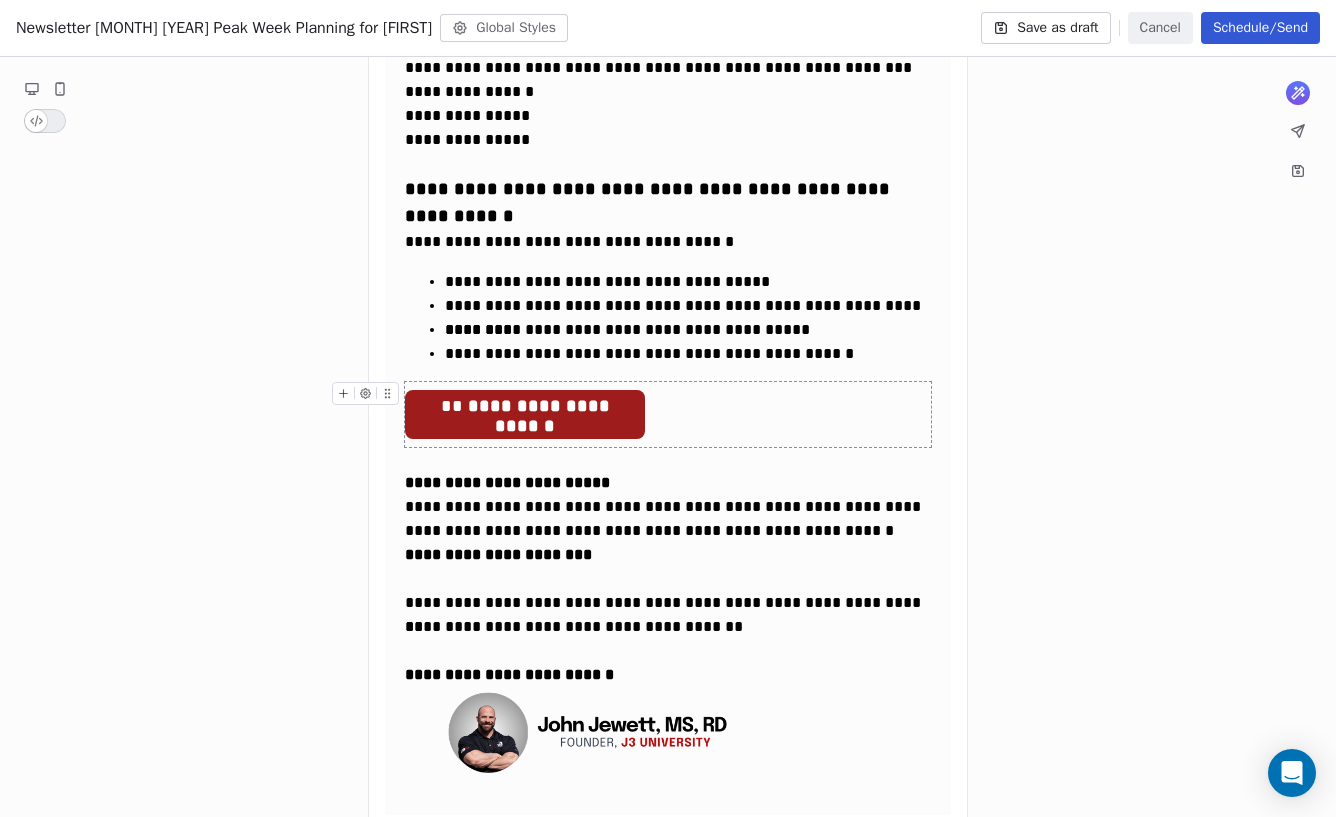 click on "**********" at bounding box center (668, 414) 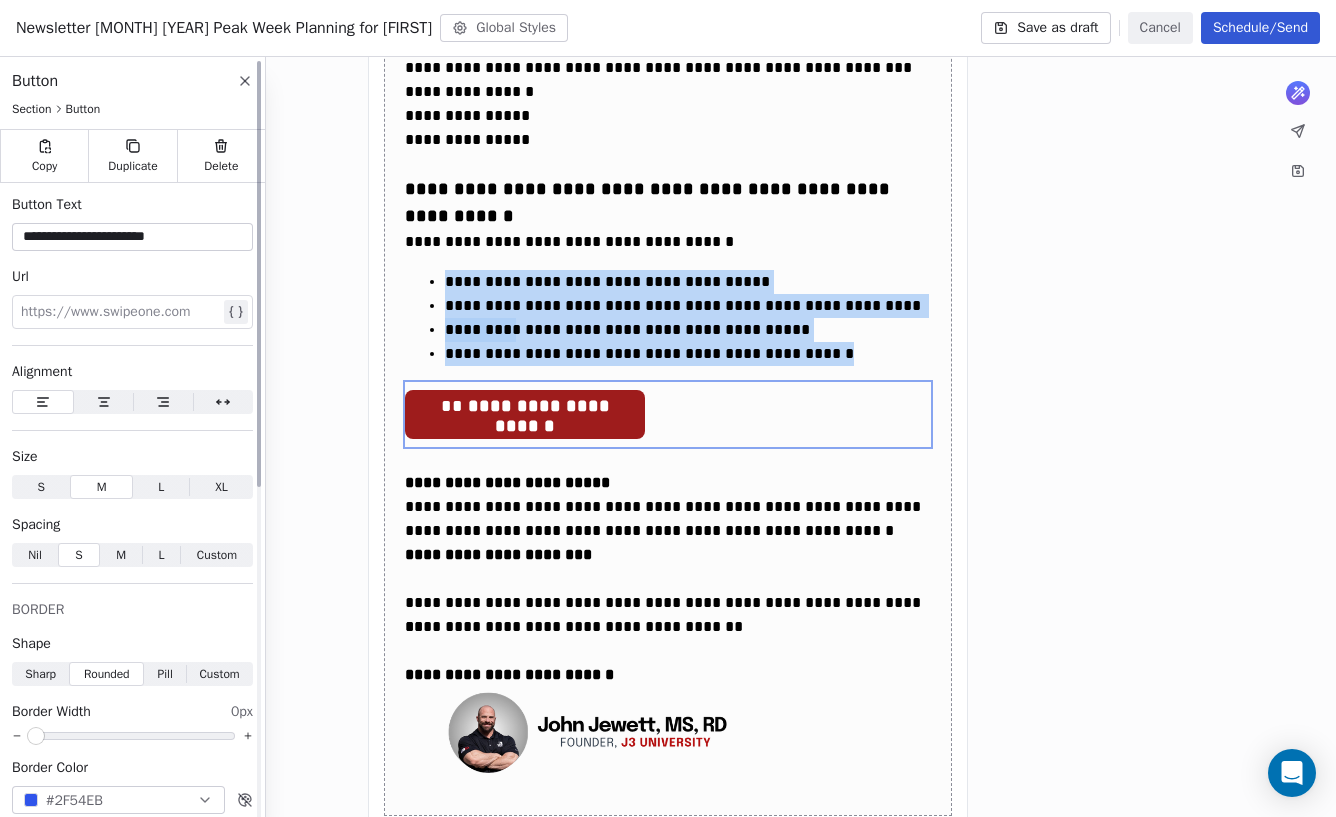click 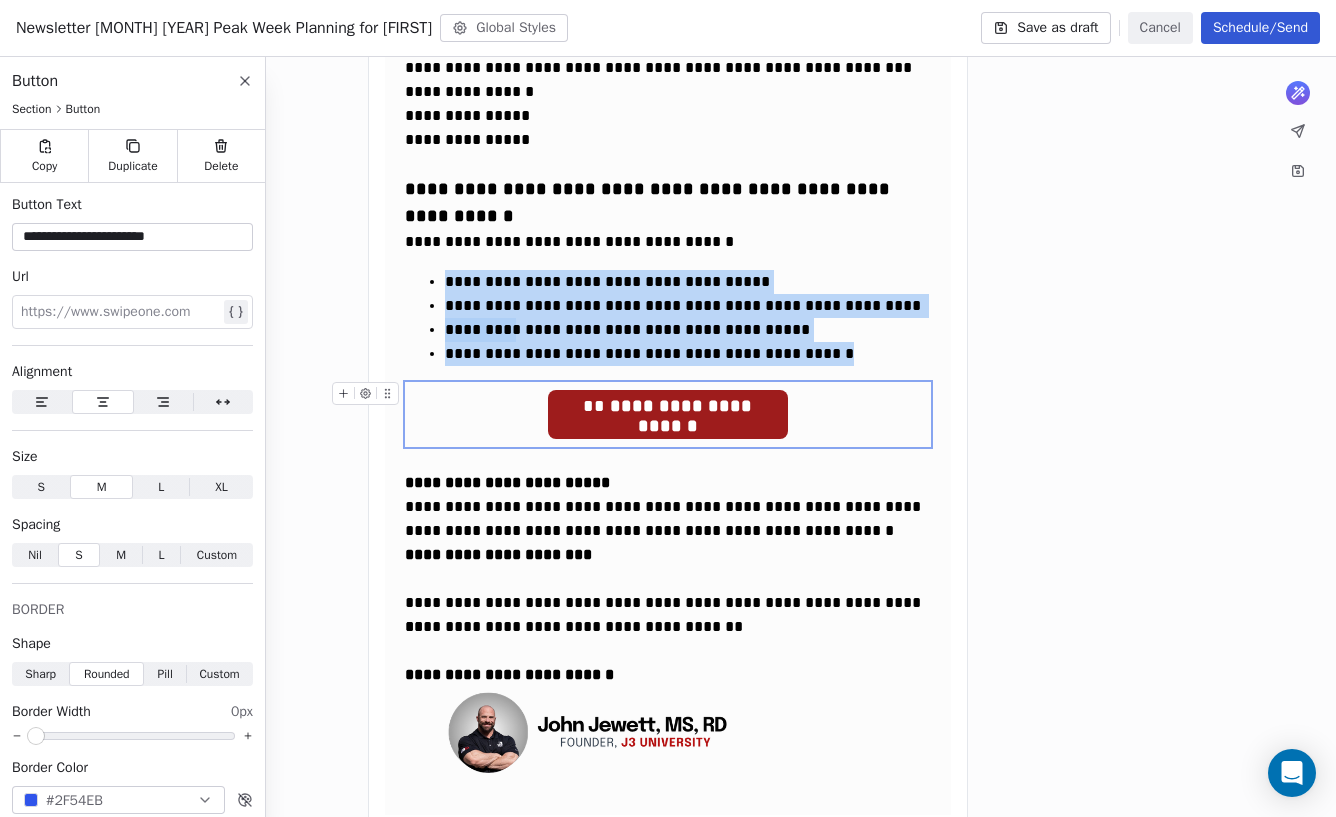 click on "**********" at bounding box center (668, -25) 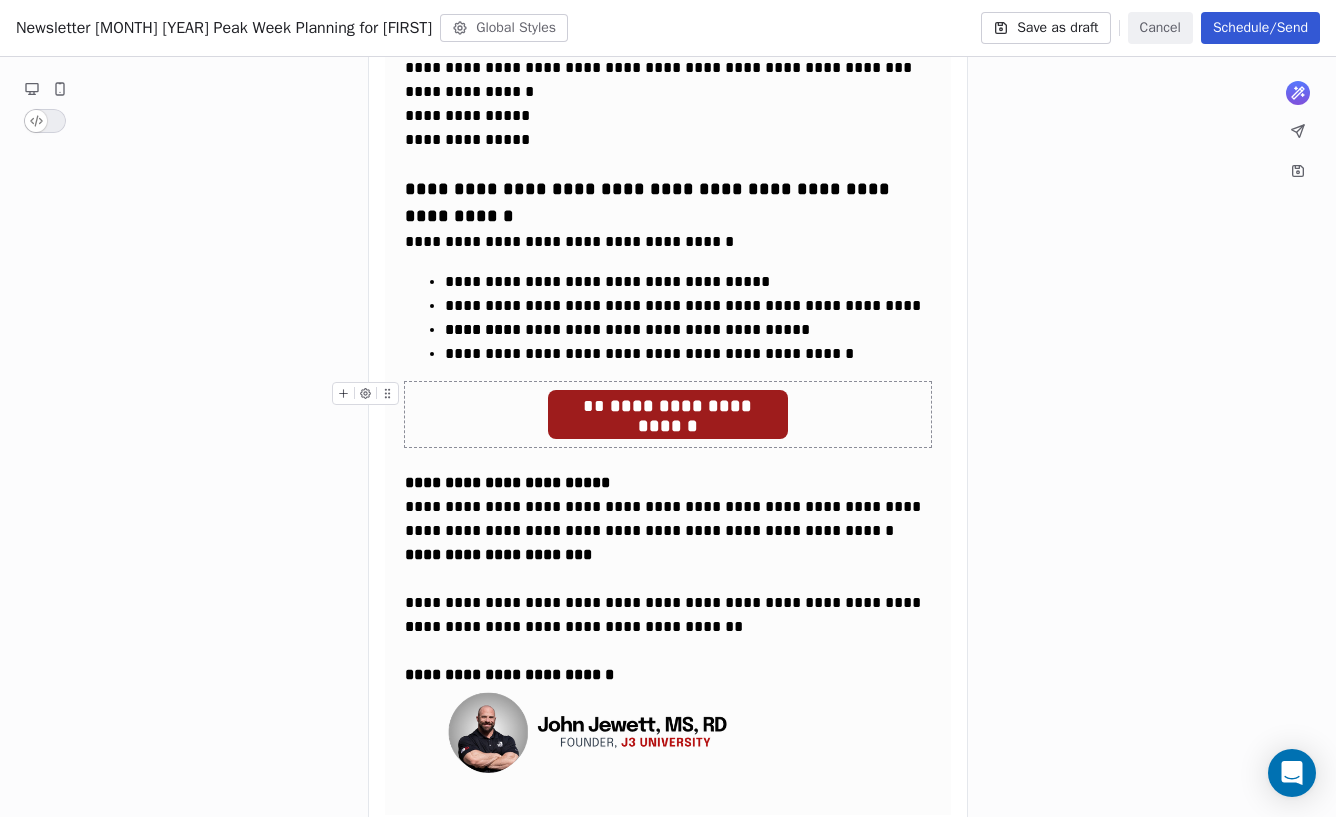 click on "**********" at bounding box center [668, -25] 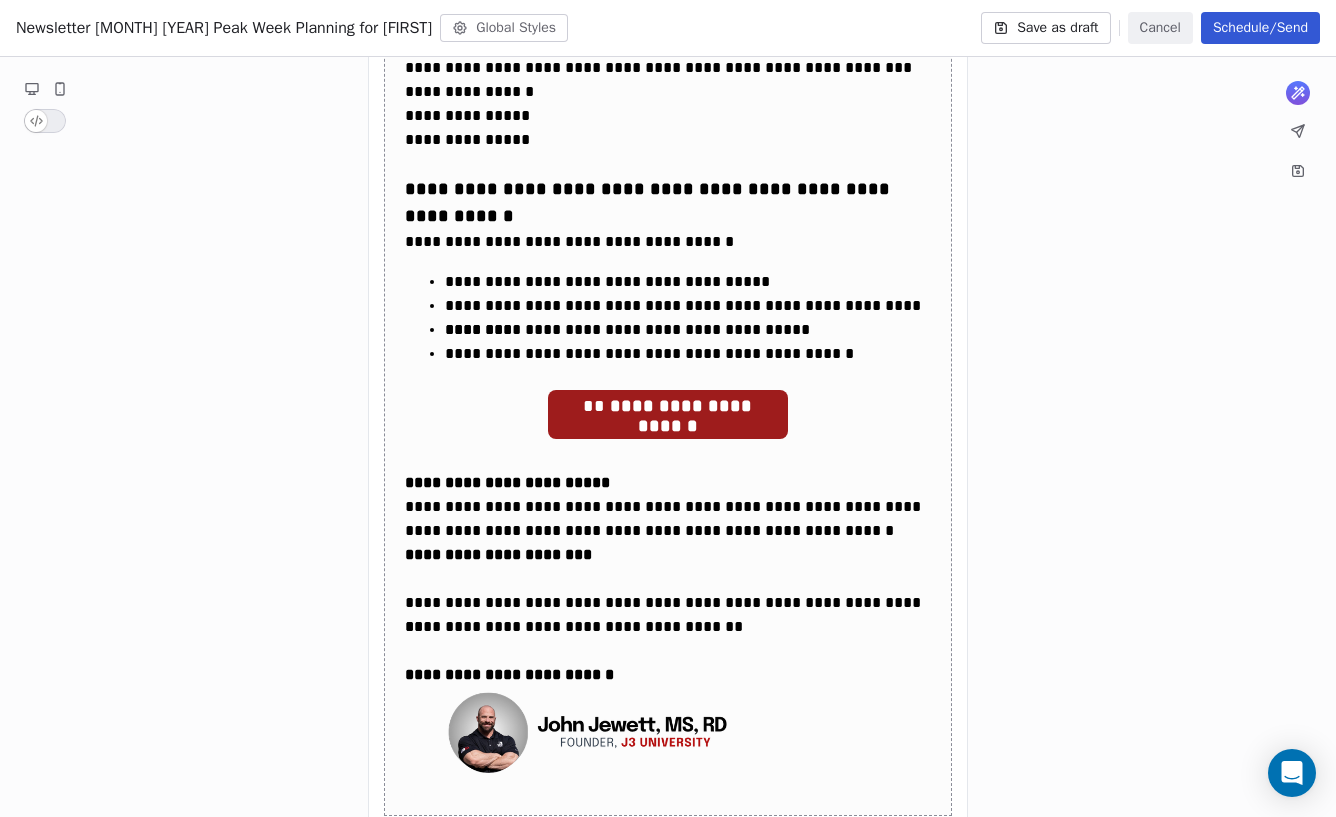 click on "**********" at bounding box center [668, -25] 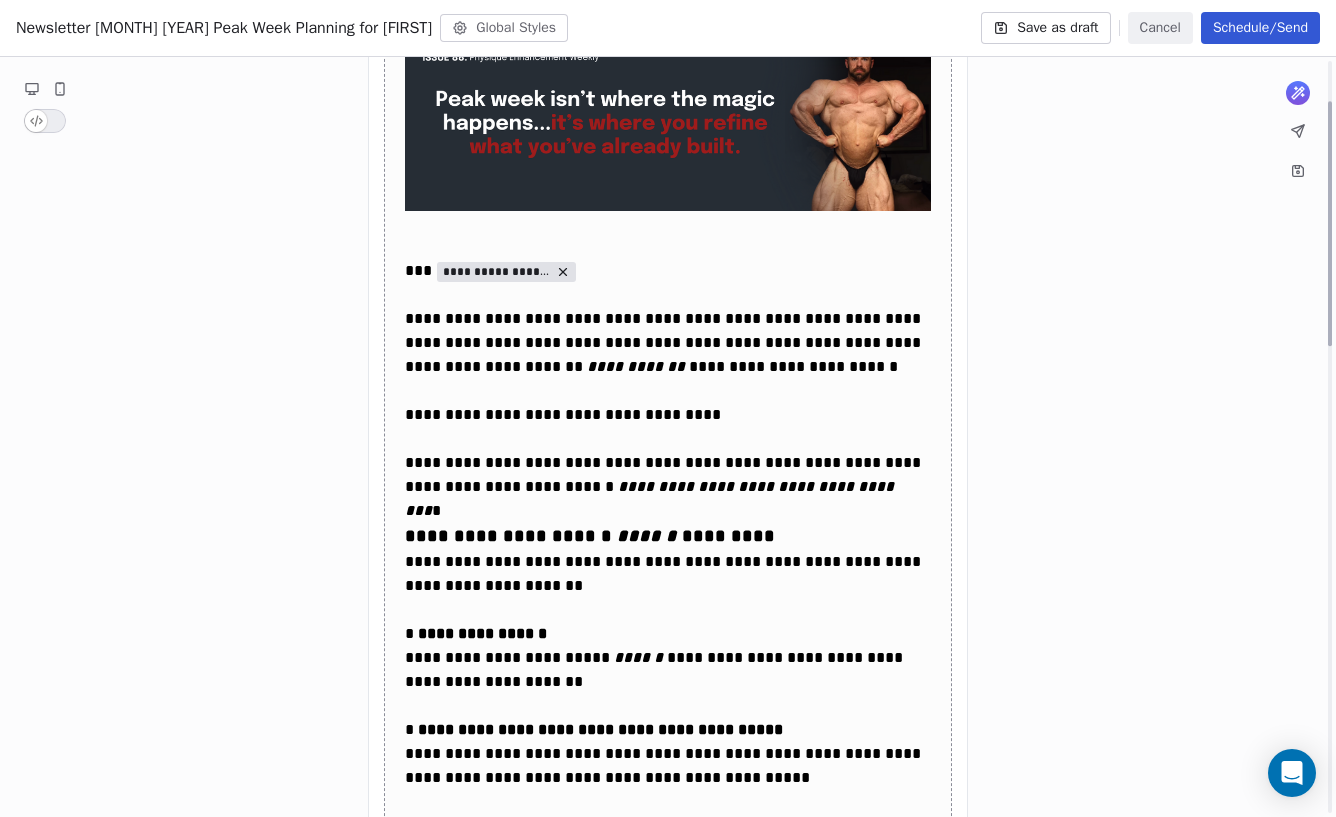 scroll, scrollTop: 0, scrollLeft: 0, axis: both 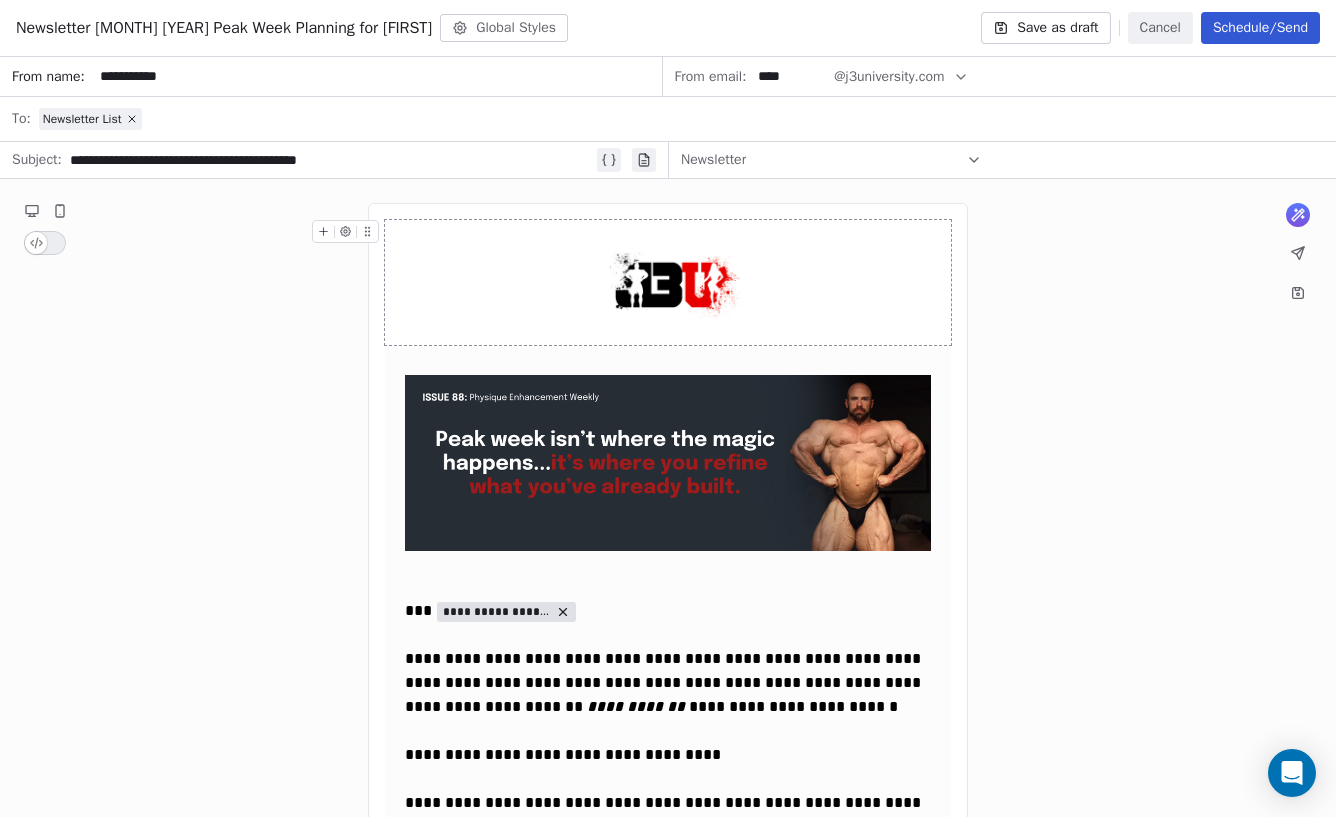 click on "Save as draft" at bounding box center [1045, 28] 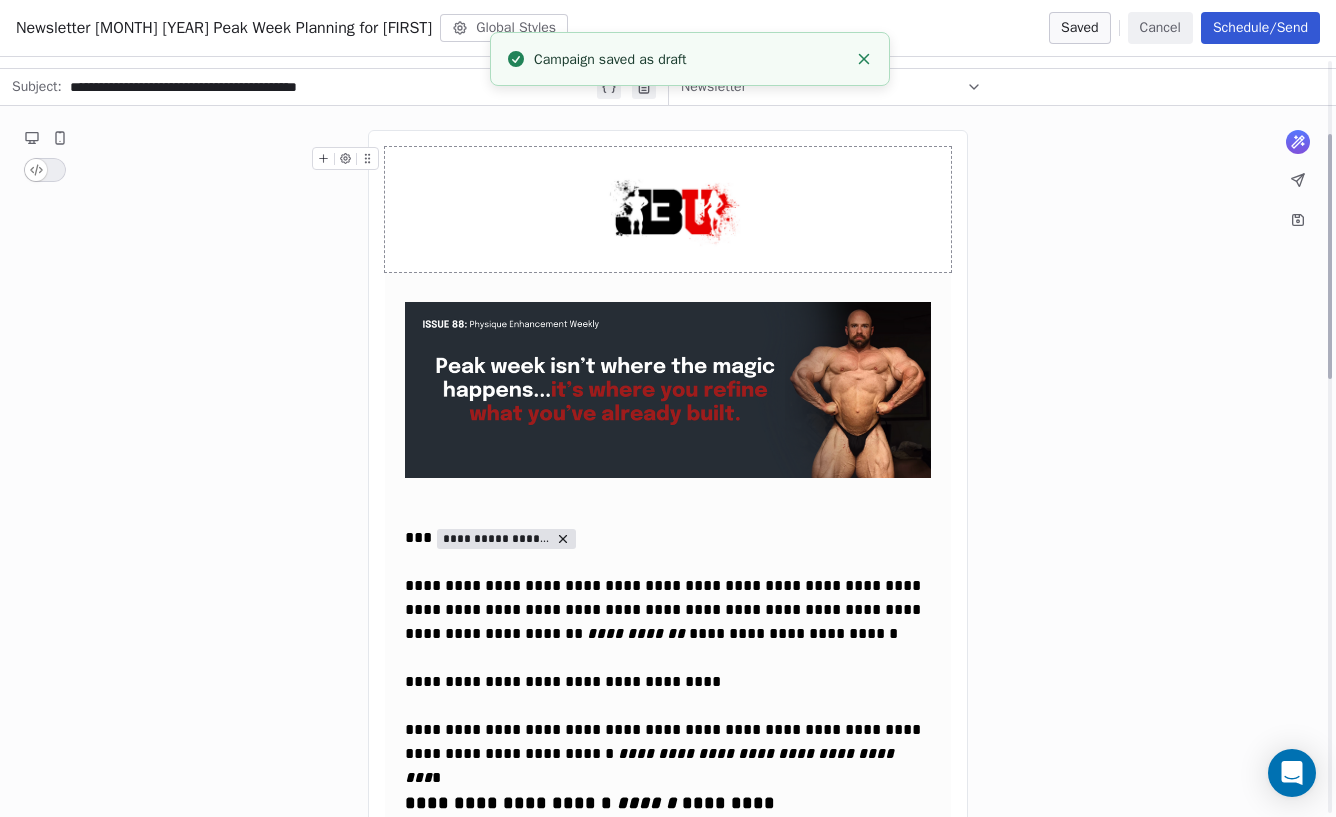 scroll, scrollTop: 0, scrollLeft: 0, axis: both 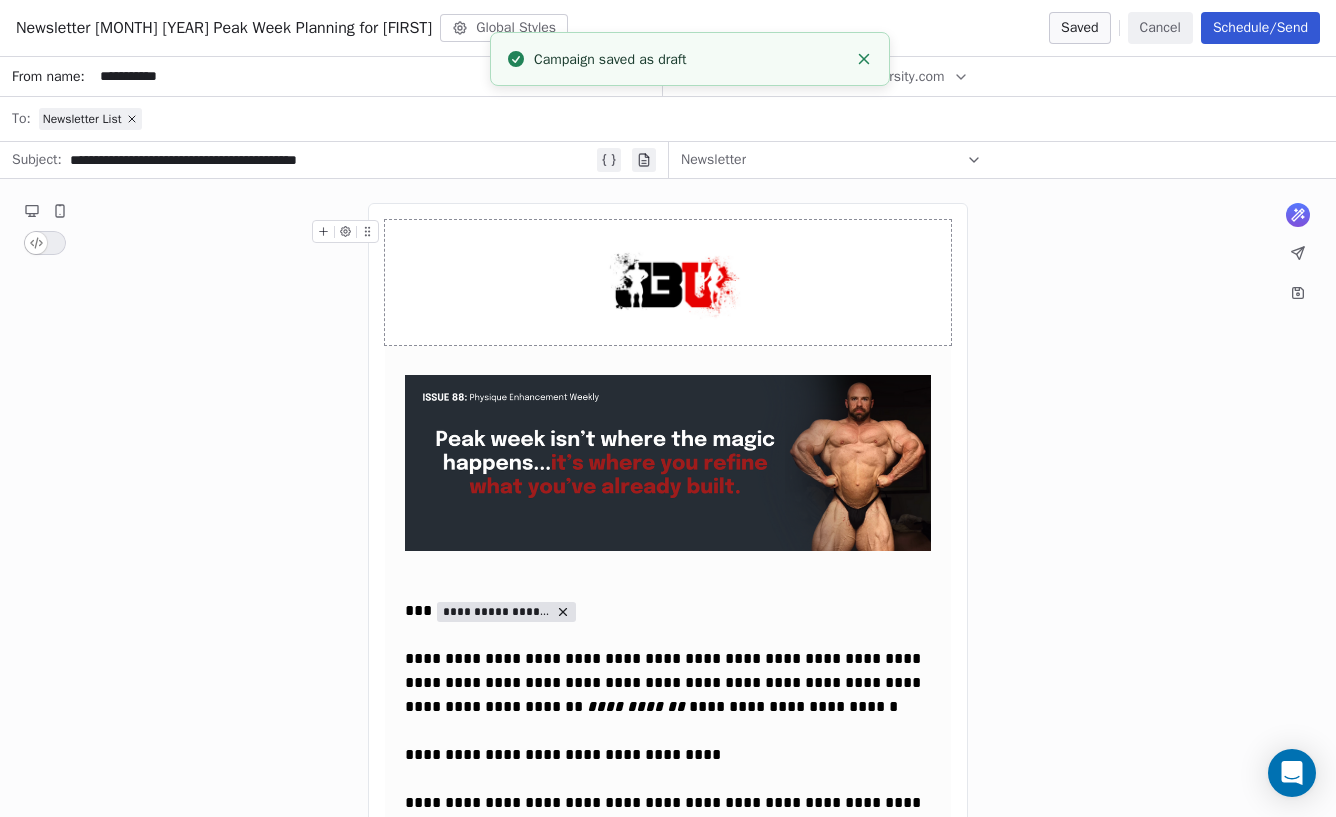 click on "Cancel" at bounding box center [1160, 28] 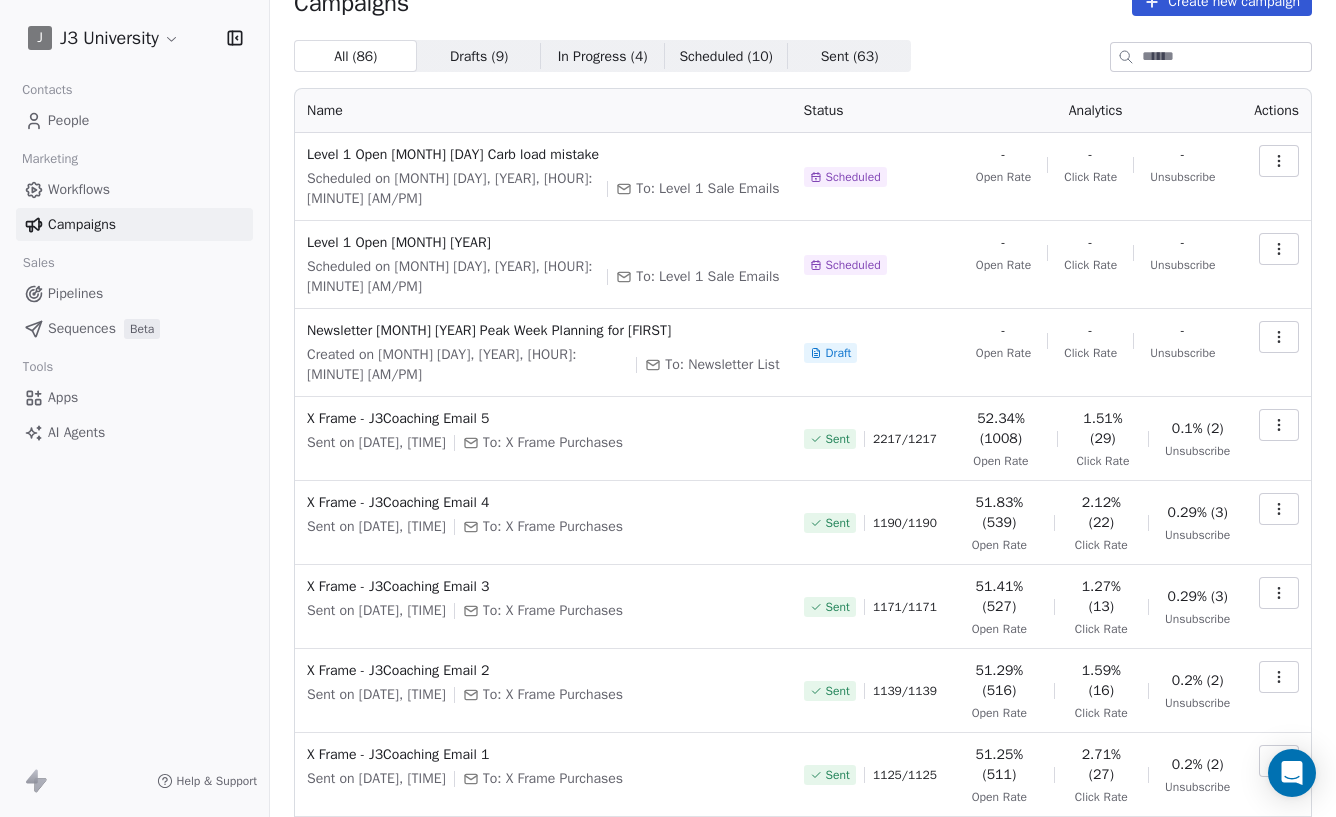 scroll, scrollTop: 117, scrollLeft: 0, axis: vertical 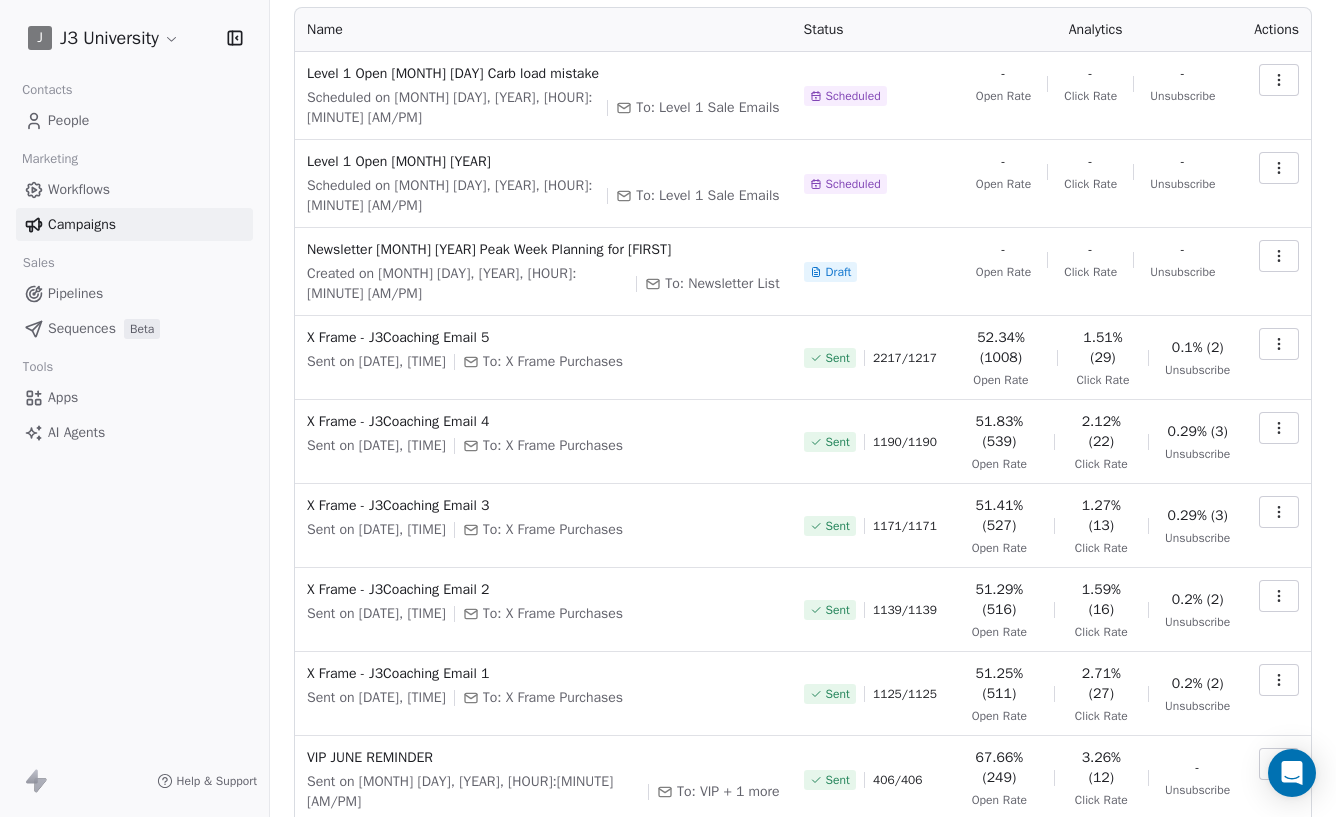 click on "Previous" at bounding box center [1132, 959] 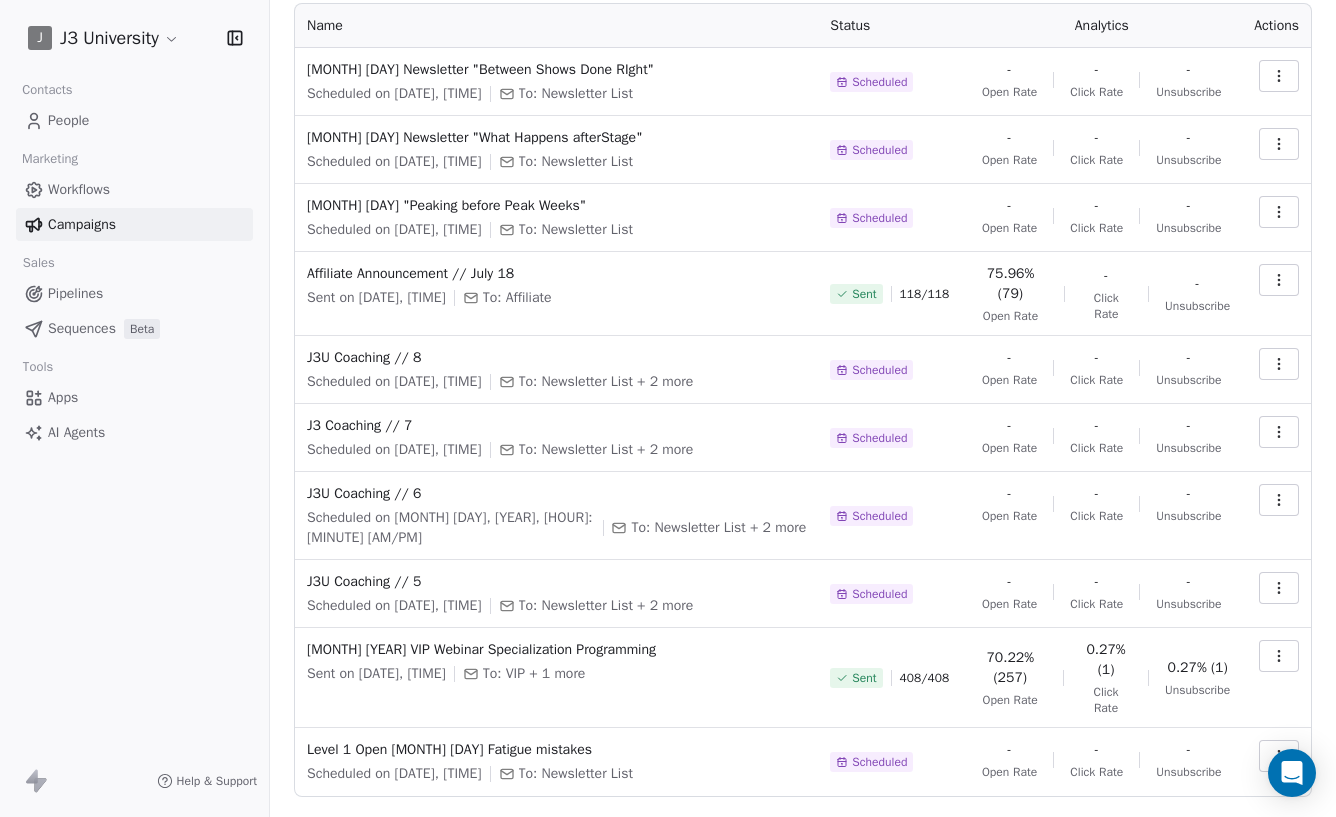 scroll, scrollTop: 173, scrollLeft: 0, axis: vertical 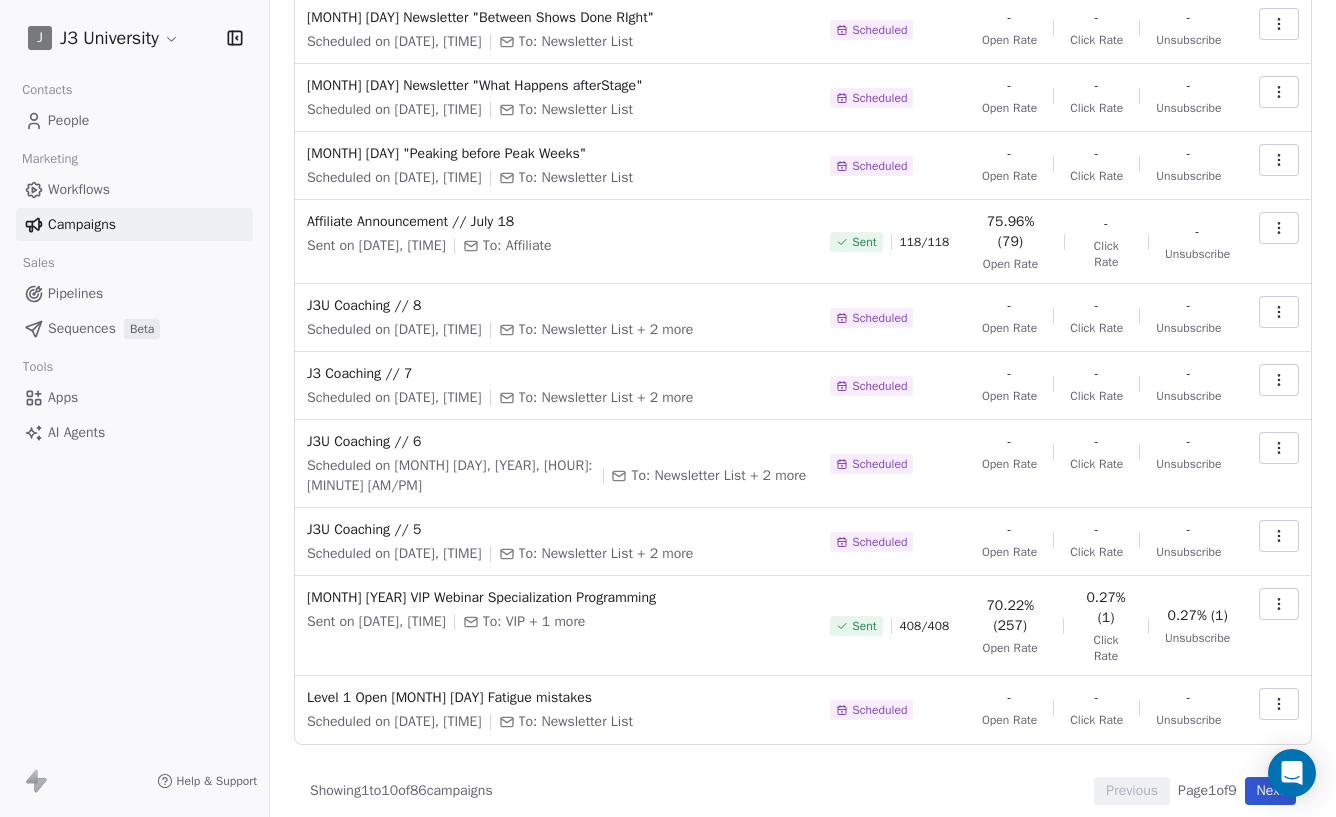 click on "Next" at bounding box center [1270, 791] 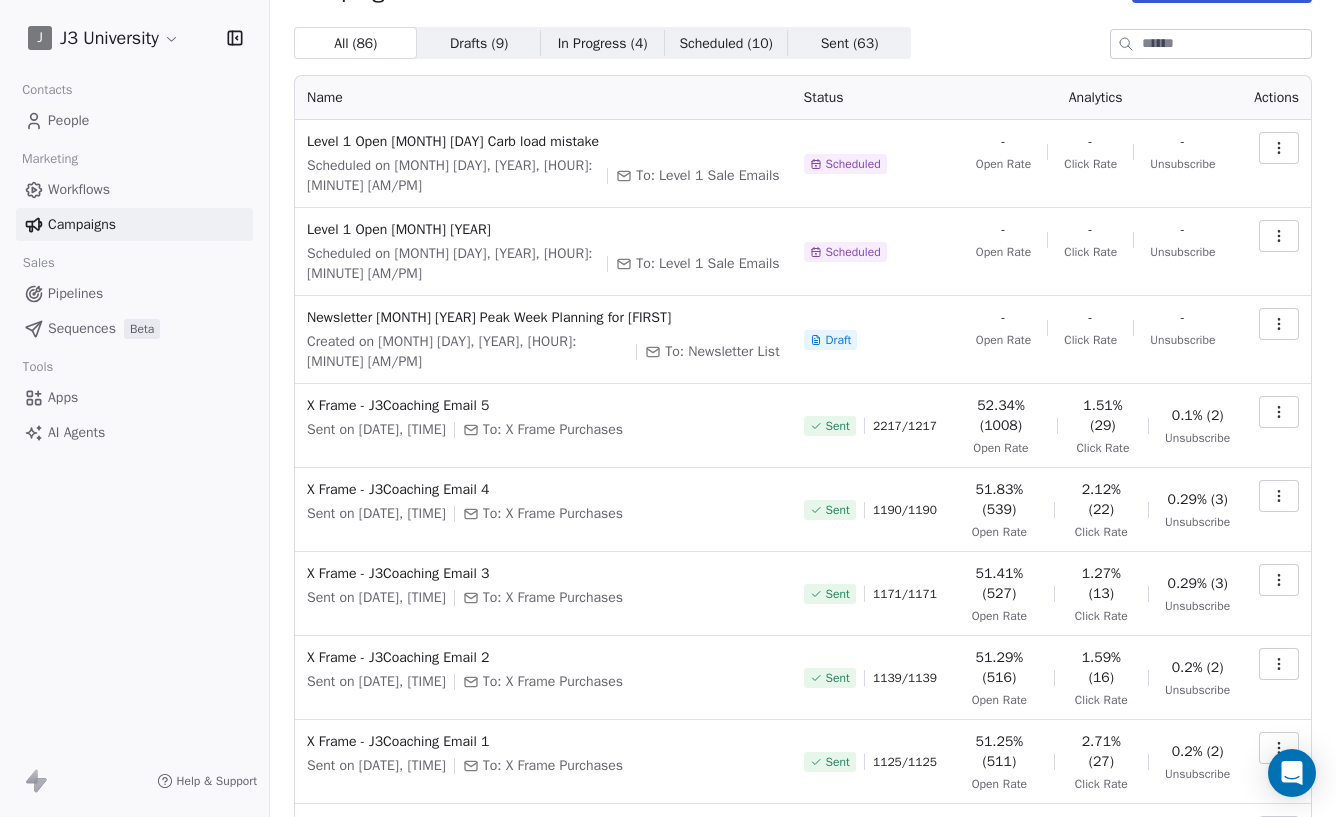 scroll, scrollTop: 40, scrollLeft: 0, axis: vertical 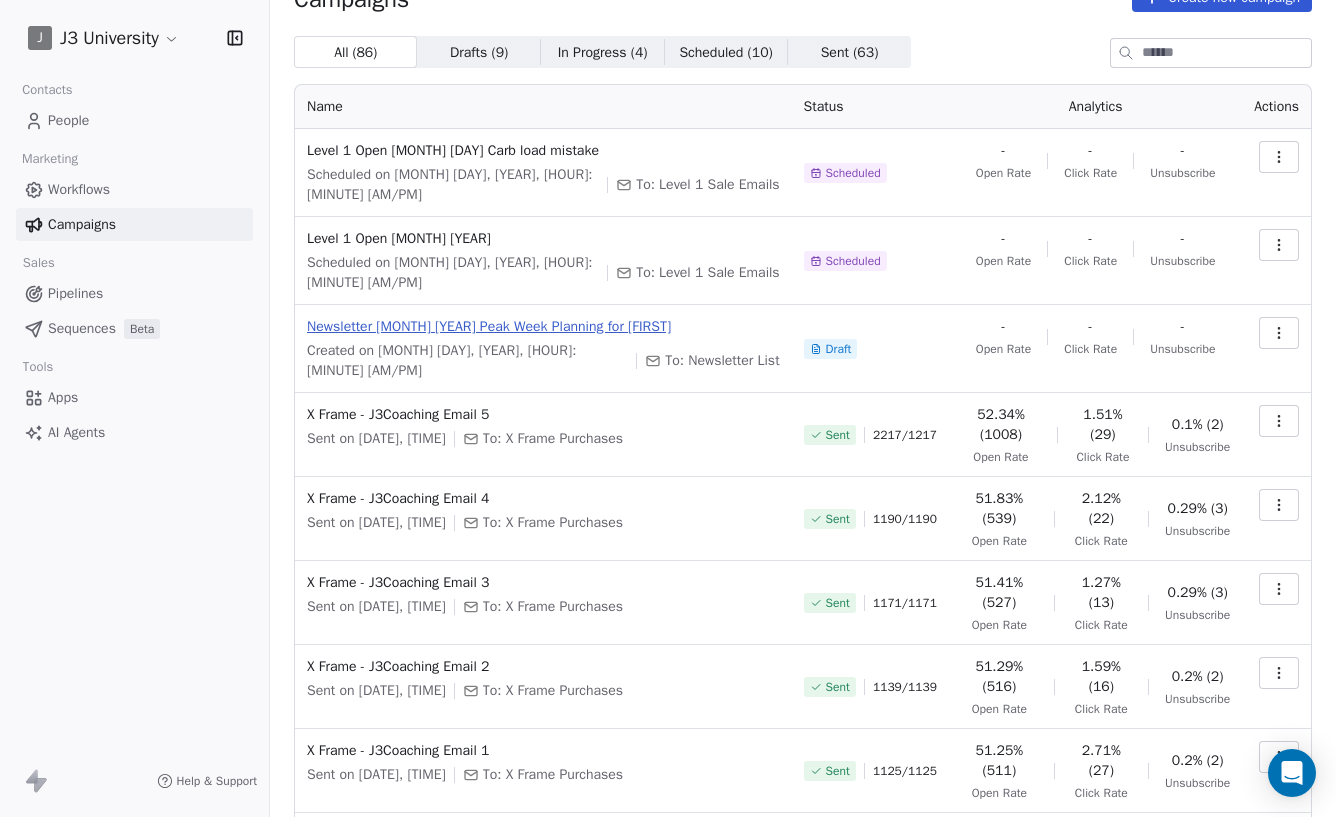 click on "Newsletter [DATE] Peak Week Planning for [NAME]" at bounding box center (543, 327) 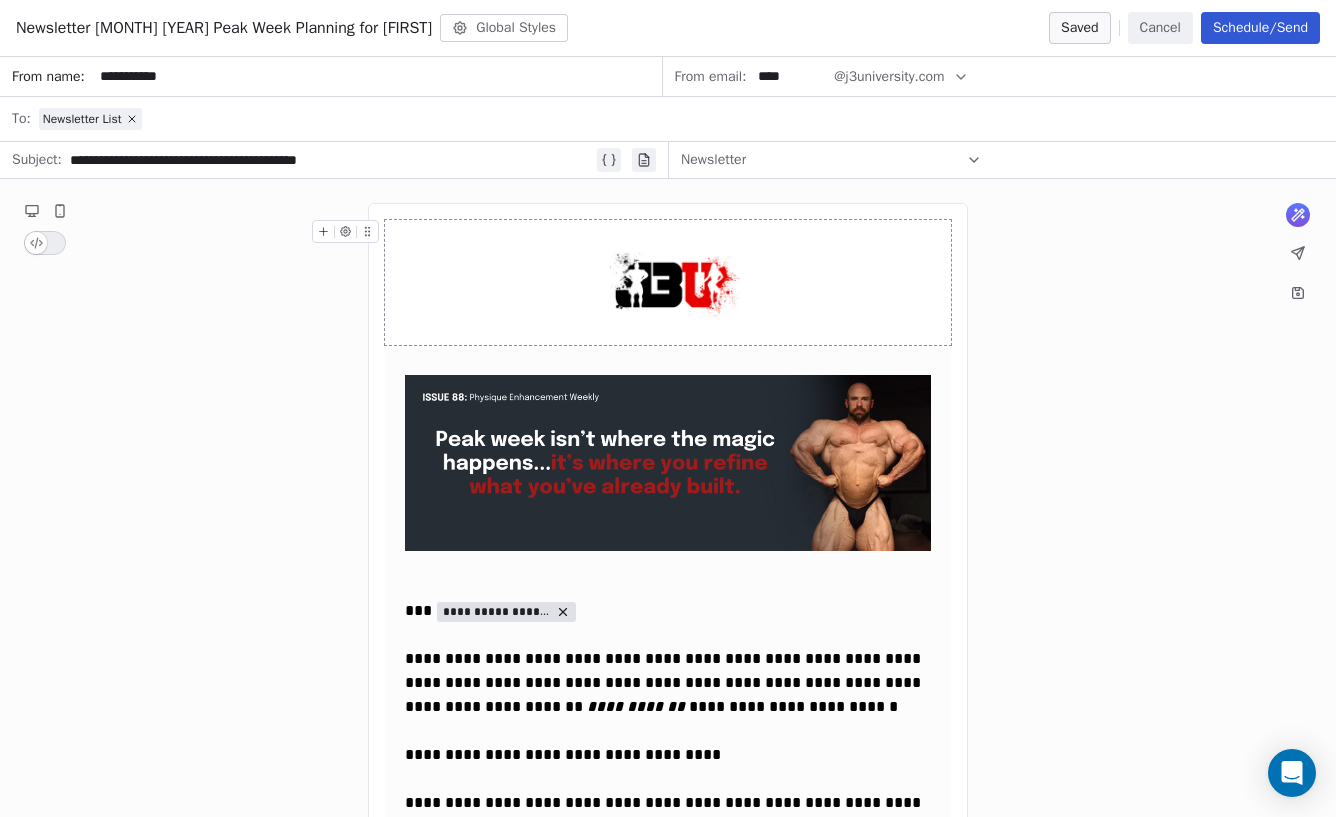 click on "Schedule/Send" at bounding box center [1260, 28] 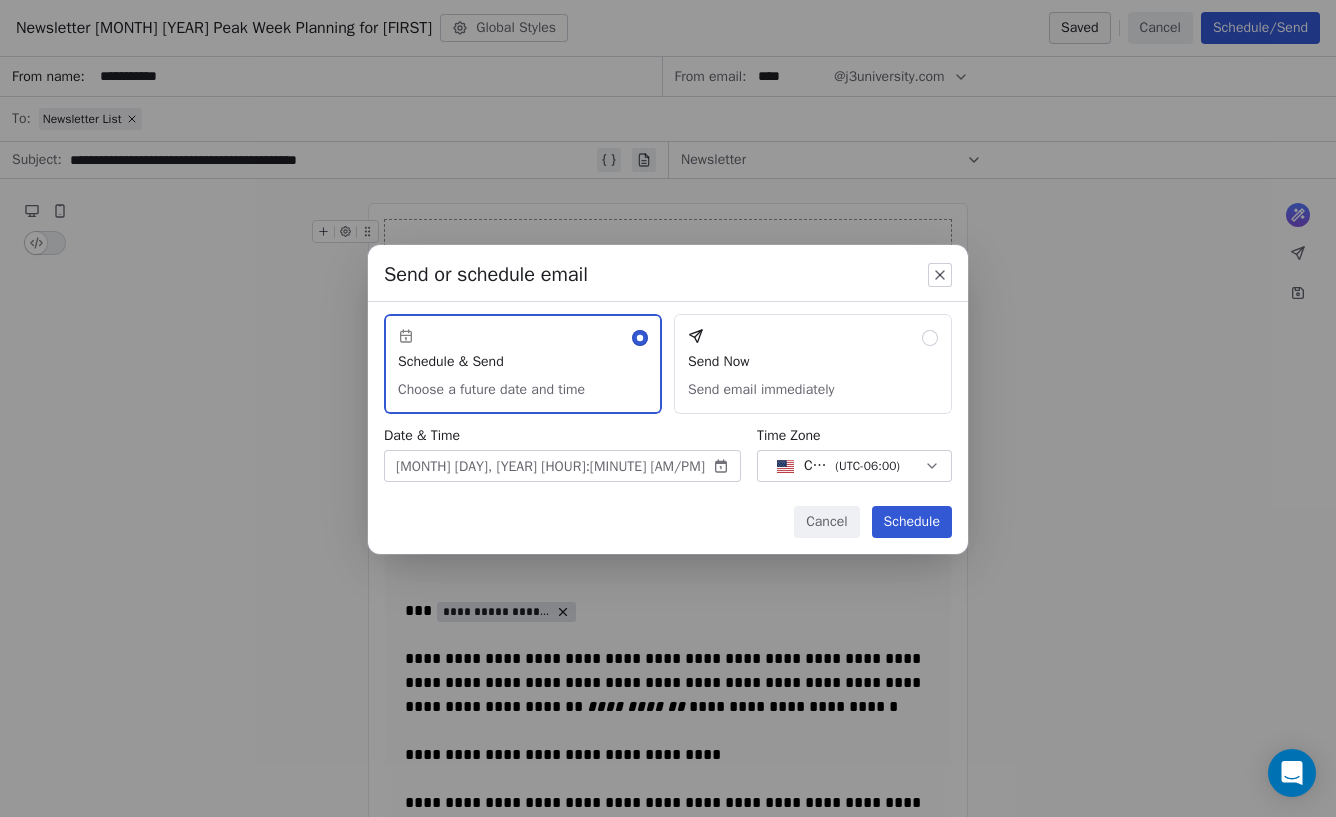 click on "J J3 University Contacts People Marketing Workflows Campaigns Sales Pipelines Sequences Beta Tools Apps AI Agents Help & Support Campaigns  Create new campaign All ( 86 ) All ( 86 ) Drafts ( 9 ) Drafts ( 9 ) In Progress ( 4 ) In Progress ( 4 ) Scheduled ( 10 ) Scheduled ( 10 ) Sent ( 63 ) Sent ( 63 ) Name Status Analytics Actions Level 1 Open August 6th Carb load mistake Scheduled on Aug 6, 2025, 3:00 PM To: Level 1 Sale Emails  Scheduled - Open Rate - Click Rate - Unsubscribe Level 1 Open August 5th 2025 Scheduled on Aug 5, 2025, 3:00 PM To: Level 1 Sale Emails  Scheduled - Open Rate - Click Rate - Unsubscribe Newsletter Aug 4 2025 Peak Week Planning for John Created on Jun 23, 2025, 2:14 AM To: Newsletter List  Draft - Open Rate - Click Rate - Unsubscribe X Frame - J3Coaching Email 5 Sent on Jul 24, 2025, 10:43 AM To: X Frame Purchases  Sent 2217 / 1217 52.34% (1008) Open Rate 1.51% (29) Click Rate 0.1% (2) Unsubscribe X Frame - J3Coaching Email 4 Sent on Jul 17, 2025, 5:02 PM To: X Frame Purchases  Sent" at bounding box center [668, 408] 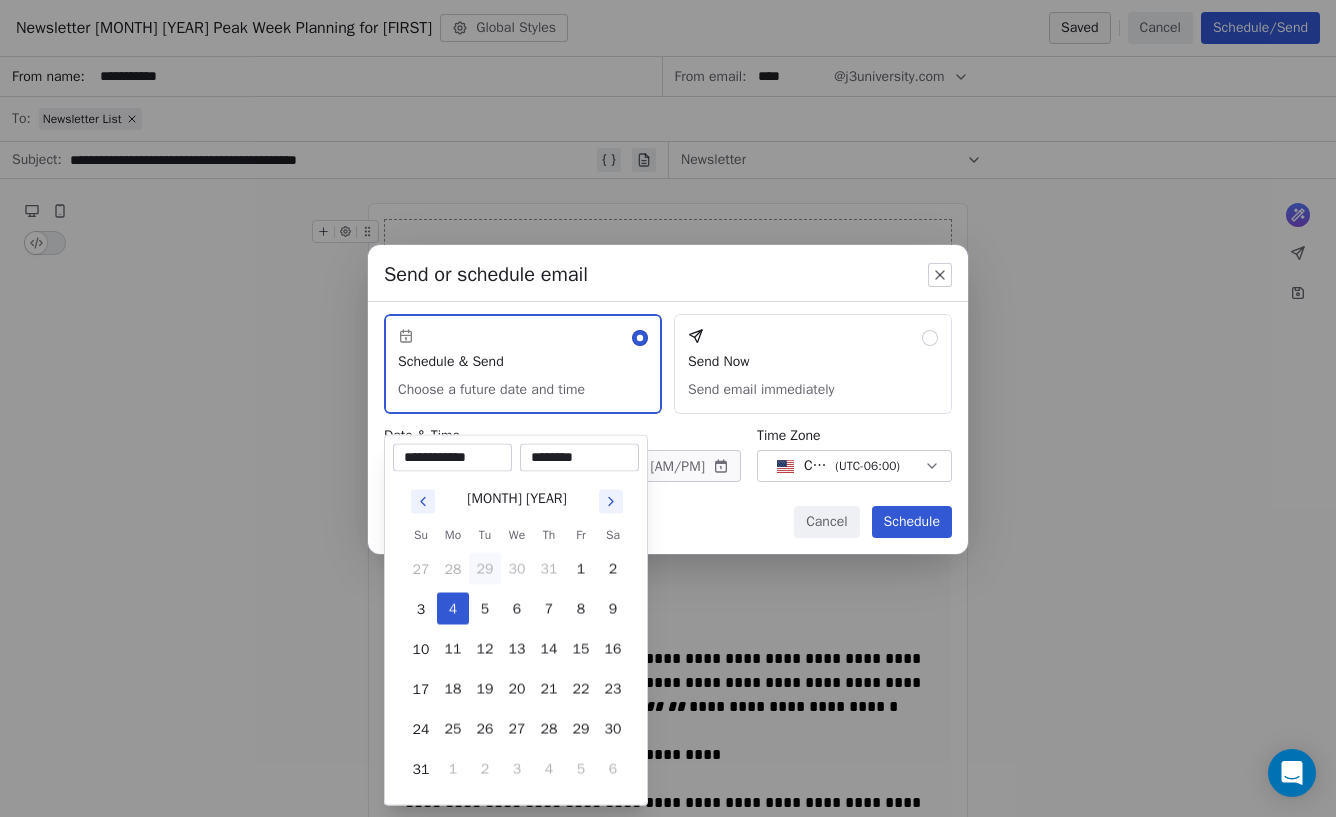 click on "Send or schedule email Schedule & Send Choose a future date and time Send Now Send email immediately Date & Time Aug 04, 2025 03:00 PM Time Zone Chicago - CST ( UTC-06:00 ) Cancel Schedule" at bounding box center [668, 408] 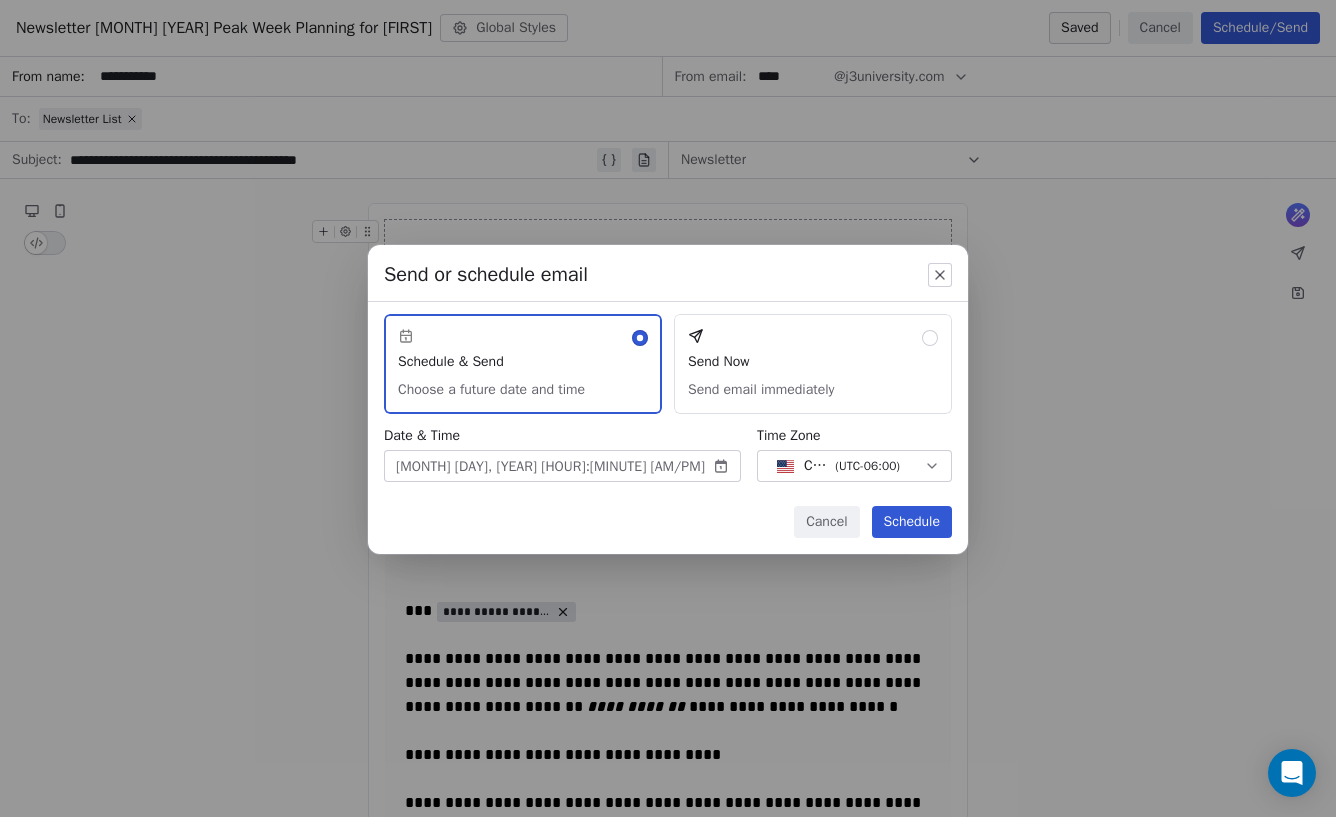 click on "Schedule" at bounding box center [912, 522] 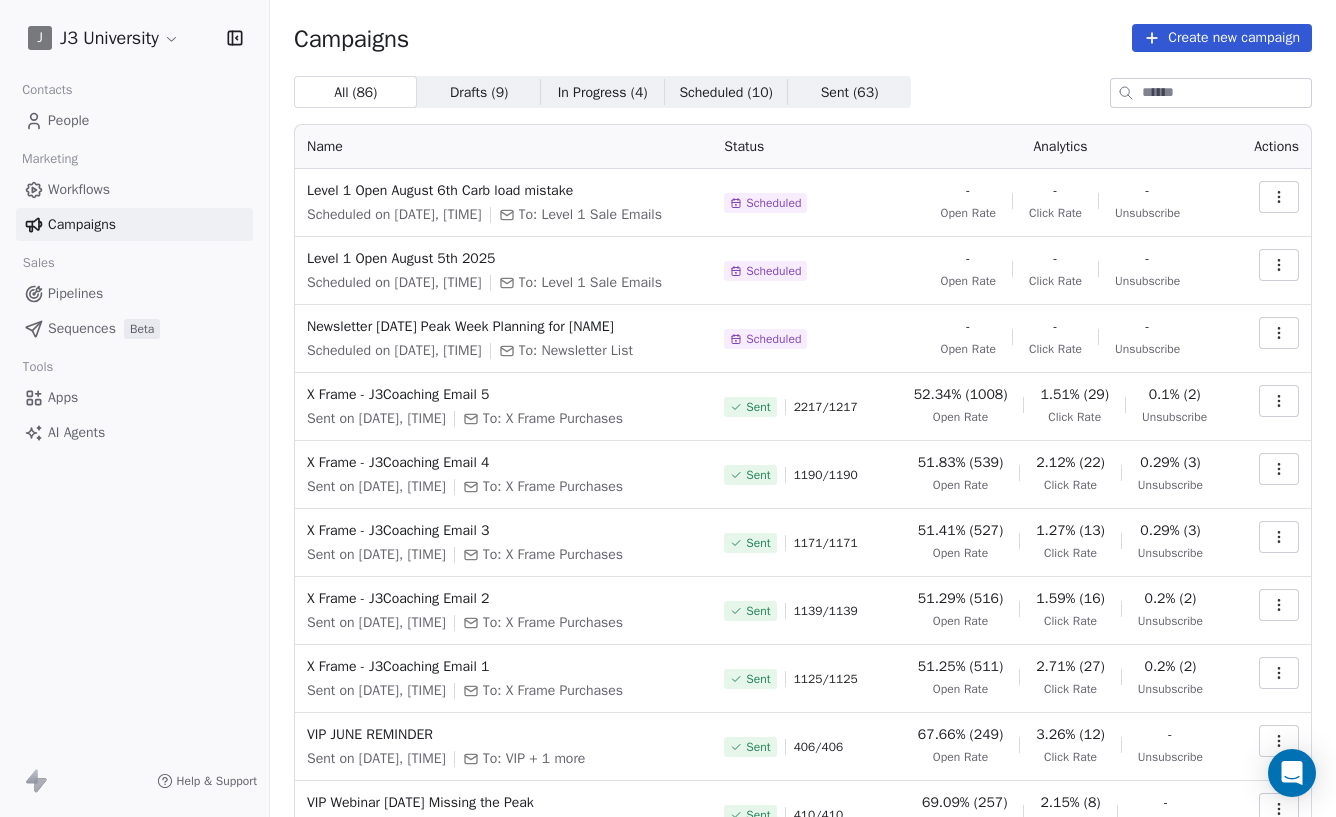 scroll, scrollTop: 0, scrollLeft: 0, axis: both 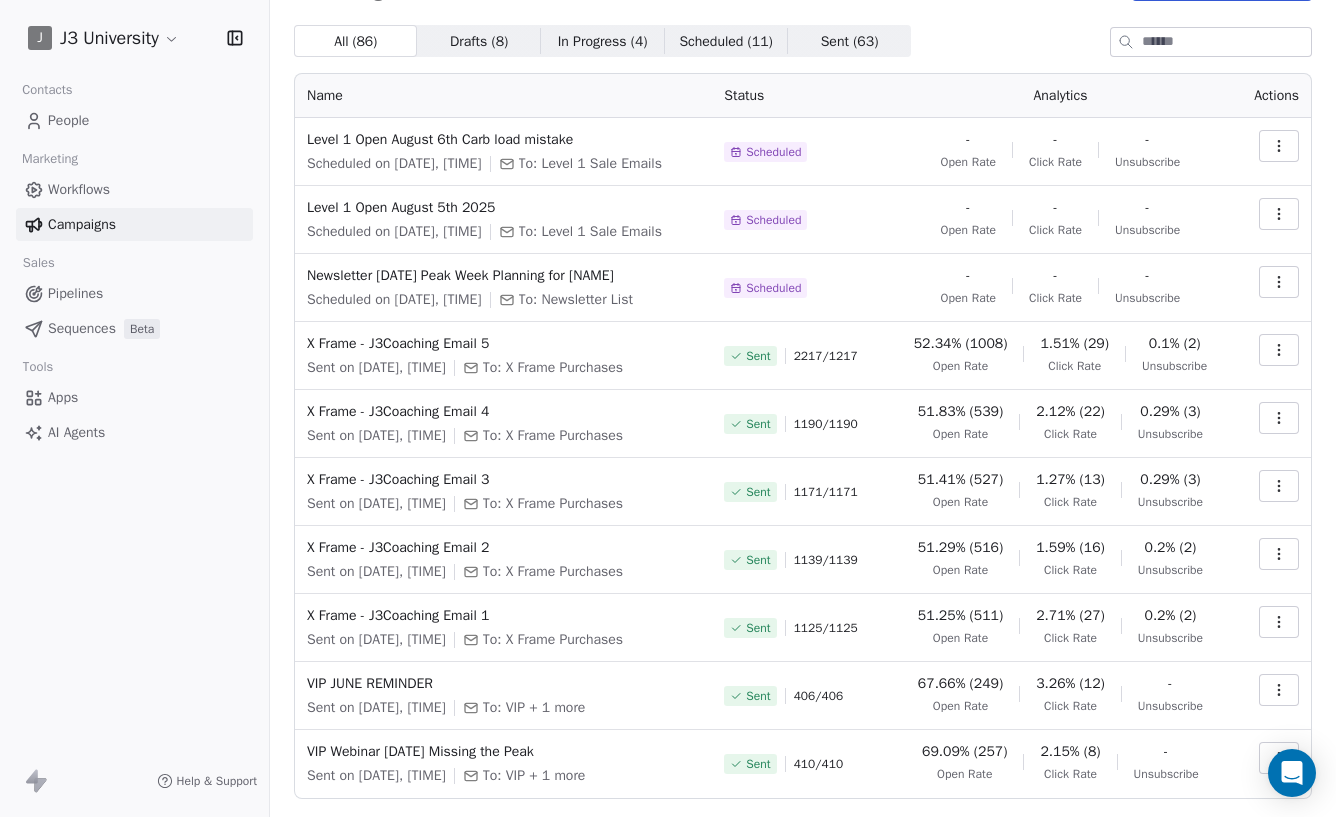 click on "Level 1 Open August 5th 2025 Scheduled on Aug 5, 2025, 3:00 PM To: Level 1 Sale Emails" at bounding box center [503, 220] 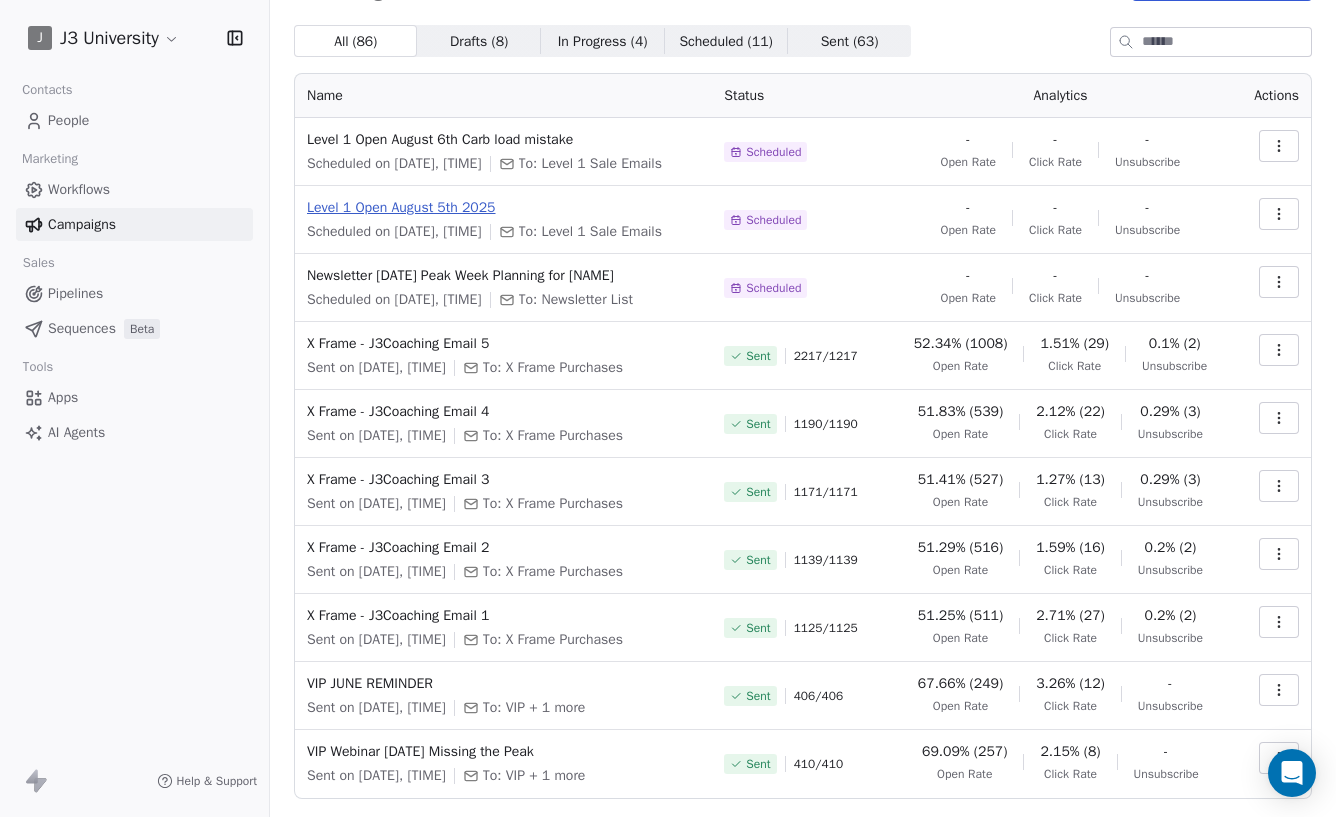 click on "Level 1 Open [MONTH] [YEAR]" at bounding box center (503, 208) 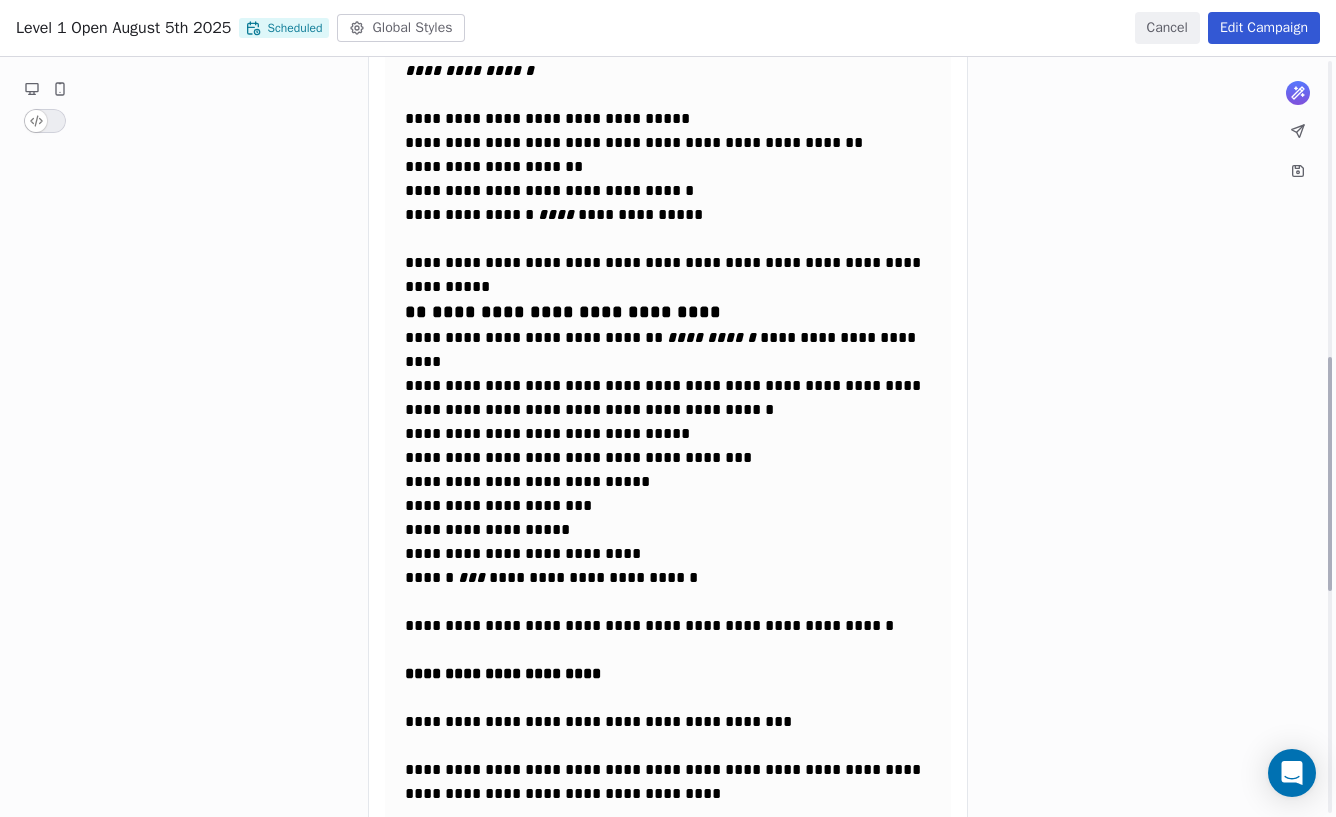 scroll, scrollTop: 1134, scrollLeft: 0, axis: vertical 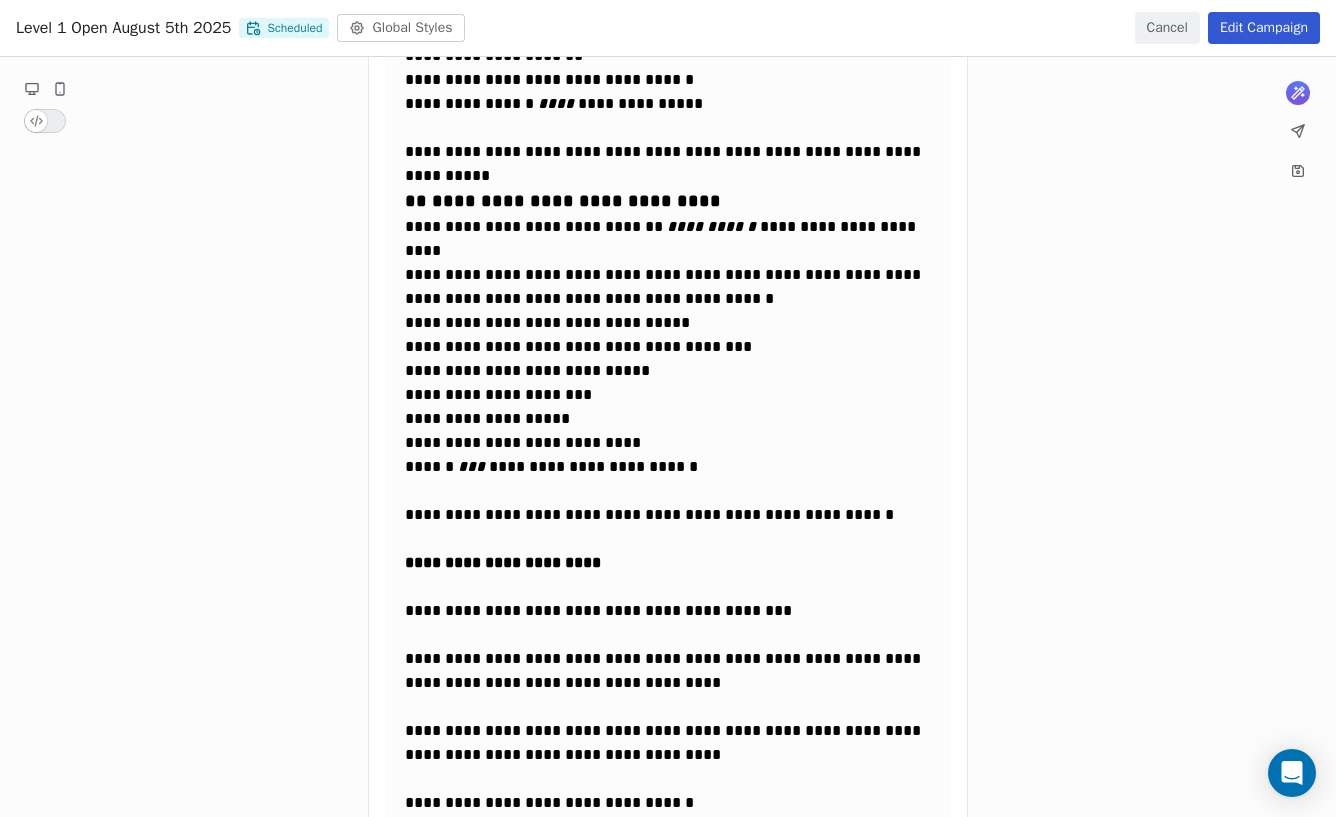 click on "Cancel" at bounding box center (1167, 28) 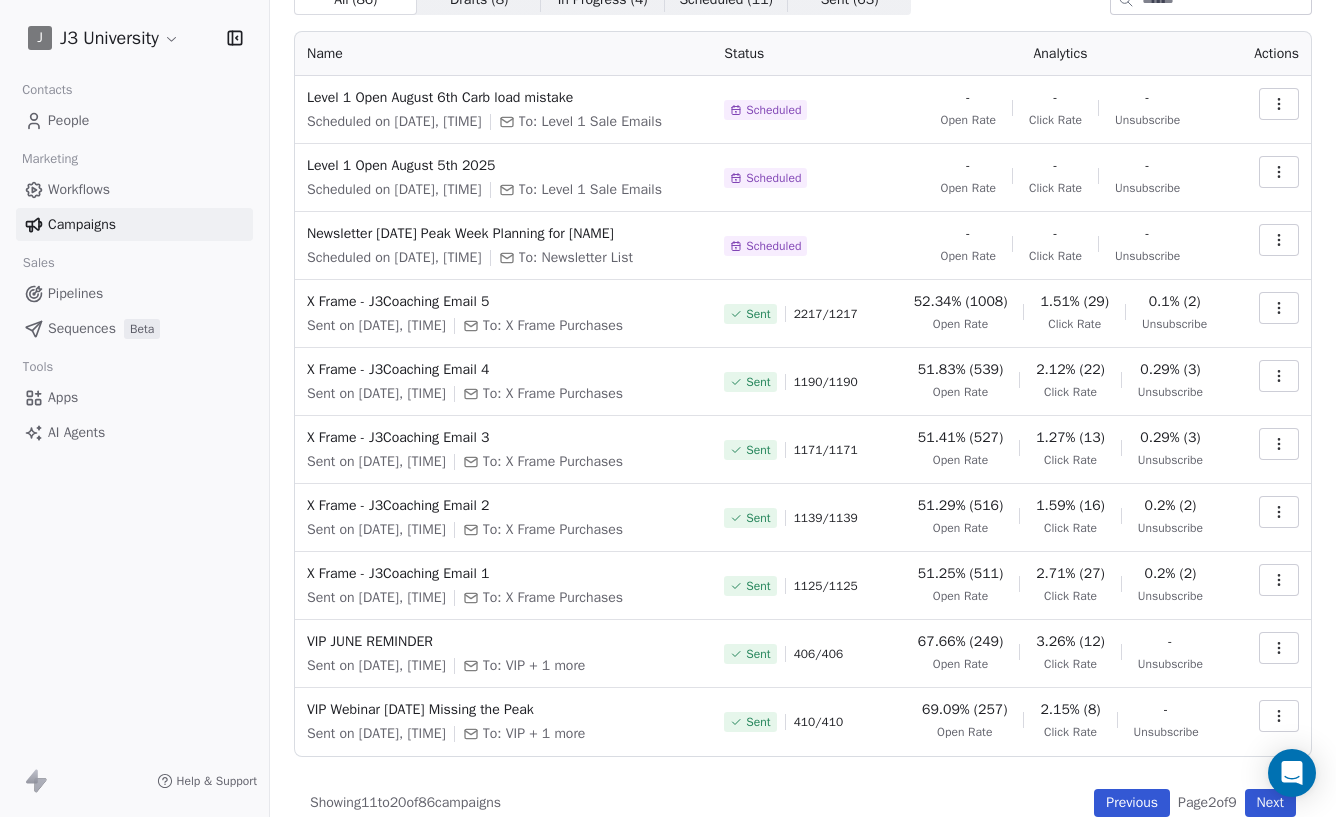 scroll, scrollTop: 108, scrollLeft: 0, axis: vertical 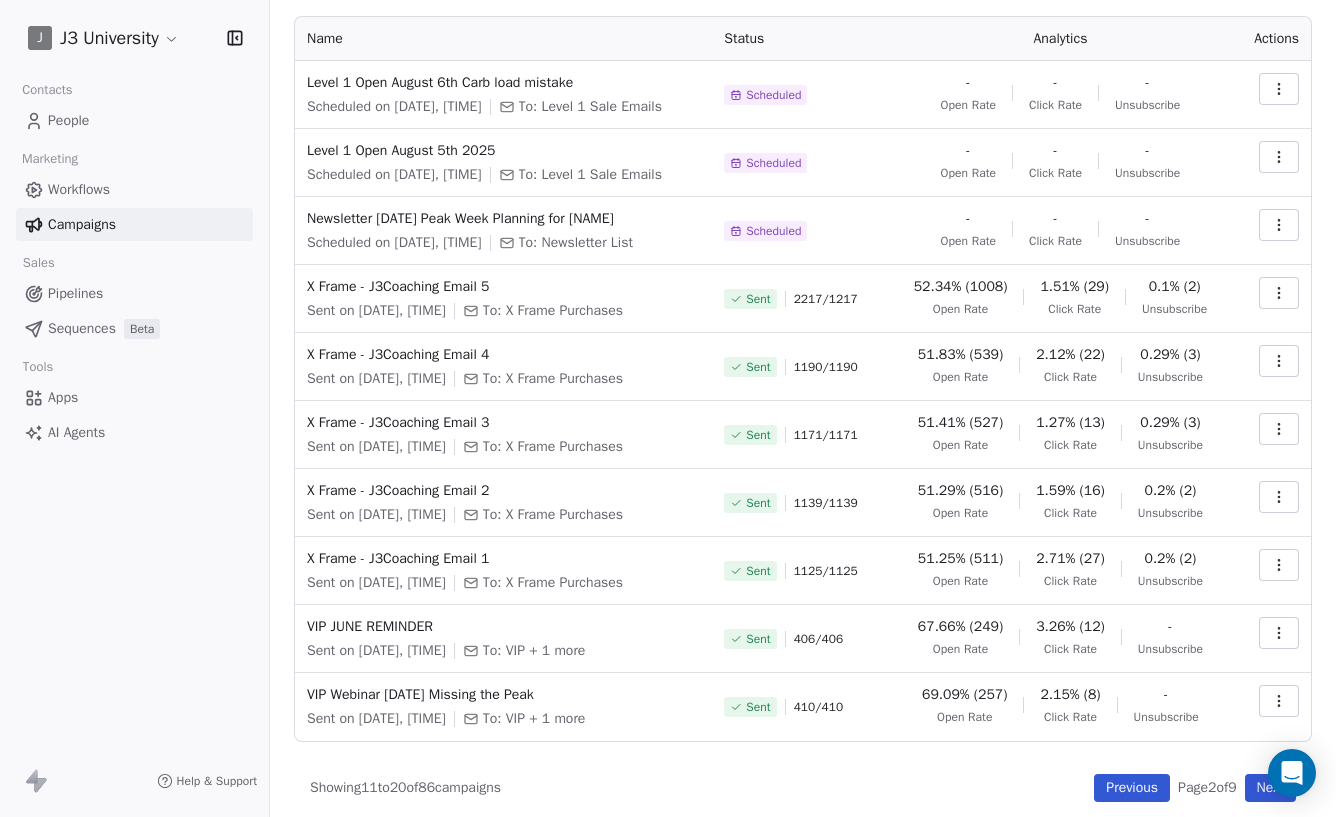 click on "Previous" at bounding box center [1132, 788] 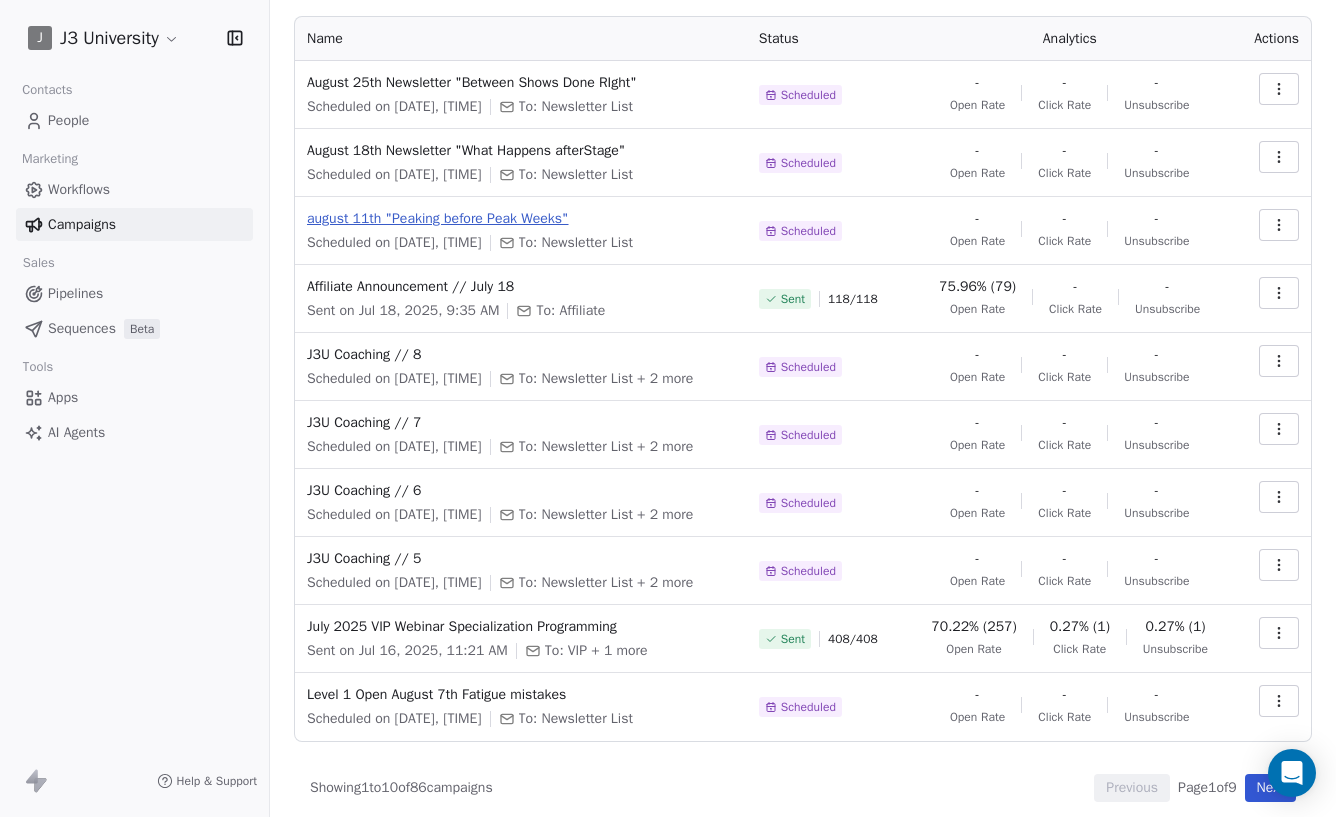 click on "[MONTH] [DAY]th "Peaking before Peak Weeks"" at bounding box center (521, 219) 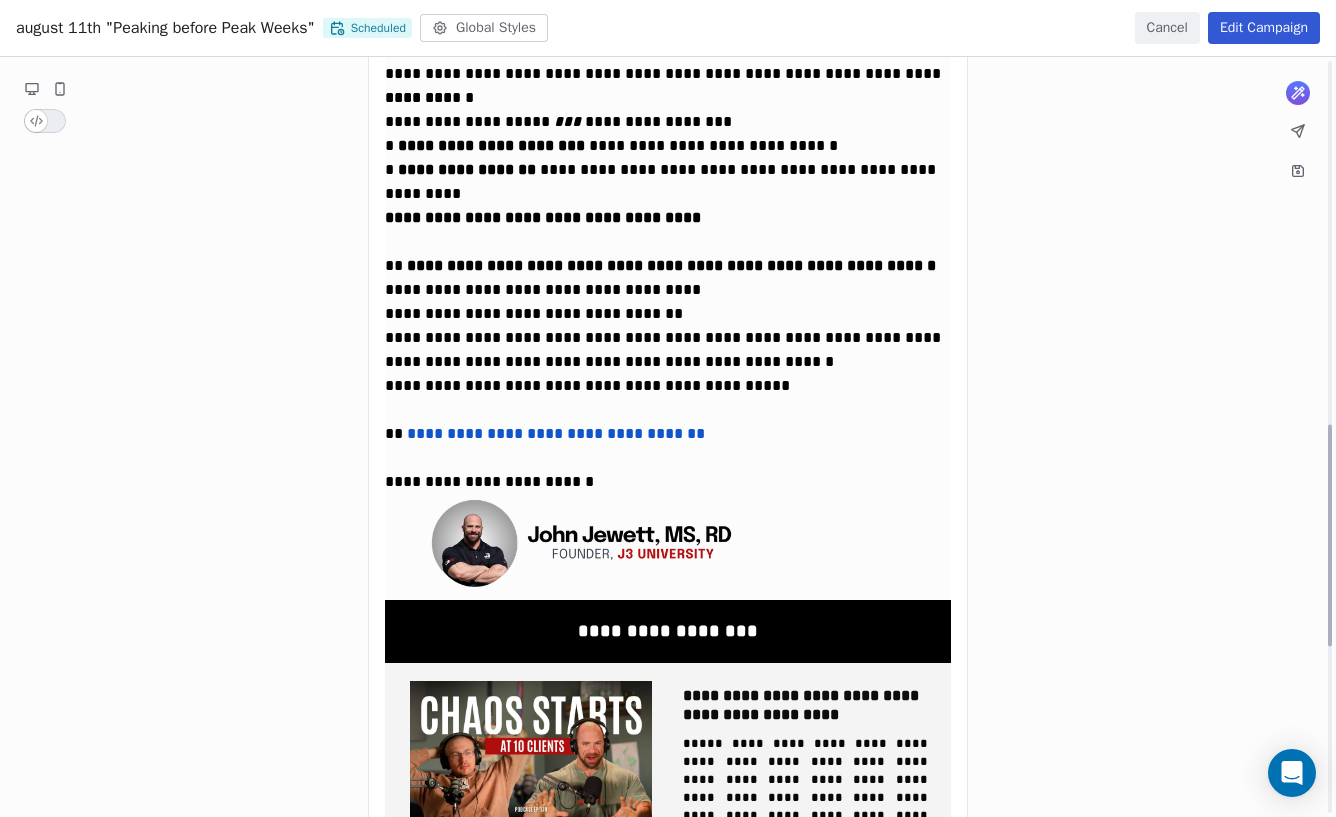 scroll, scrollTop: 1245, scrollLeft: 0, axis: vertical 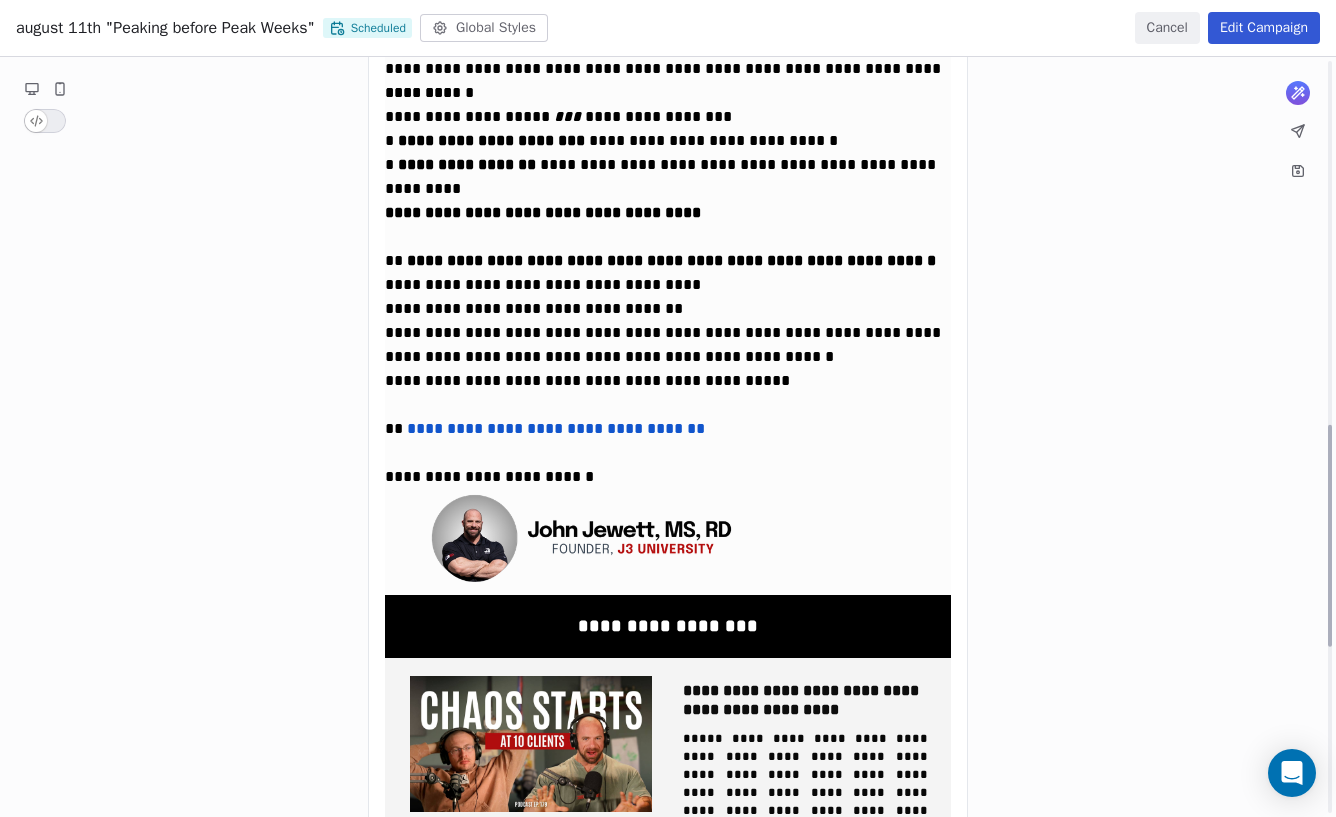 click on "**********" at bounding box center [668, 87] 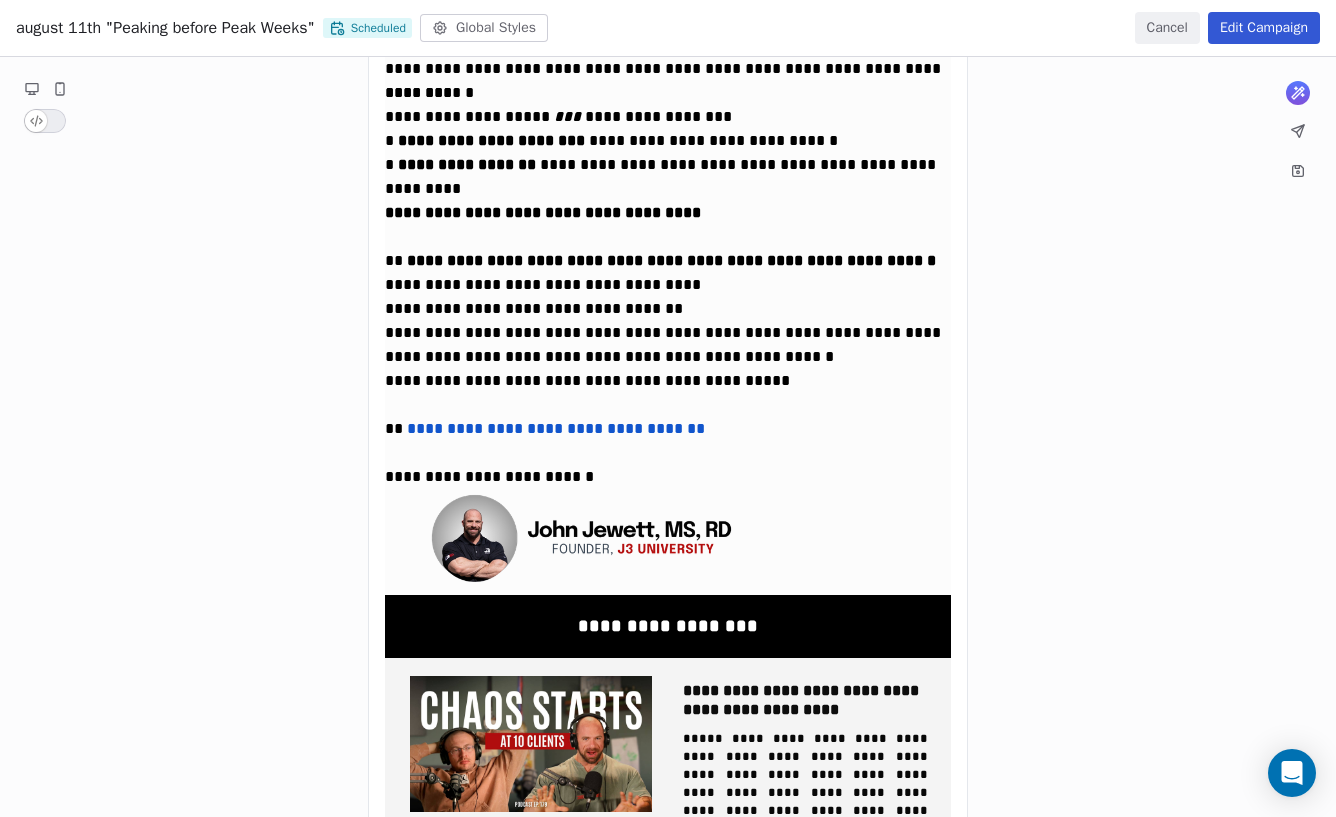 click on "**********" at bounding box center (668, 87) 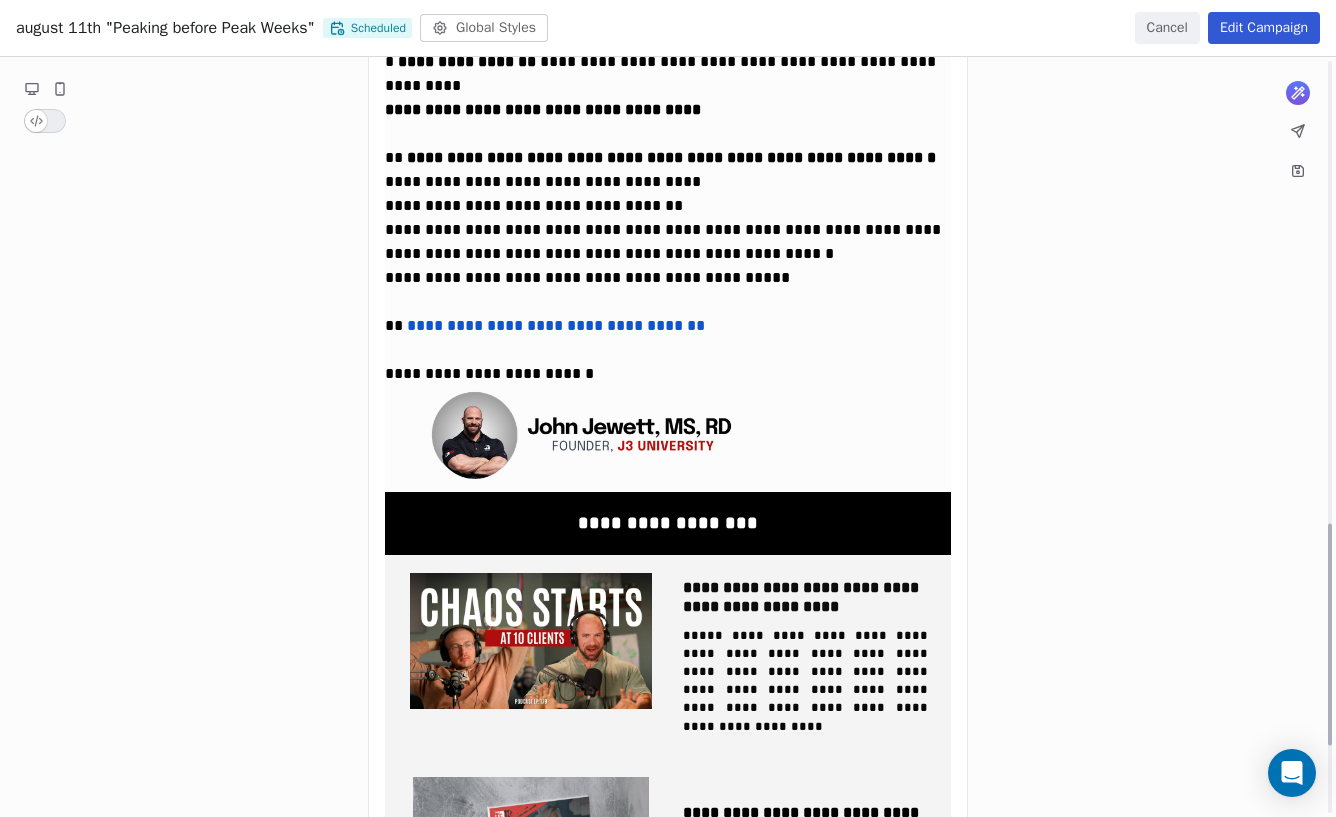 scroll, scrollTop: 1622, scrollLeft: 0, axis: vertical 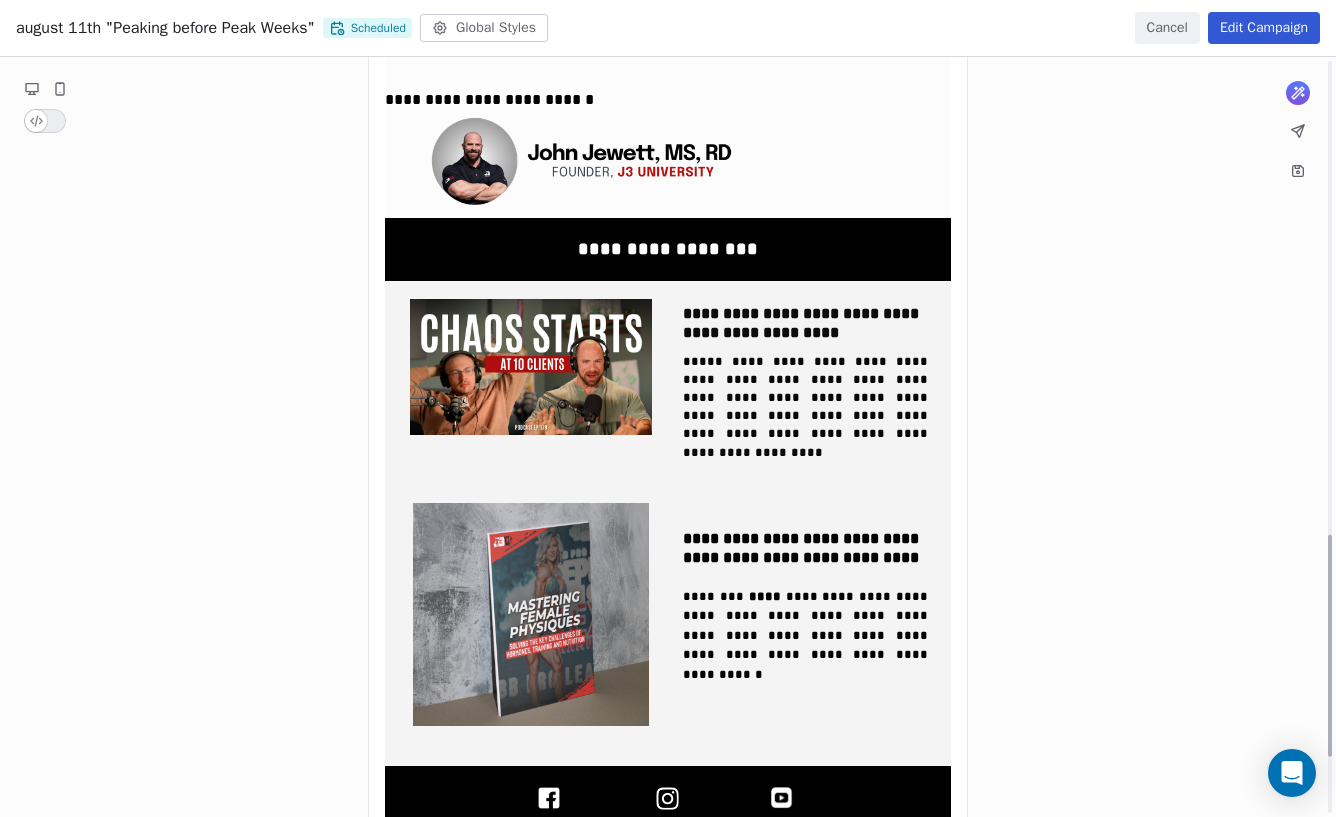 click on "Edit Campaign" at bounding box center [1264, 28] 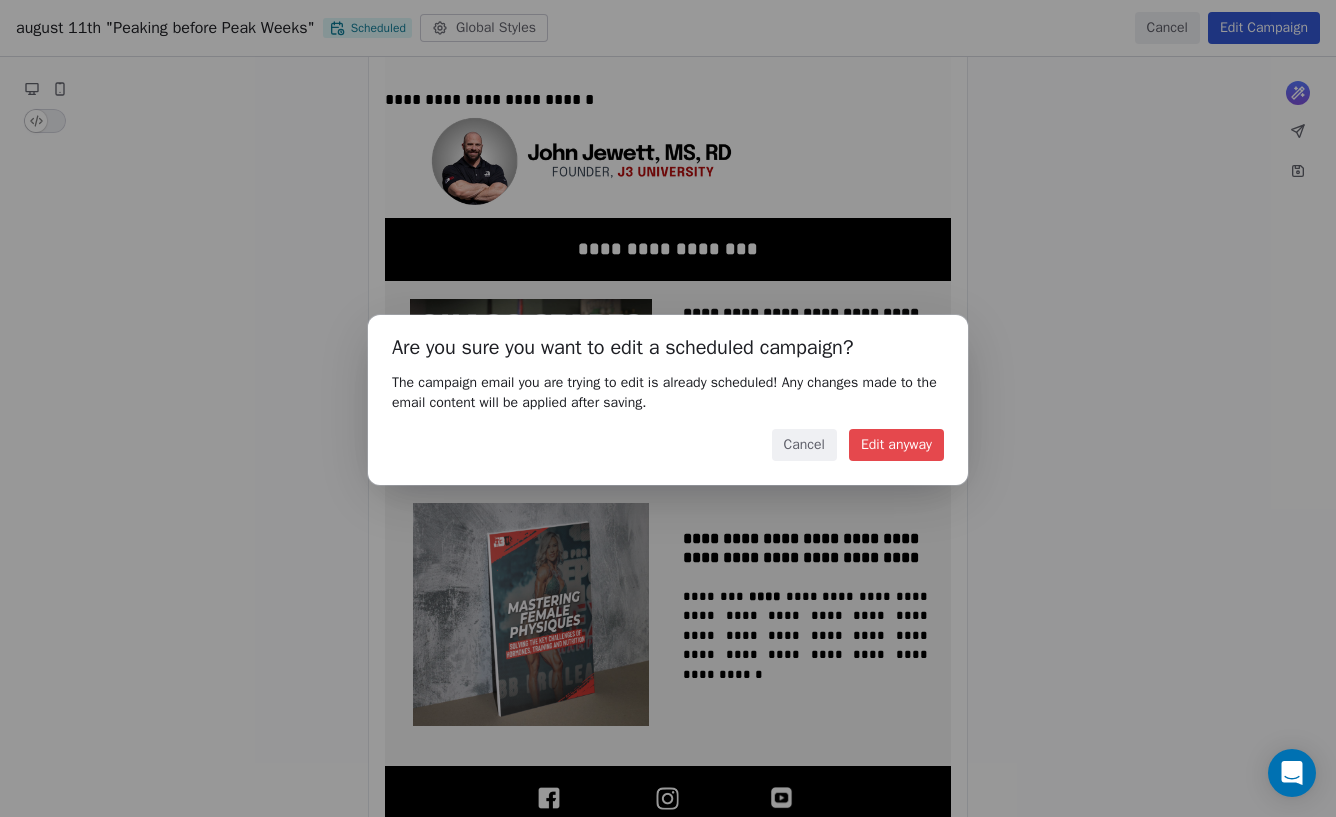 click on "Edit anyway" at bounding box center (896, 445) 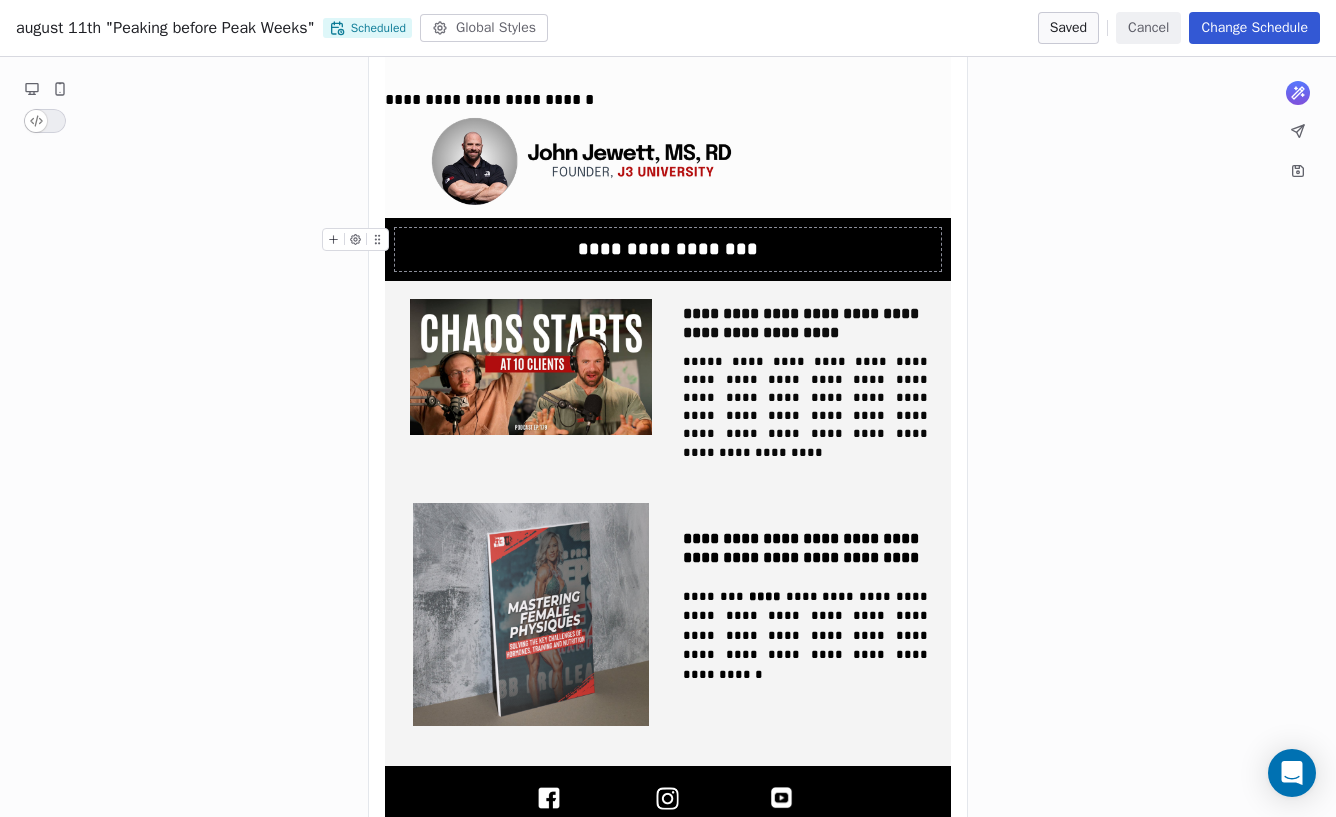 click on "**********" at bounding box center [668, 249] 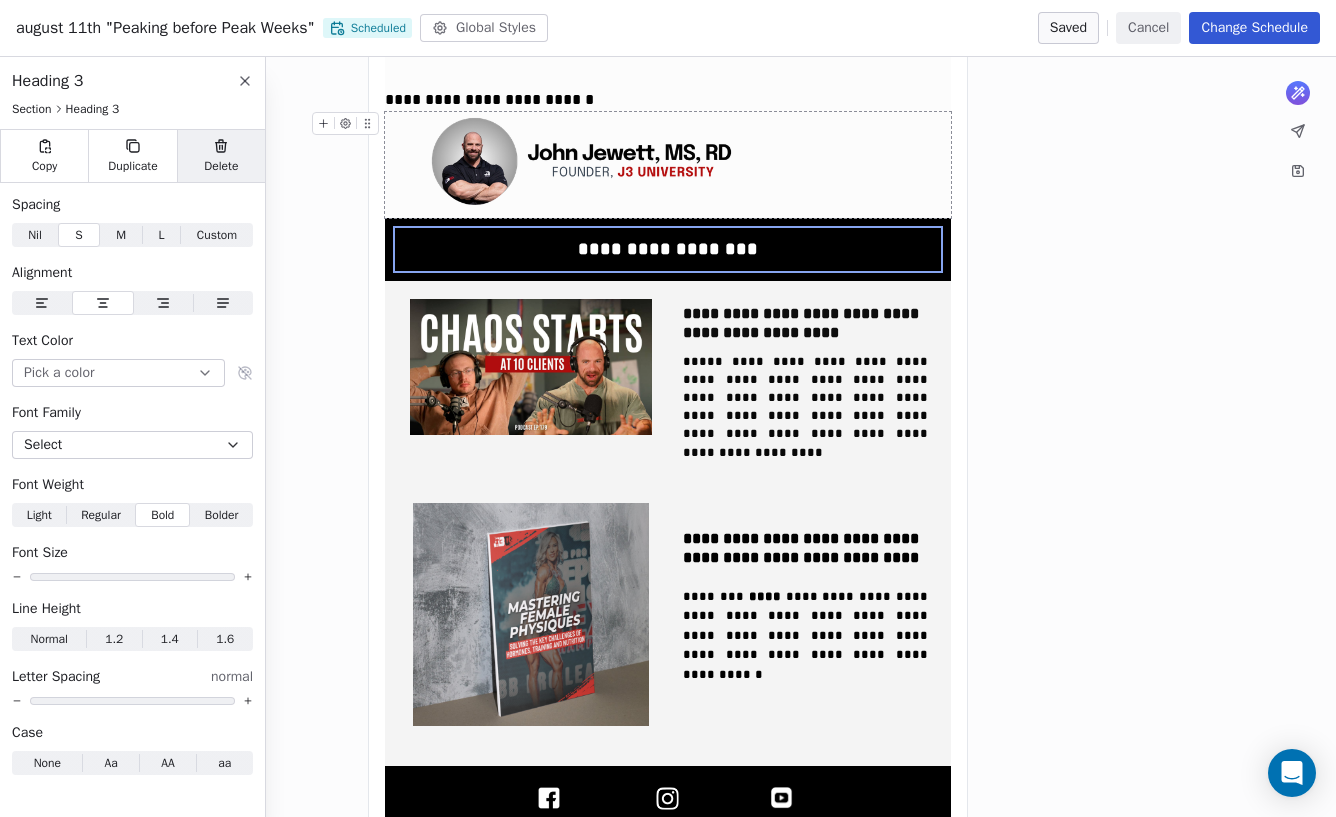 click on "Delete" at bounding box center (221, 156) 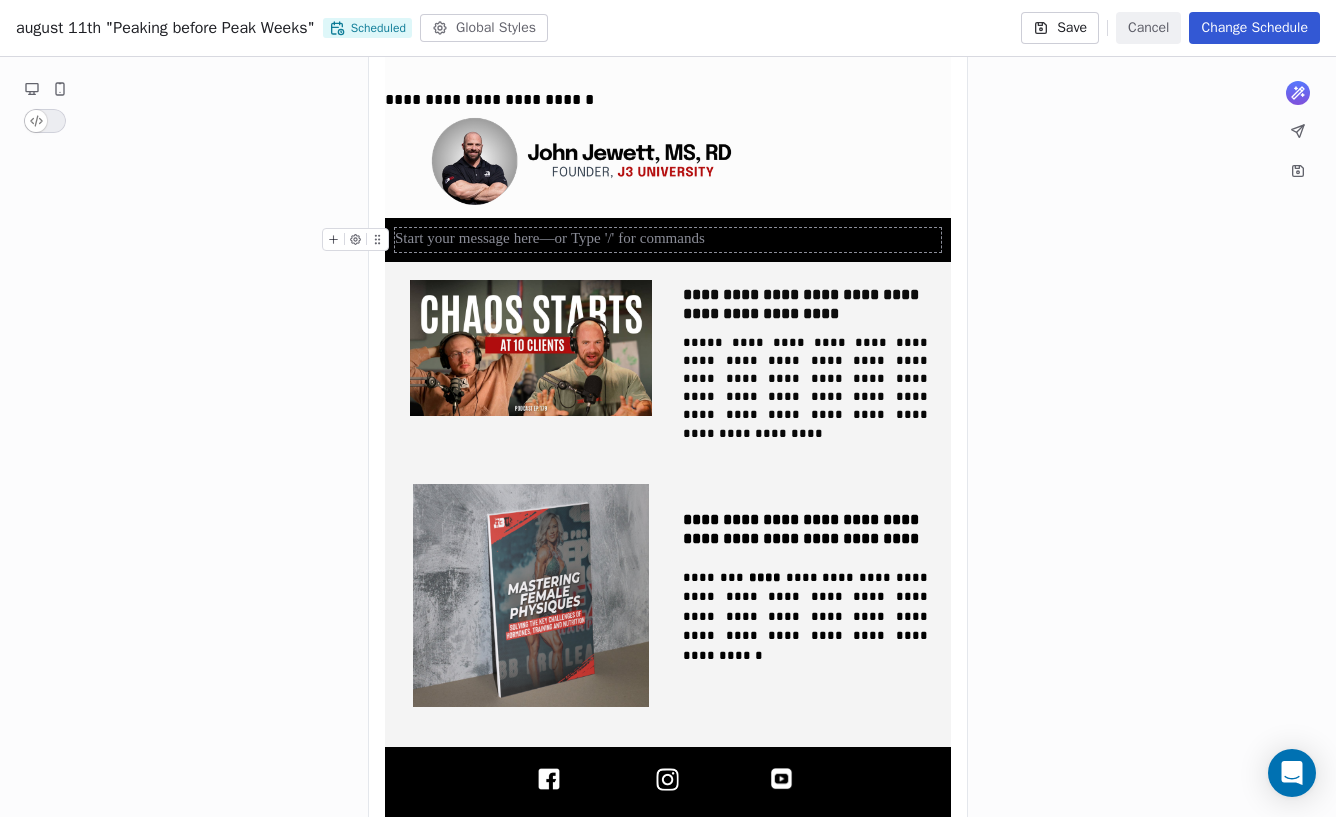 click at bounding box center (359, 245) 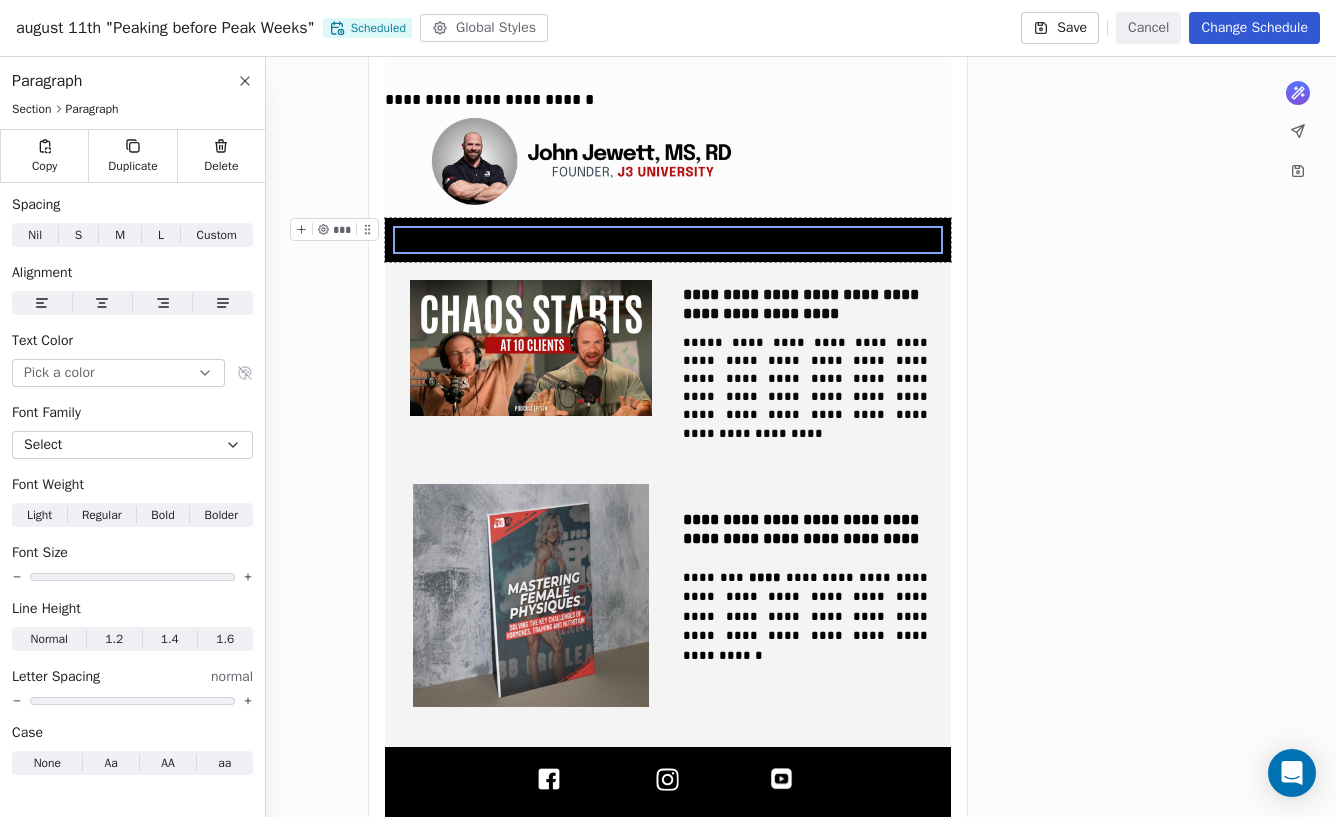 click at bounding box center (668, 240) 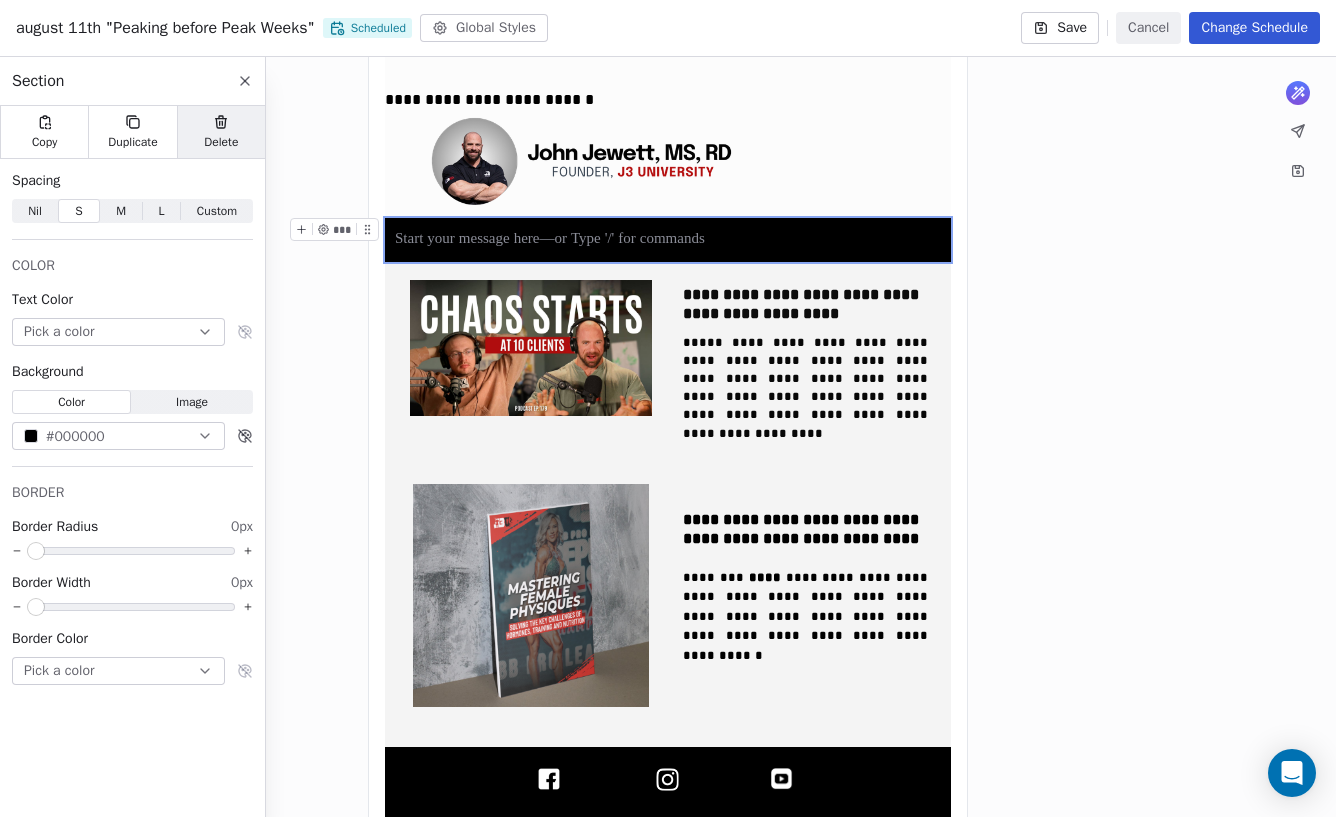 click 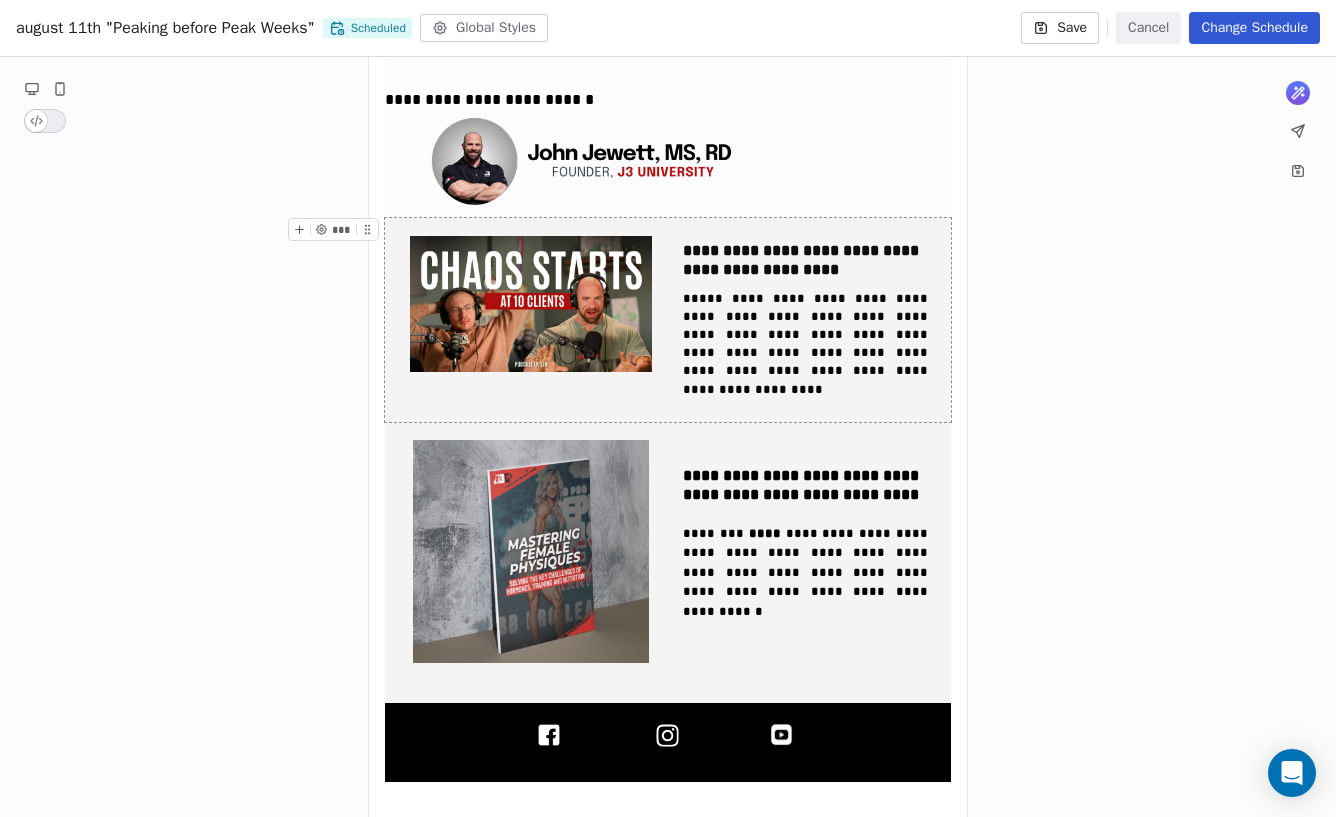 click on "**********" at bounding box center (668, 320) 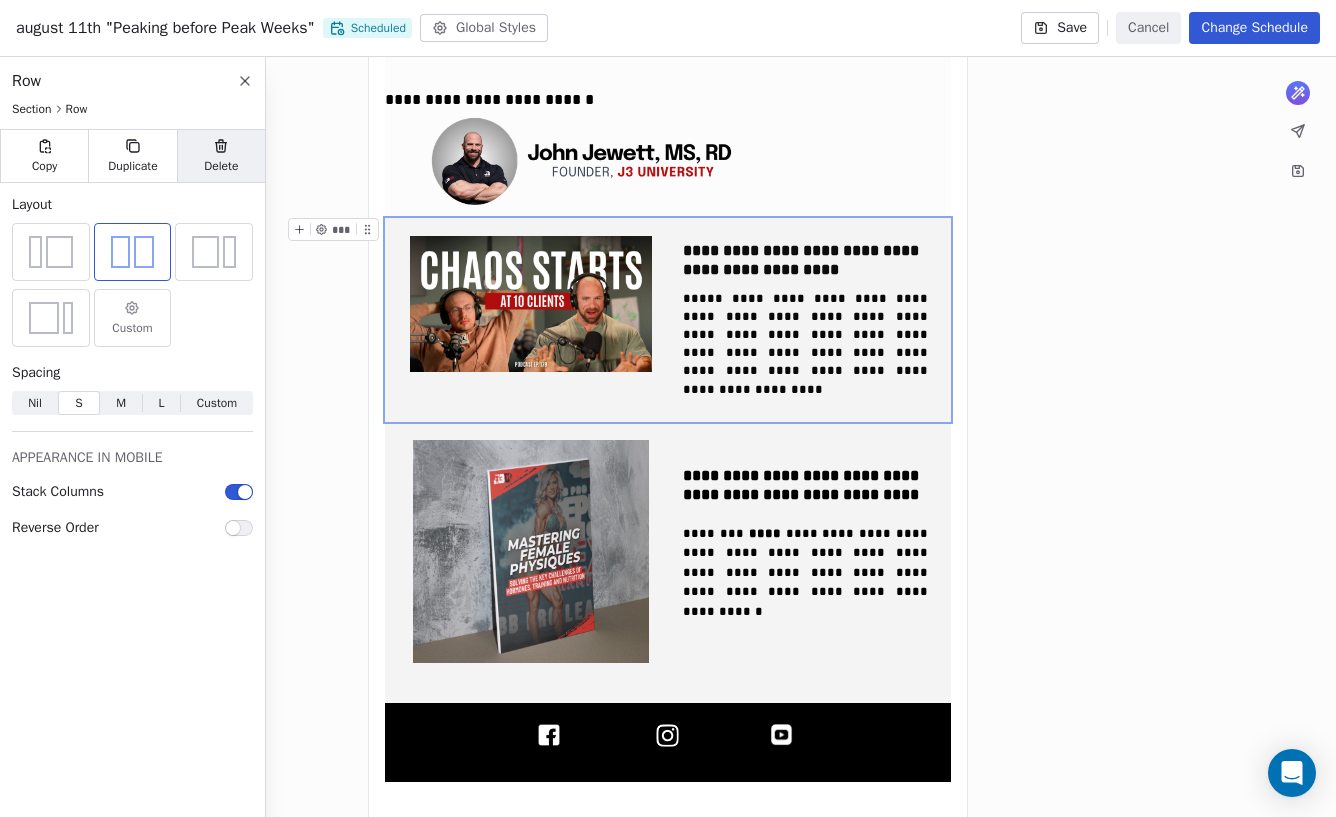 click 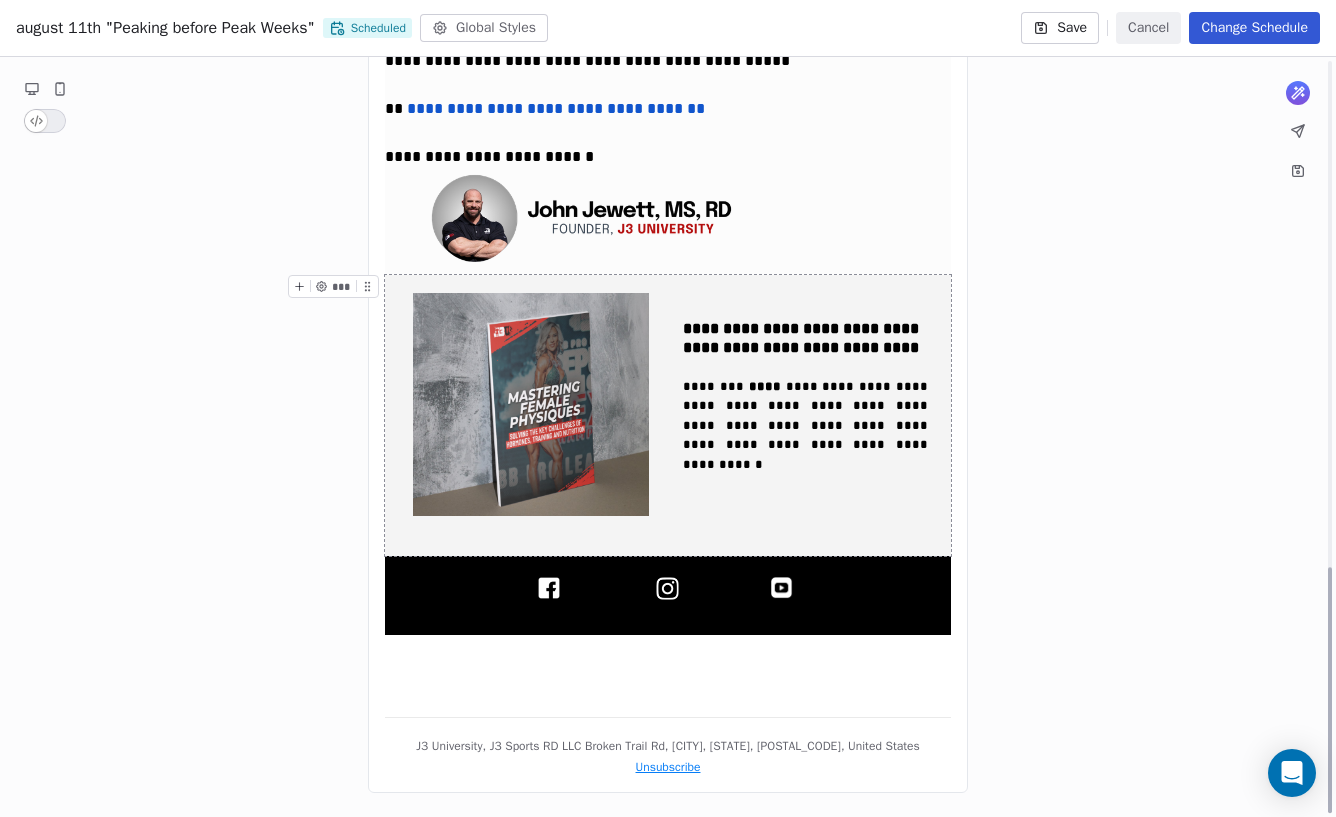 scroll, scrollTop: 1565, scrollLeft: 0, axis: vertical 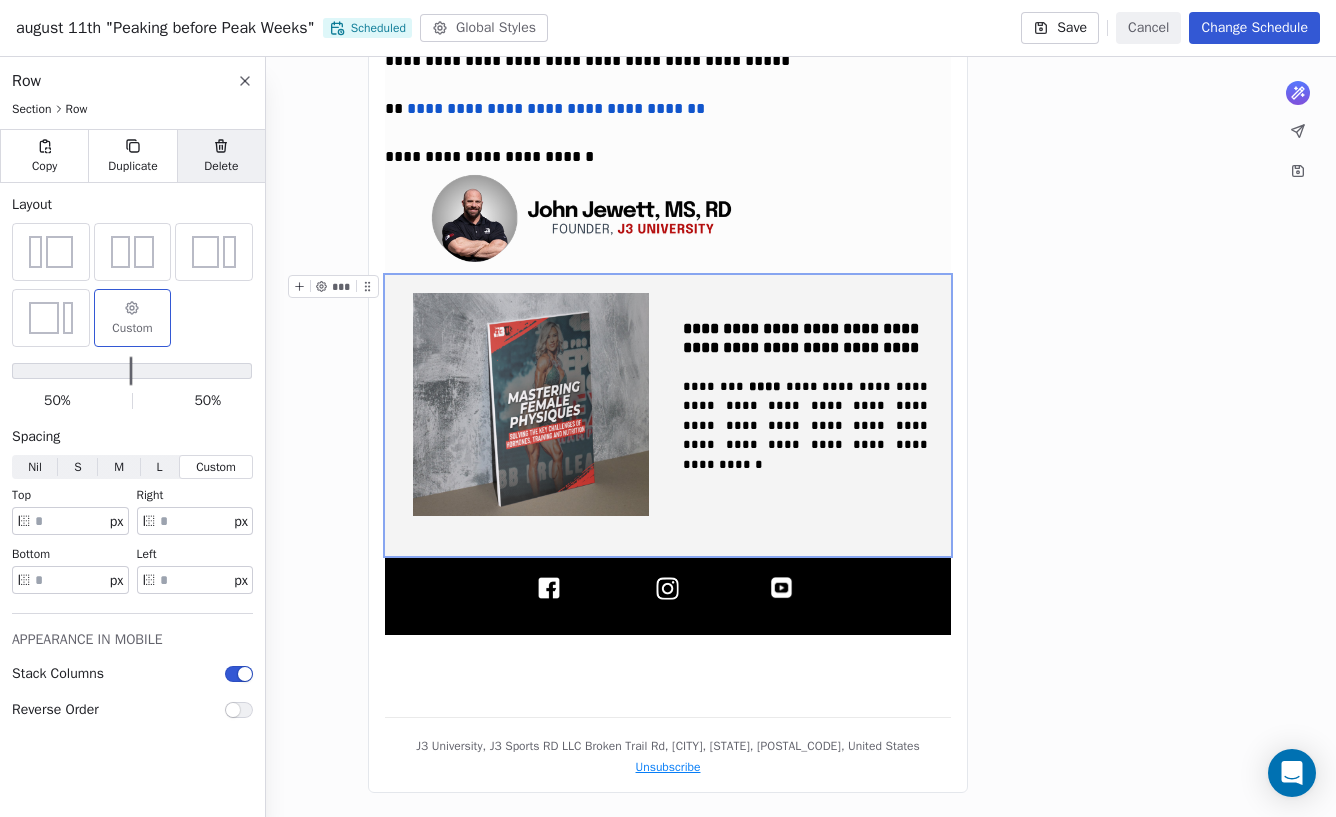 click 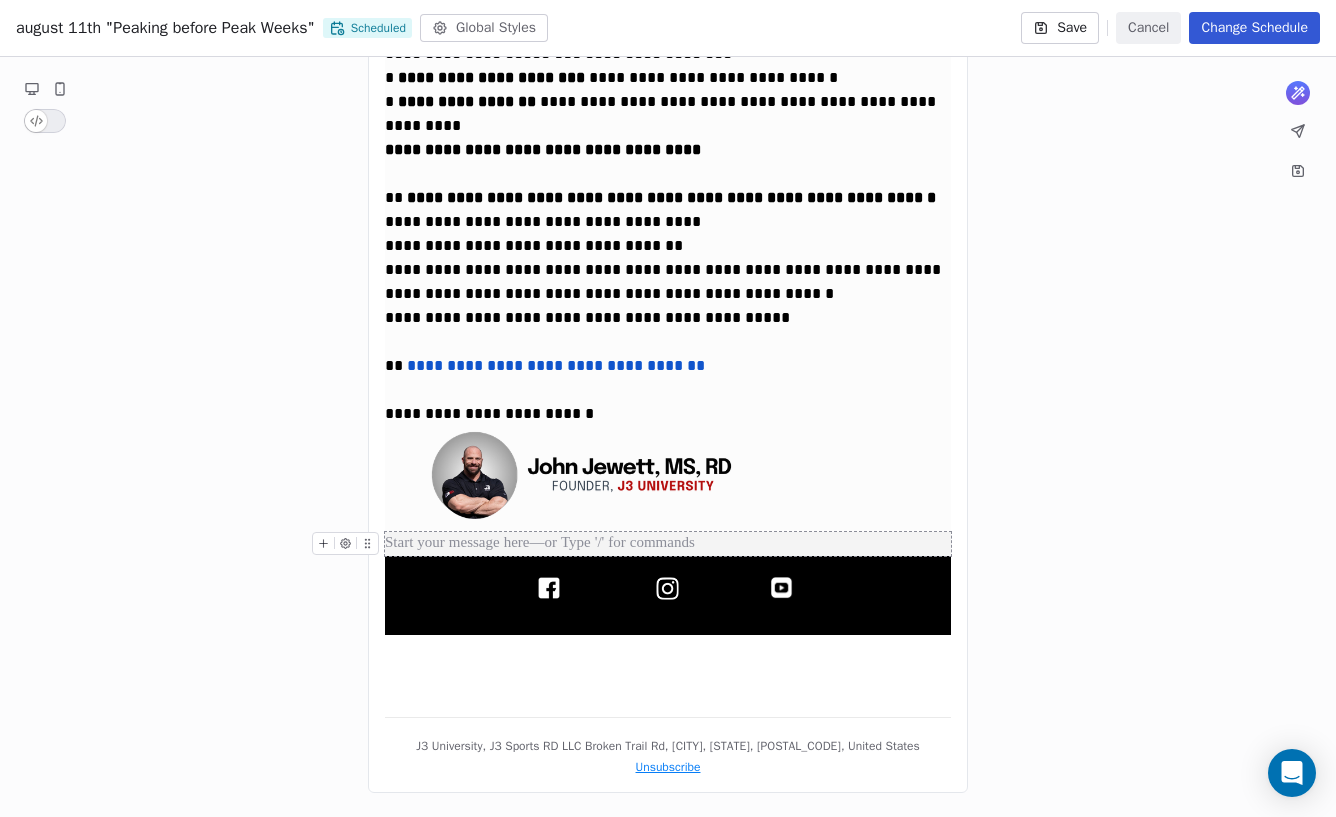 click at bounding box center [668, 544] 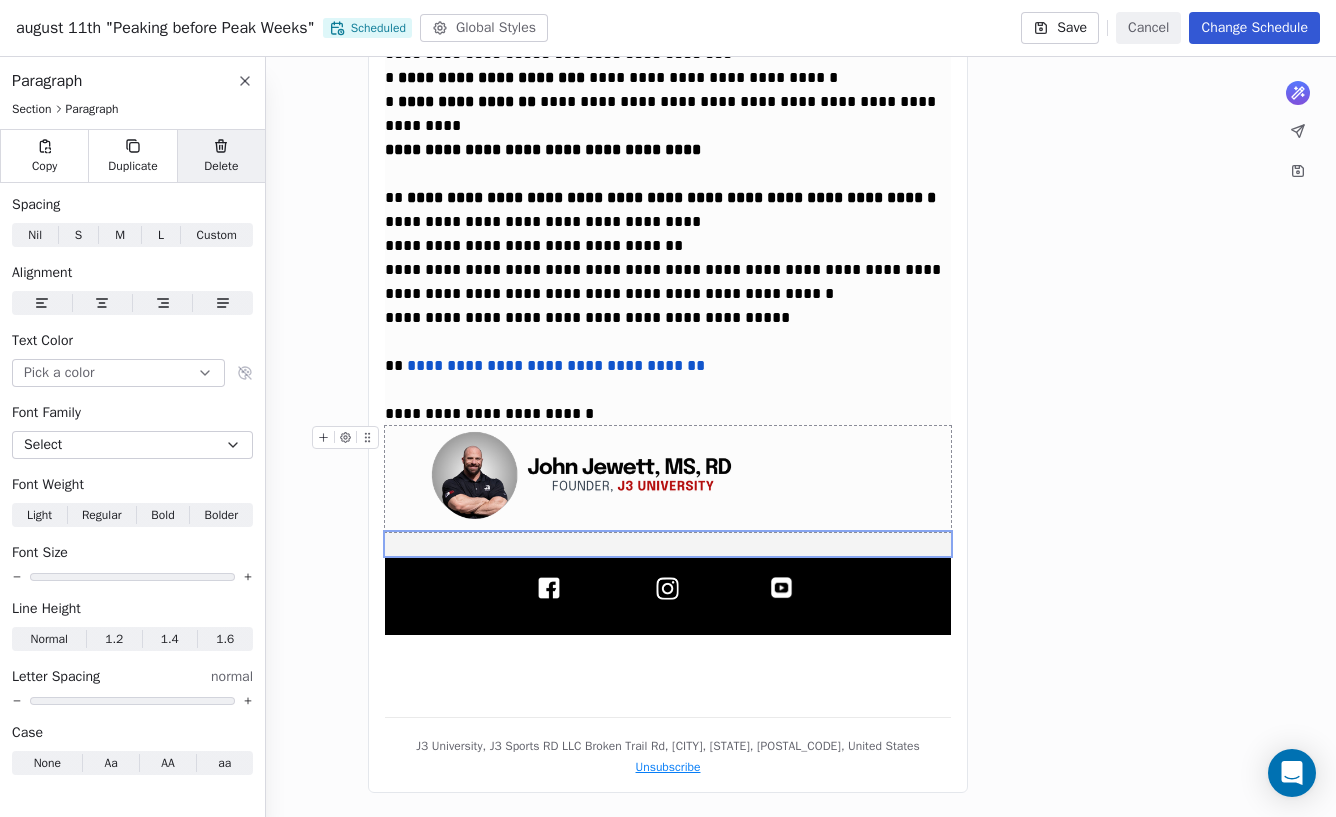 click on "Delete" at bounding box center [221, 156] 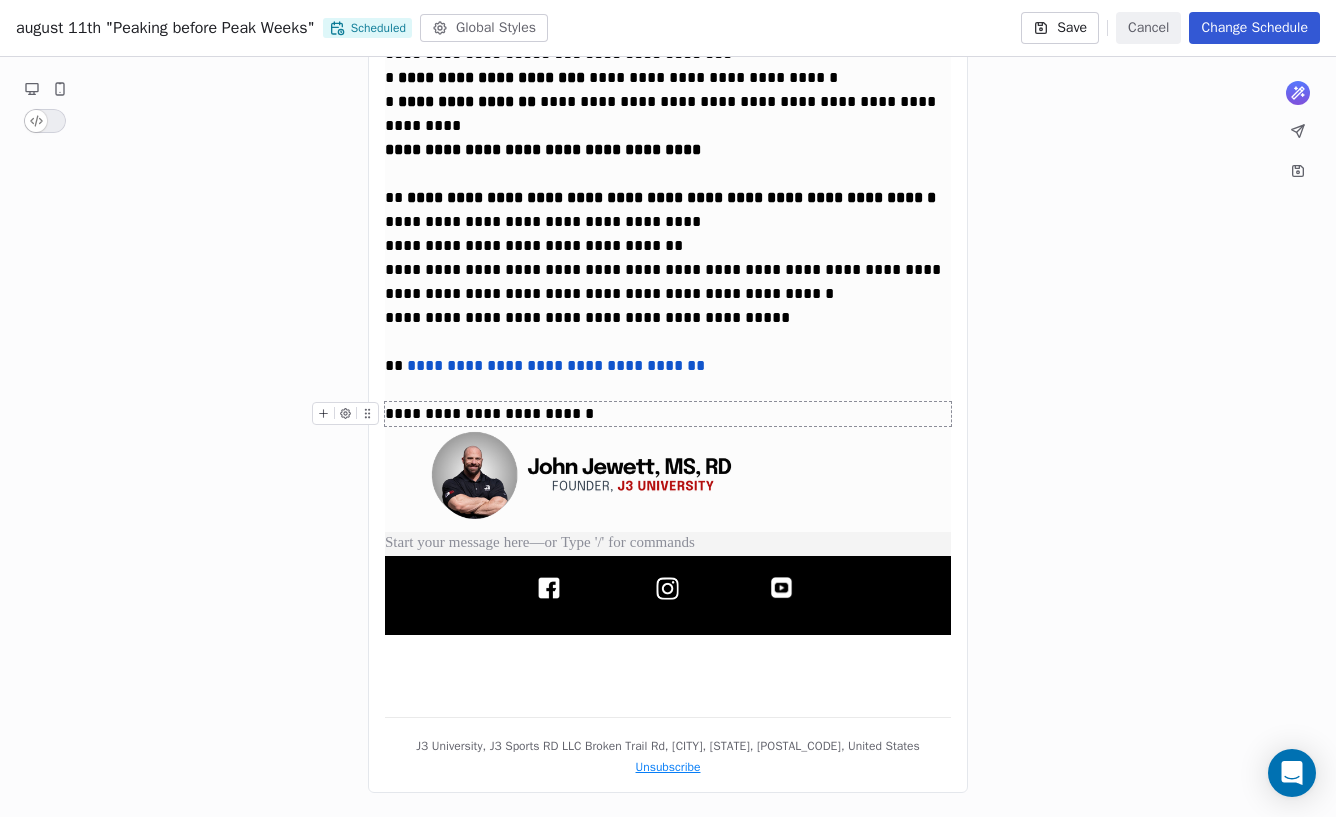 click on "**********" at bounding box center [668, -156] 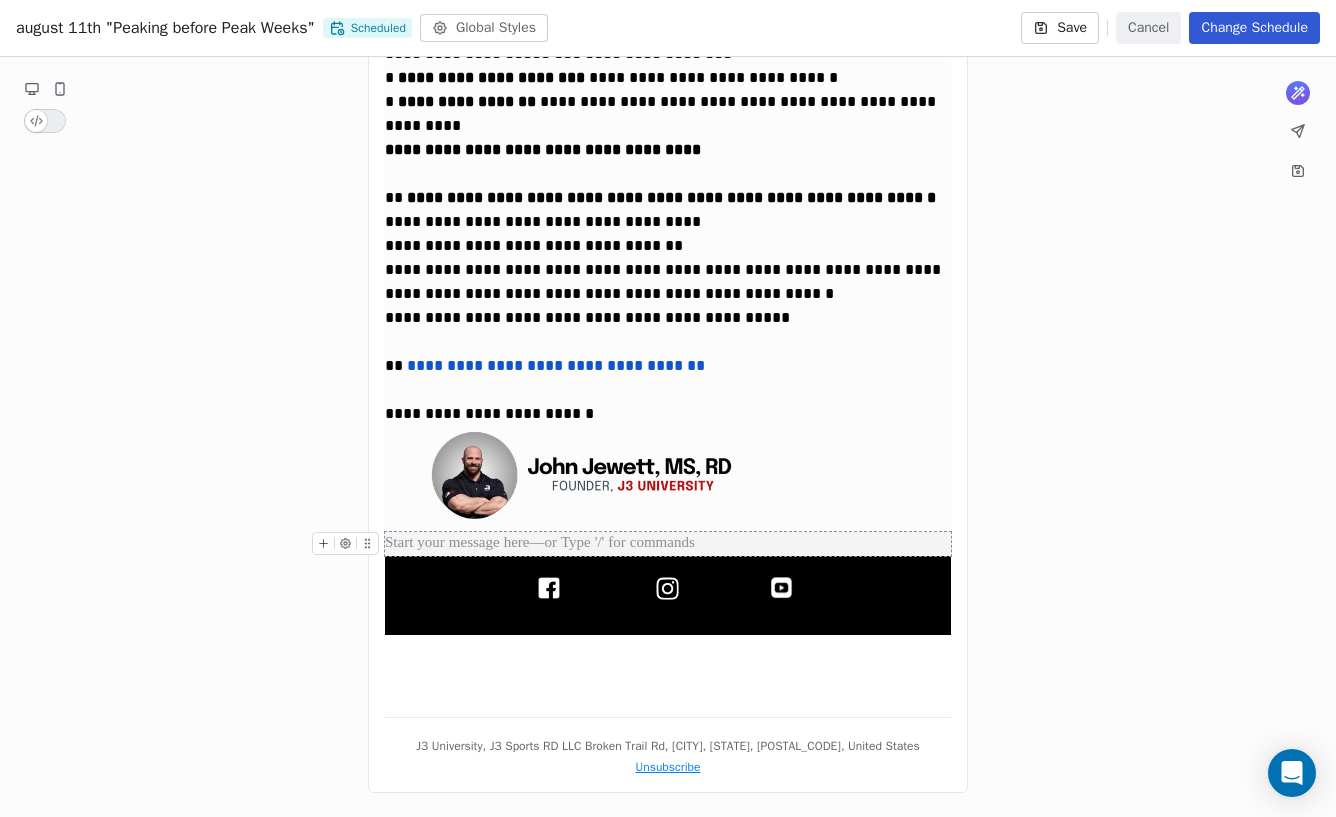 click at bounding box center (668, 544) 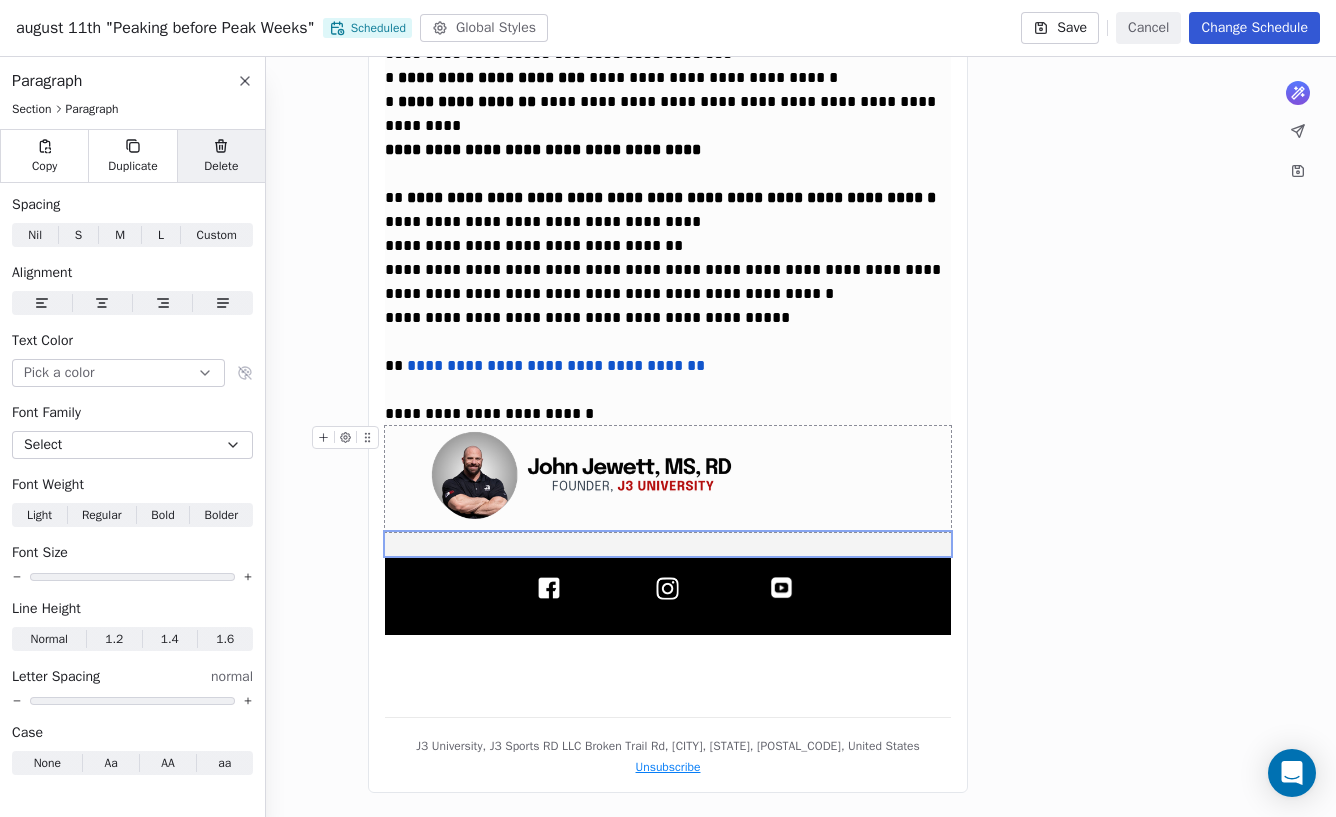 click 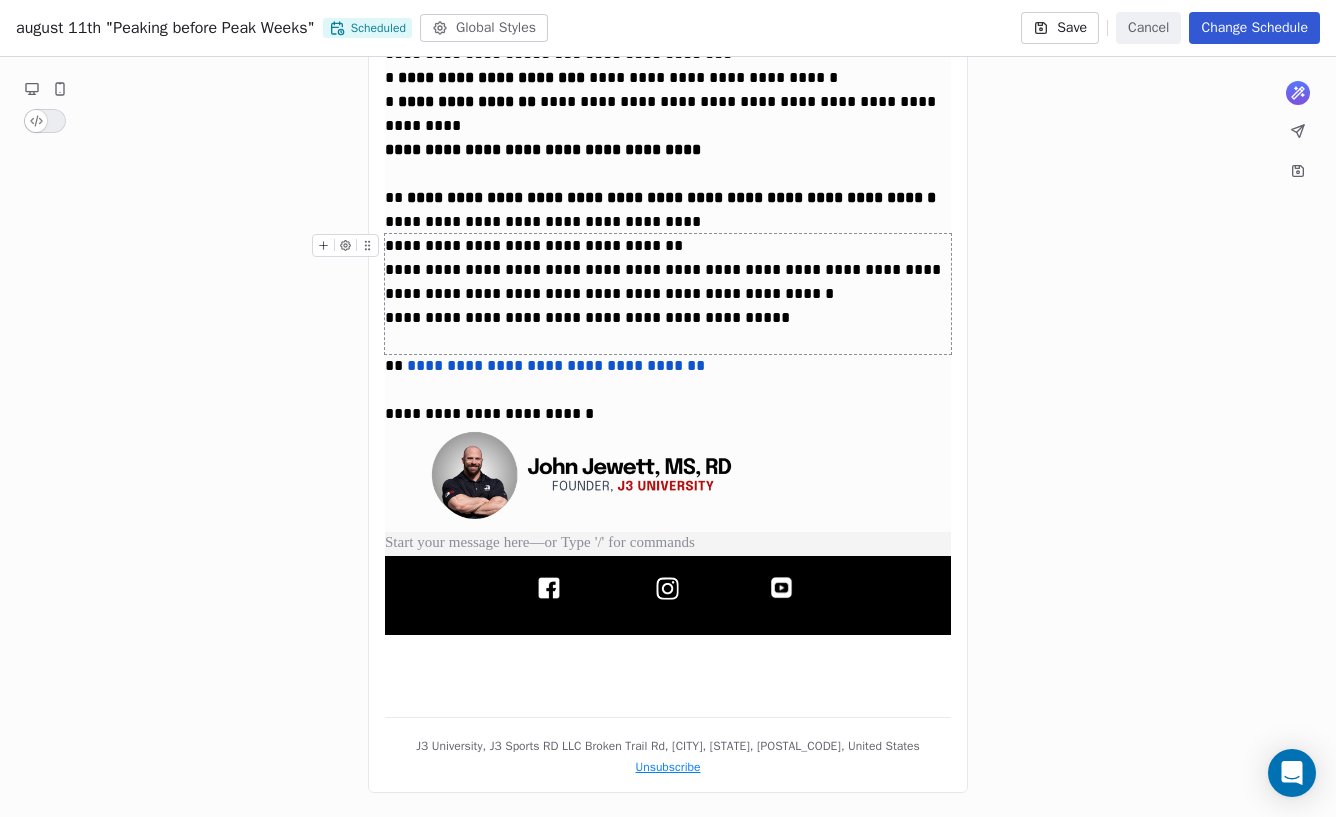click on "**********" at bounding box center (668, -156) 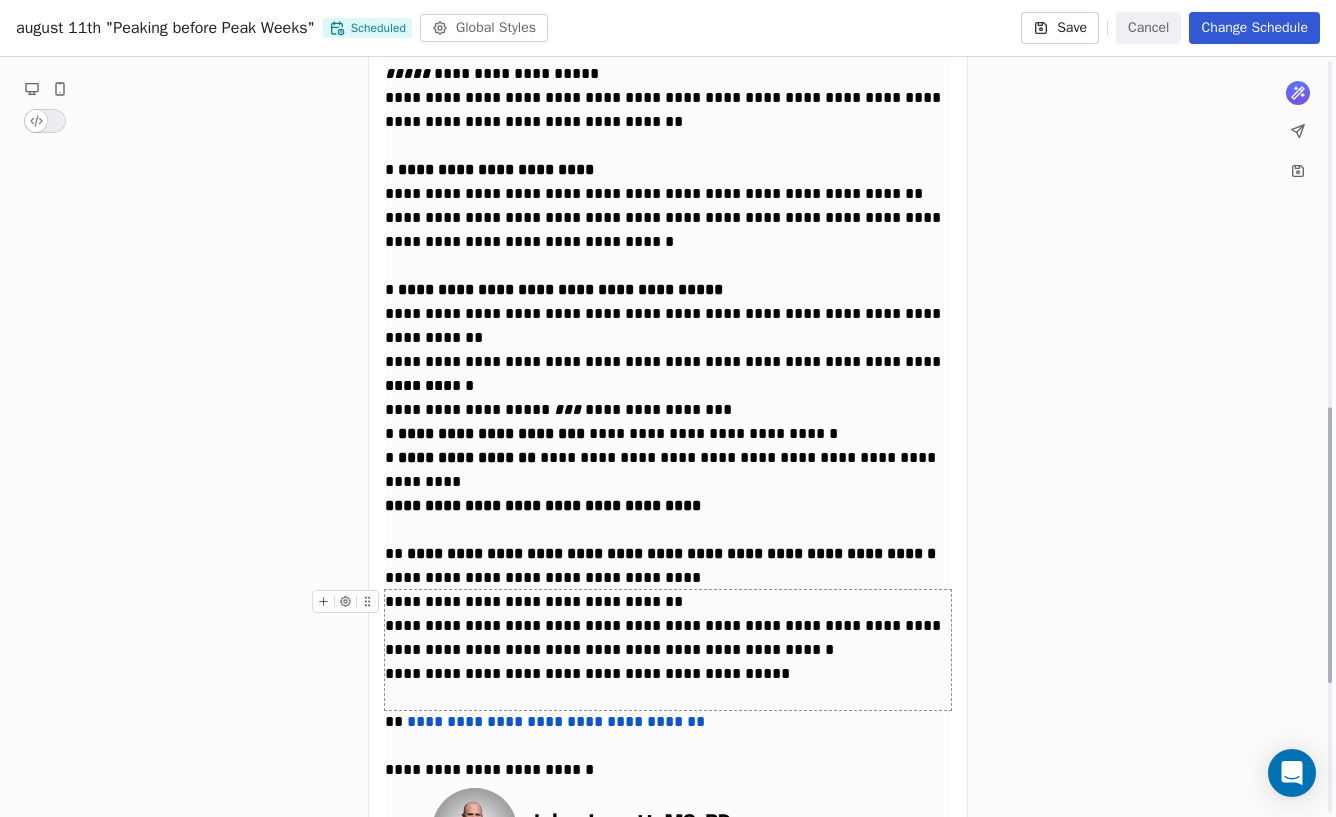 scroll, scrollTop: 1308, scrollLeft: 0, axis: vertical 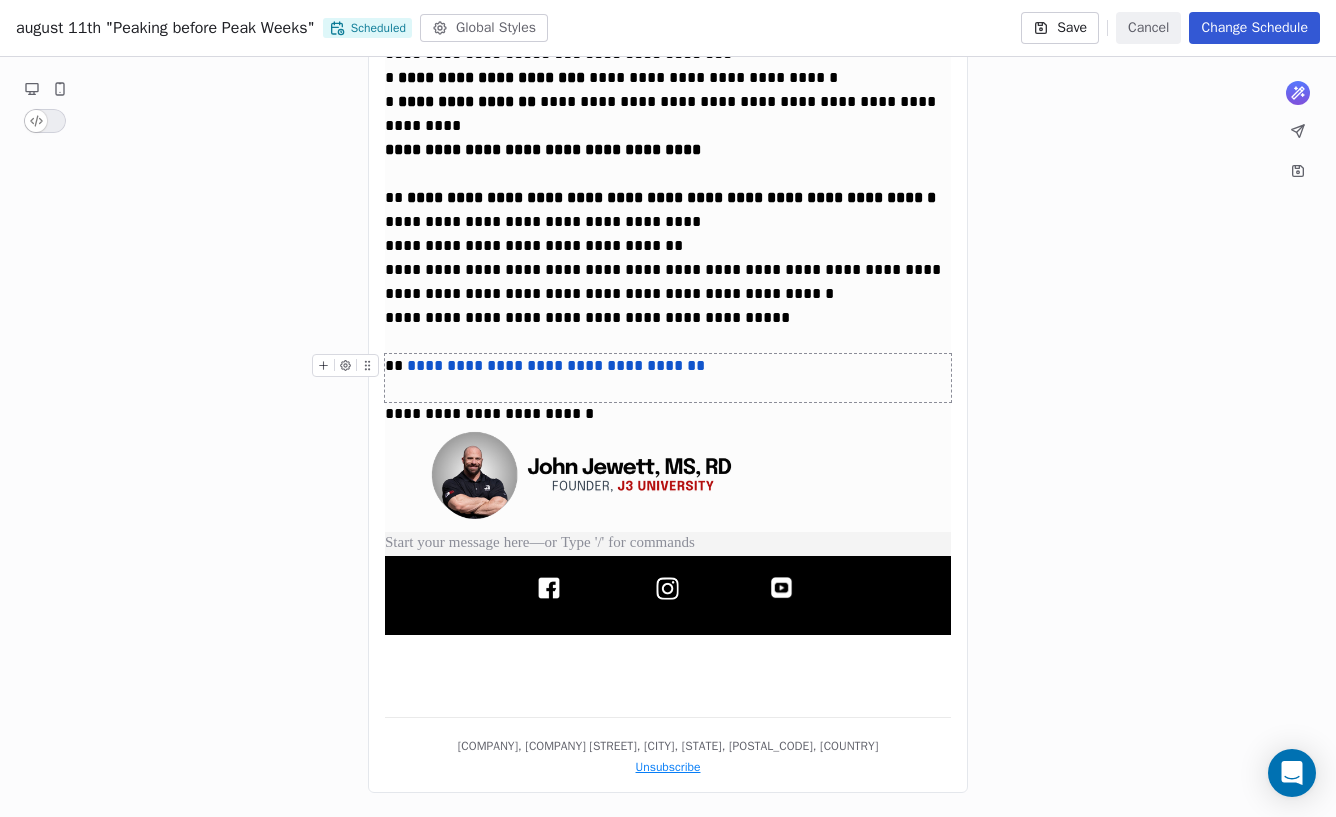 click on "**********" at bounding box center [556, 365] 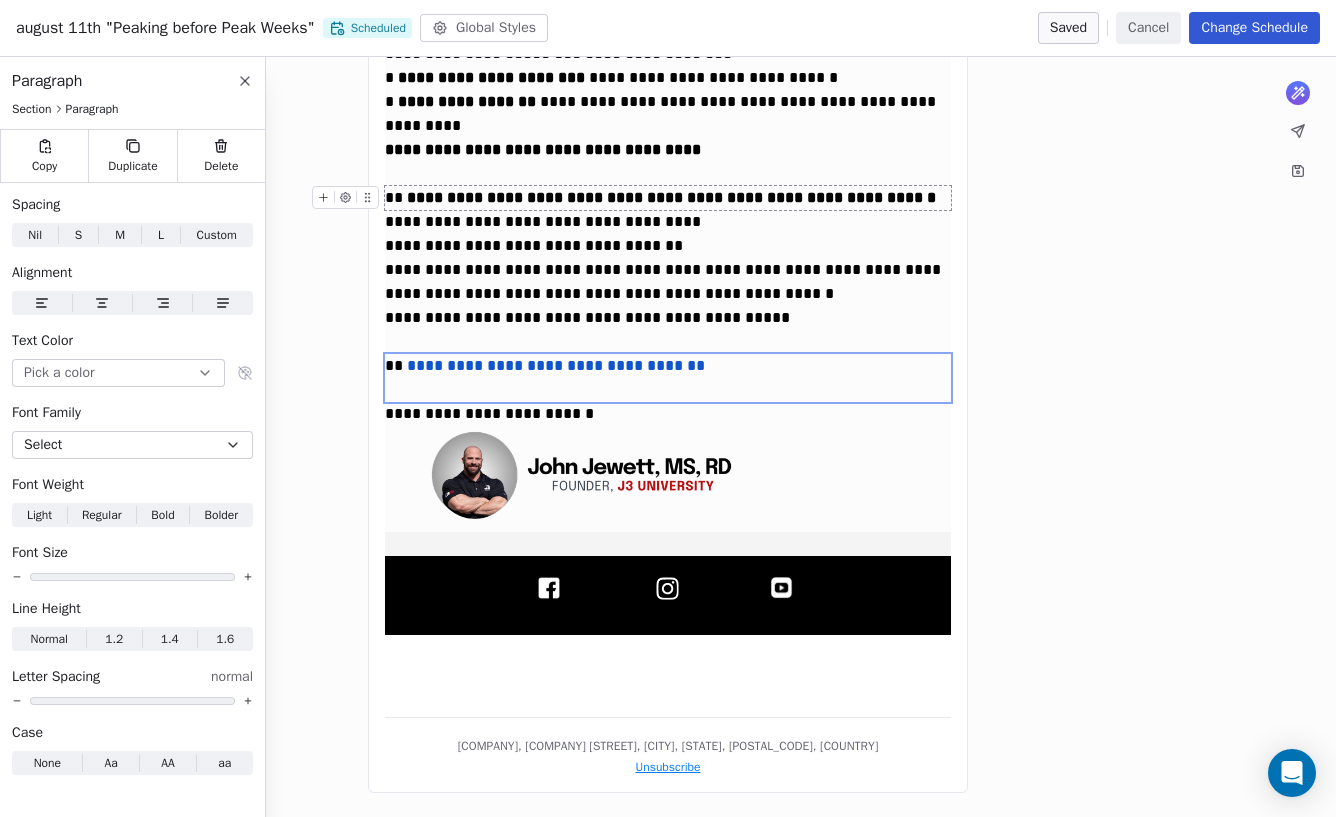 click on "Cancel" at bounding box center [1148, 28] 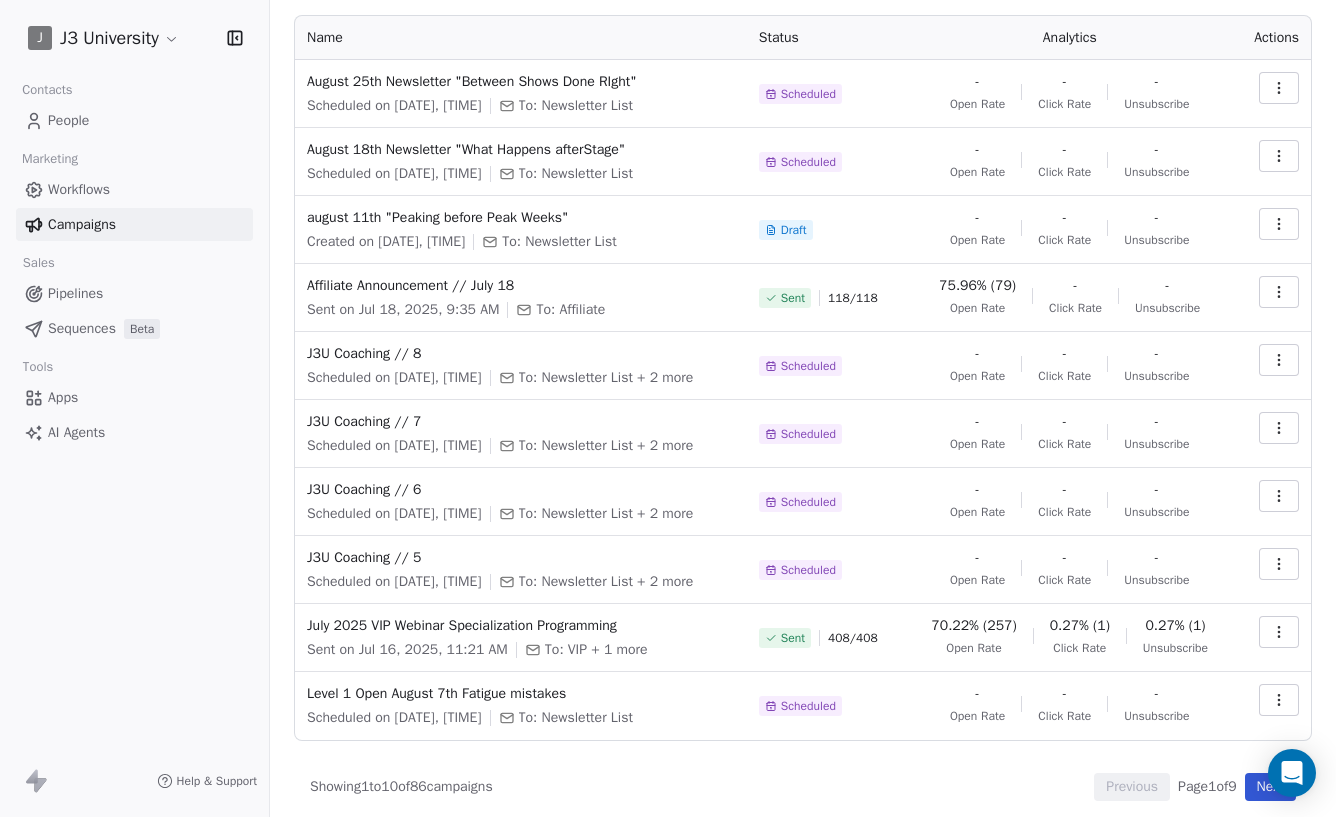 scroll, scrollTop: 173, scrollLeft: 0, axis: vertical 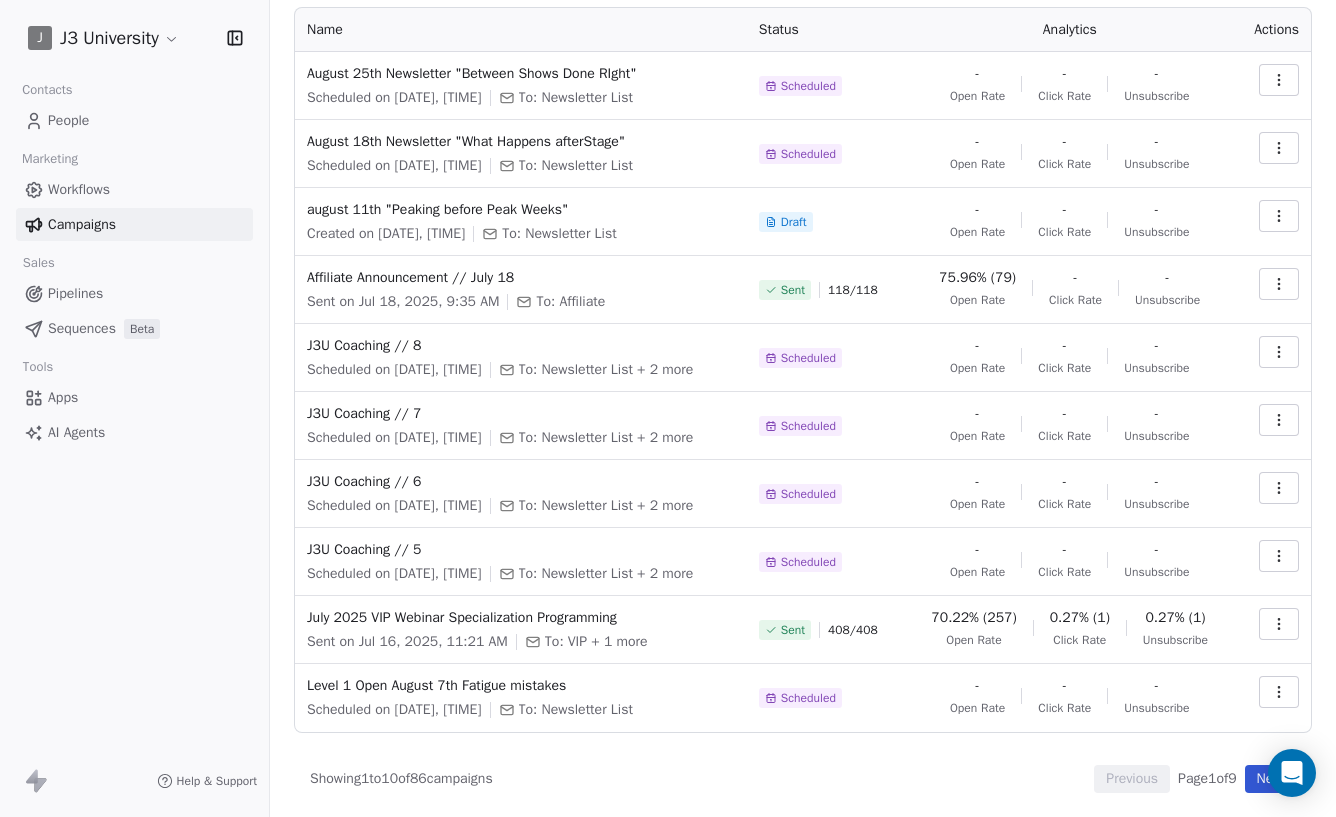click on "Next" at bounding box center (1270, 779) 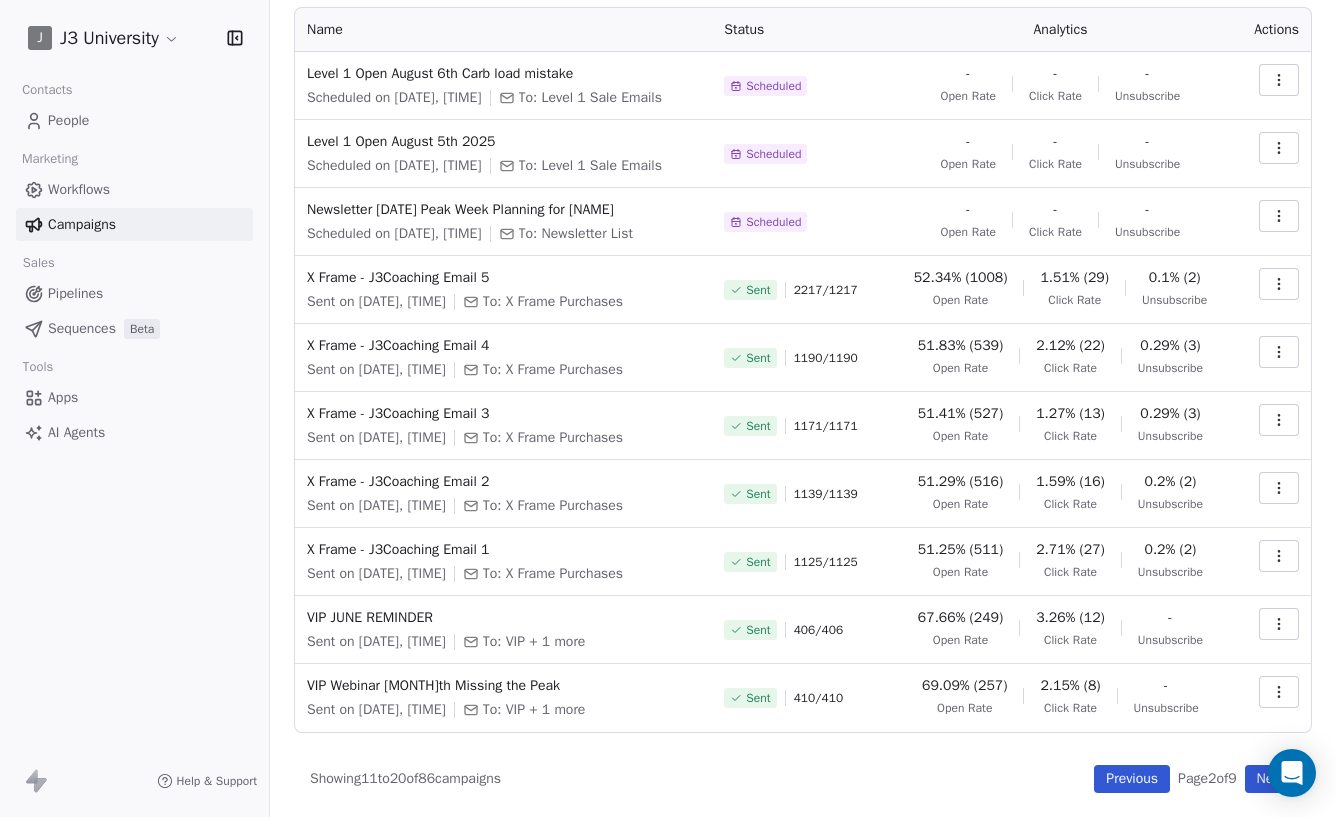 scroll, scrollTop: 55, scrollLeft: 0, axis: vertical 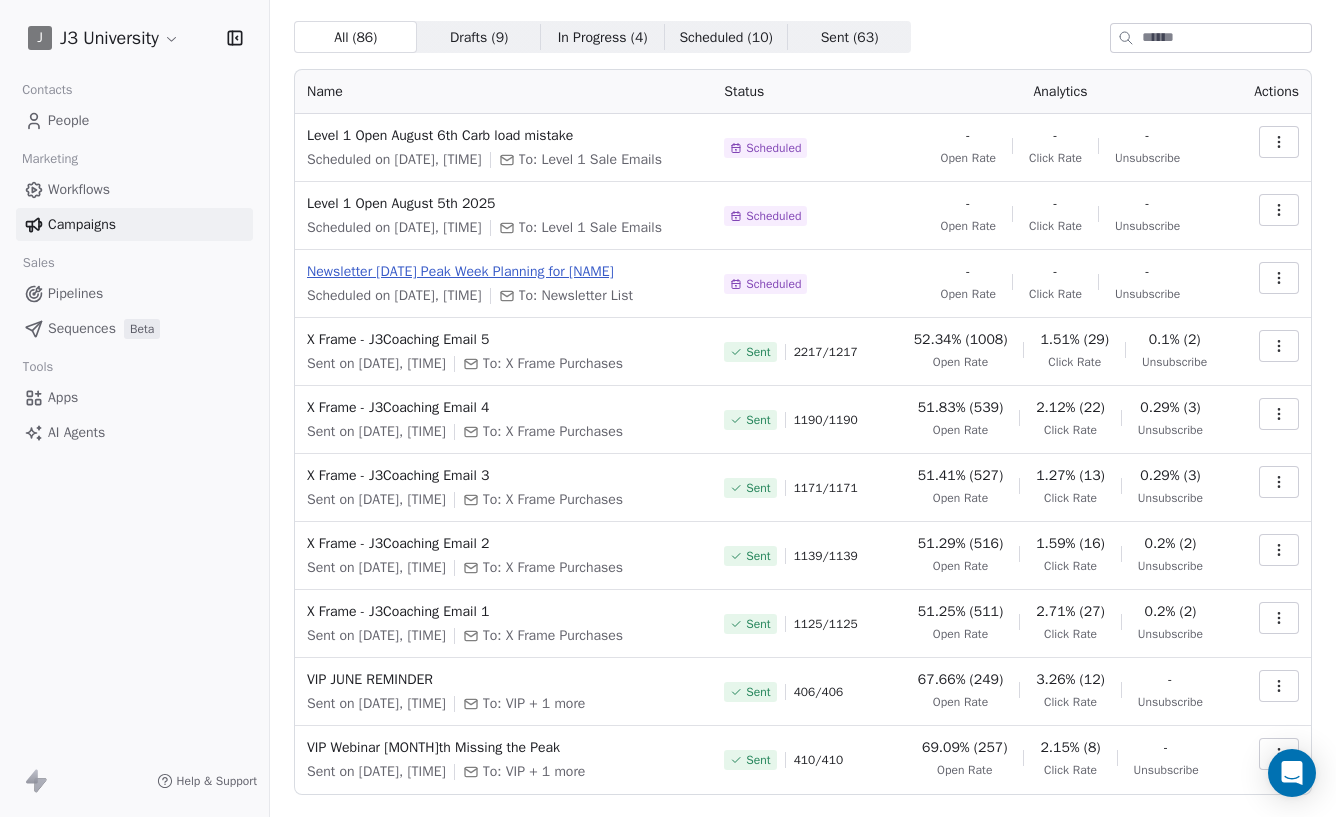 click on "Newsletter Aug 4 2025 Peak Week Planning for John" at bounding box center (518, 272) 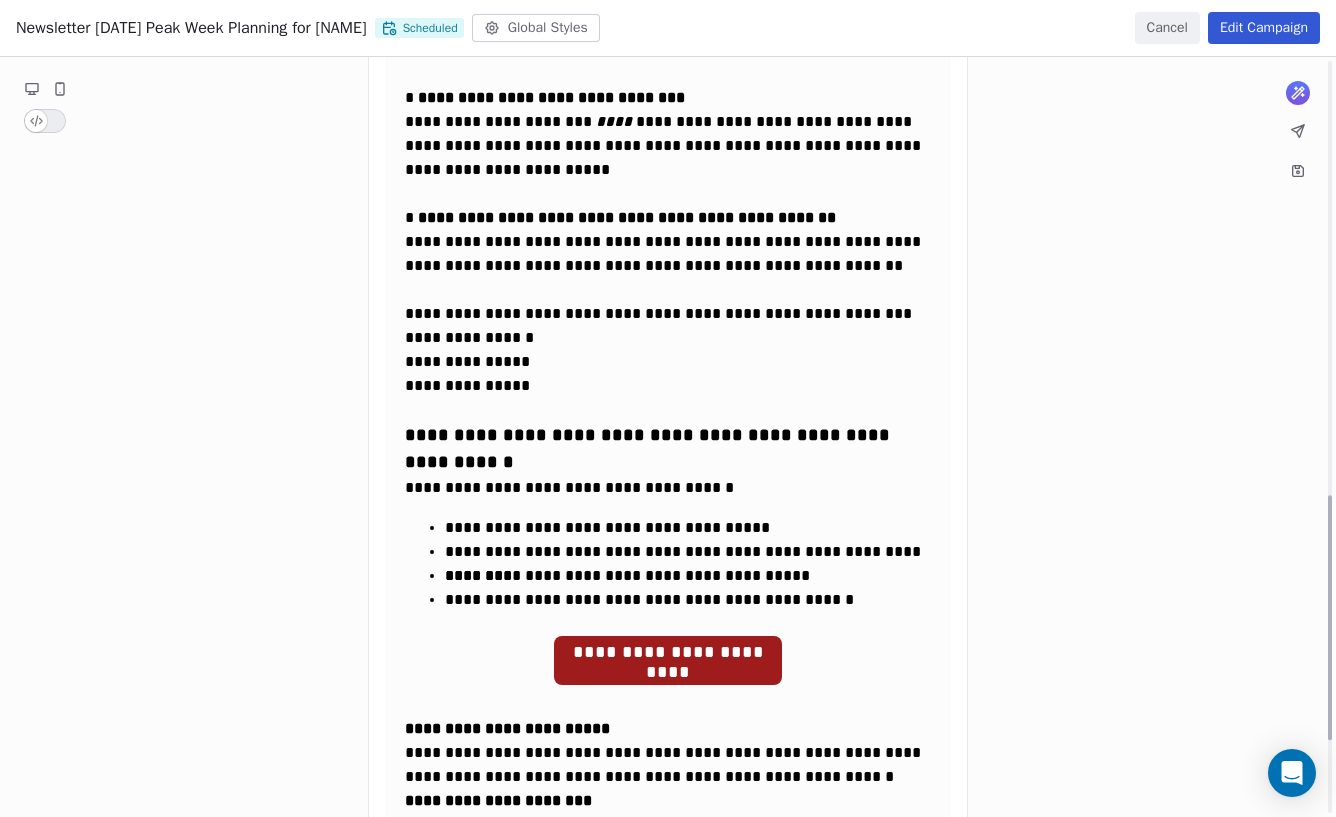 scroll, scrollTop: 1345, scrollLeft: 0, axis: vertical 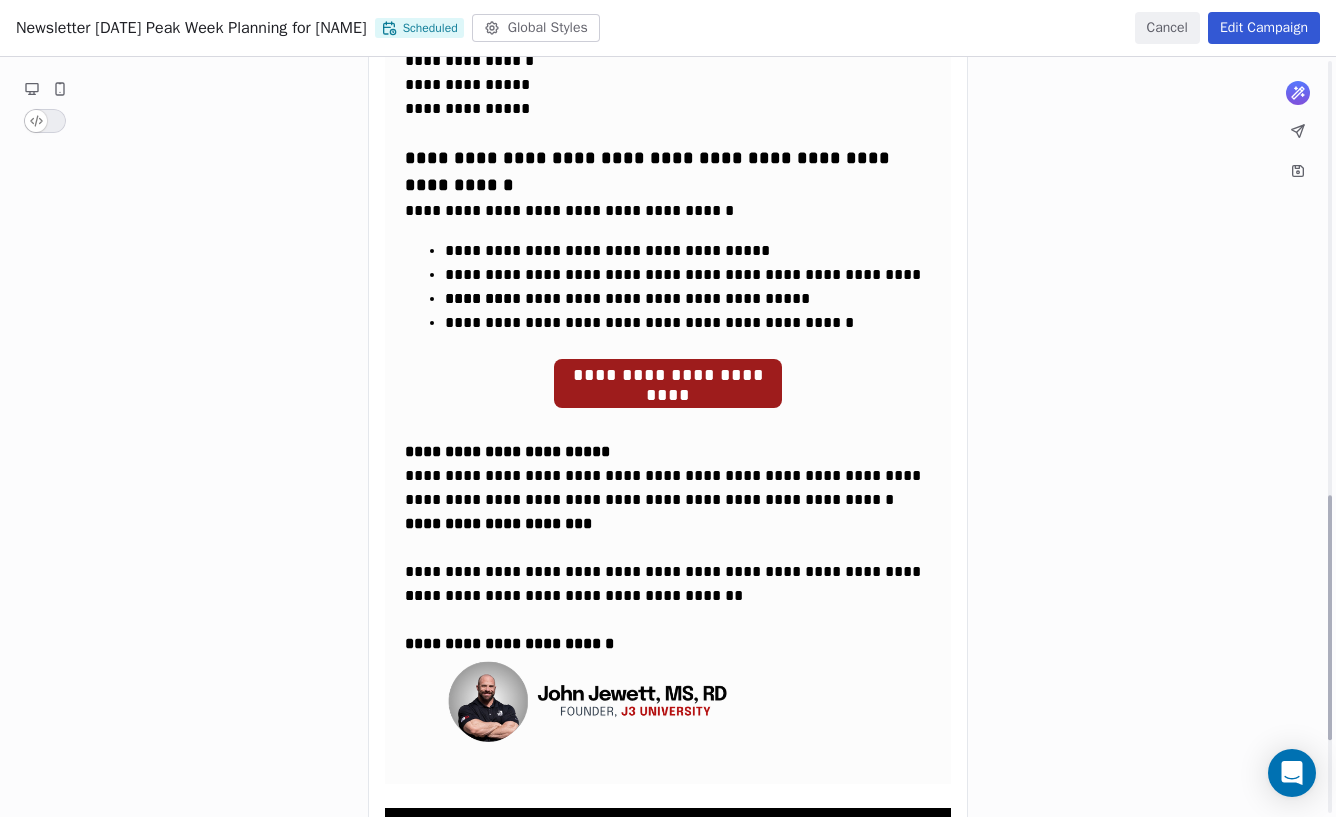 click on "**********" at bounding box center [668, -138] 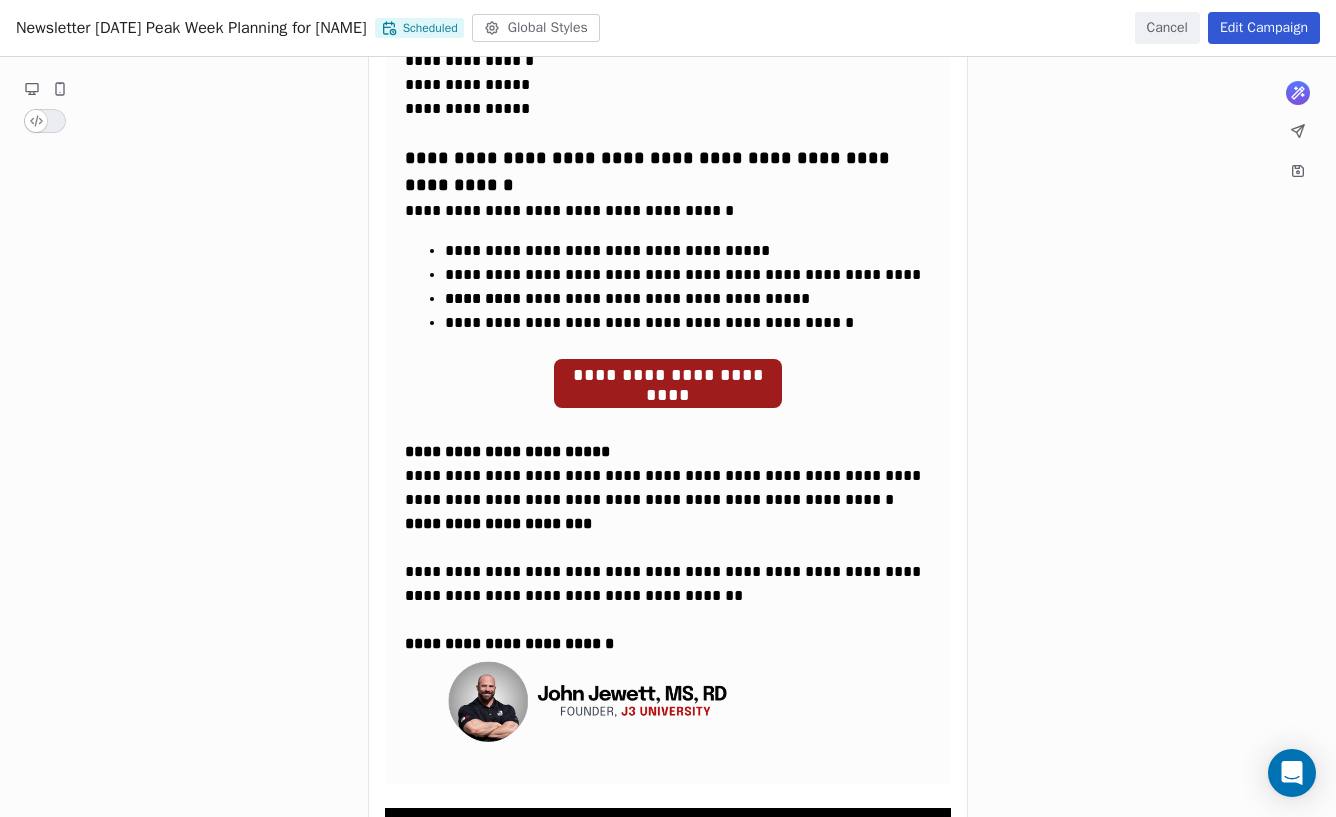 click on "Edit Campaign" at bounding box center (1264, 28) 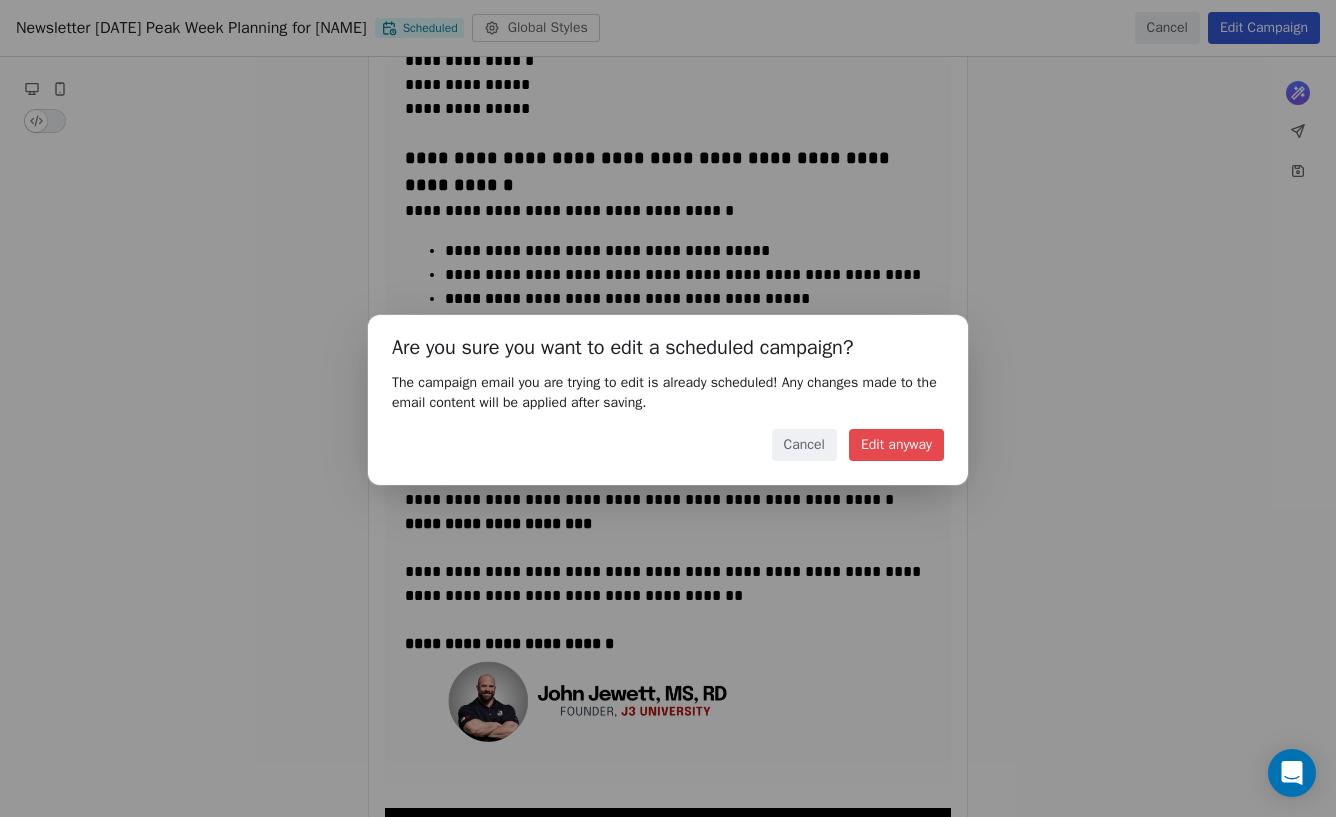 click on "Are you sure you want to edit a scheduled campaign? The campaign email you are trying to edit is already scheduled! Any changes made to the email content will be applied after saving. Cancel Edit anyway" at bounding box center (668, 399) 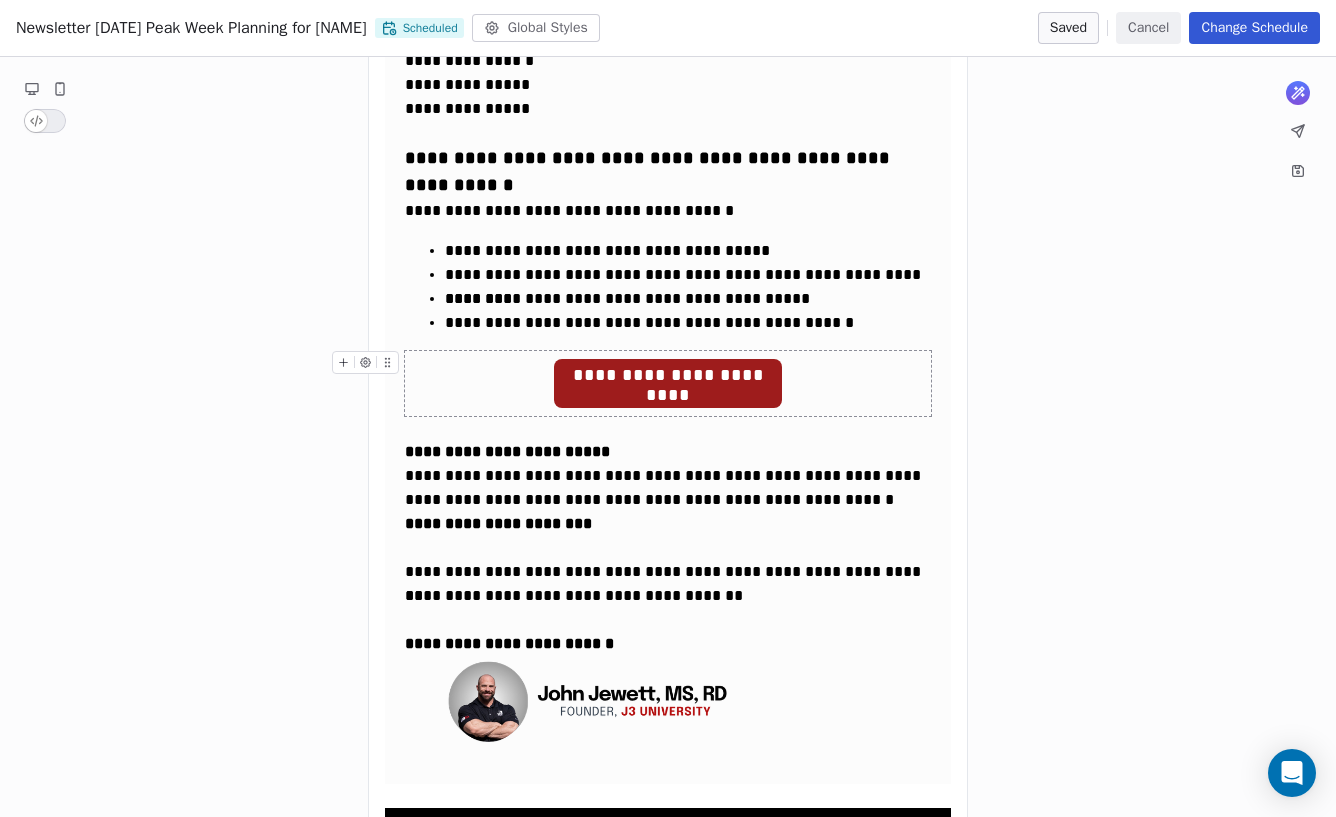 click on "**********" at bounding box center [668, 377] 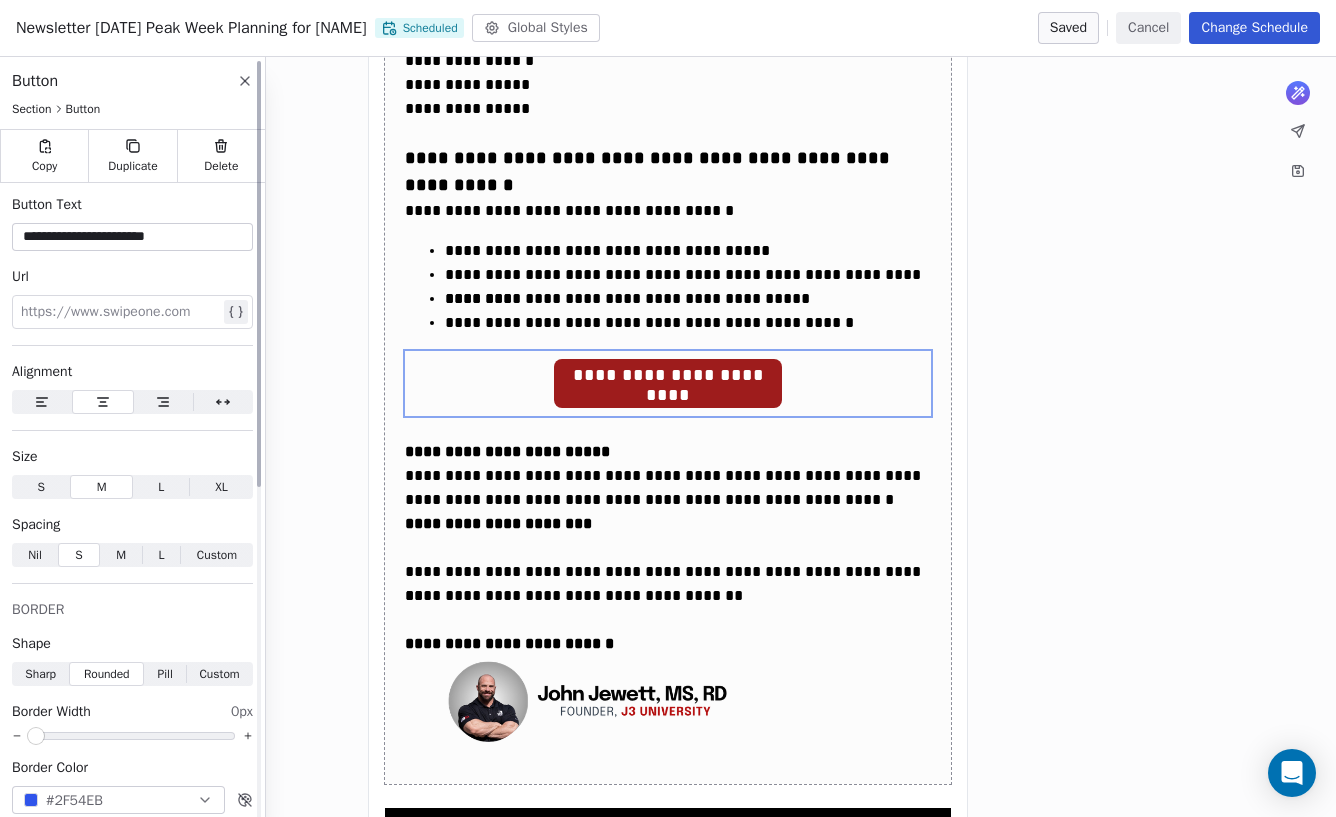 click at bounding box center [120, 312] 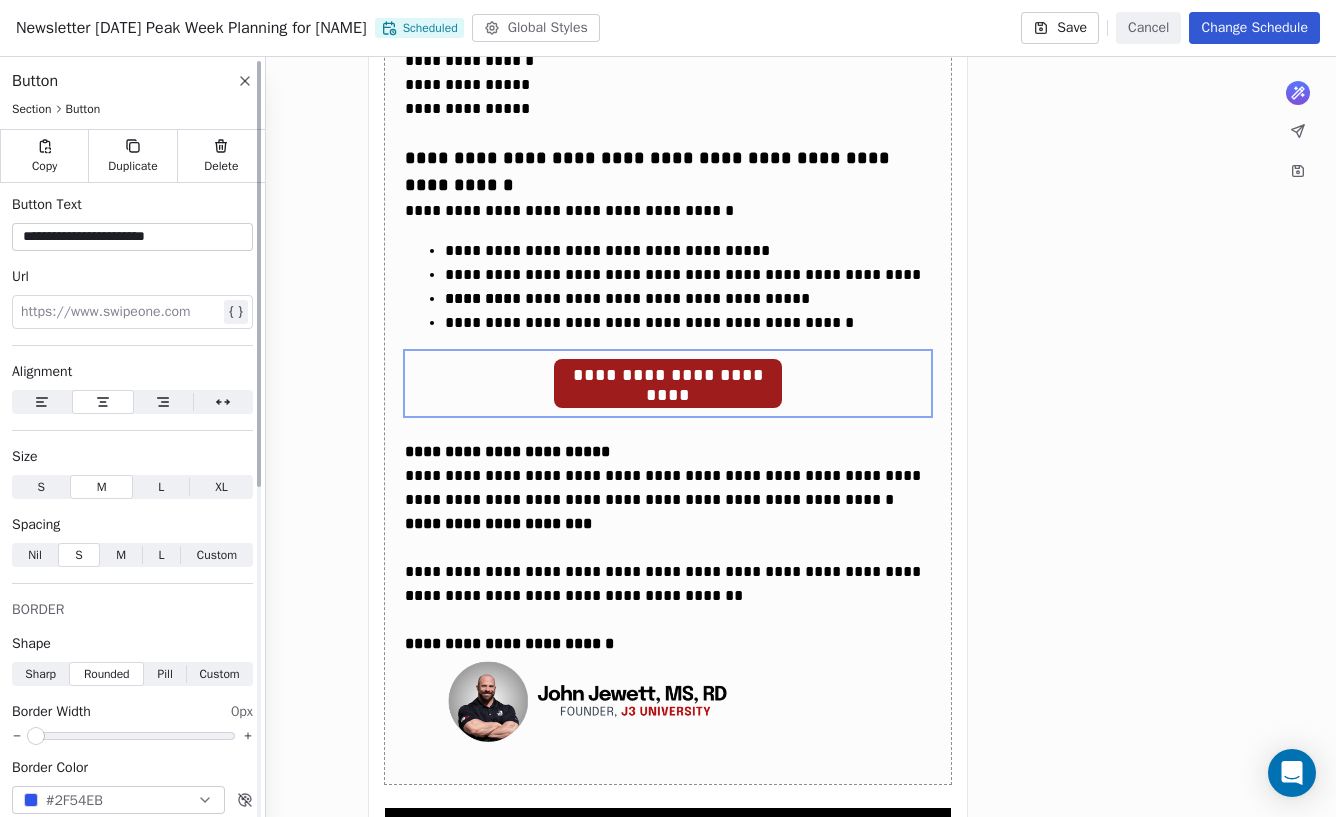 paste 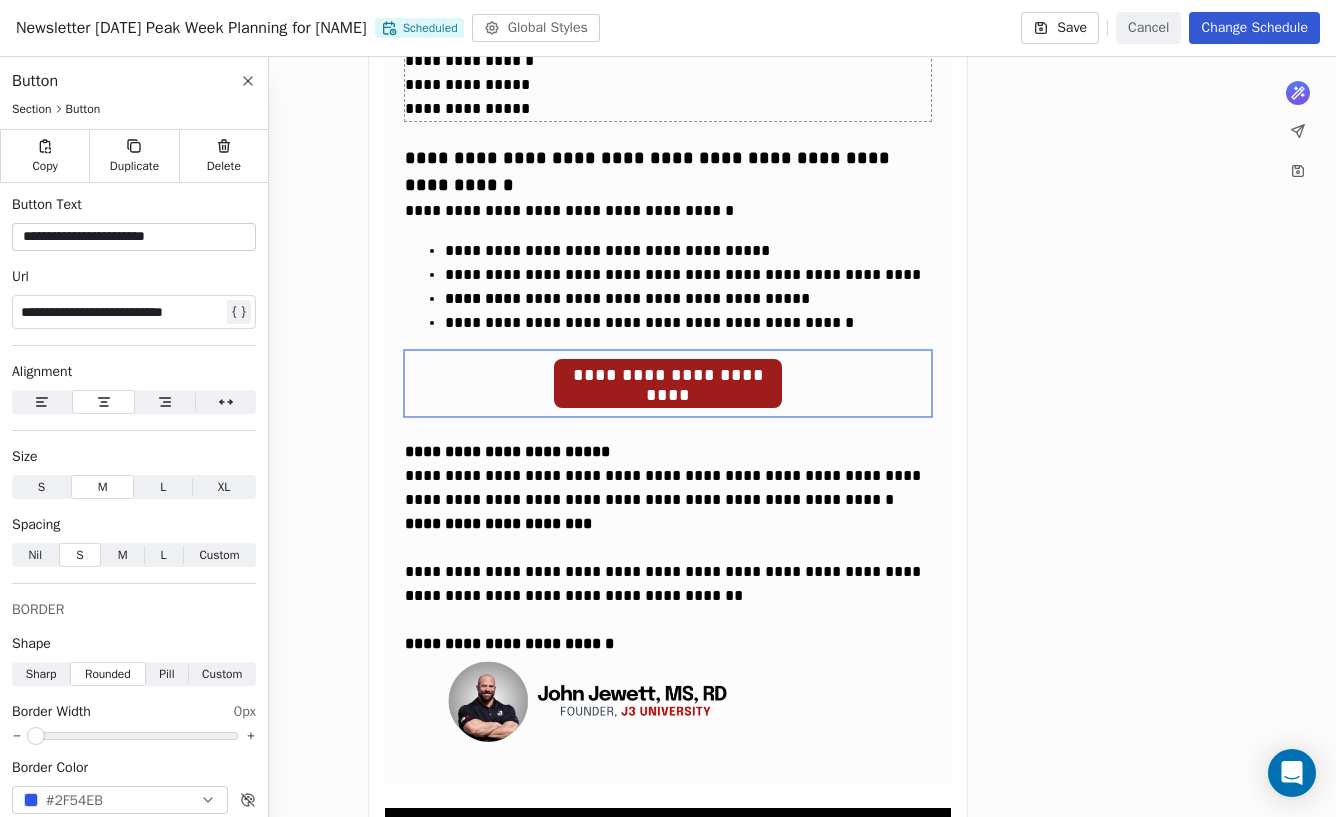 click on "Save" at bounding box center (1060, 28) 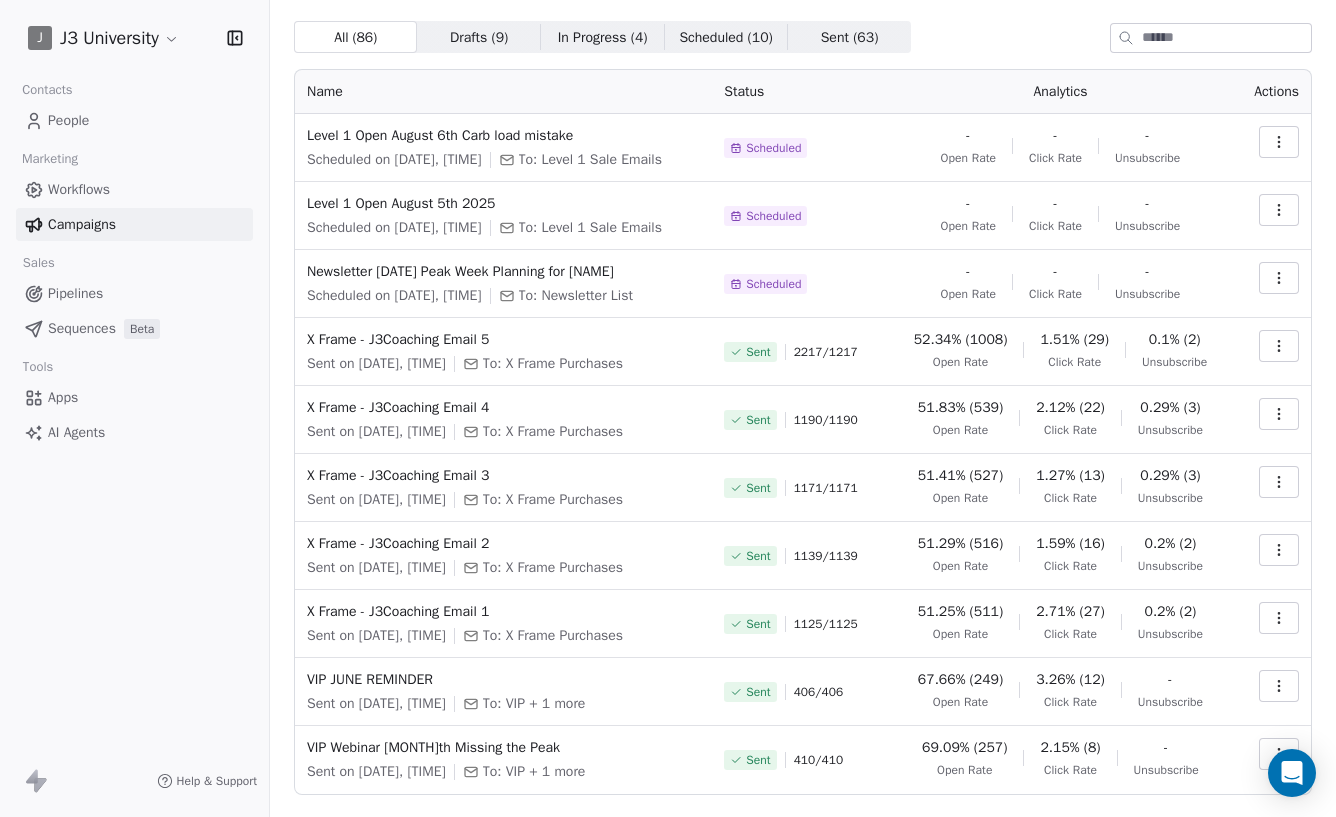 scroll, scrollTop: 117, scrollLeft: 0, axis: vertical 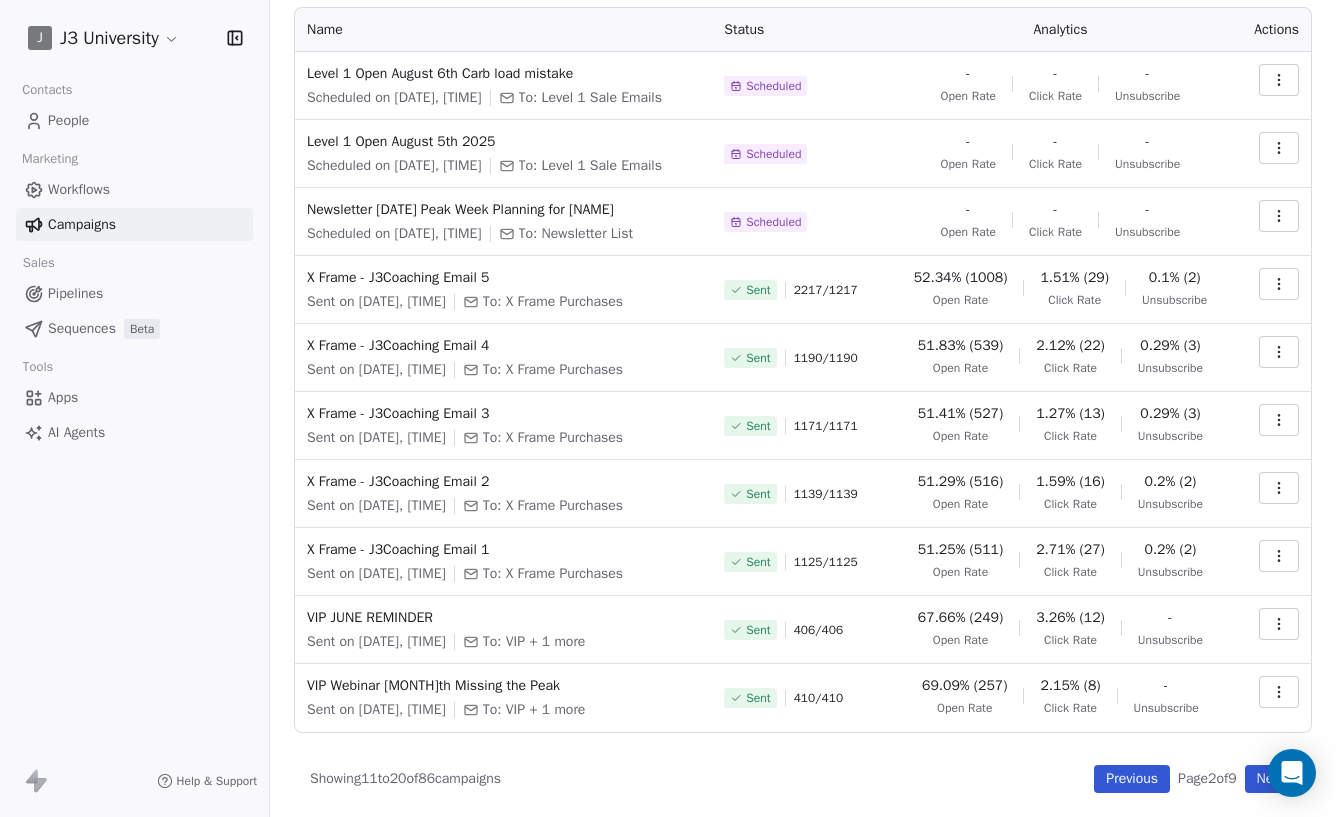 click on "Previous" at bounding box center [1132, 779] 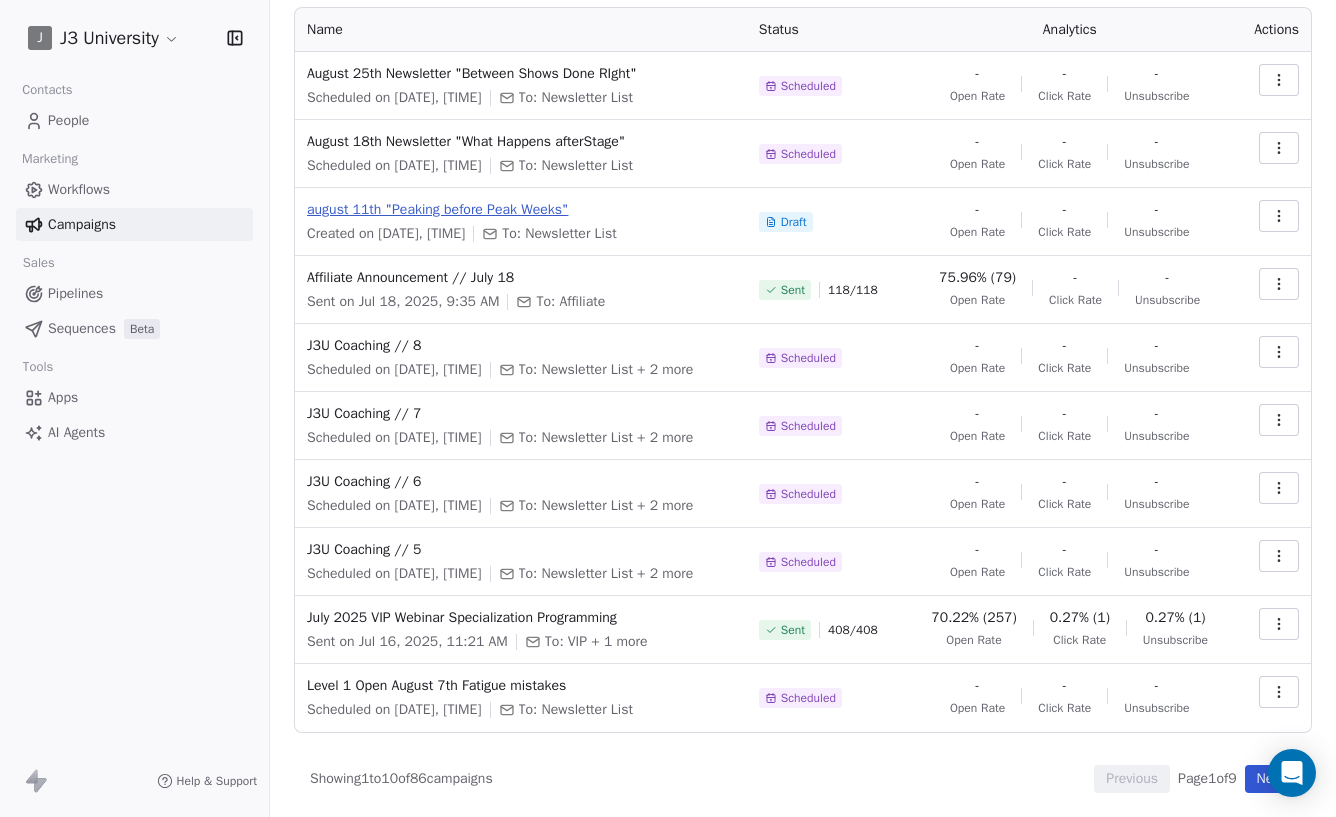 click on "august 11th "Peaking before Peak Weeks"" at bounding box center [521, 210] 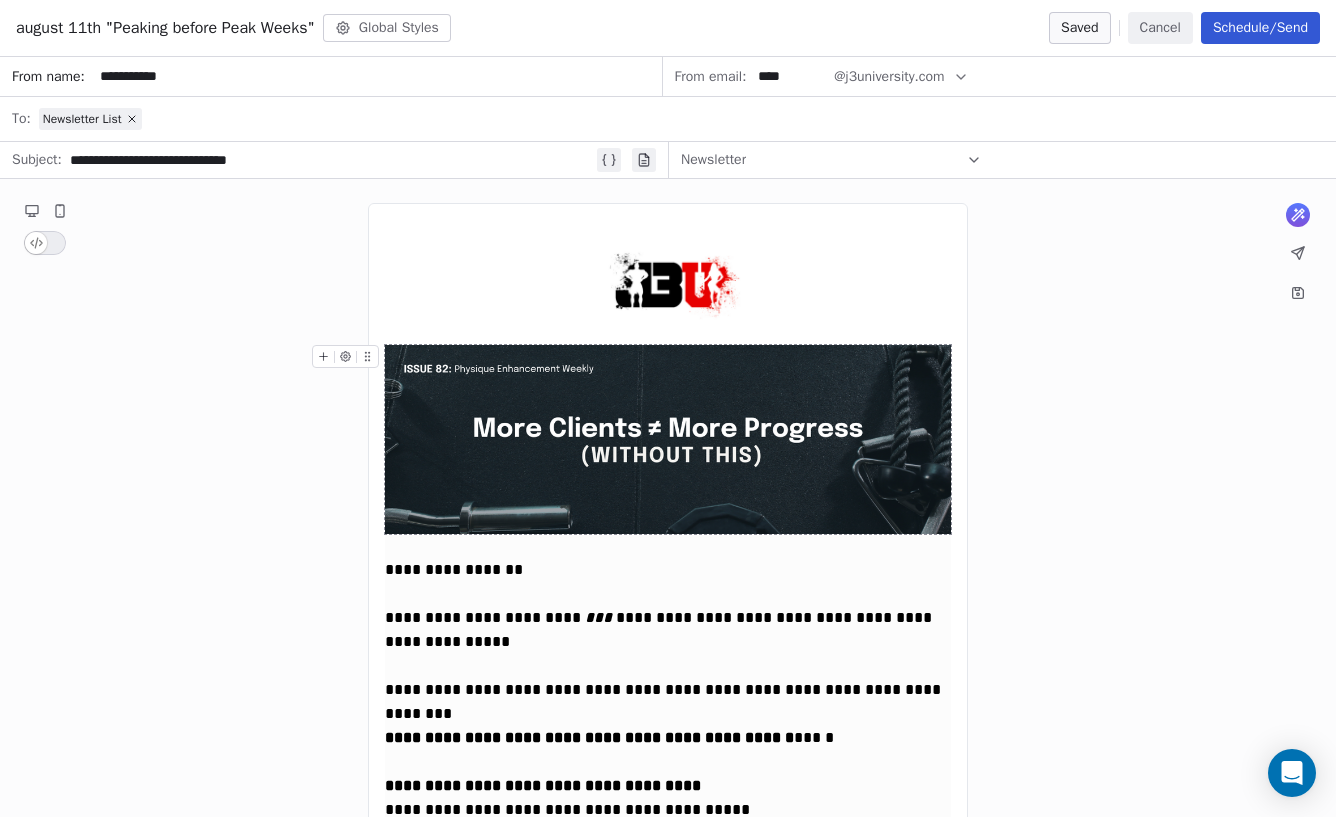 click at bounding box center (668, 439) 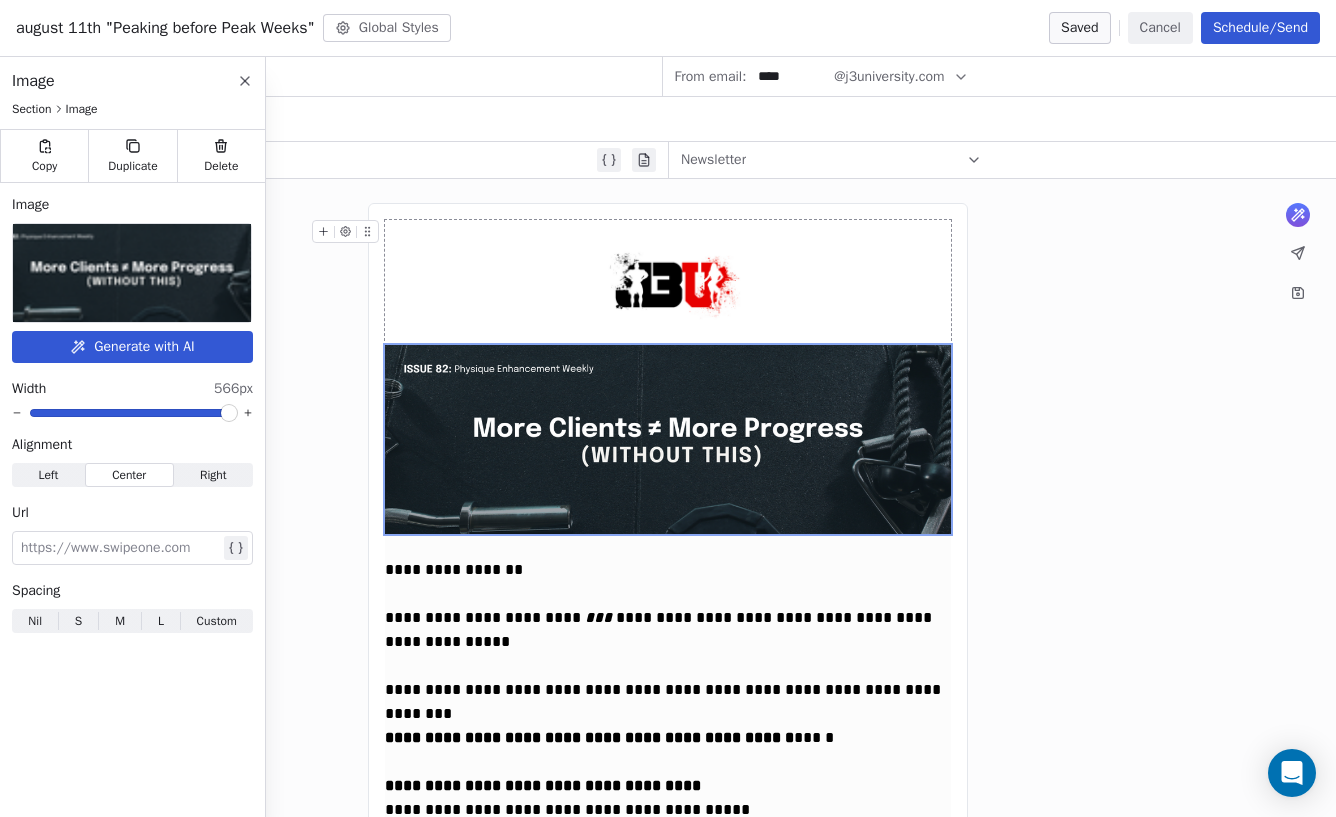 click on "**********" at bounding box center [331, 160] 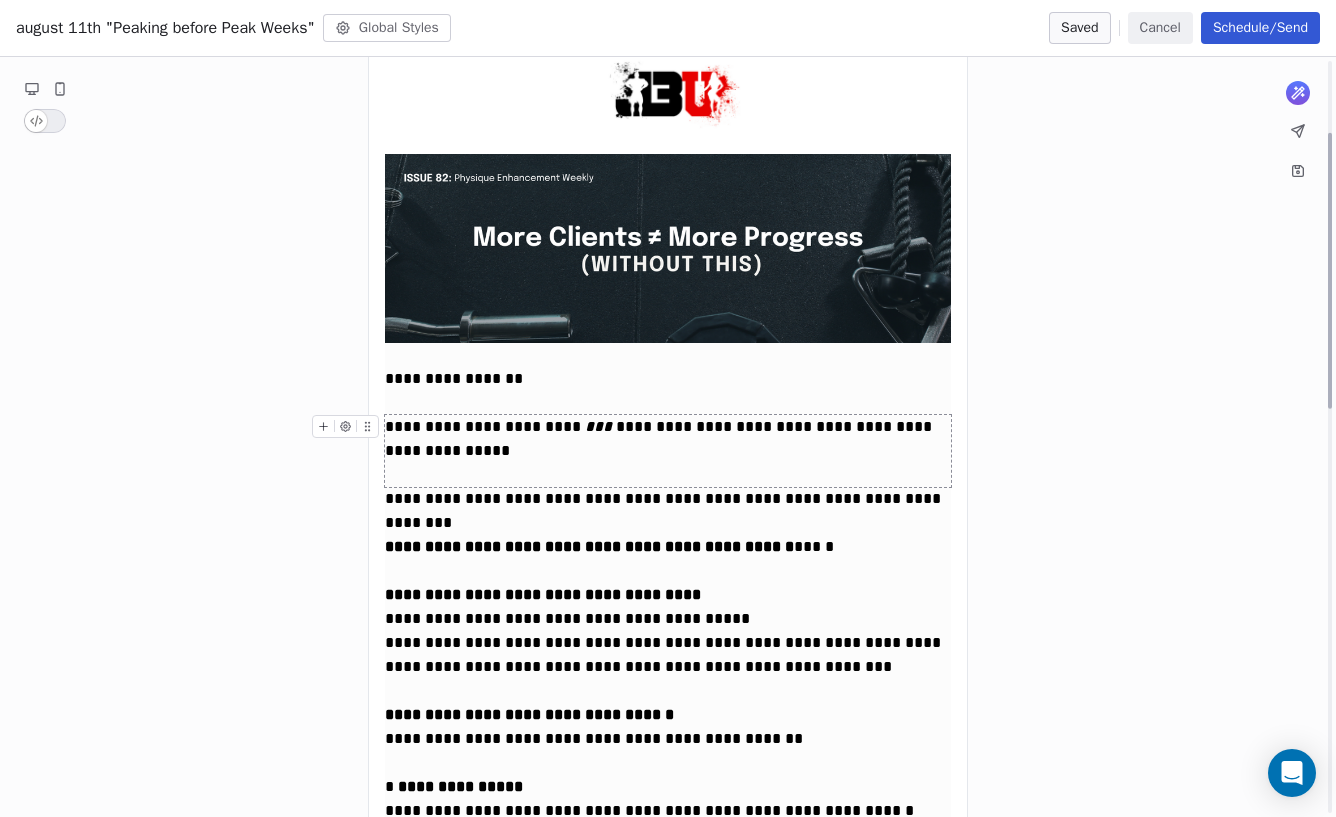 scroll, scrollTop: 197, scrollLeft: 0, axis: vertical 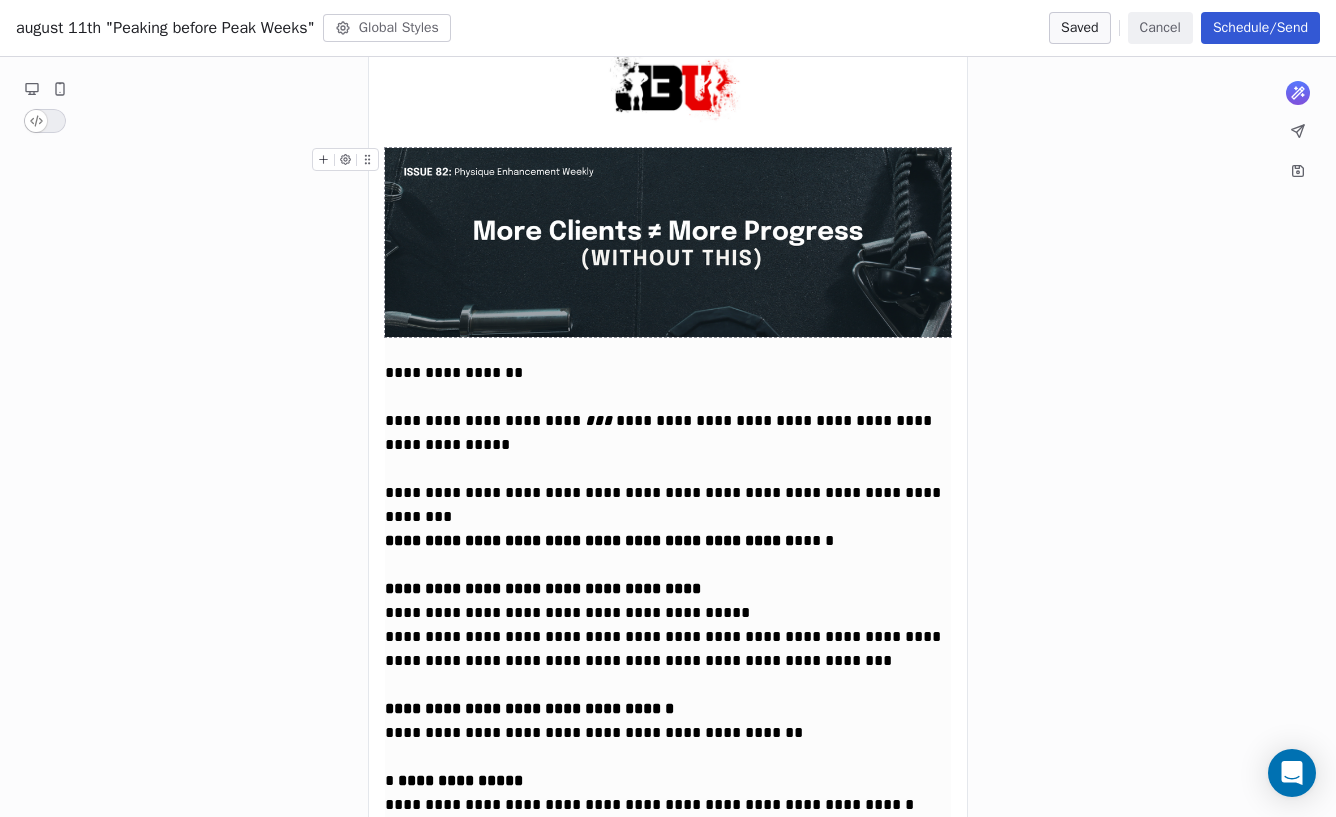click at bounding box center [668, 242] 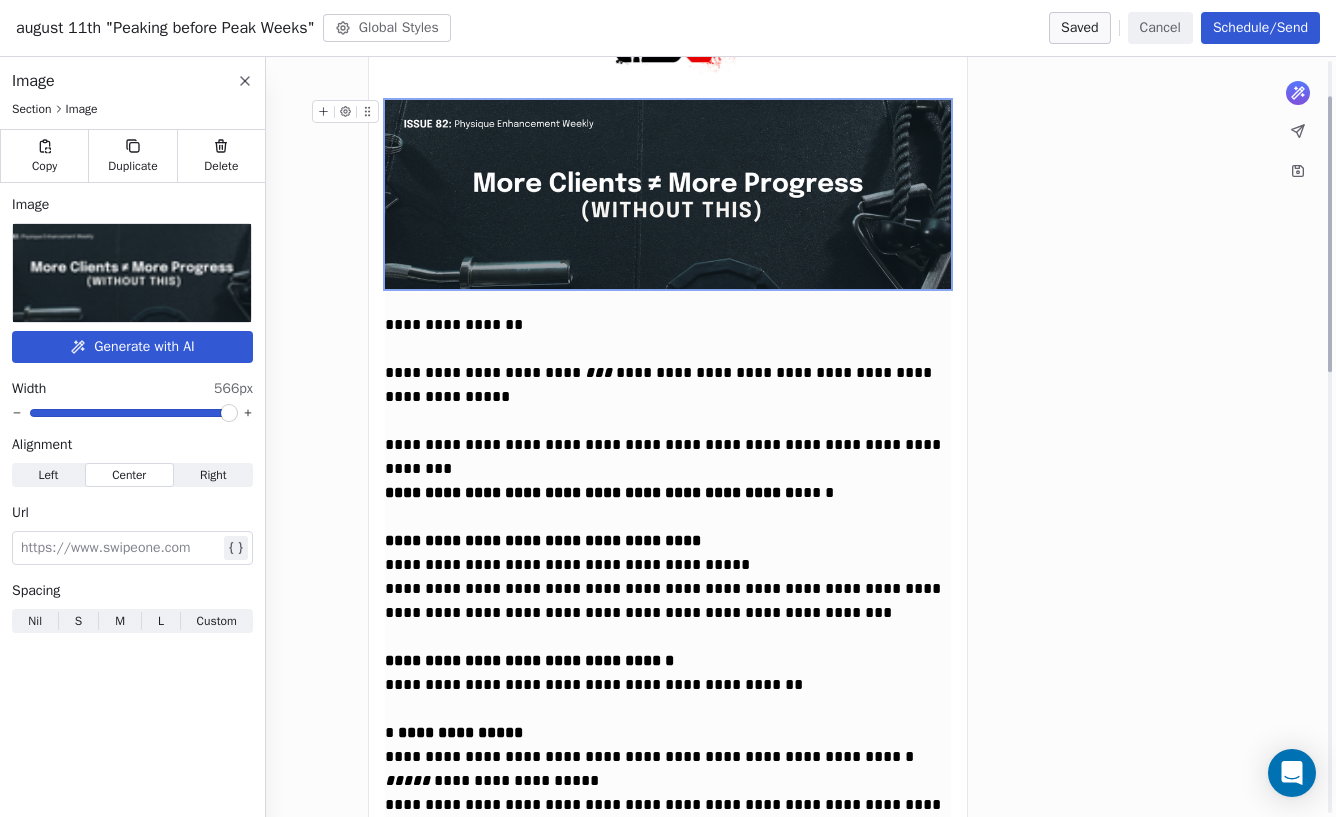 scroll, scrollTop: 0, scrollLeft: 0, axis: both 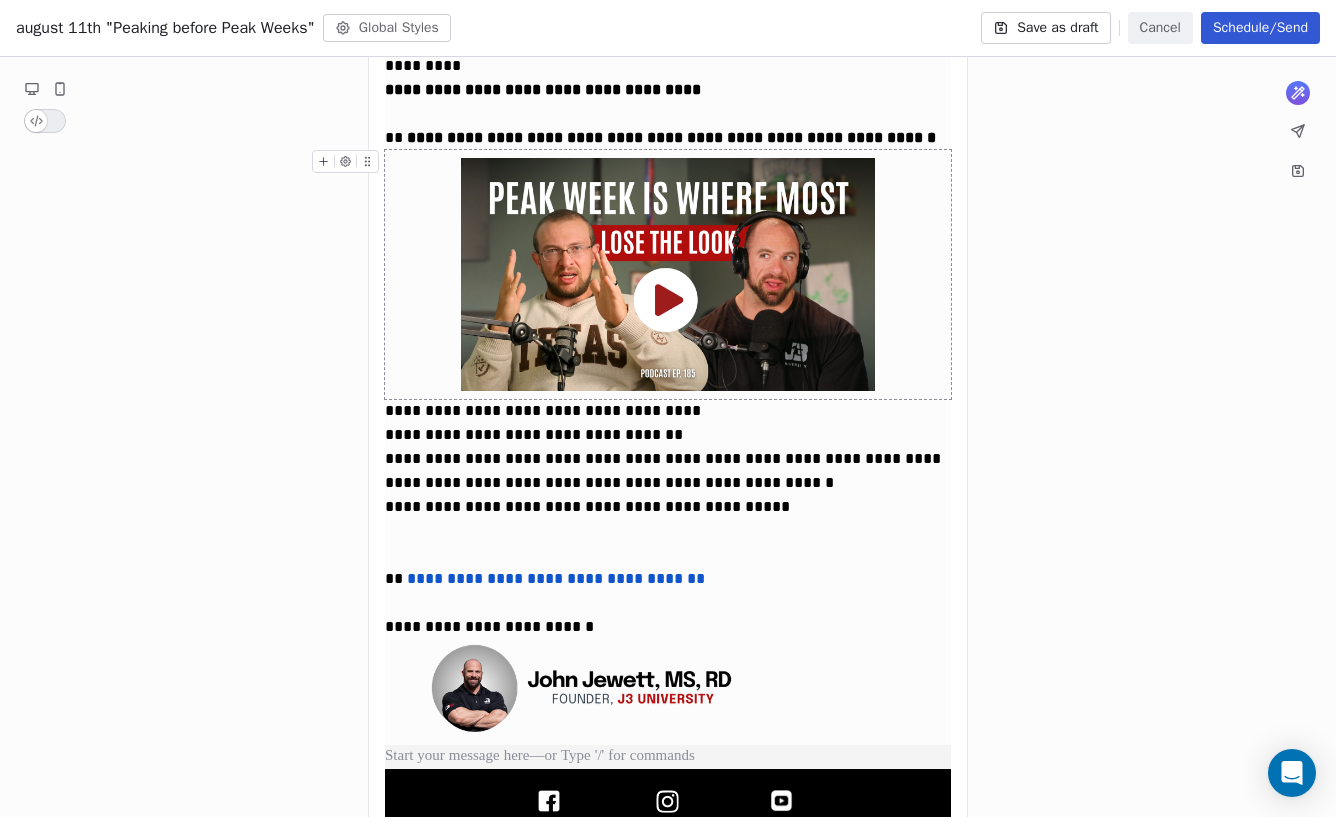 click at bounding box center (668, 274) 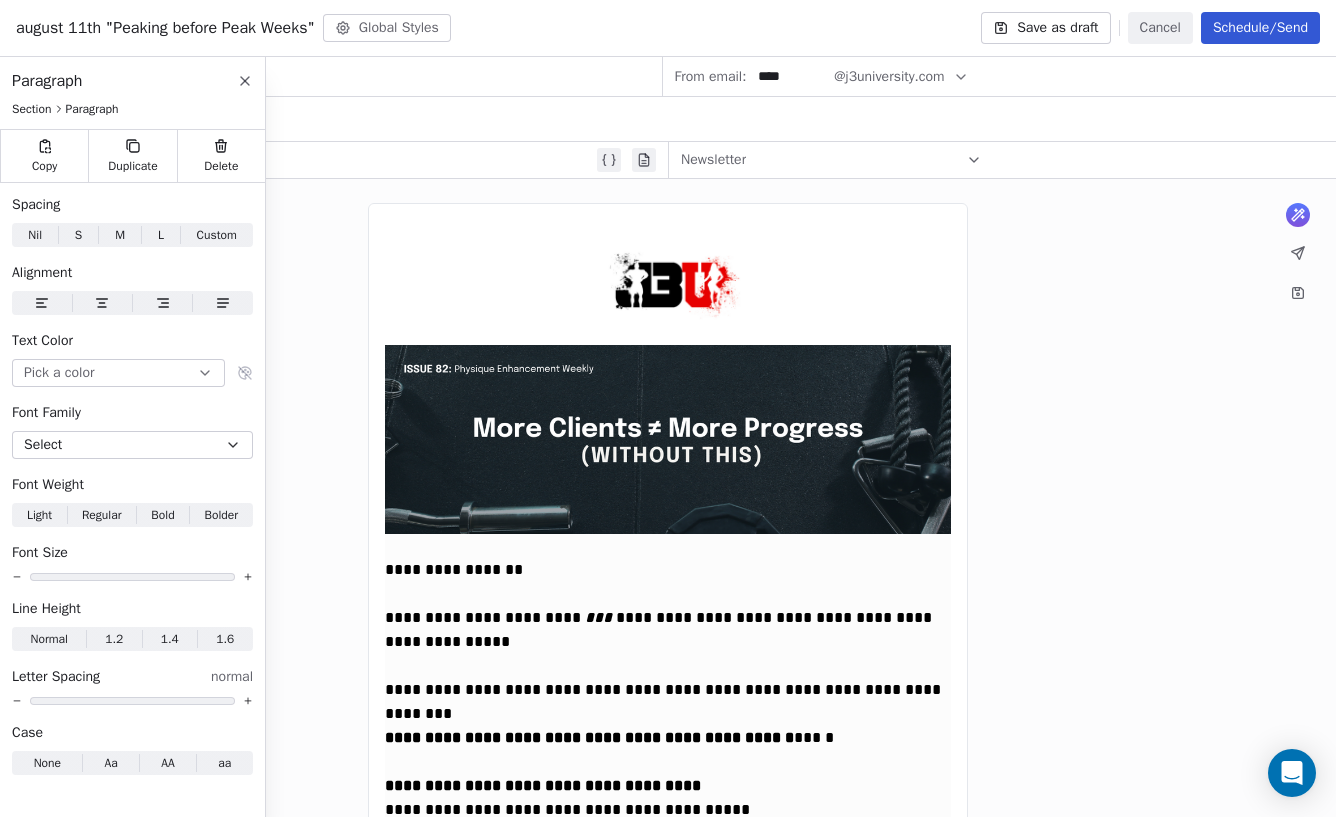 scroll, scrollTop: 0, scrollLeft: 0, axis: both 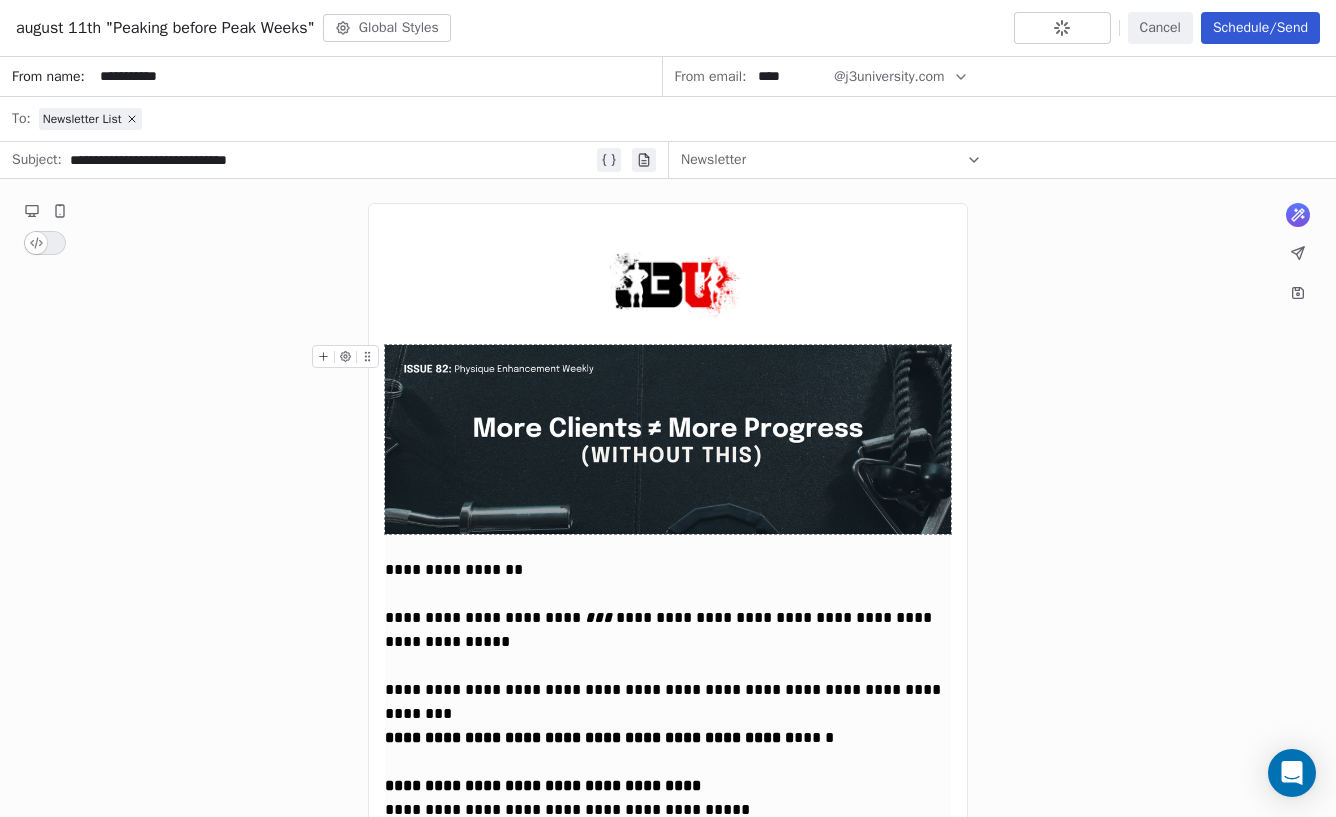click at bounding box center (668, 439) 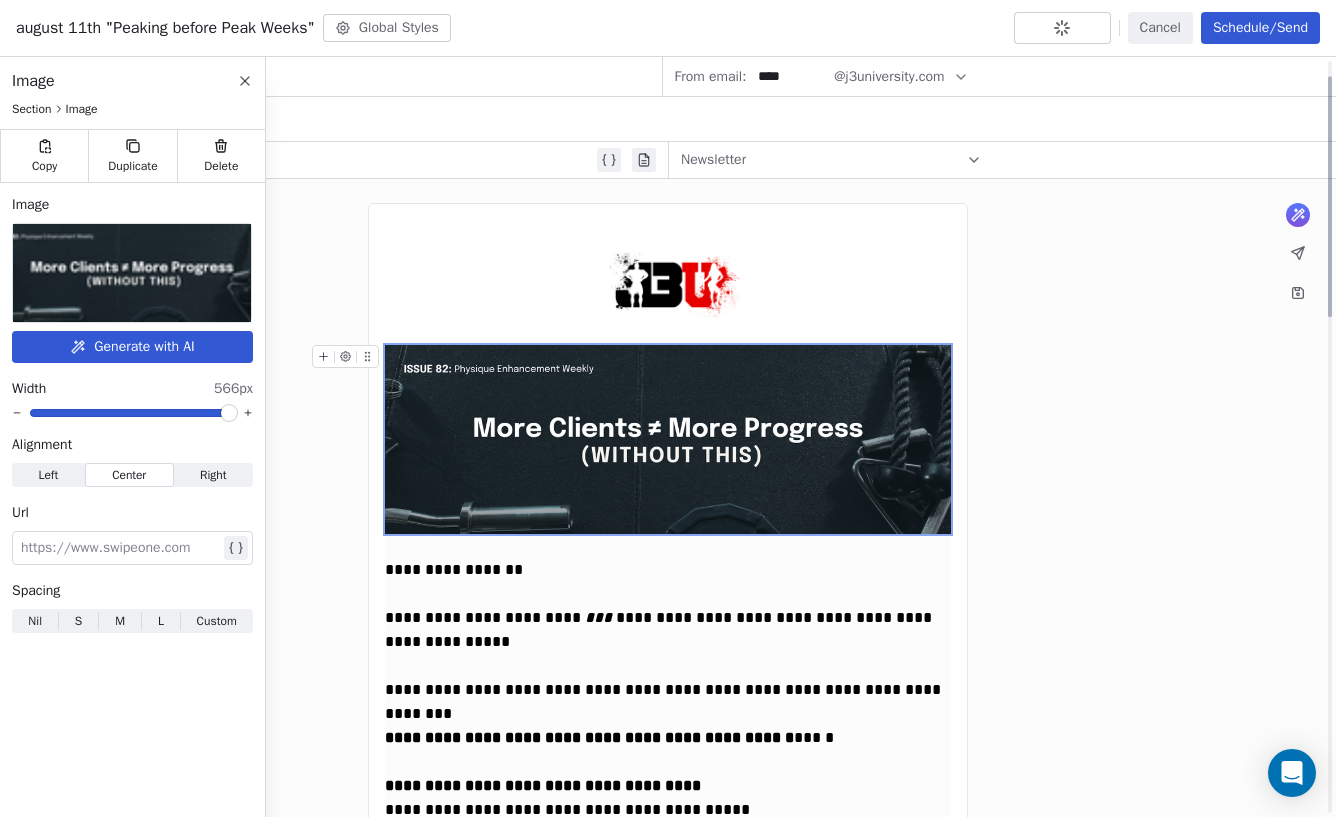 scroll, scrollTop: 105, scrollLeft: 0, axis: vertical 